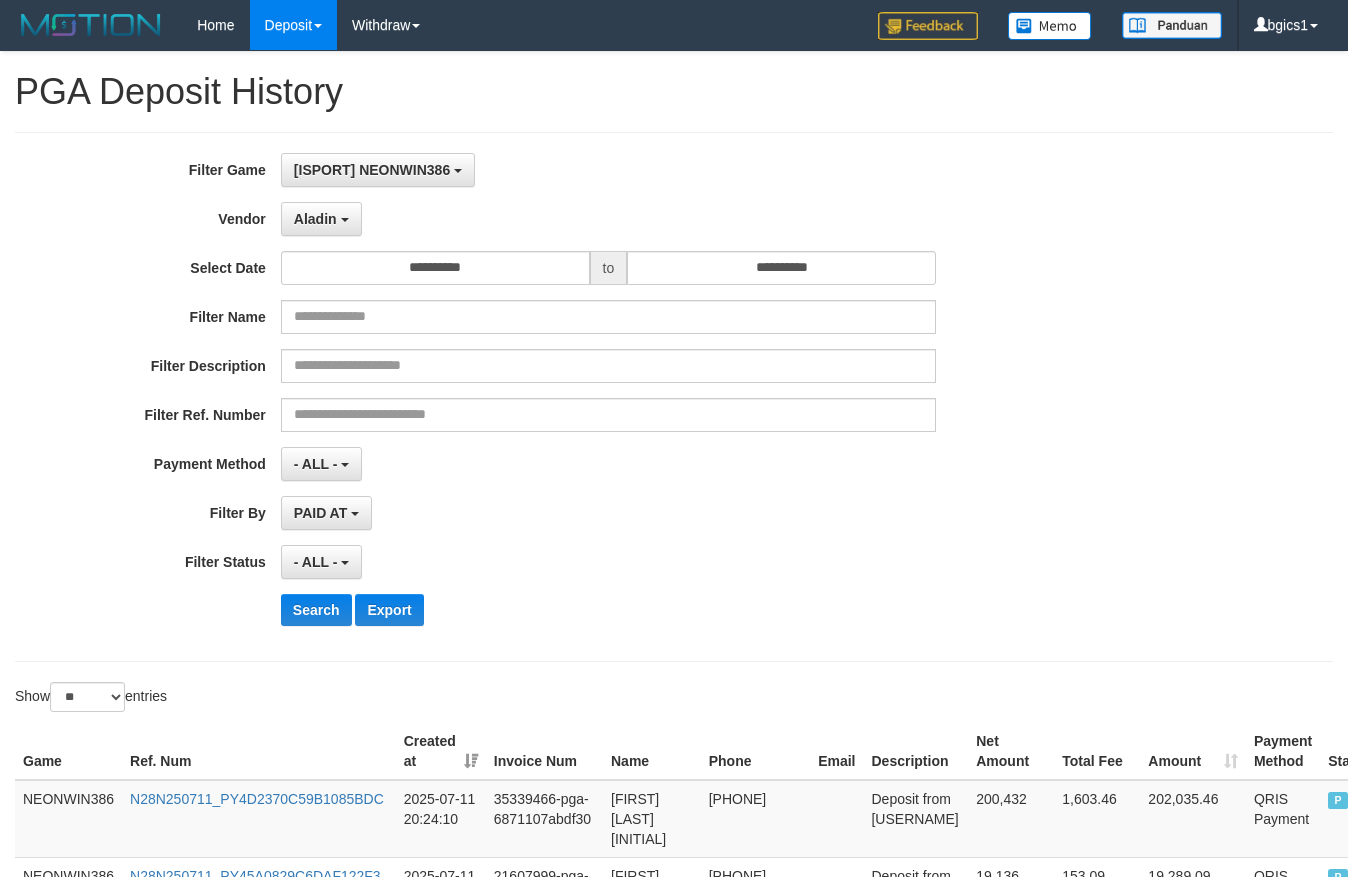 select on "**********" 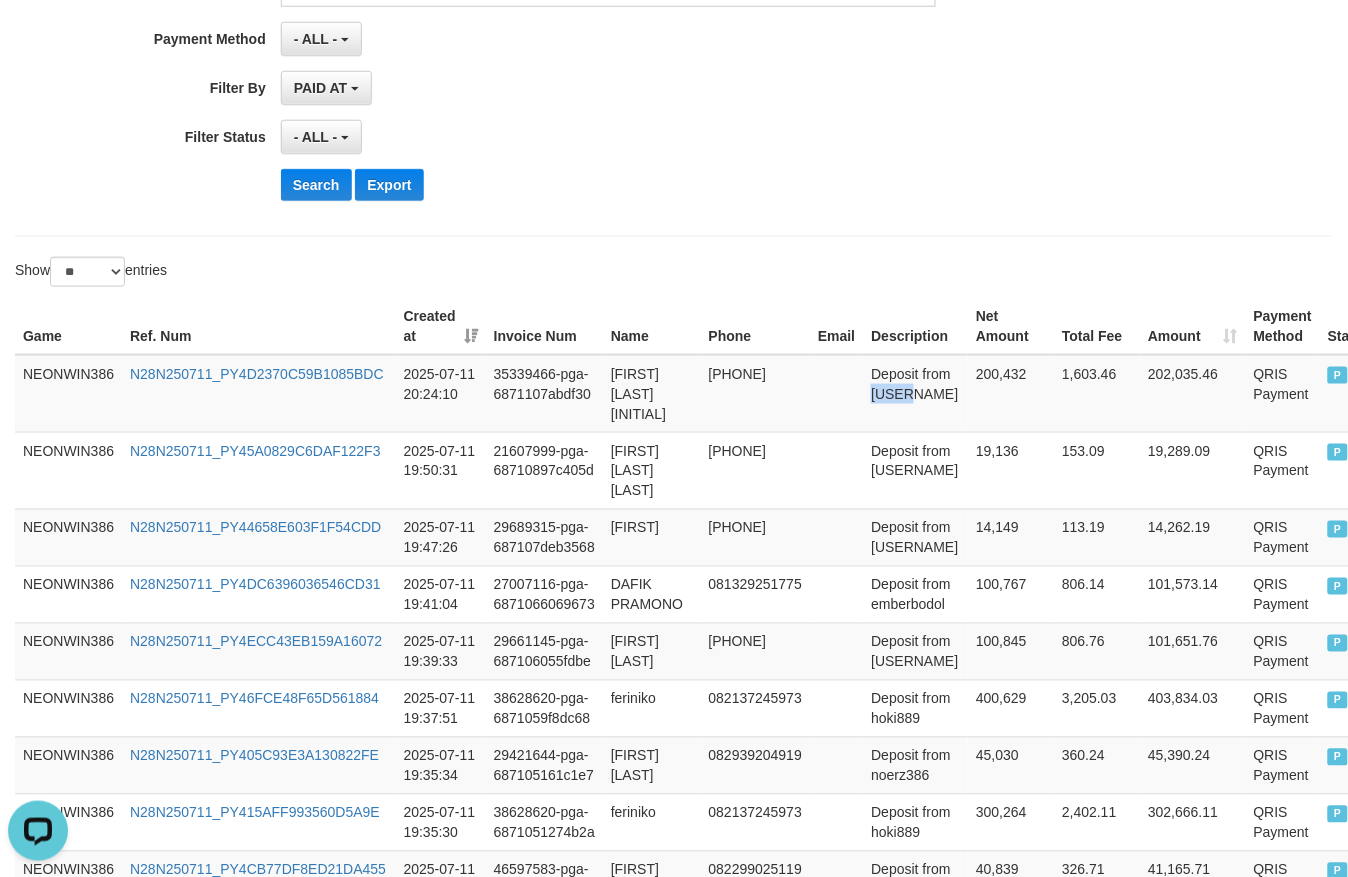 scroll, scrollTop: 0, scrollLeft: 0, axis: both 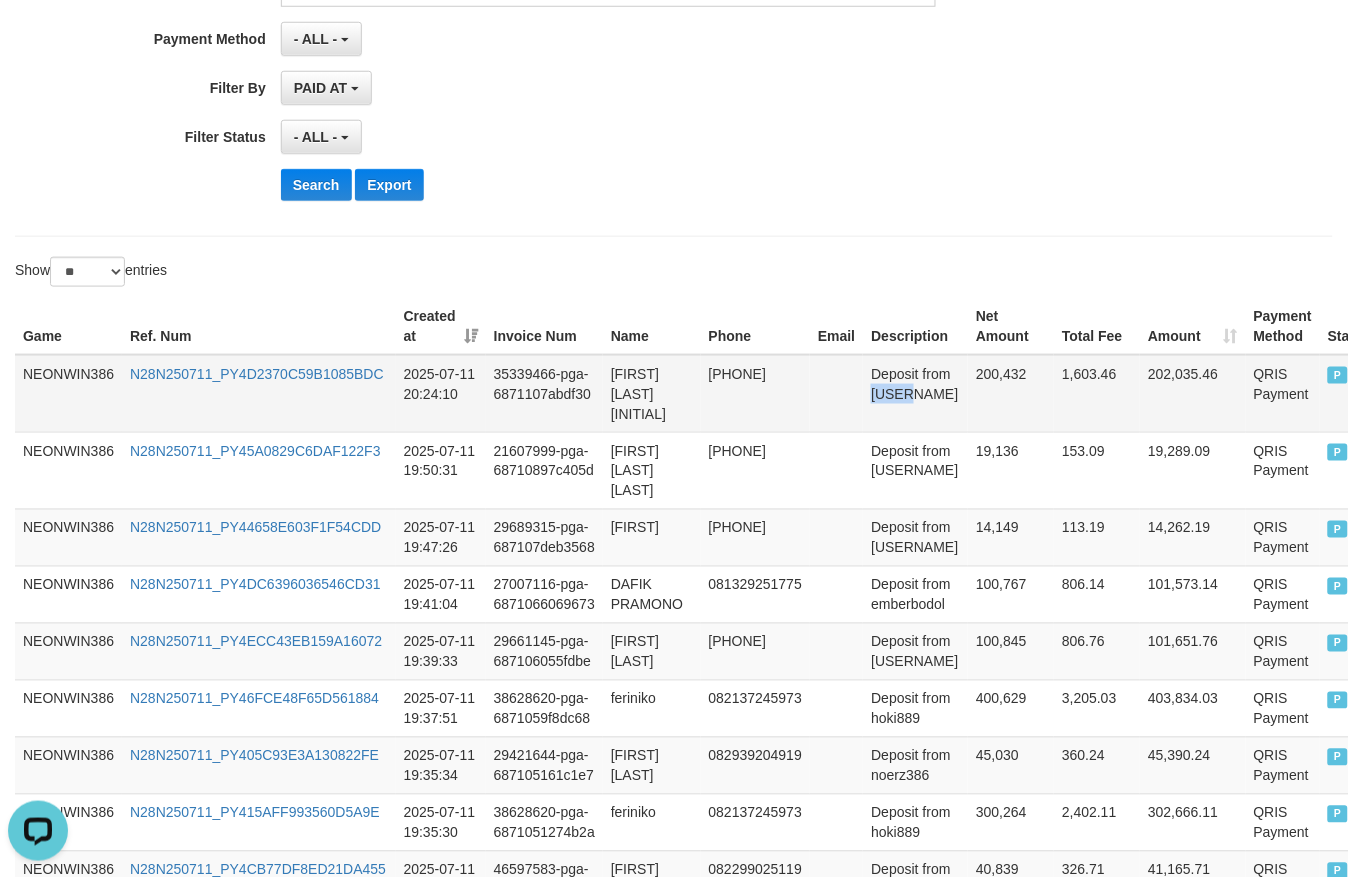 click on "N28N250711_PY4D2370C59B1085BDC" at bounding box center (259, 394) 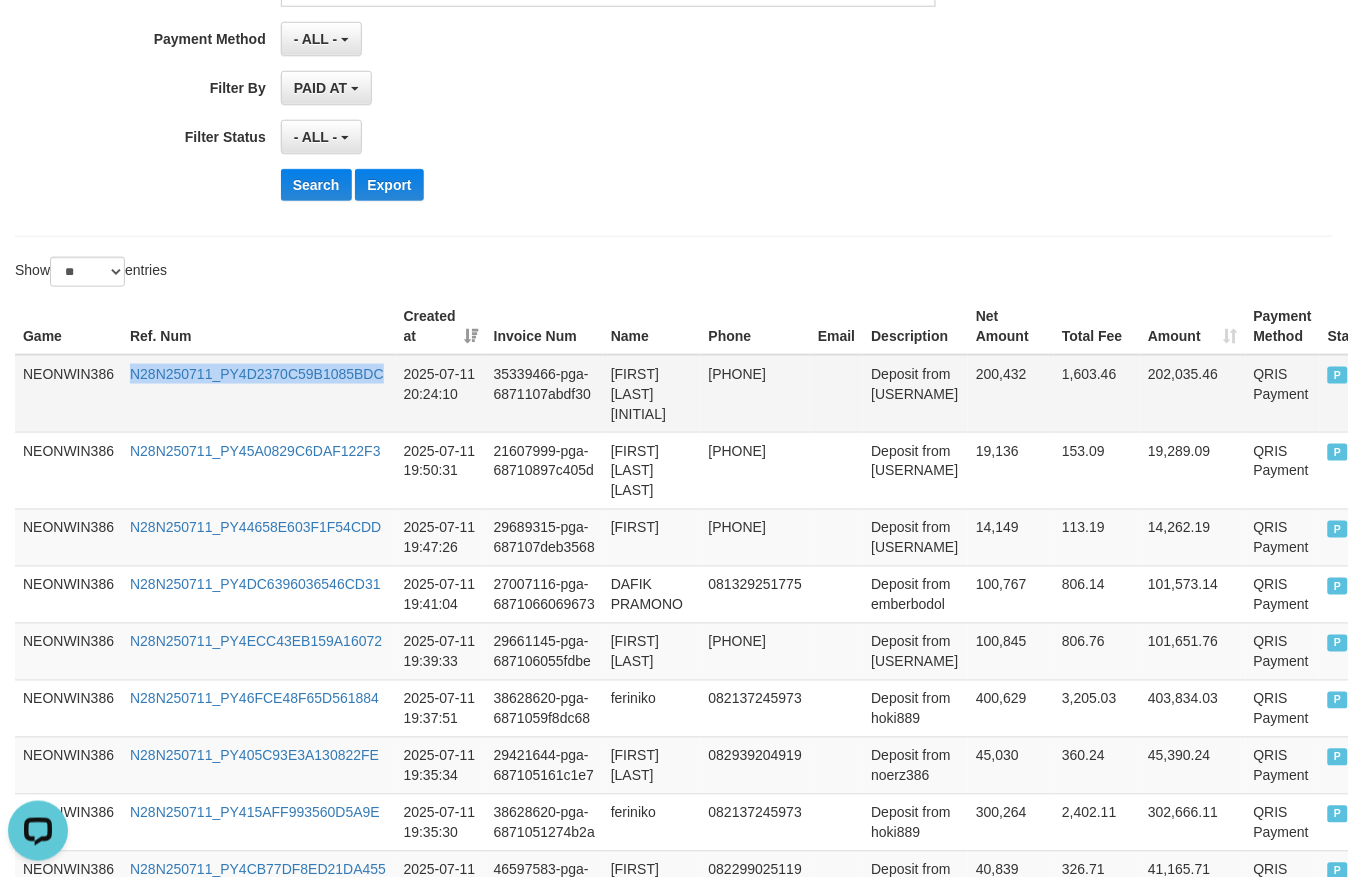 click on "N28N250711_PY4D2370C59B1085BDC" at bounding box center (259, 394) 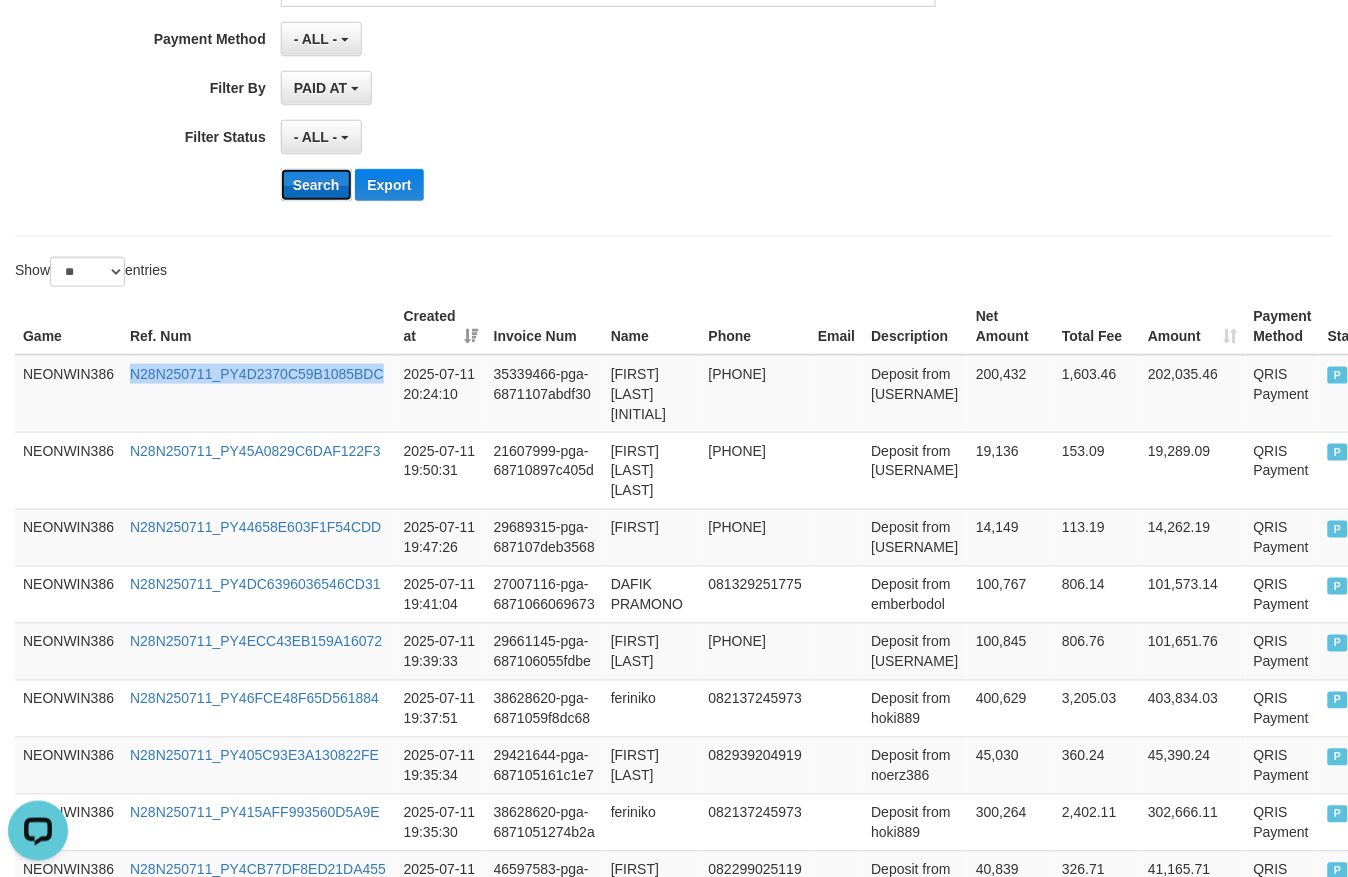 click on "Search" at bounding box center [316, 185] 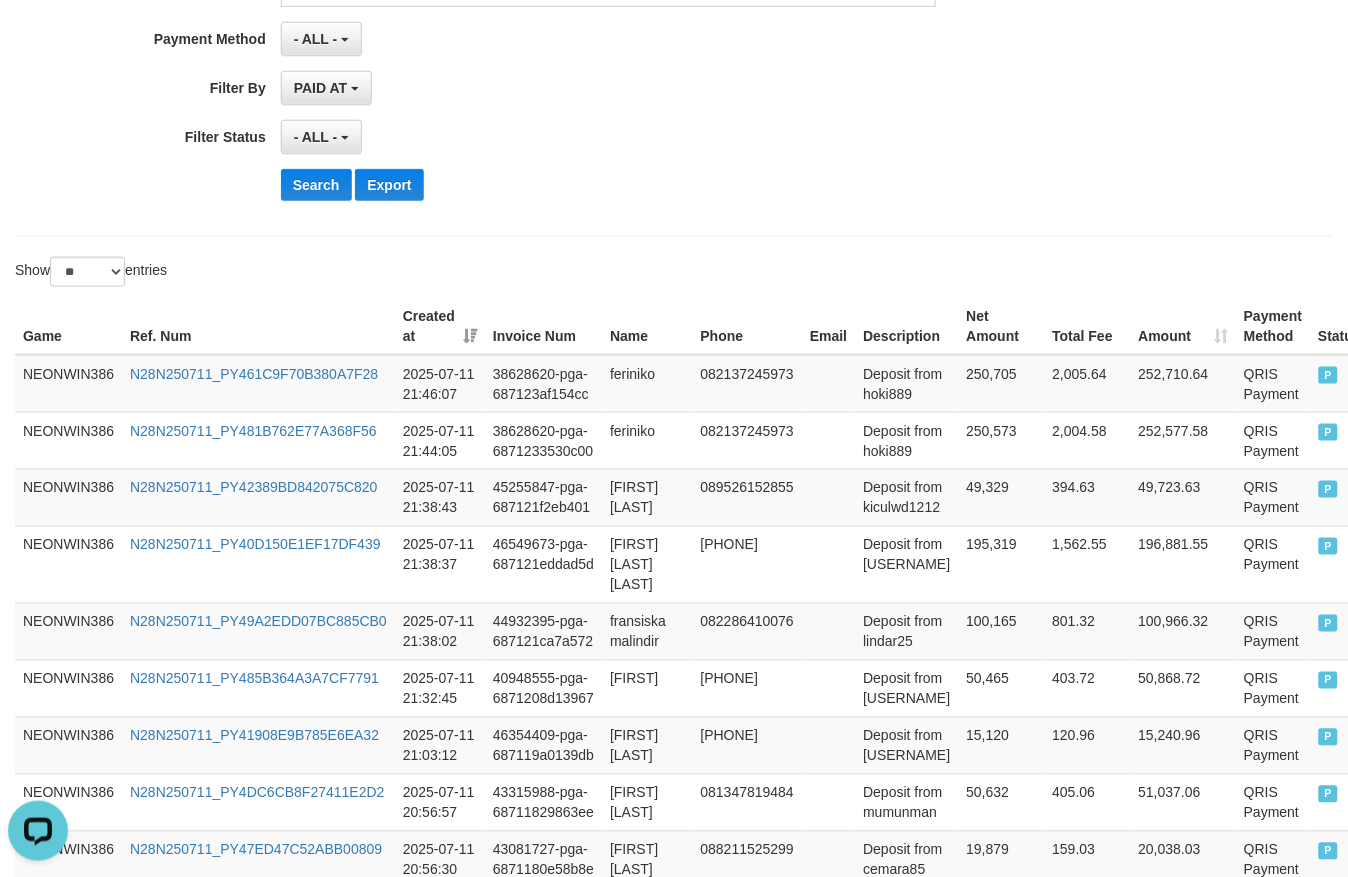 click on "**********" at bounding box center [561, -28] 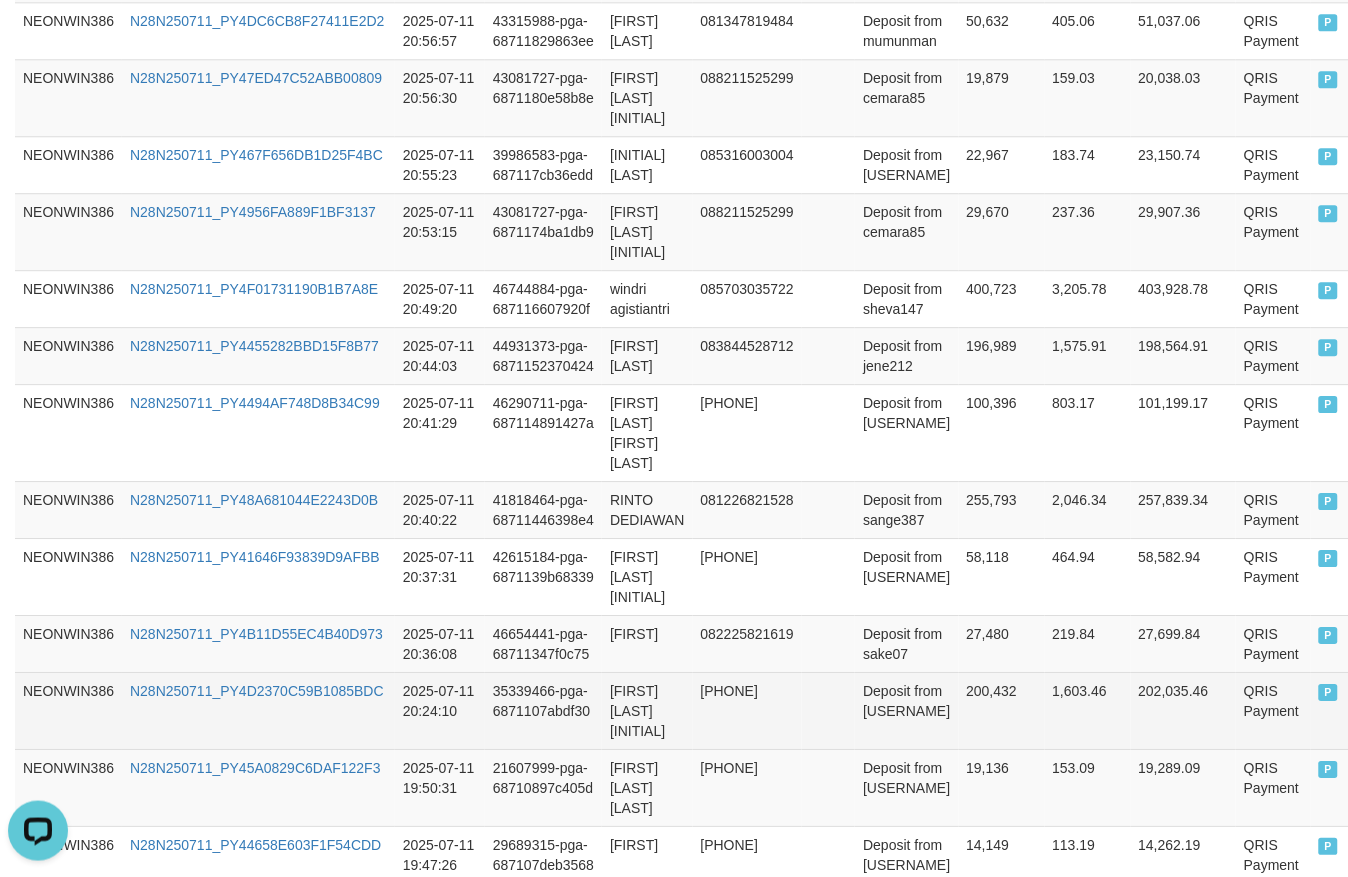 scroll, scrollTop: 1250, scrollLeft: 0, axis: vertical 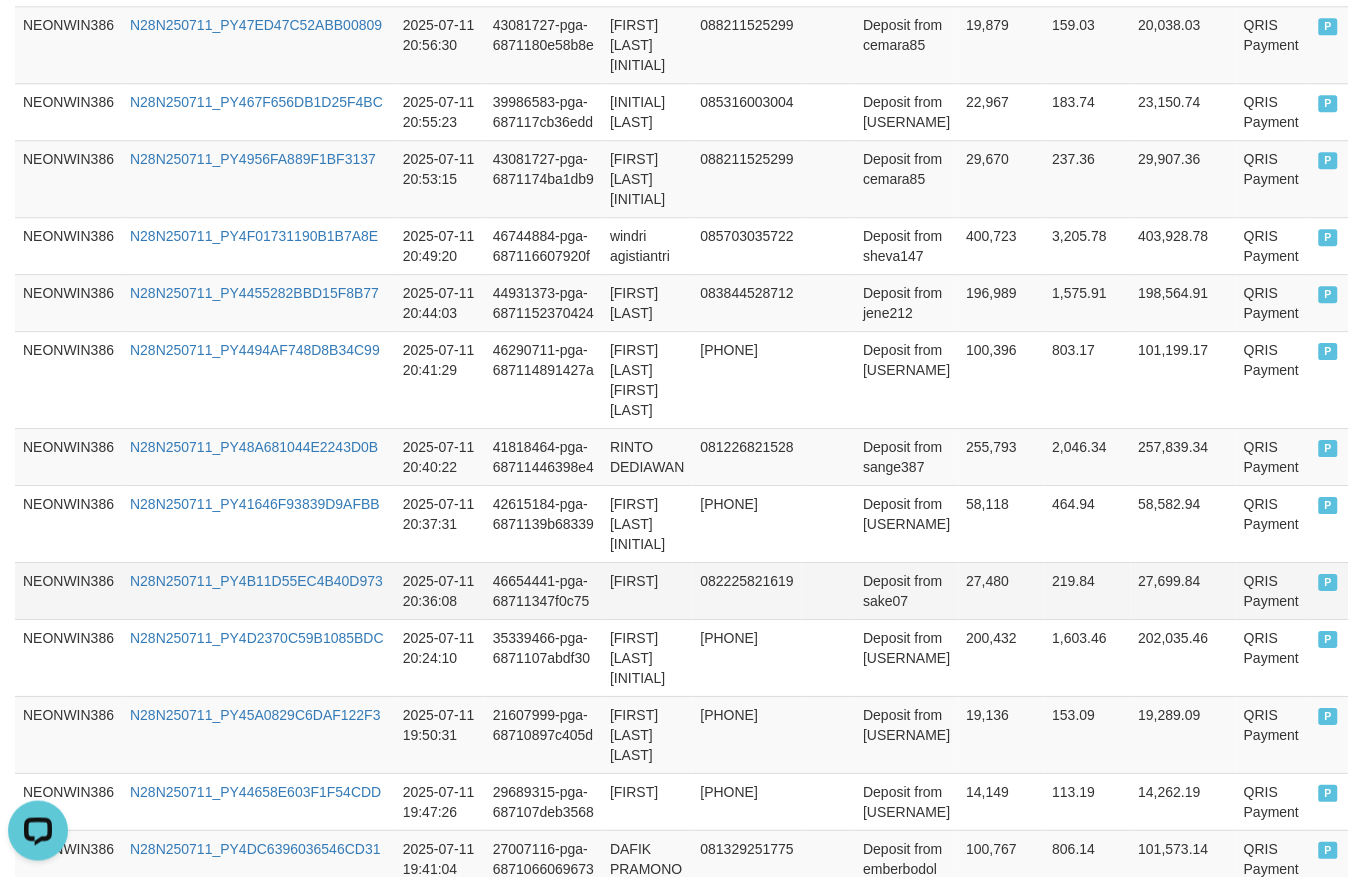 click on "27,480" at bounding box center (1002, 590) 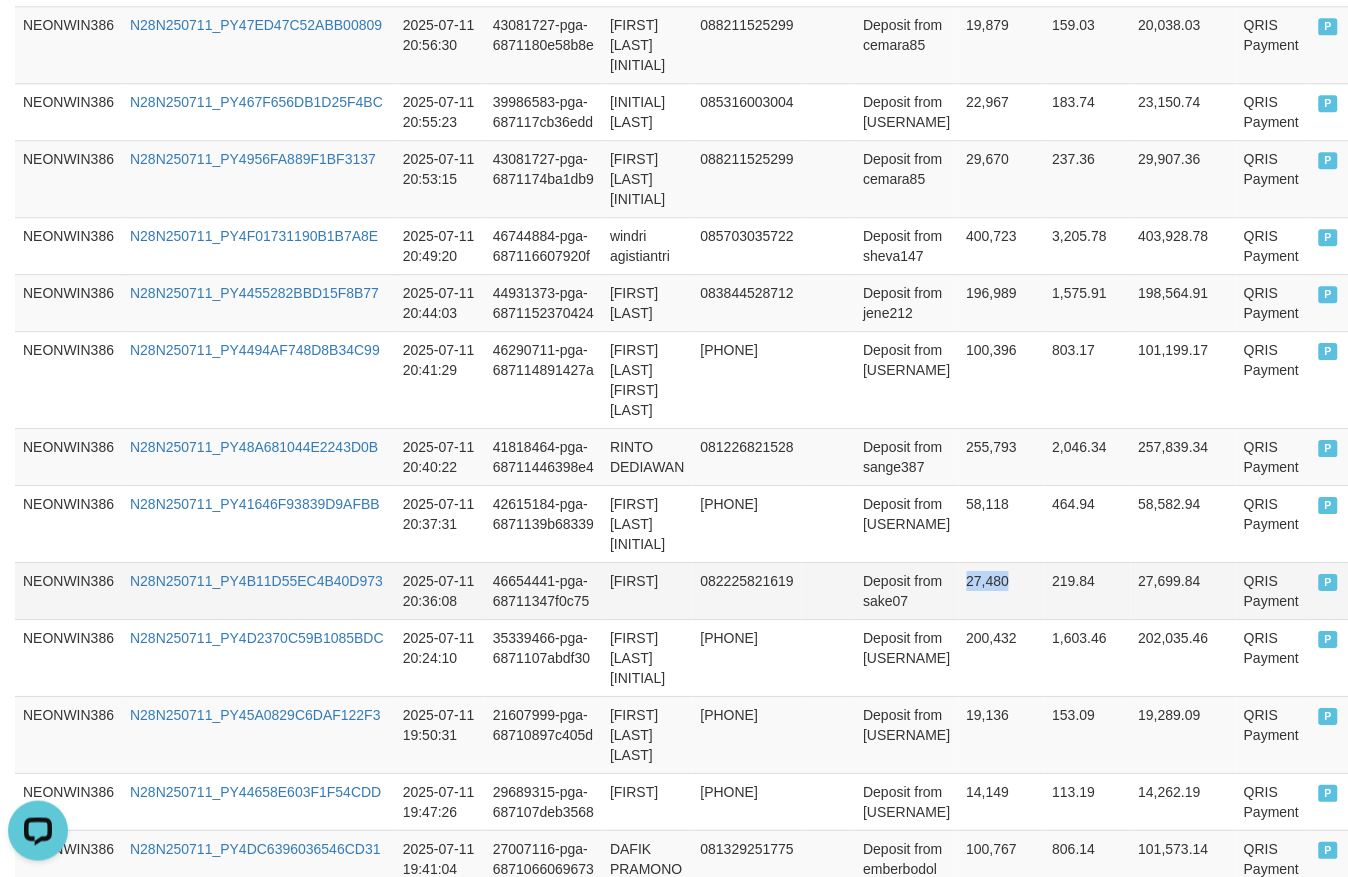 click on "27,480" at bounding box center [1002, 590] 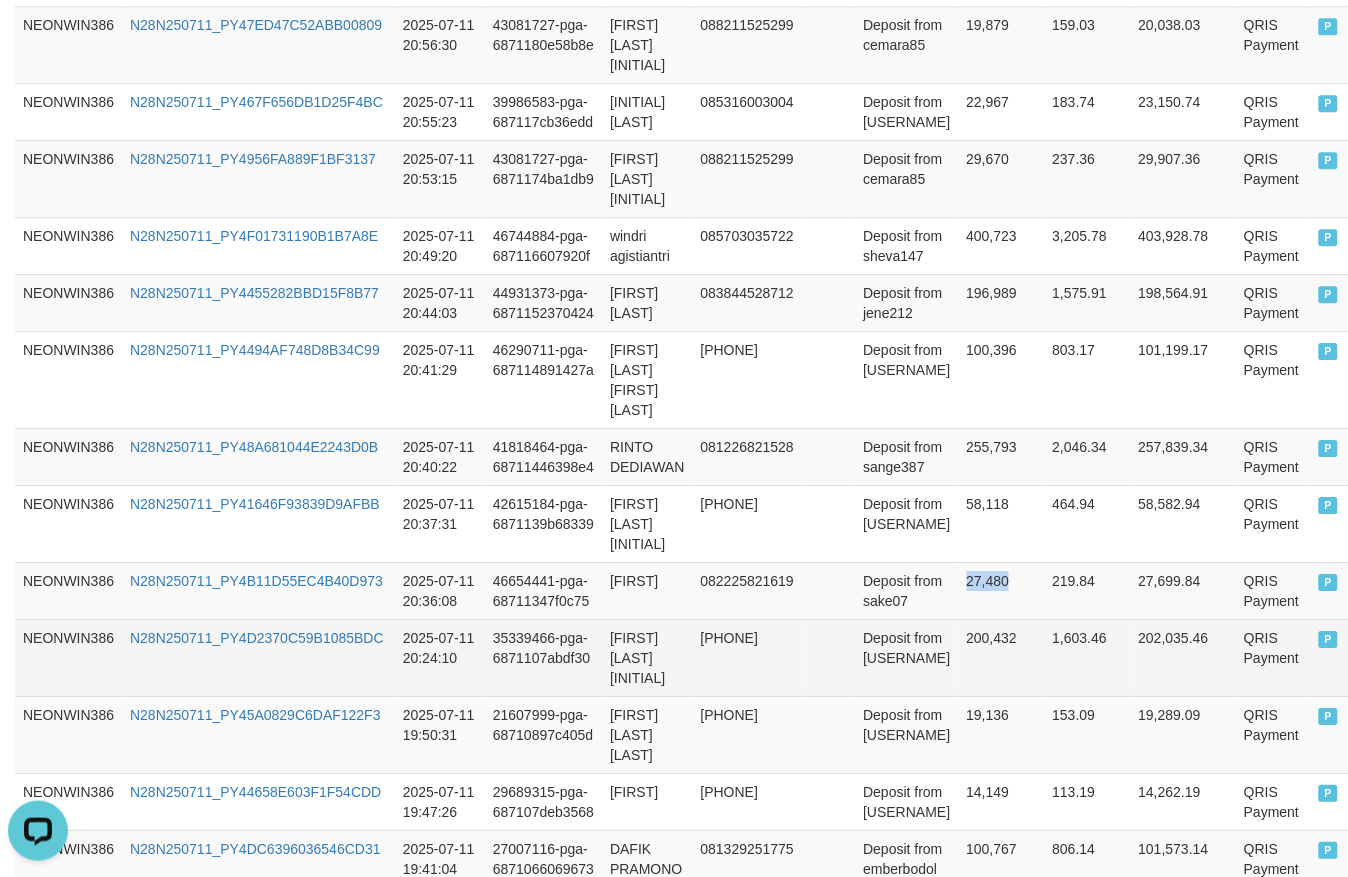 copy on "27,480" 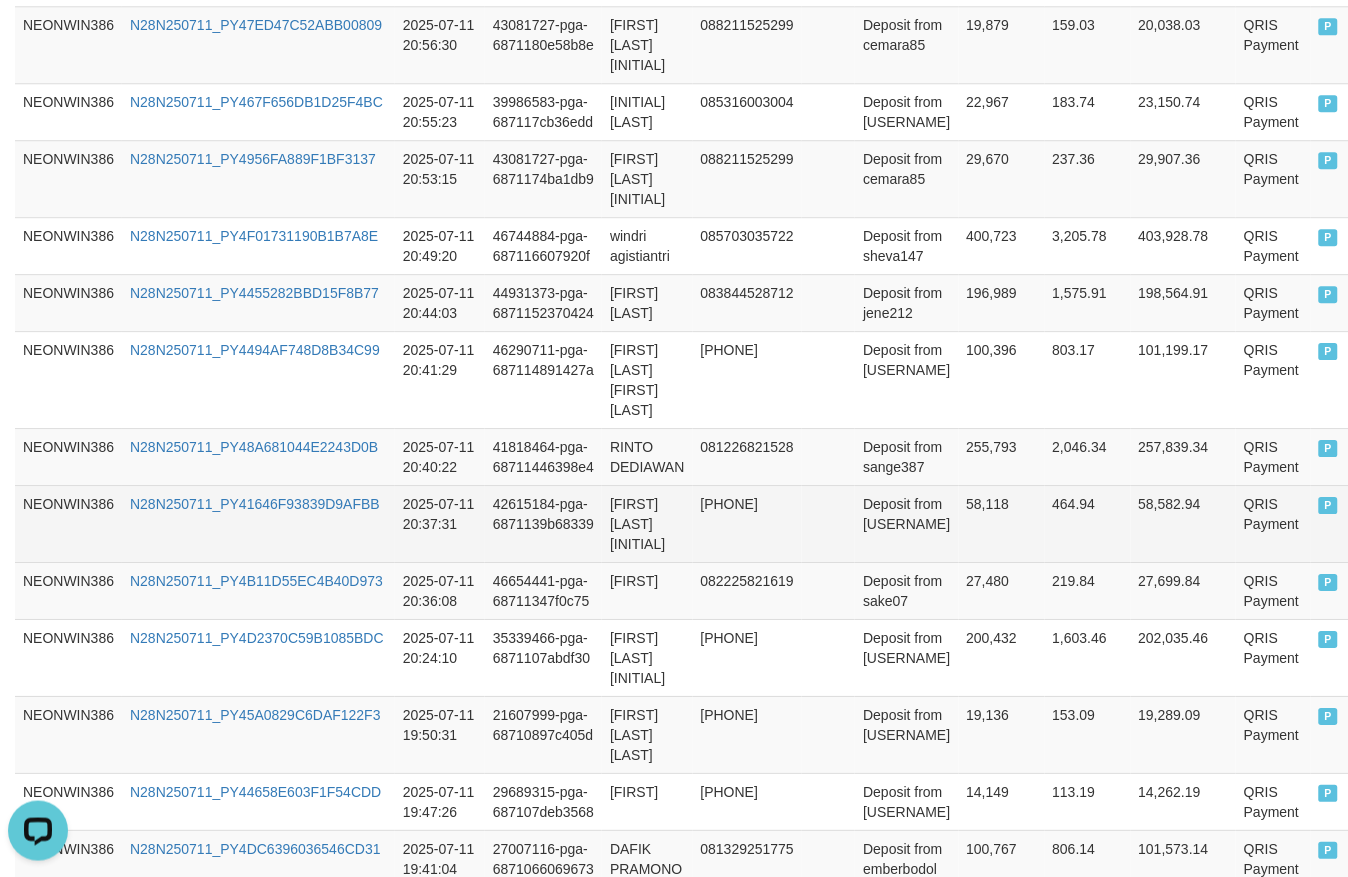 click on "58,118" at bounding box center [1002, 523] 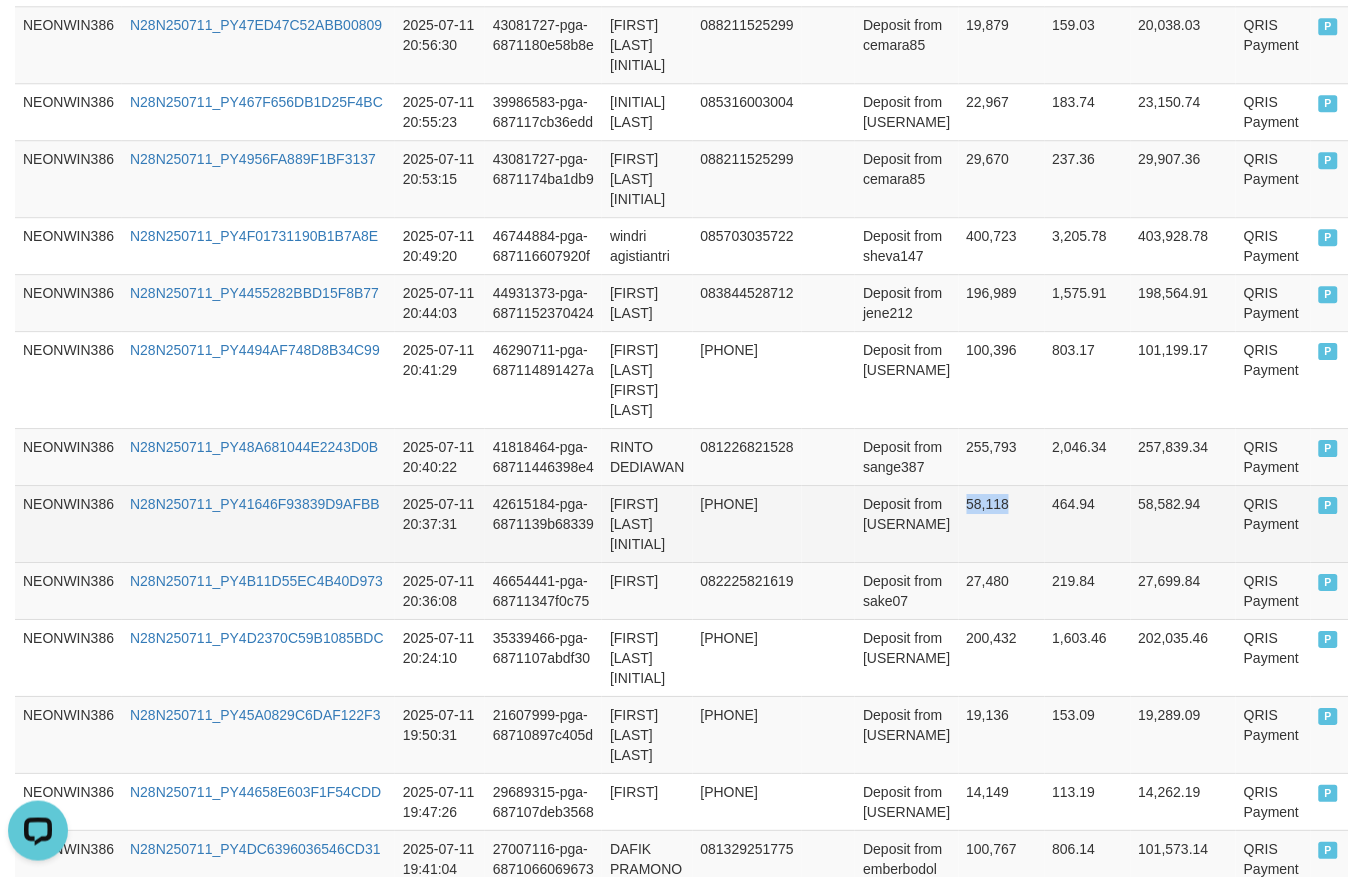 click on "58,118" at bounding box center [1002, 523] 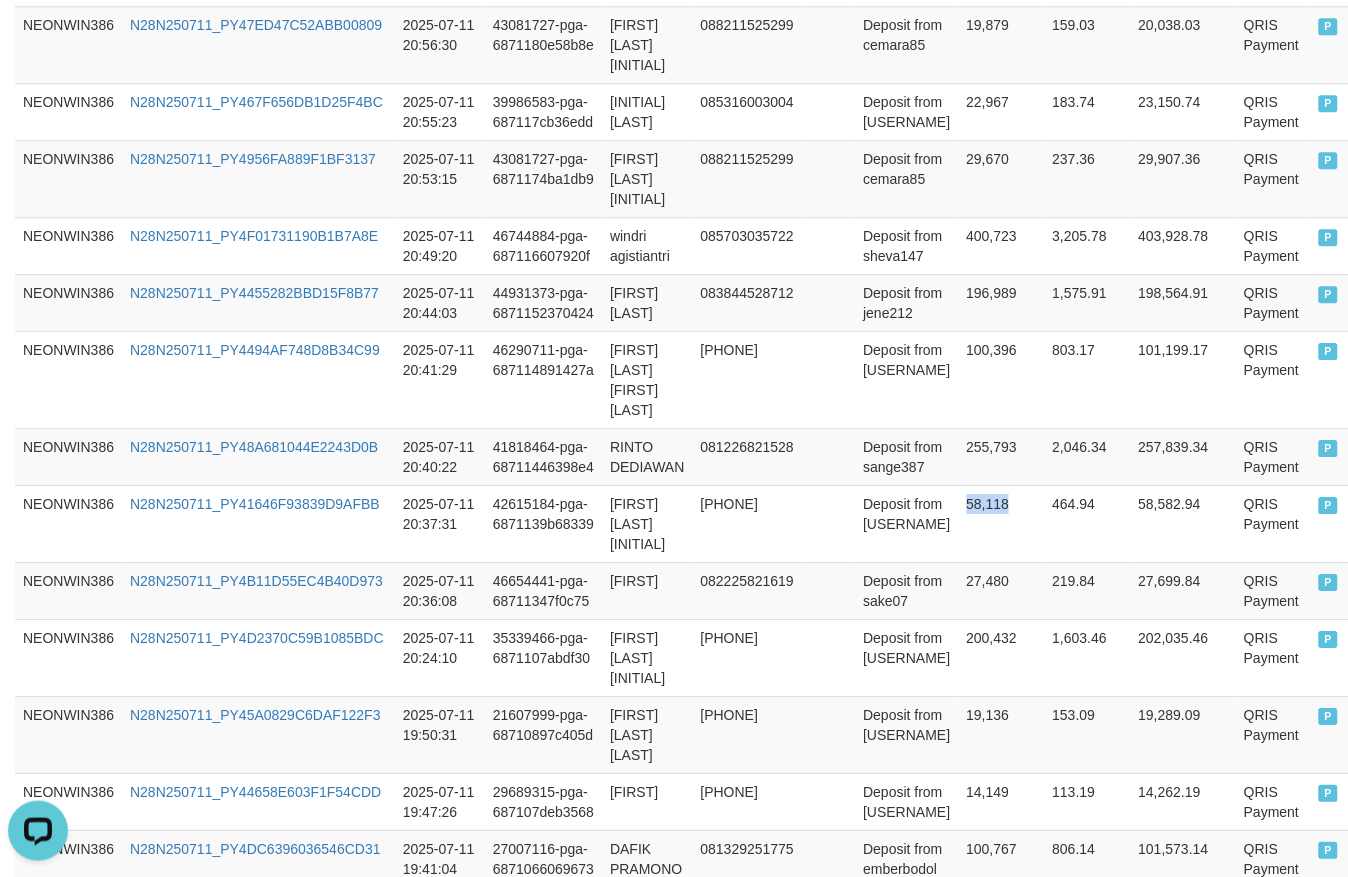 copy on "58,118" 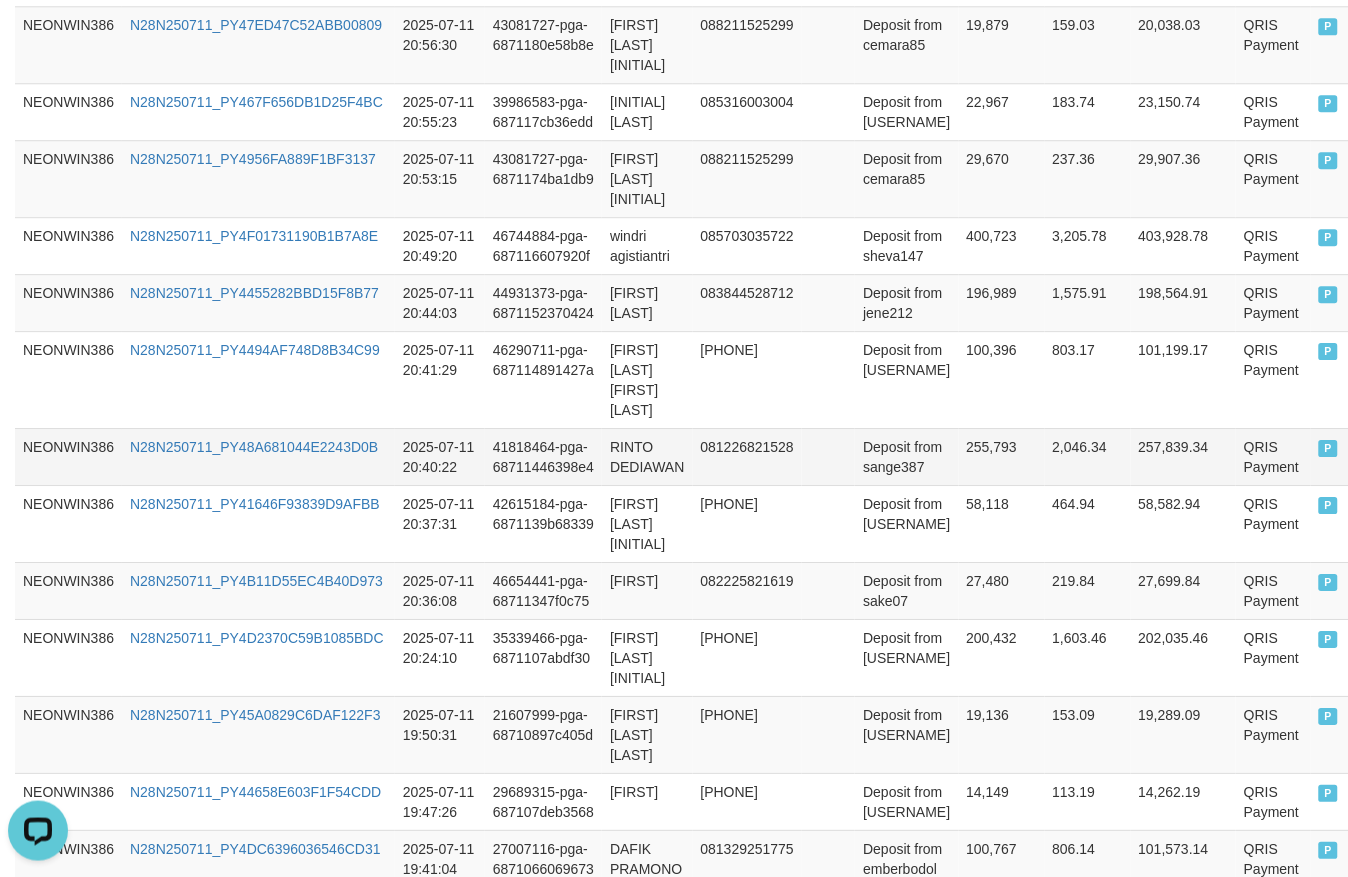 click on "255,793" at bounding box center (1002, 456) 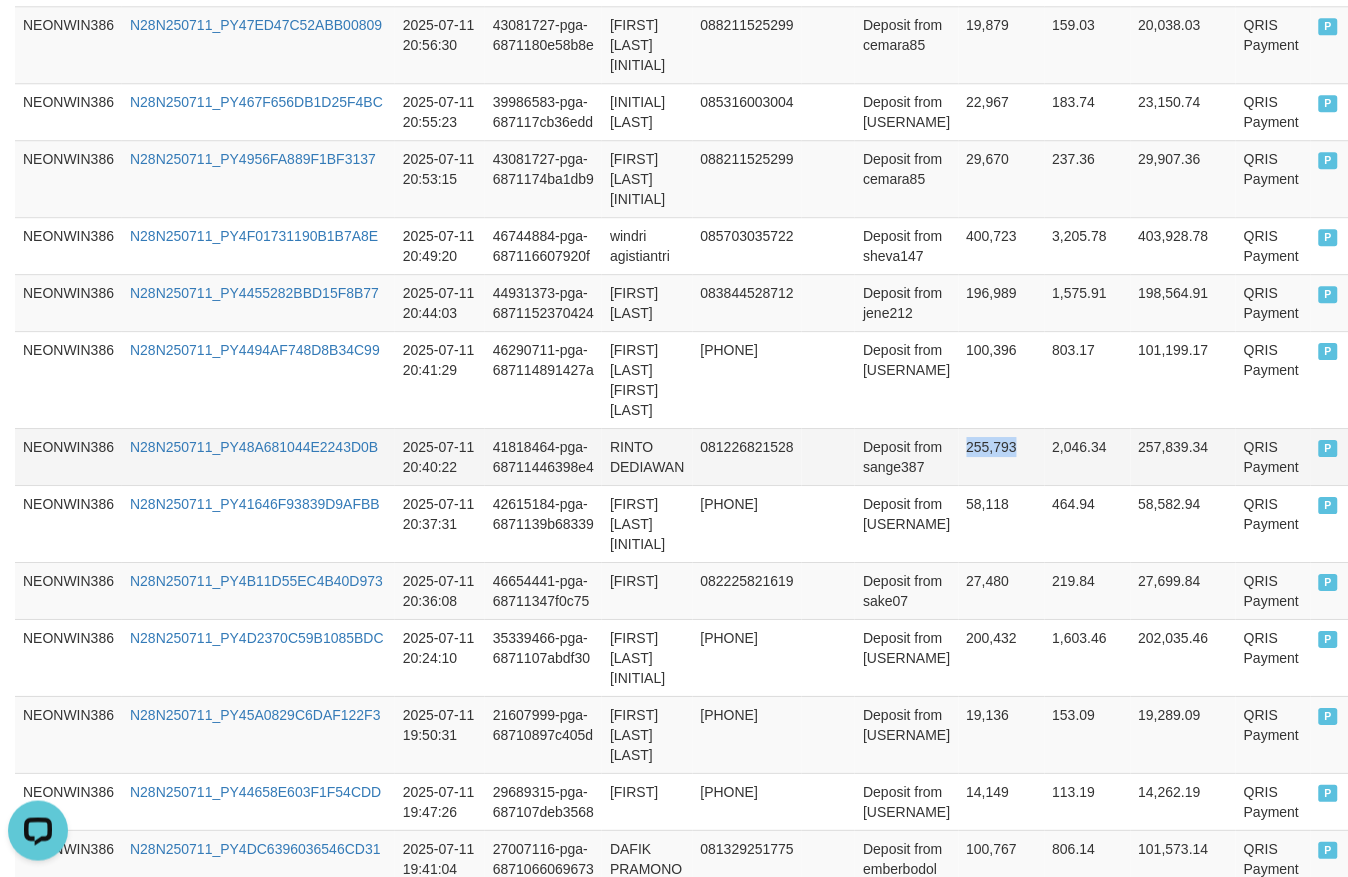 click on "255,793" at bounding box center [1002, 456] 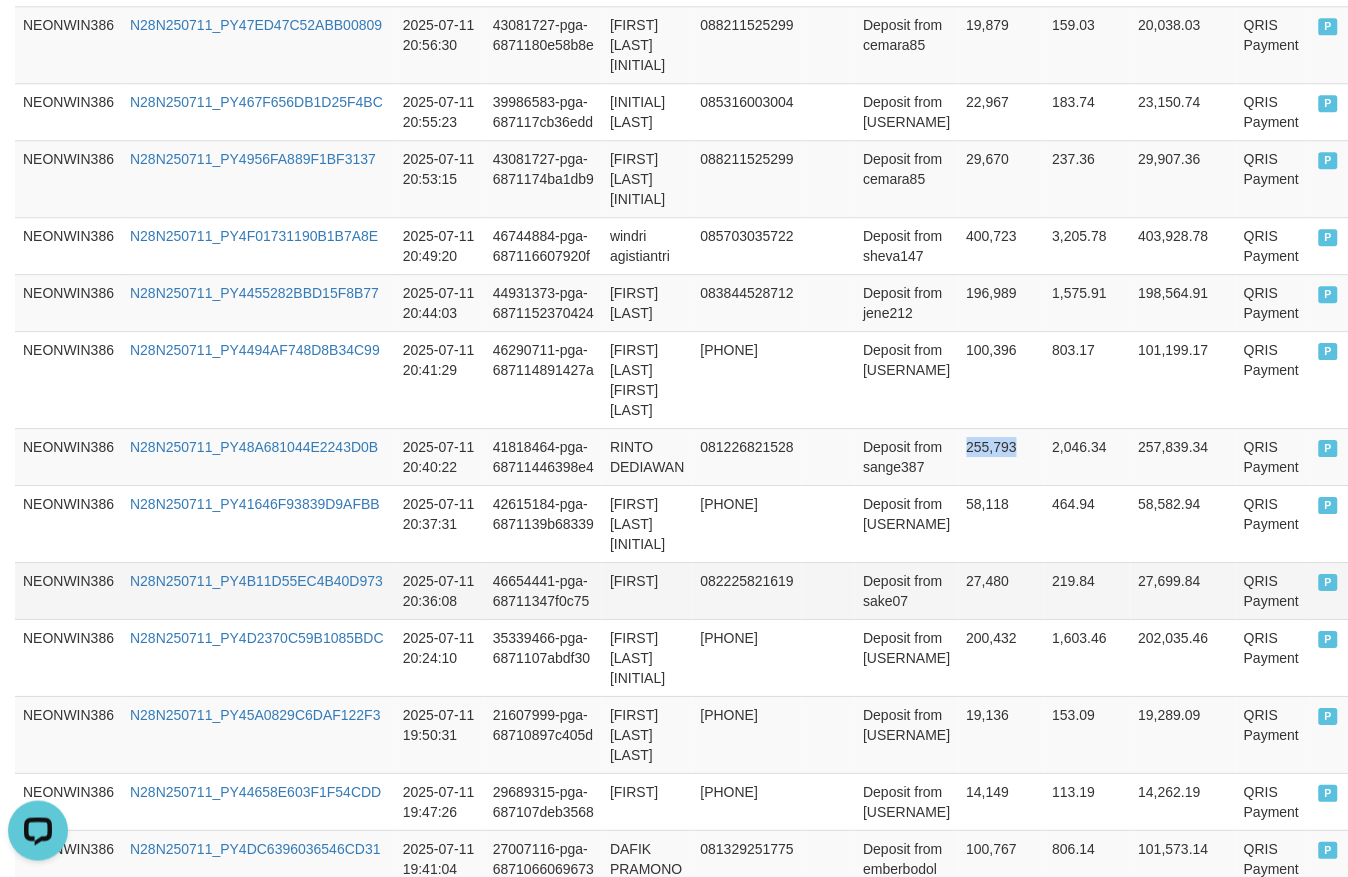 copy on "255,793" 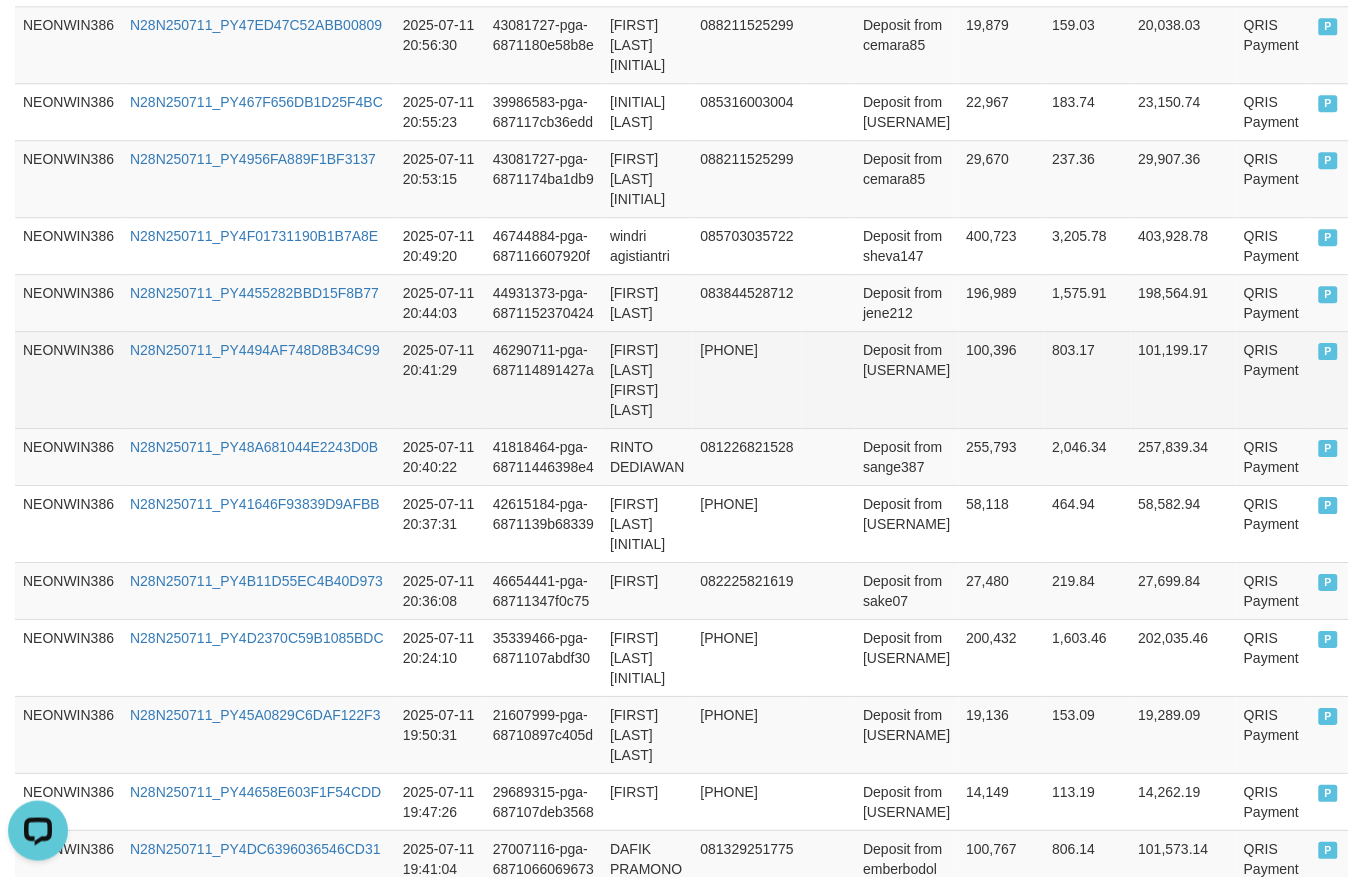 click on "100,396" at bounding box center [1002, 379] 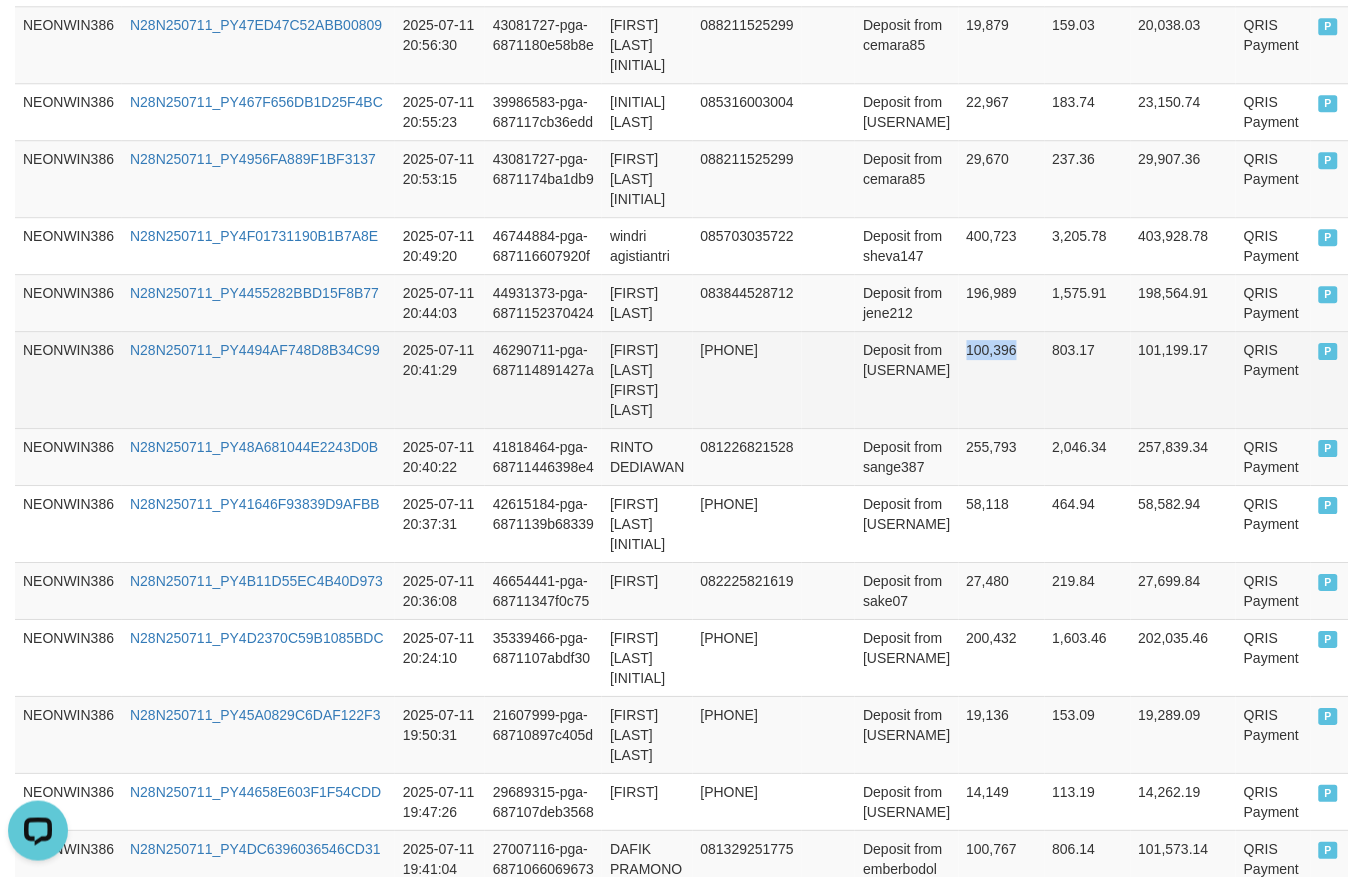 click on "100,396" at bounding box center (1002, 379) 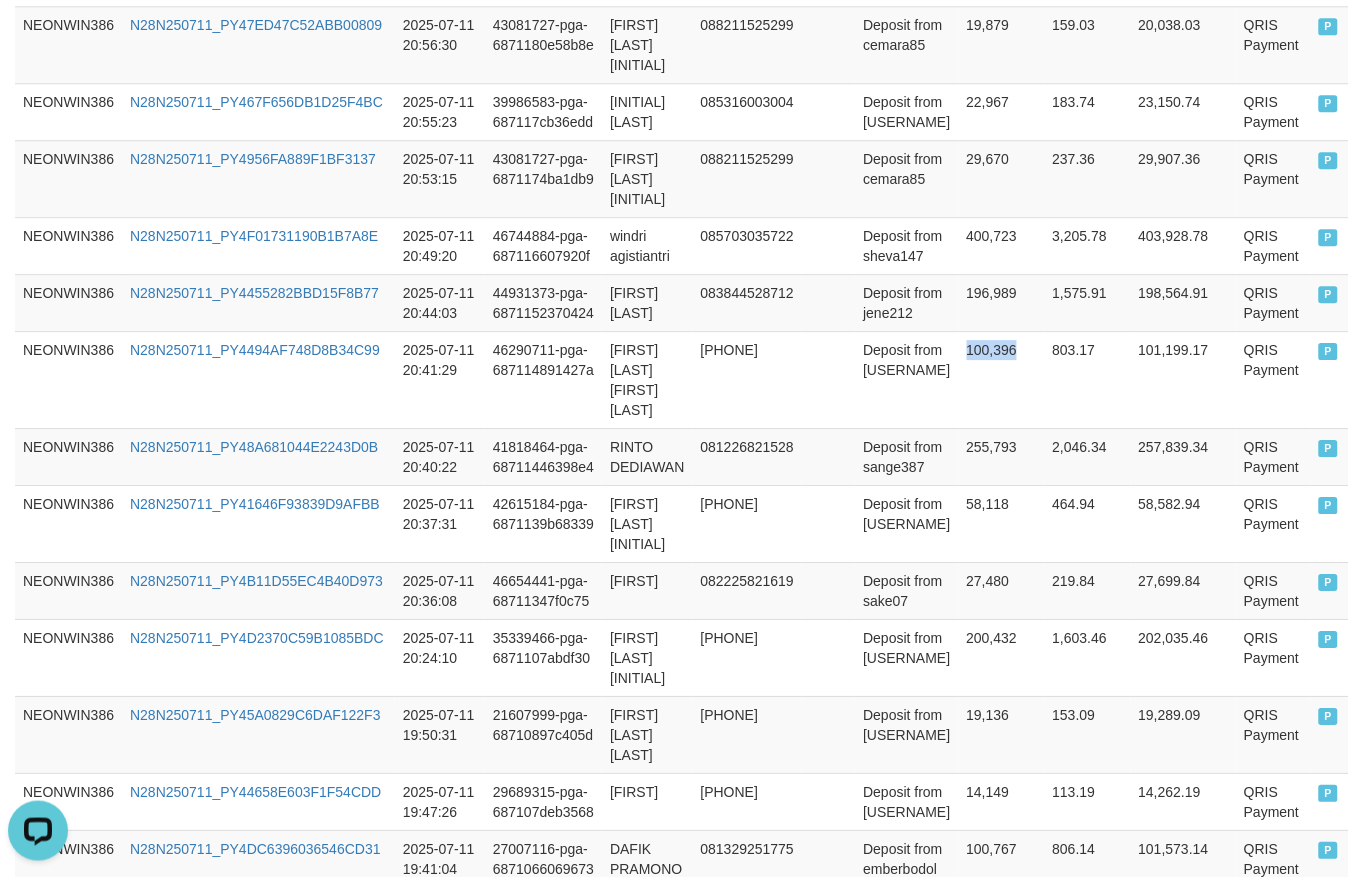 copy on "100,396" 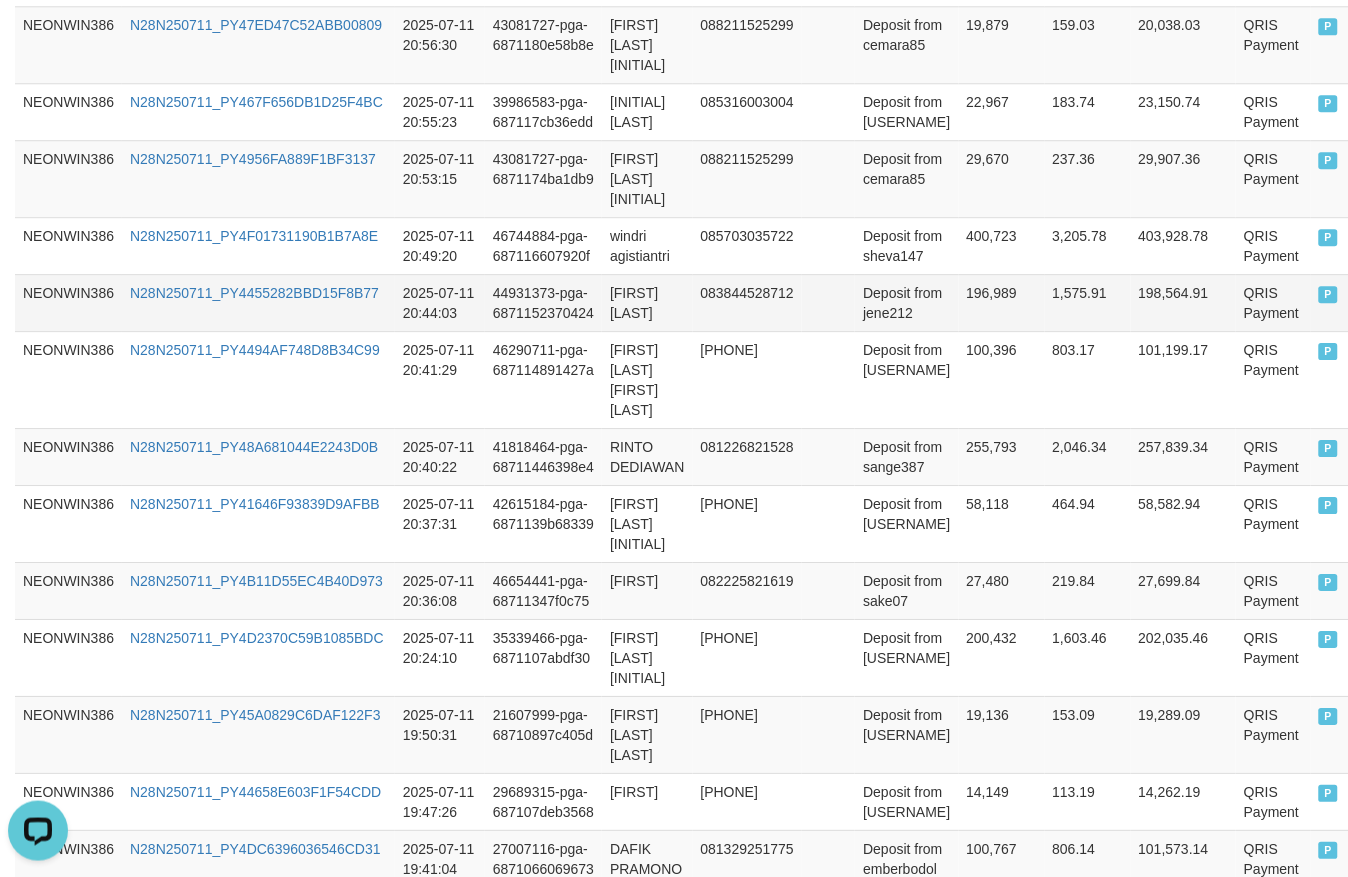 click on "196,989" at bounding box center [1002, 302] 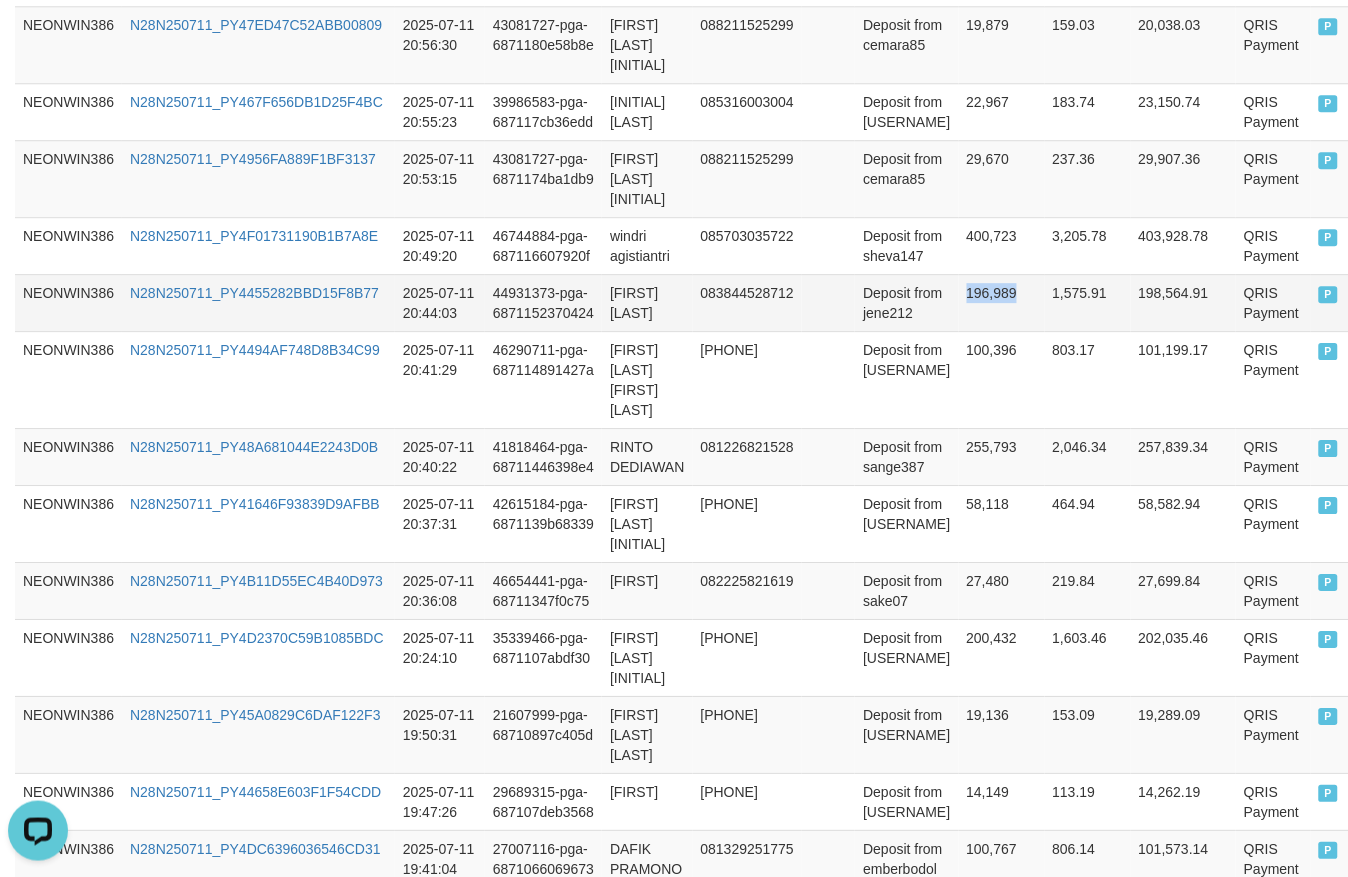 click on "196,989" at bounding box center [1002, 302] 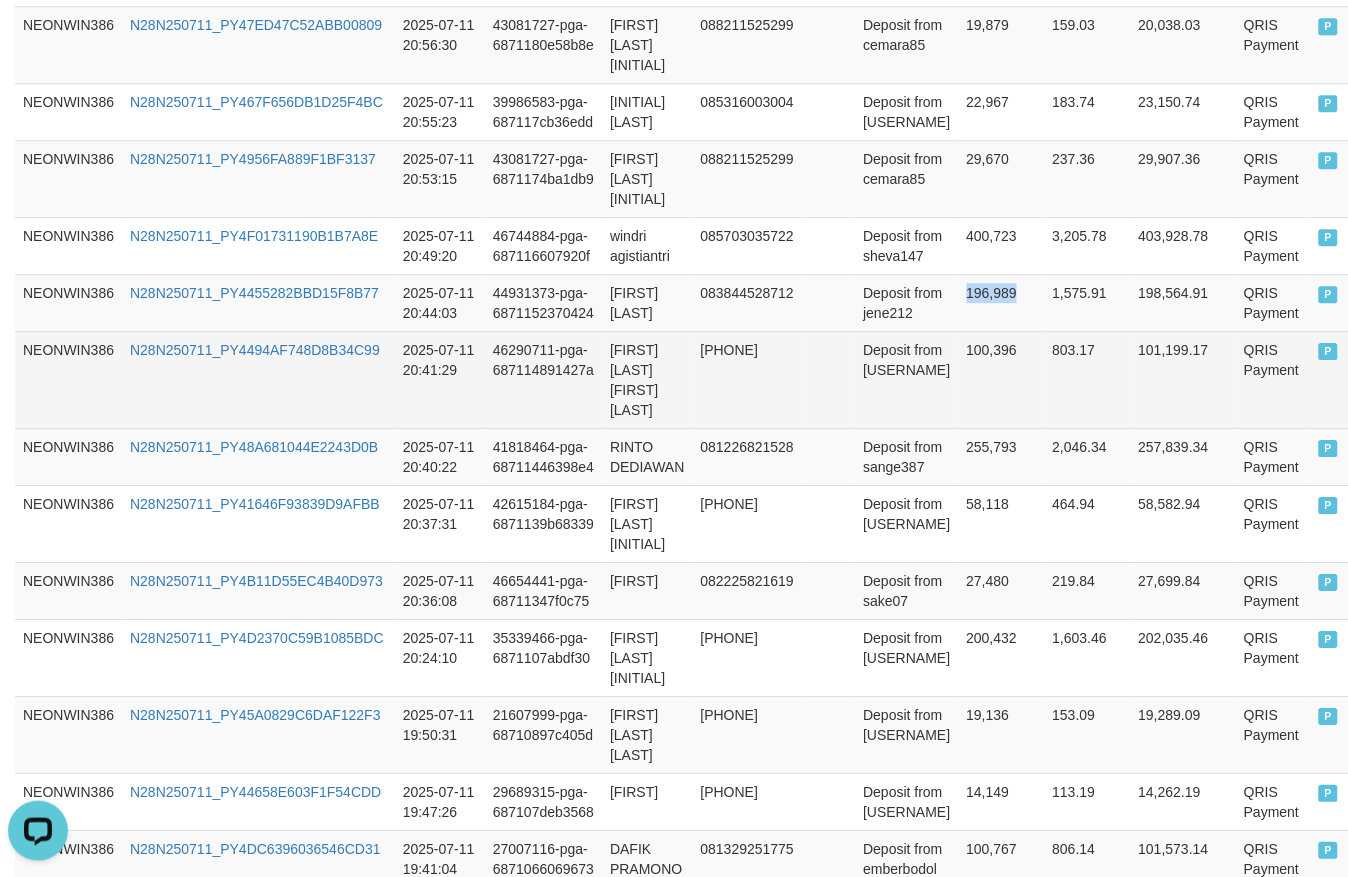 copy on "196,989" 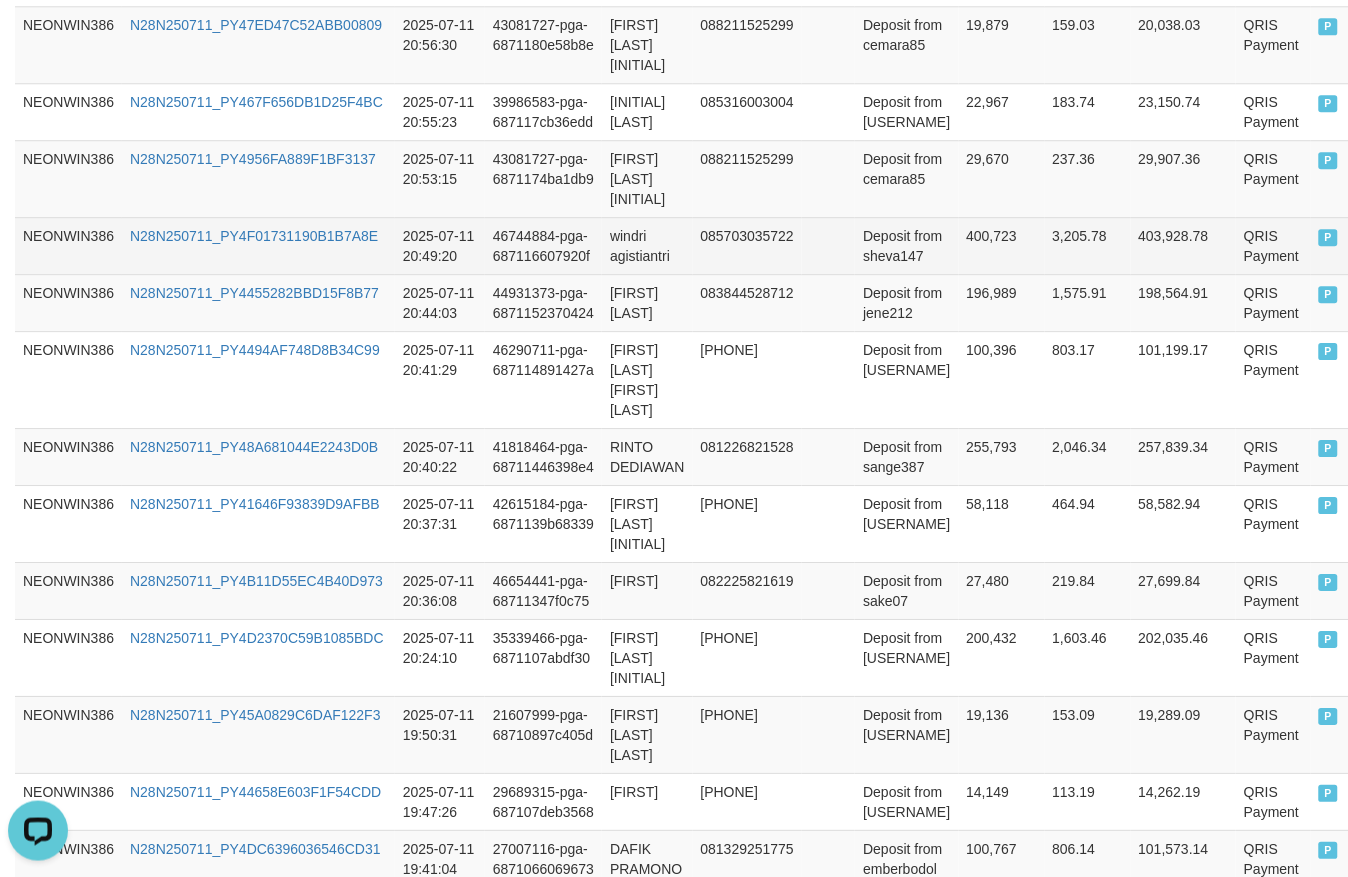 click on "400,723" at bounding box center (1002, 245) 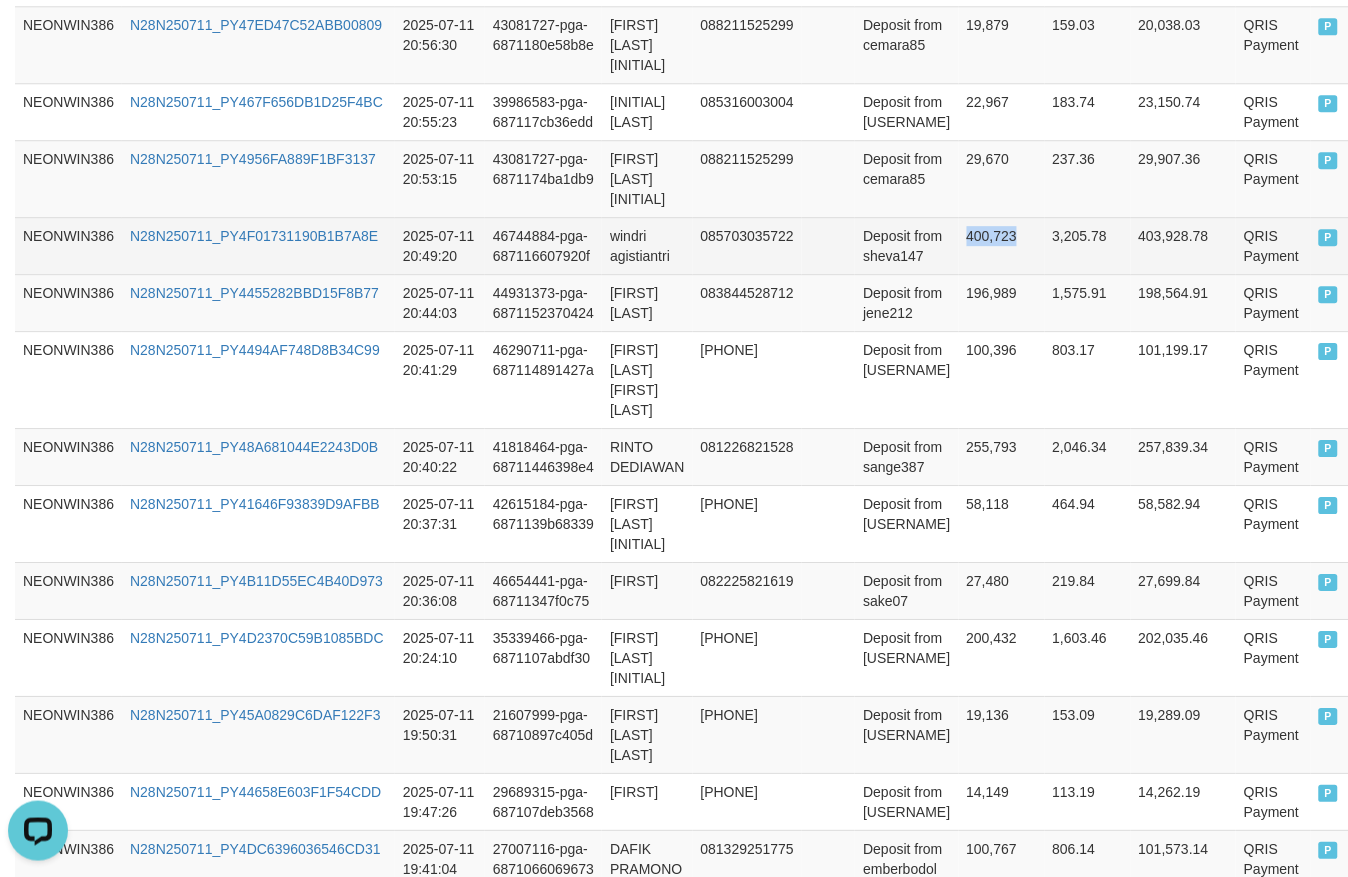 click on "400,723" at bounding box center [1002, 245] 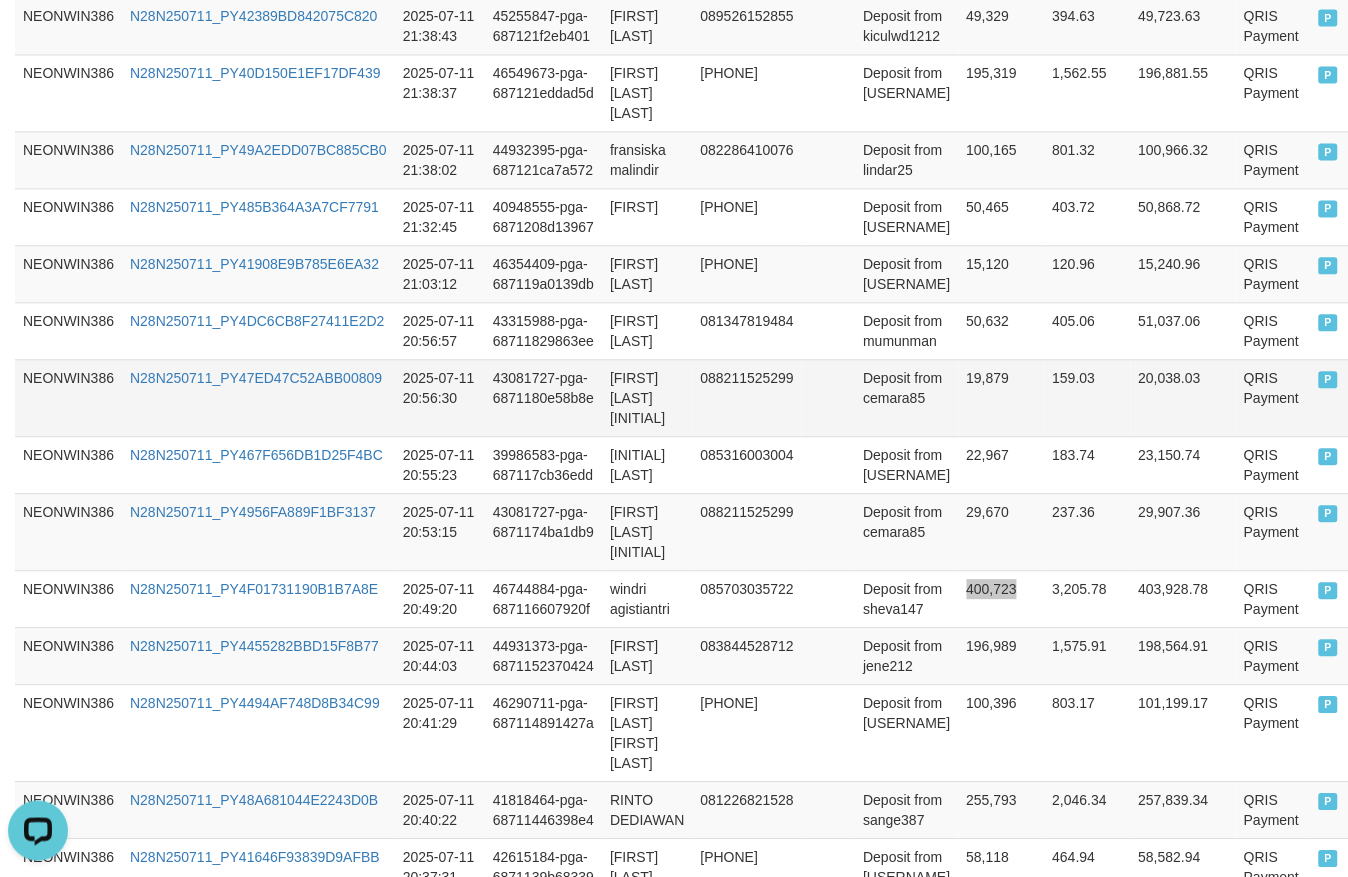scroll, scrollTop: 833, scrollLeft: 0, axis: vertical 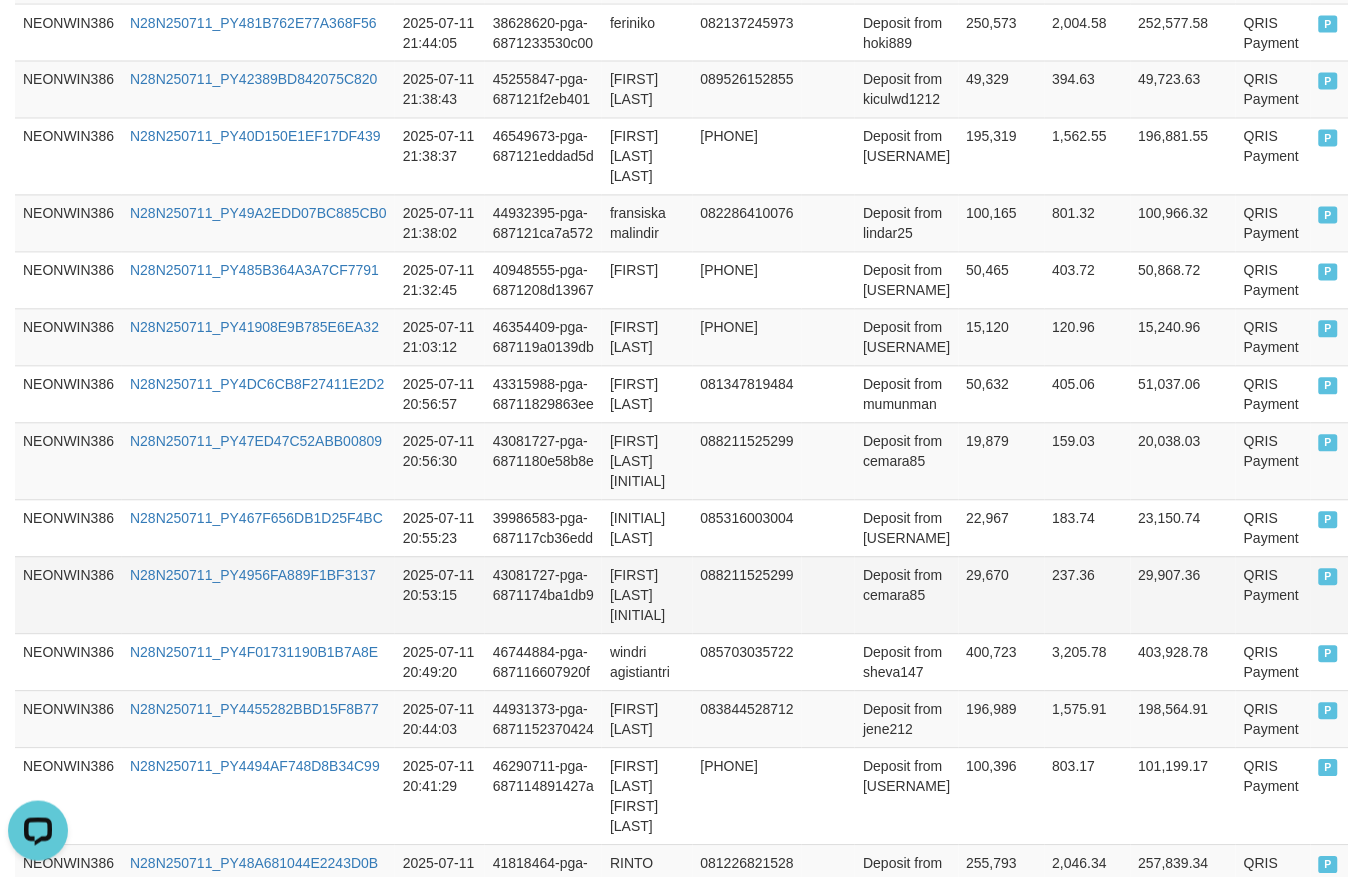 click on "29,670" at bounding box center [1002, 595] 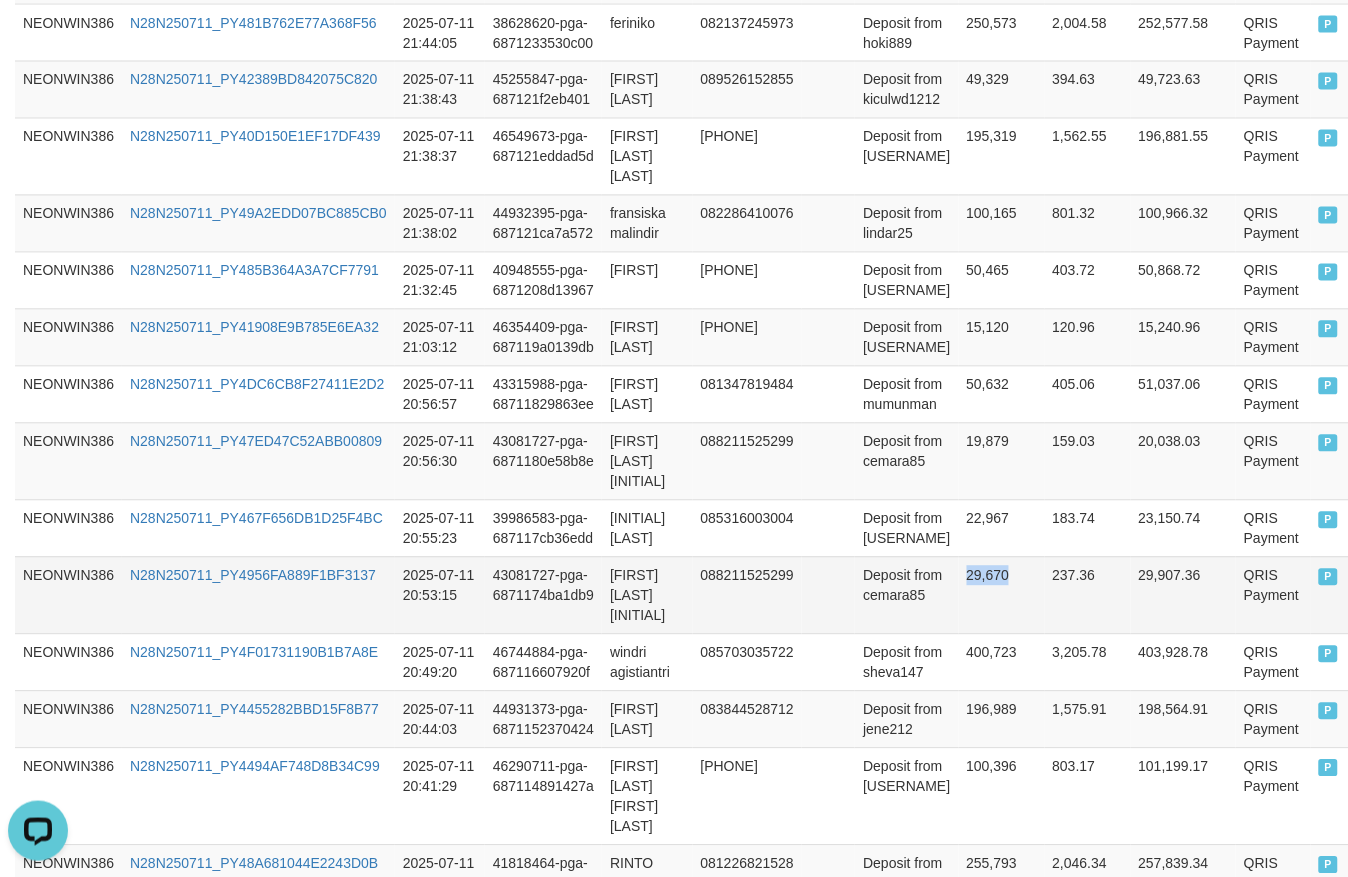 click on "29,670" at bounding box center [1002, 595] 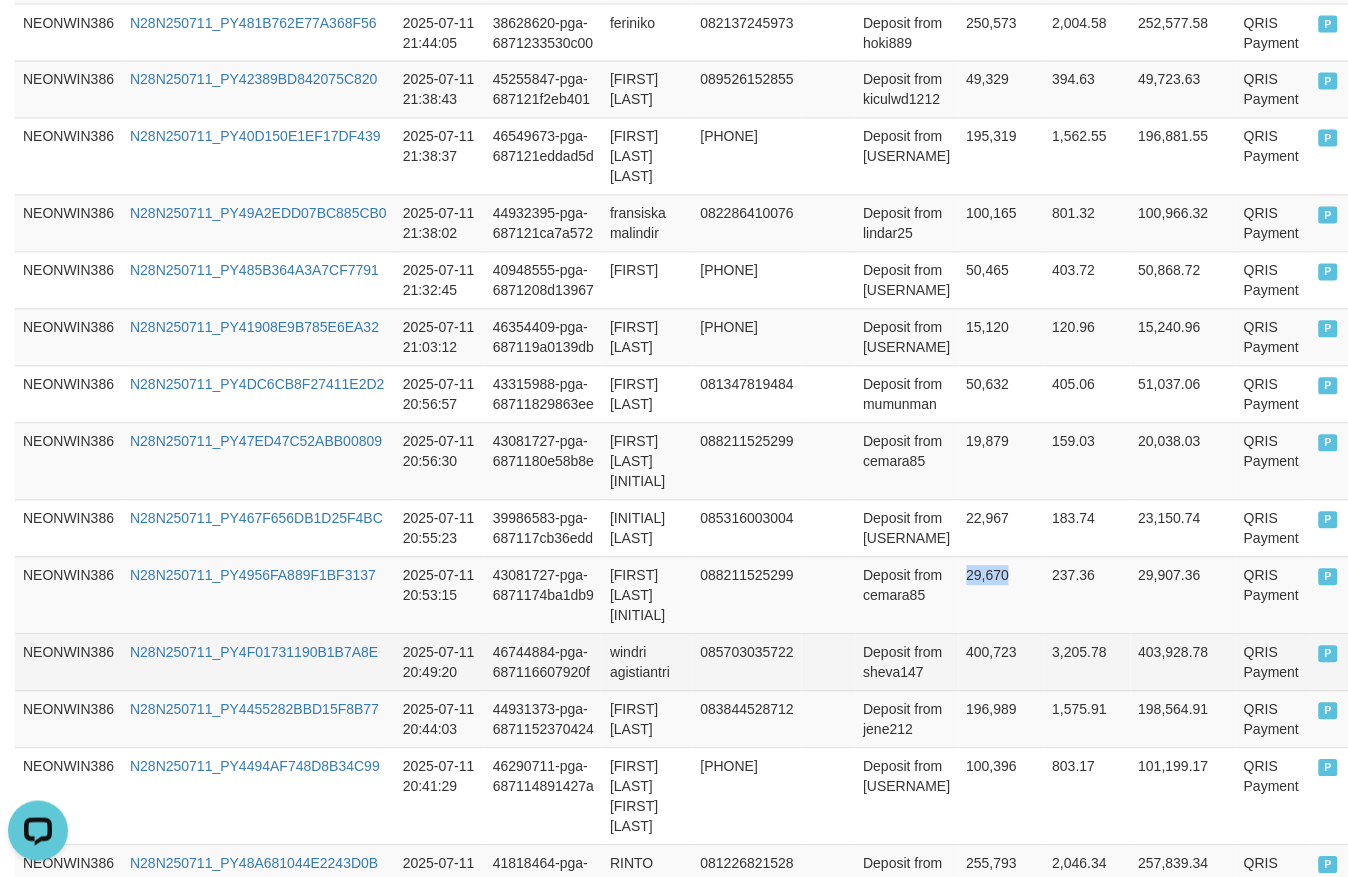 copy on "29,670" 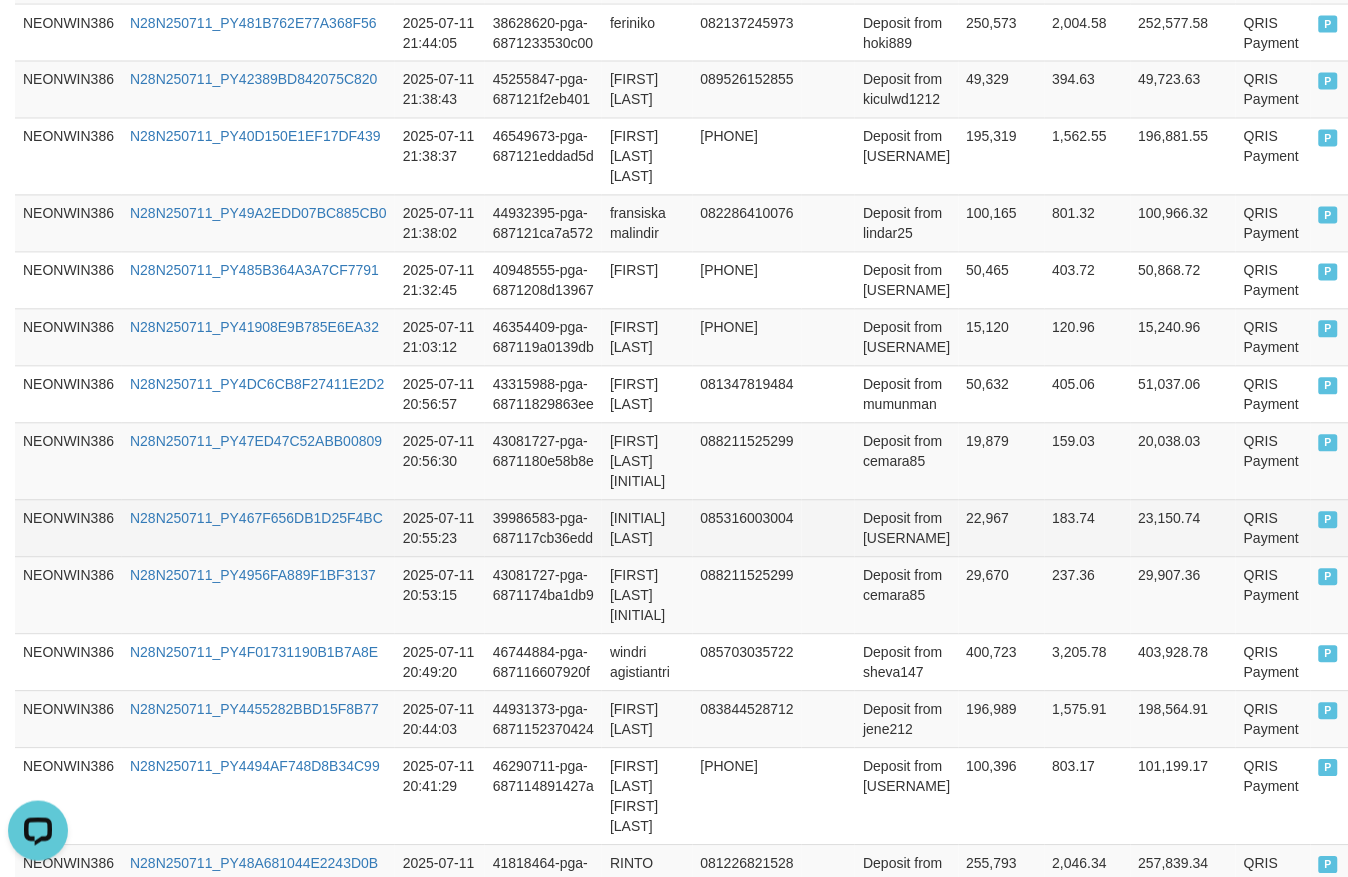 click on "22,967" at bounding box center [1002, 528] 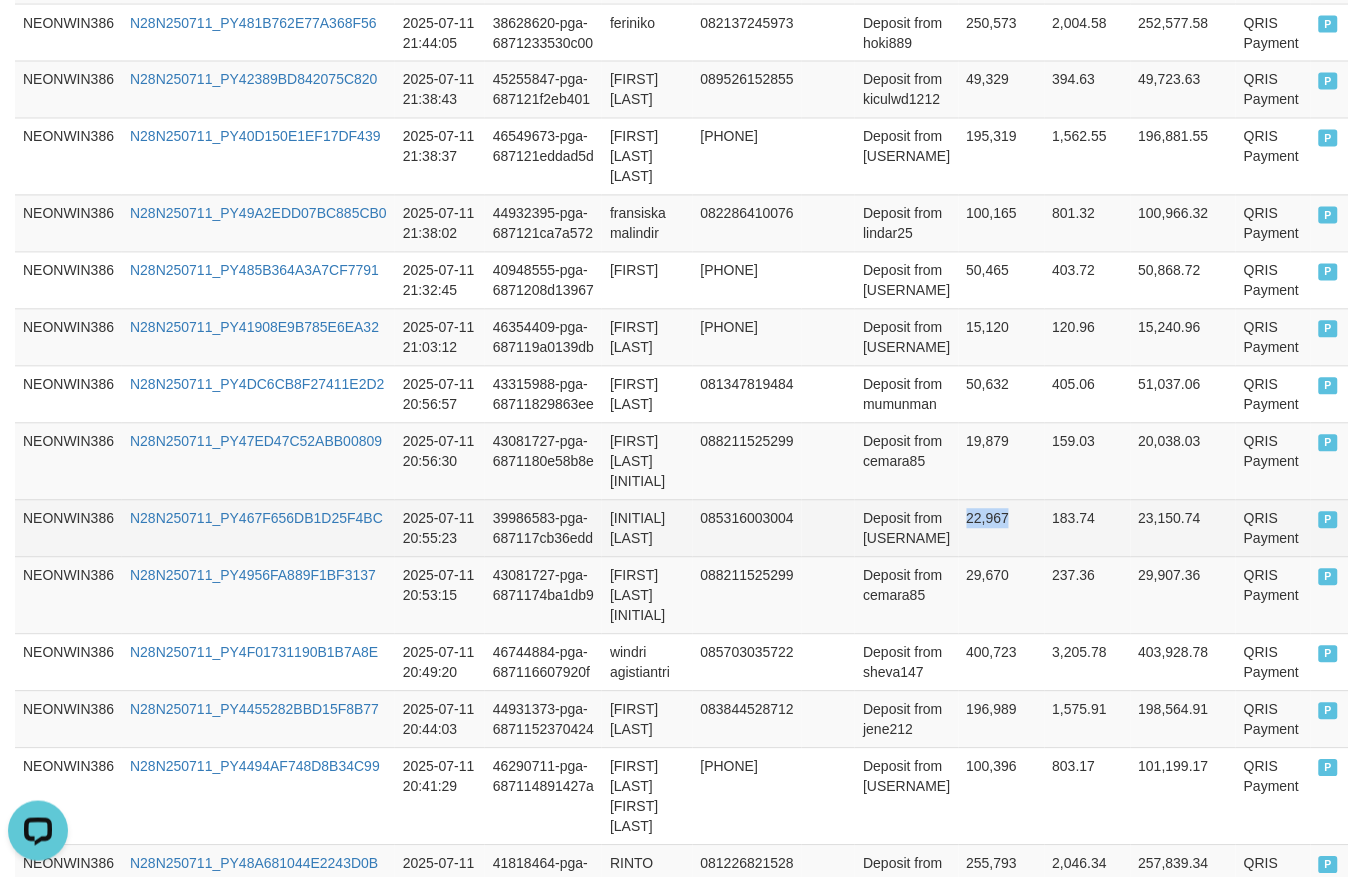 click on "22,967" at bounding box center [1002, 528] 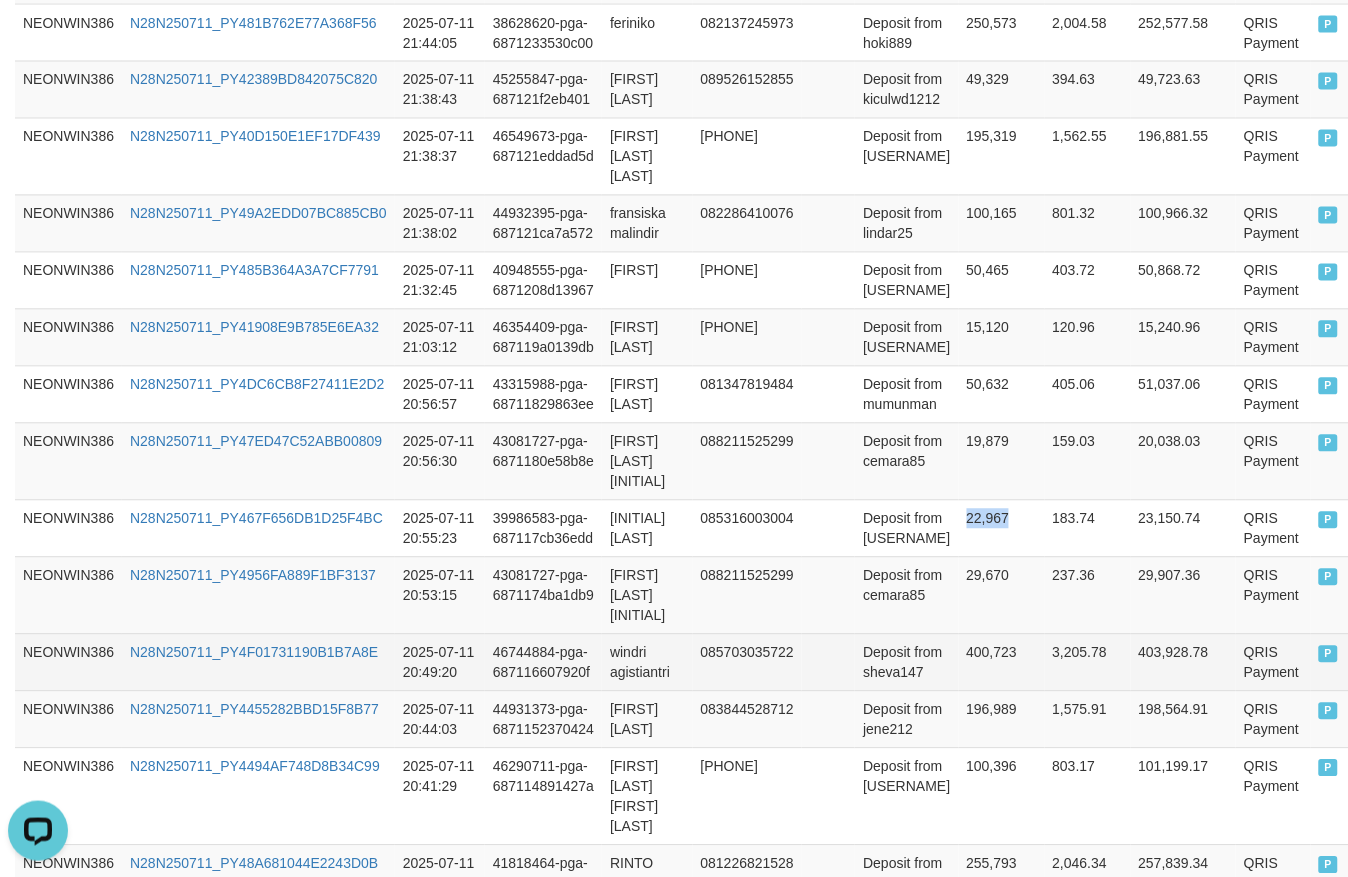 copy on "22,967" 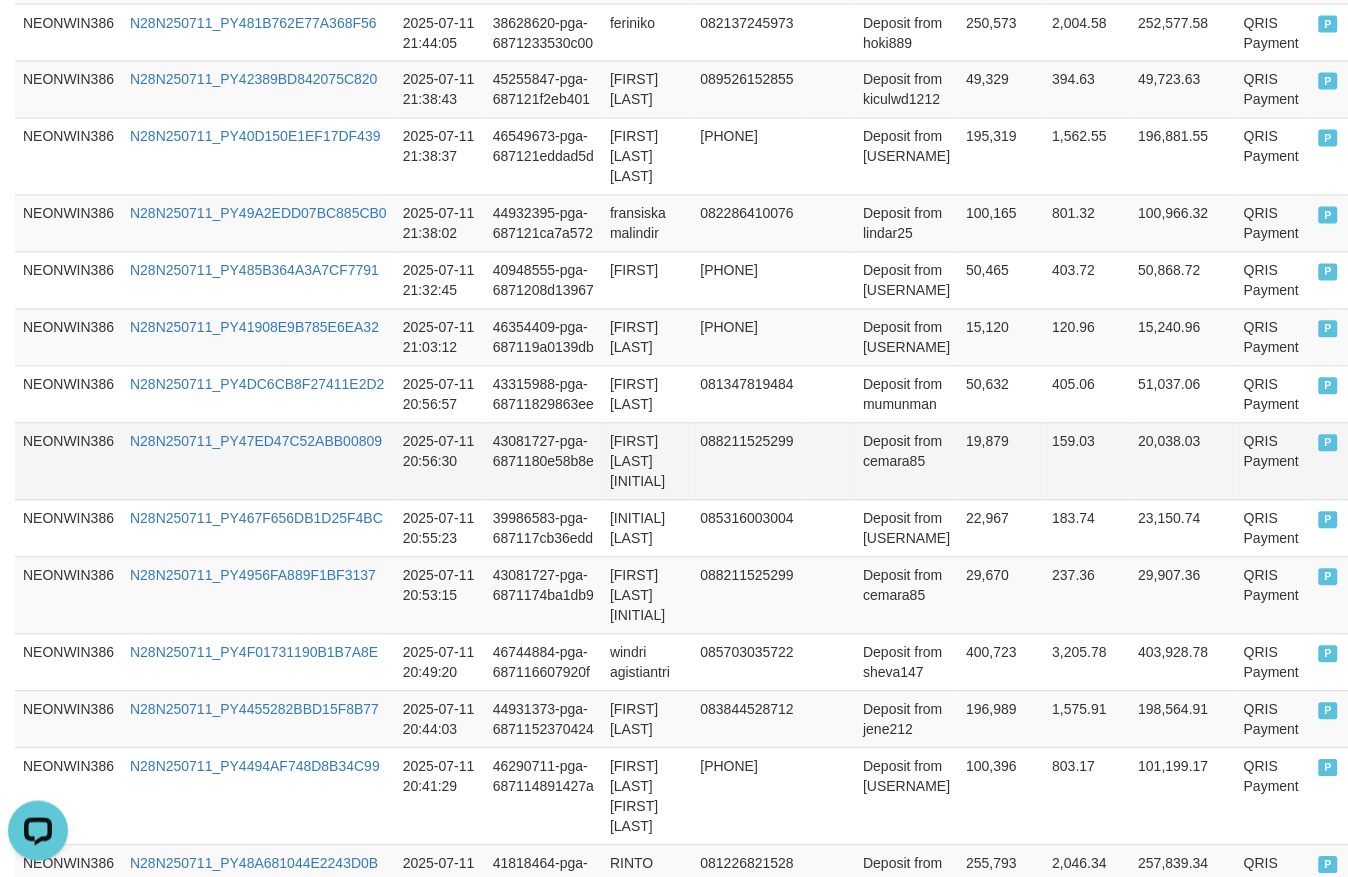 click on "19,879" at bounding box center [1002, 461] 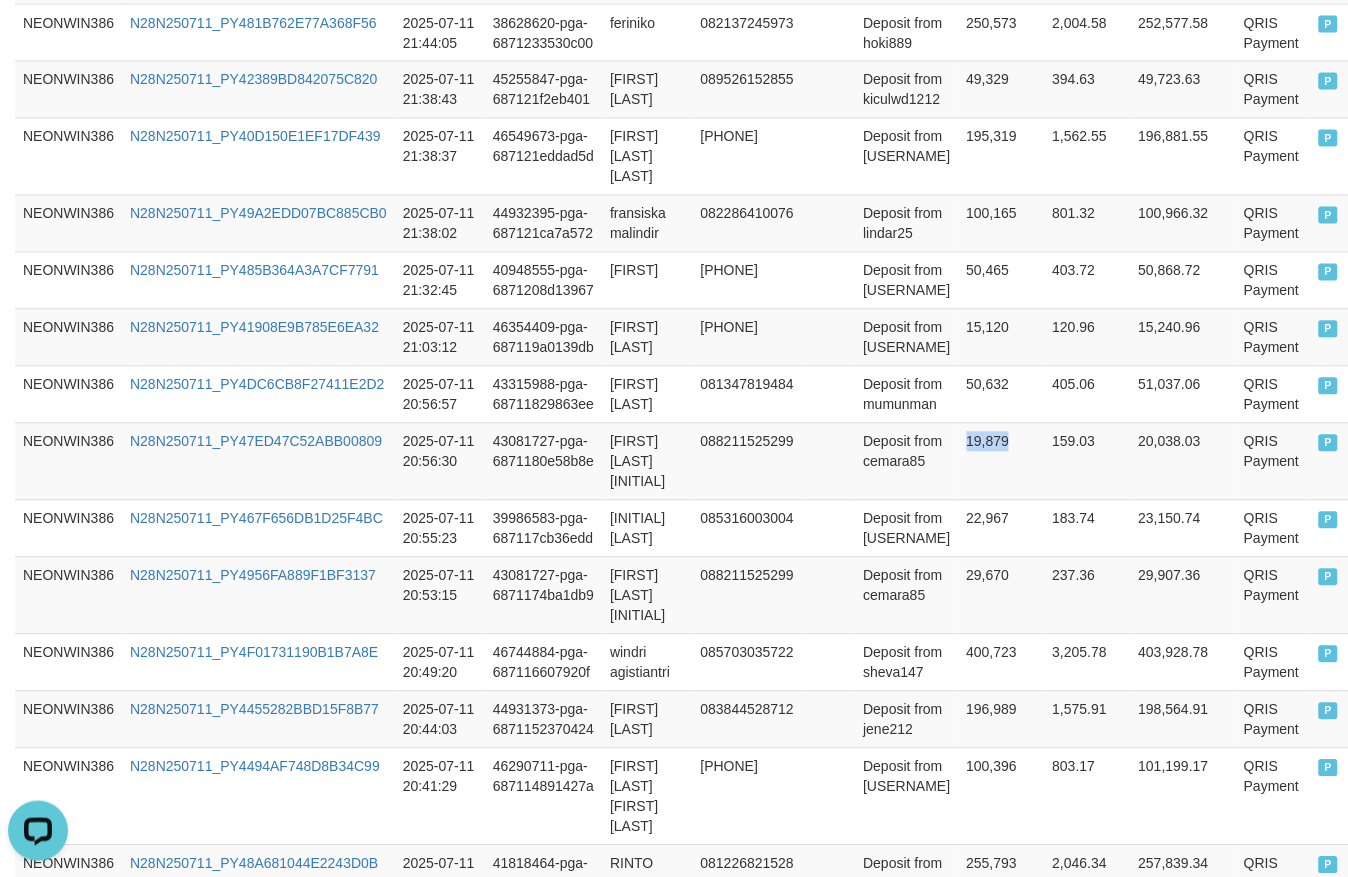 copy on "19,879" 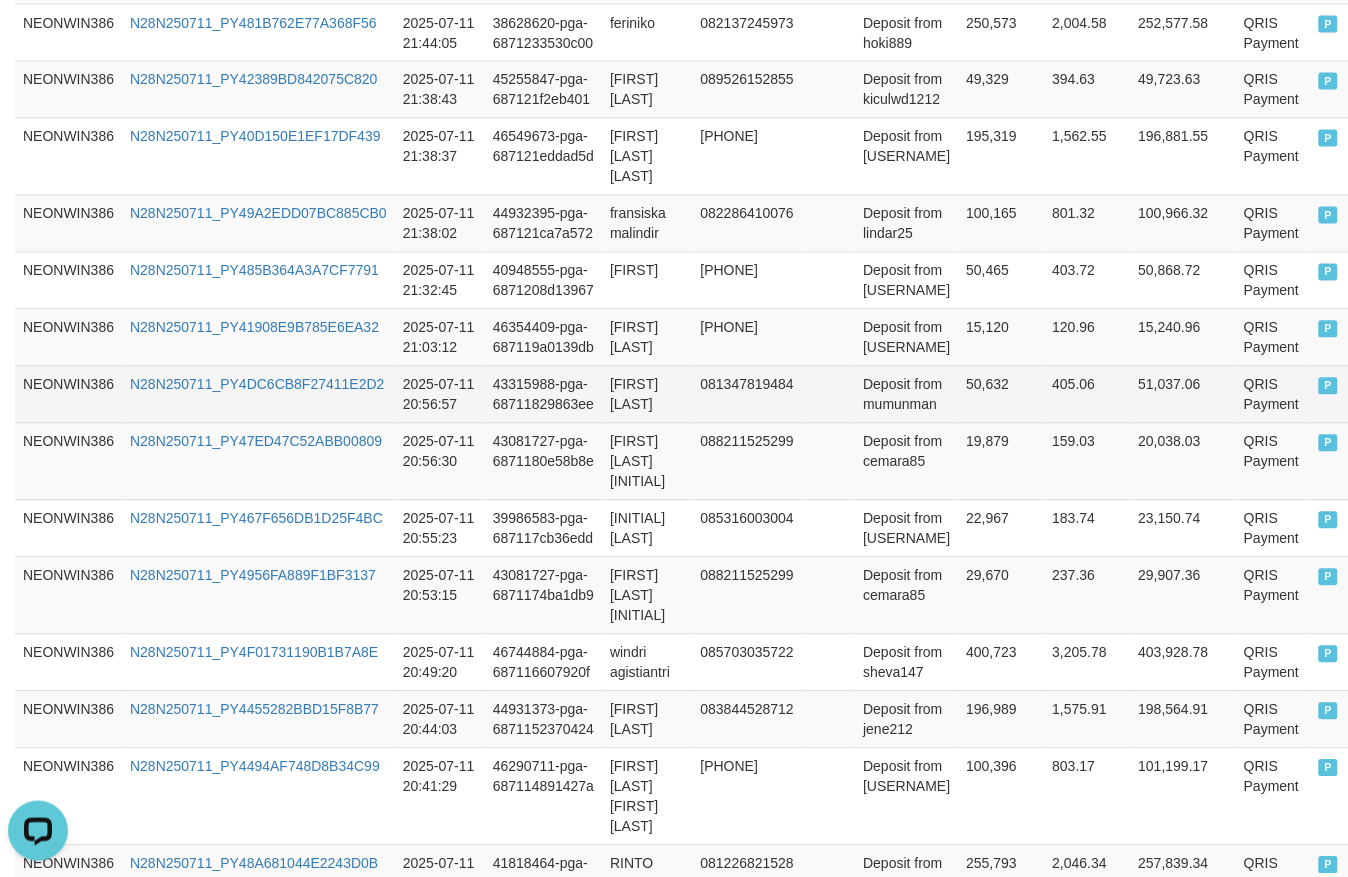 click on "50,632" at bounding box center (1002, 394) 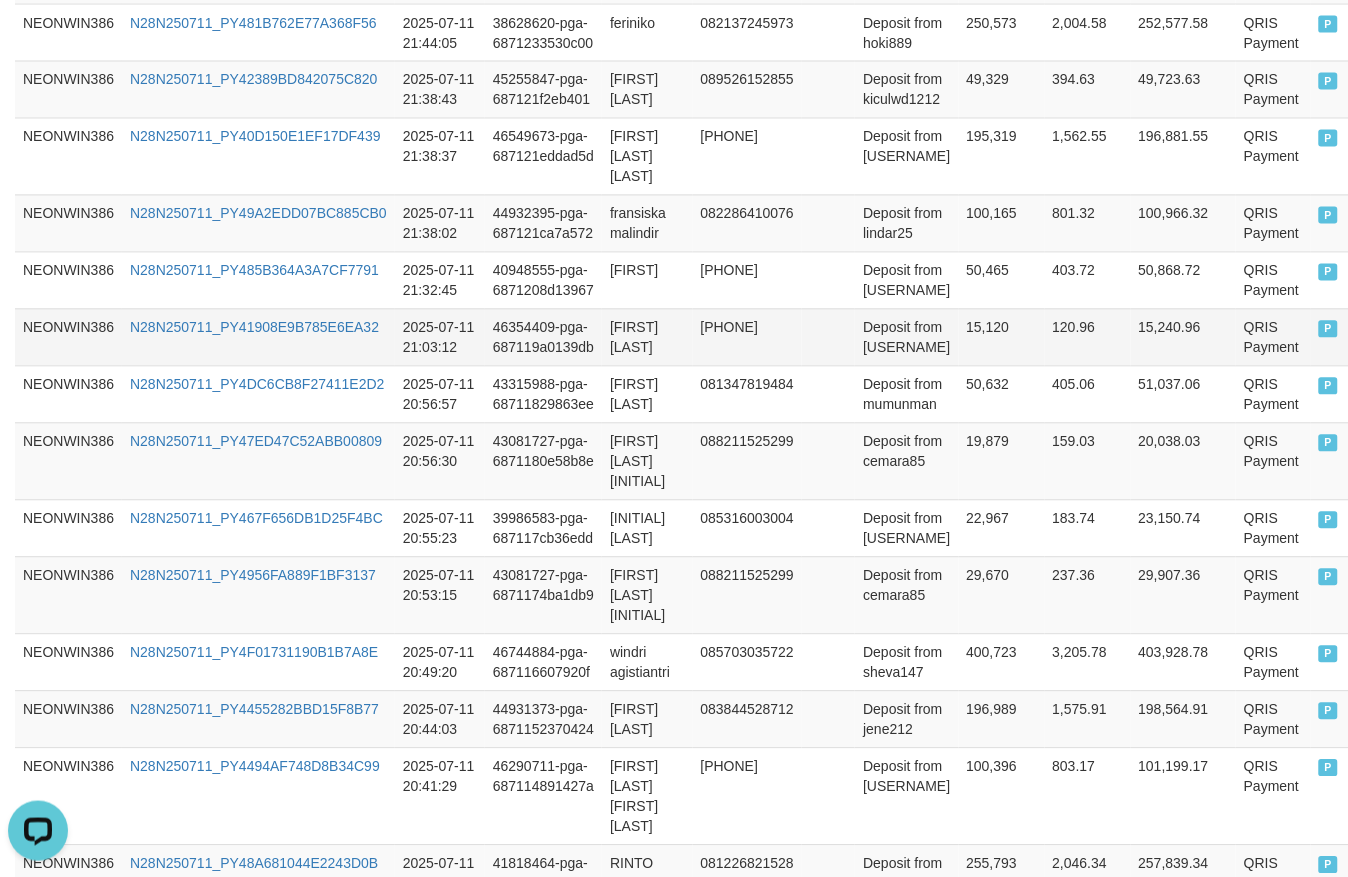 click on "15,120" at bounding box center [1002, 337] 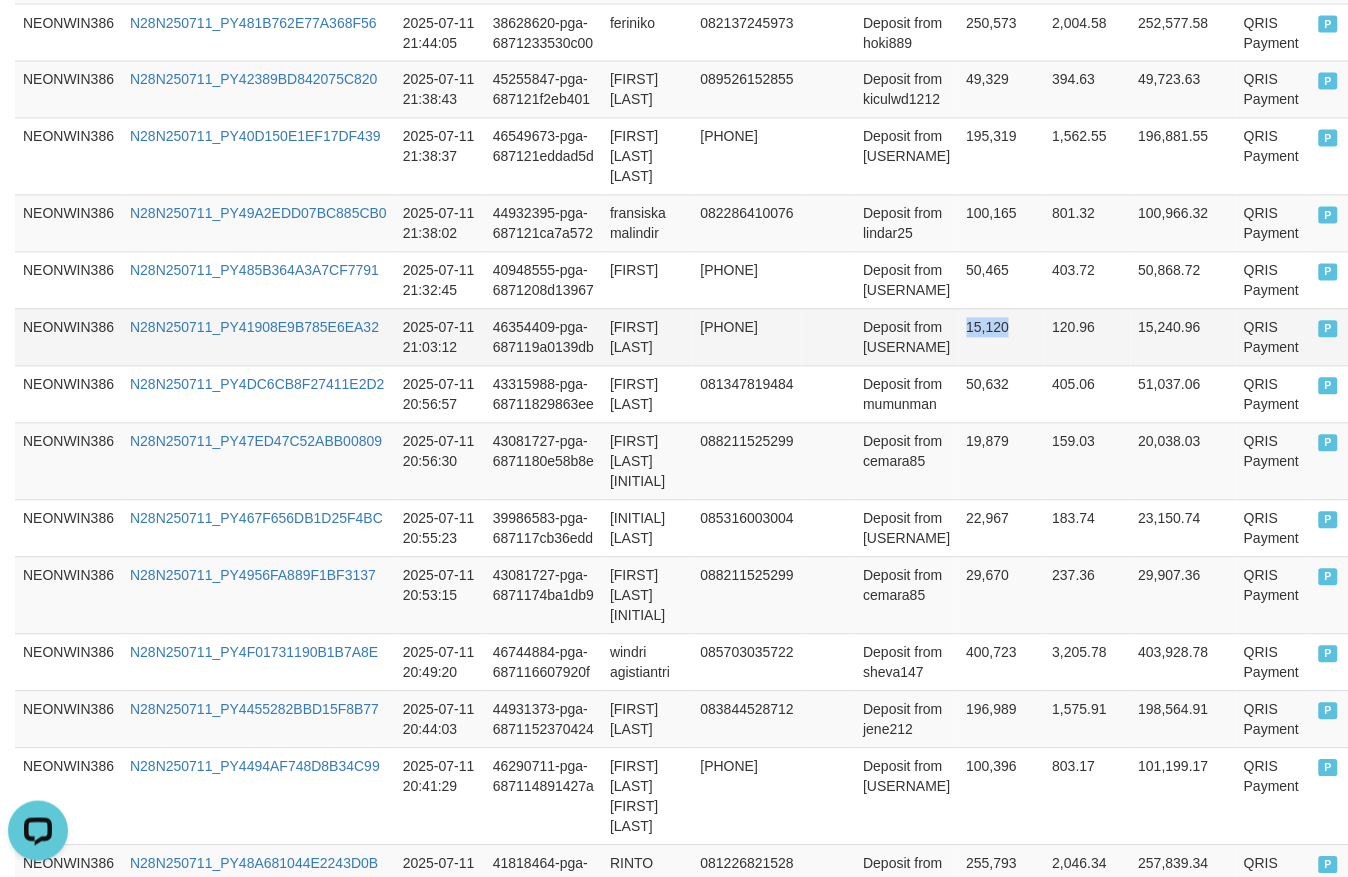 click on "15,120" at bounding box center [1002, 337] 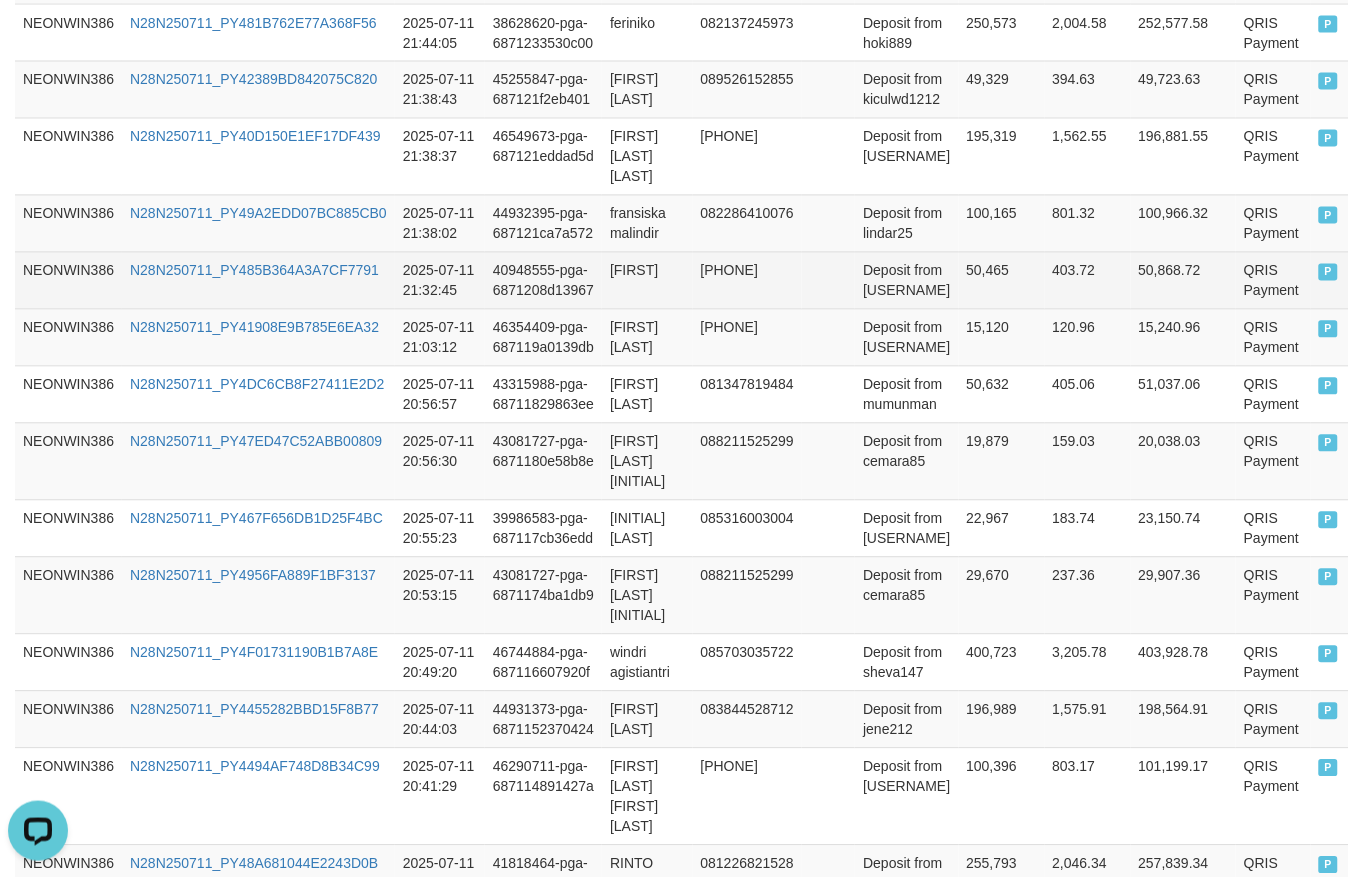 click on "50,465" at bounding box center (1002, 280) 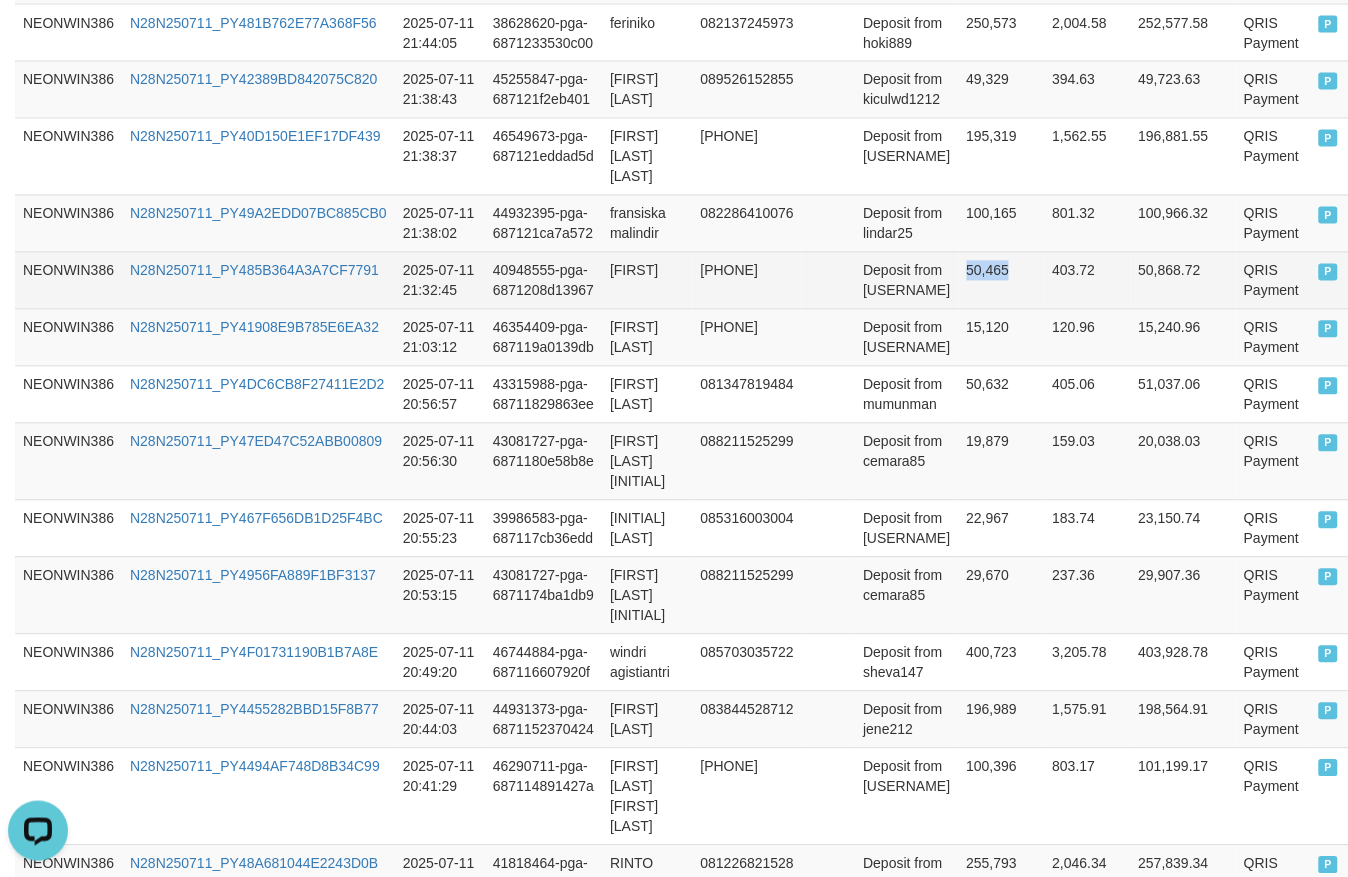 click on "50,465" at bounding box center (1002, 280) 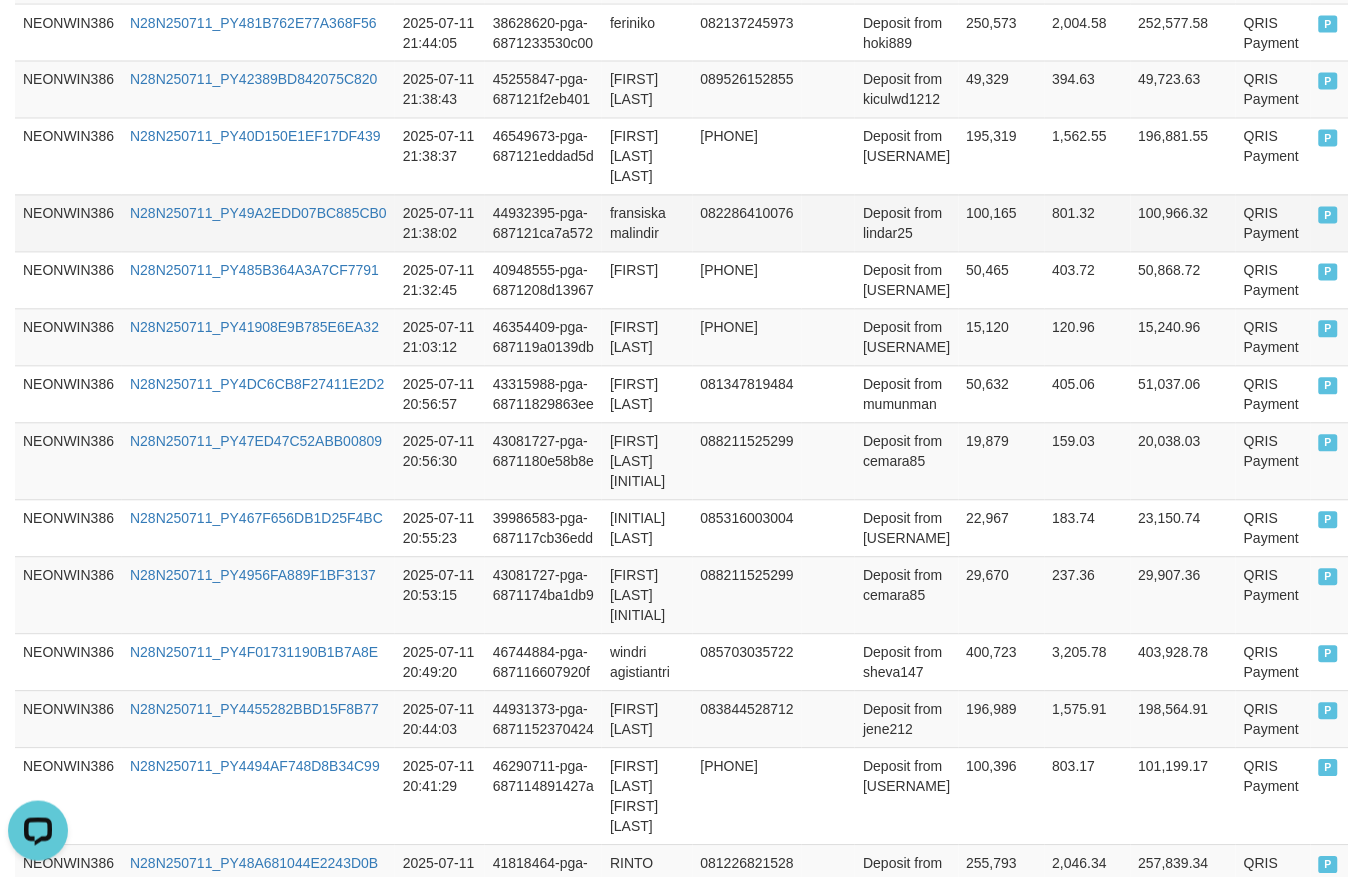 click on "100,165" at bounding box center (1002, 223) 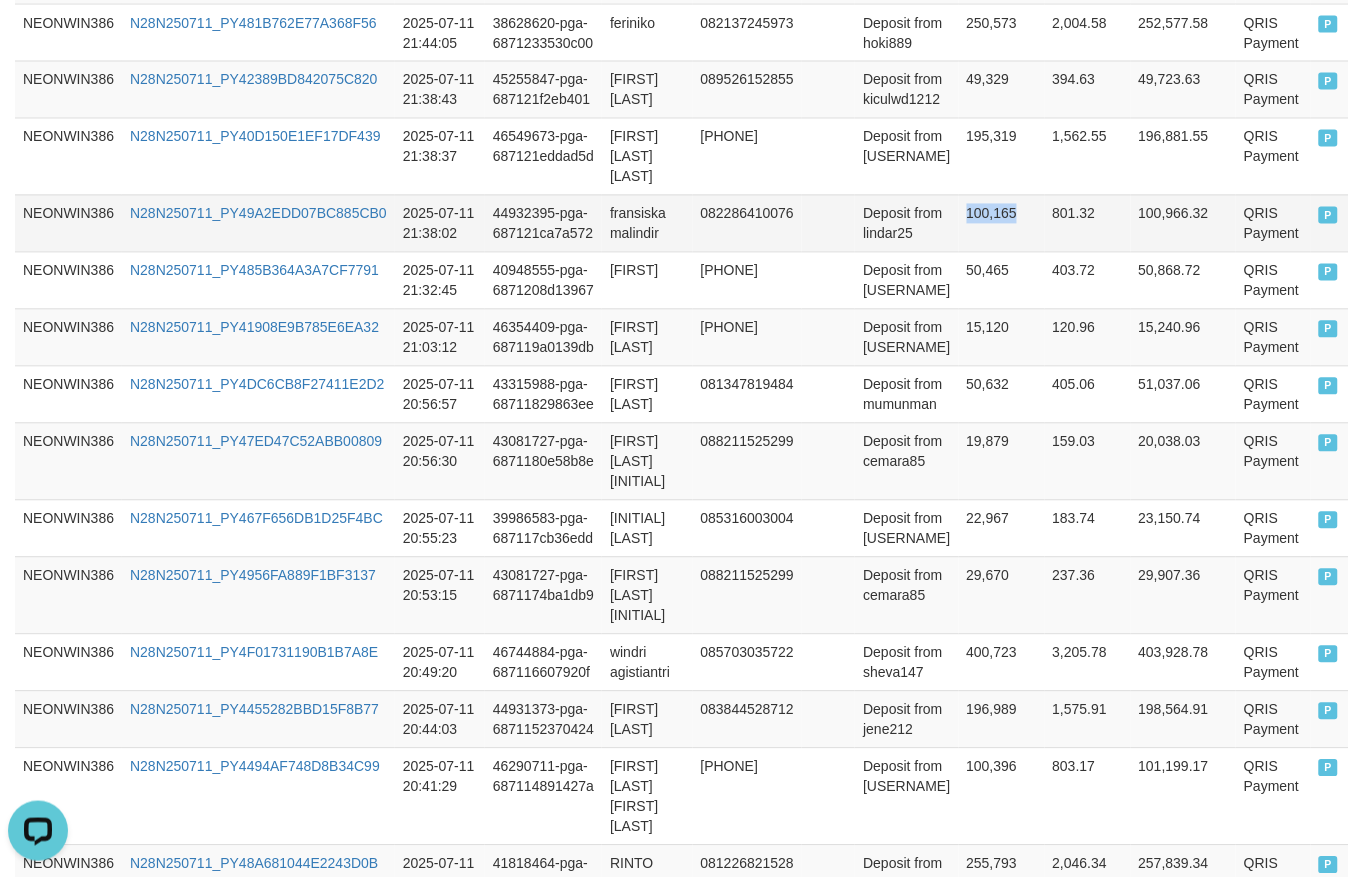 click on "100,165" at bounding box center [1002, 223] 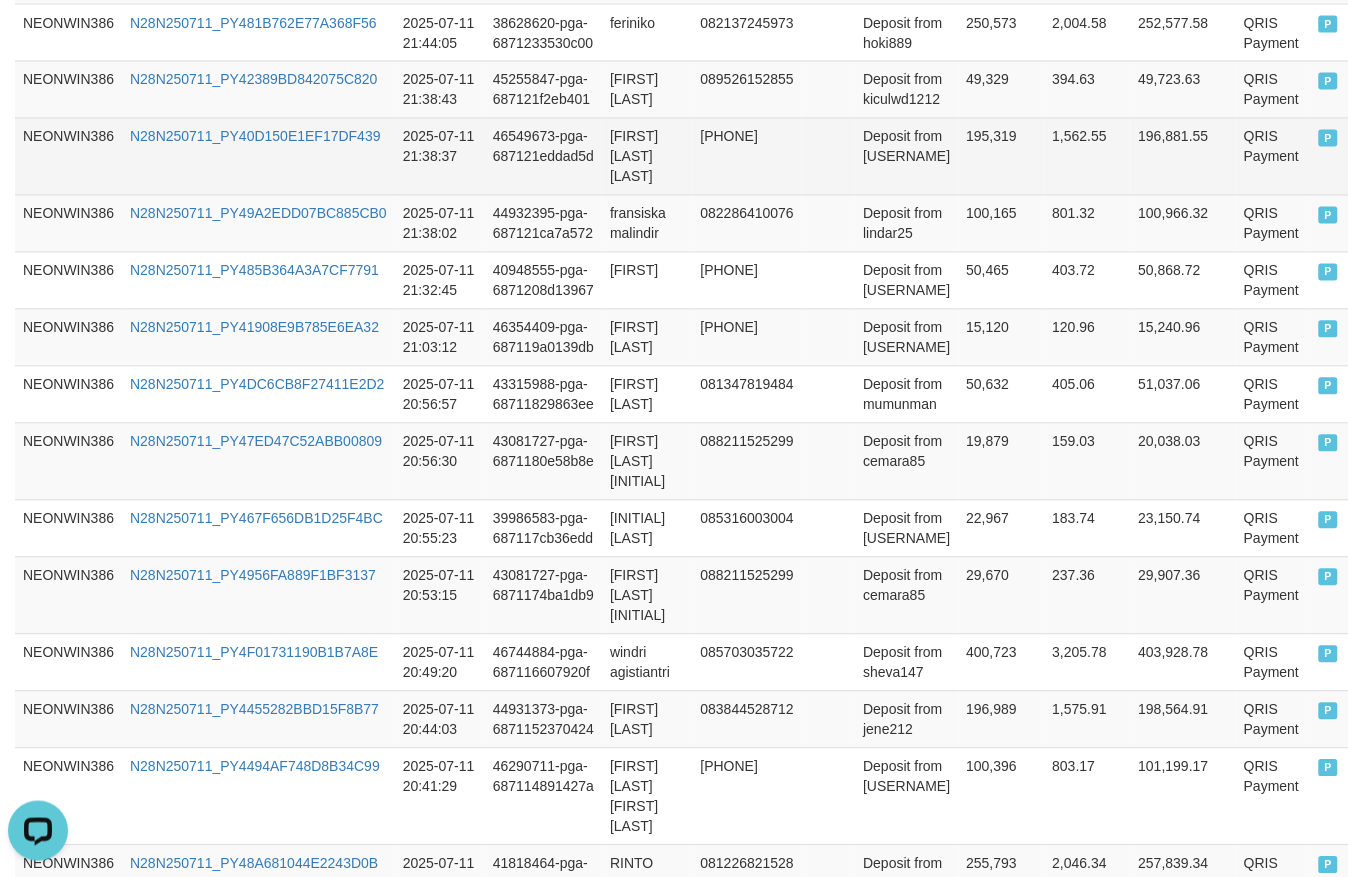 click on "195,319" at bounding box center [1002, 156] 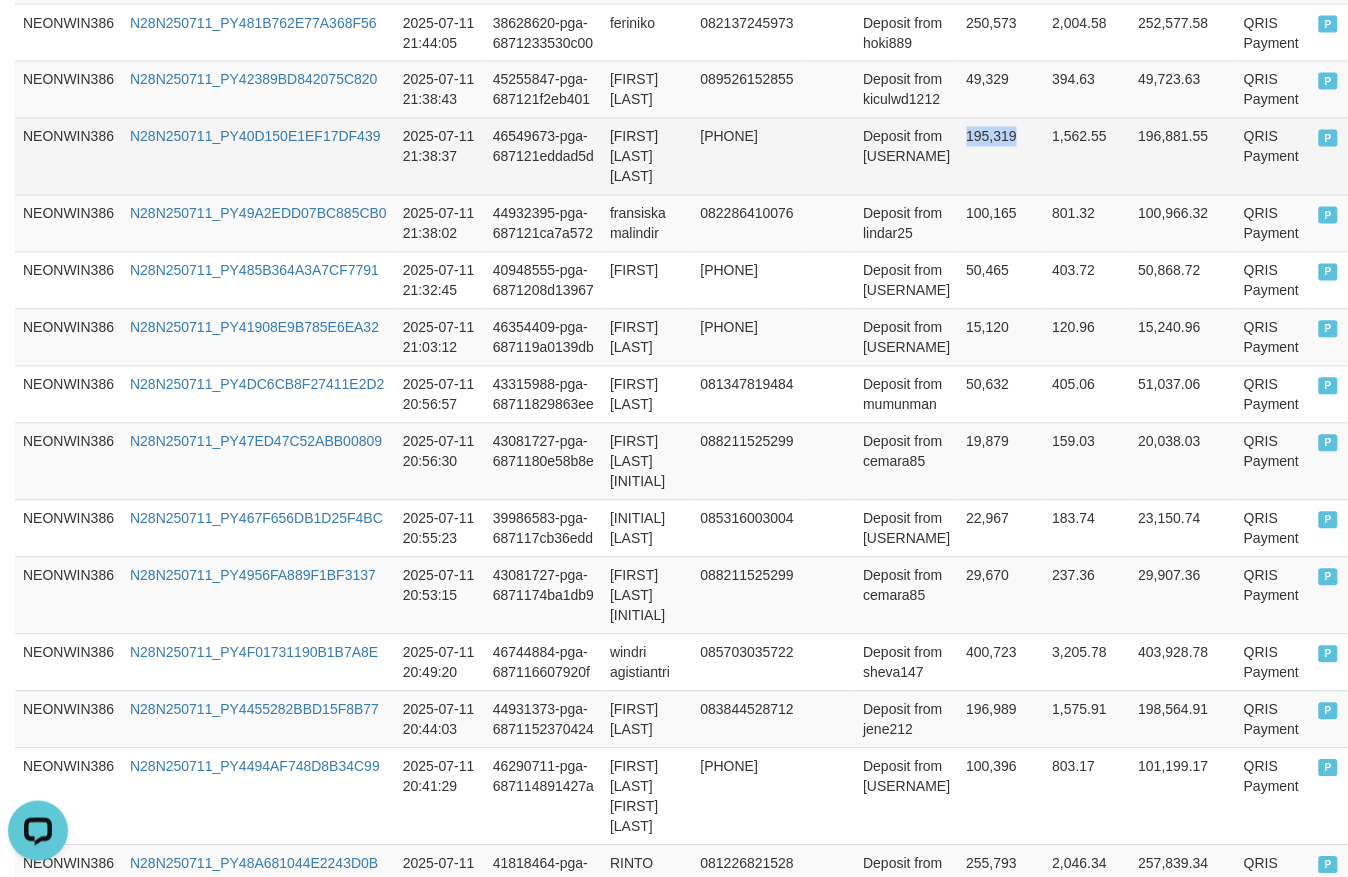 click on "195,319" at bounding box center (1002, 156) 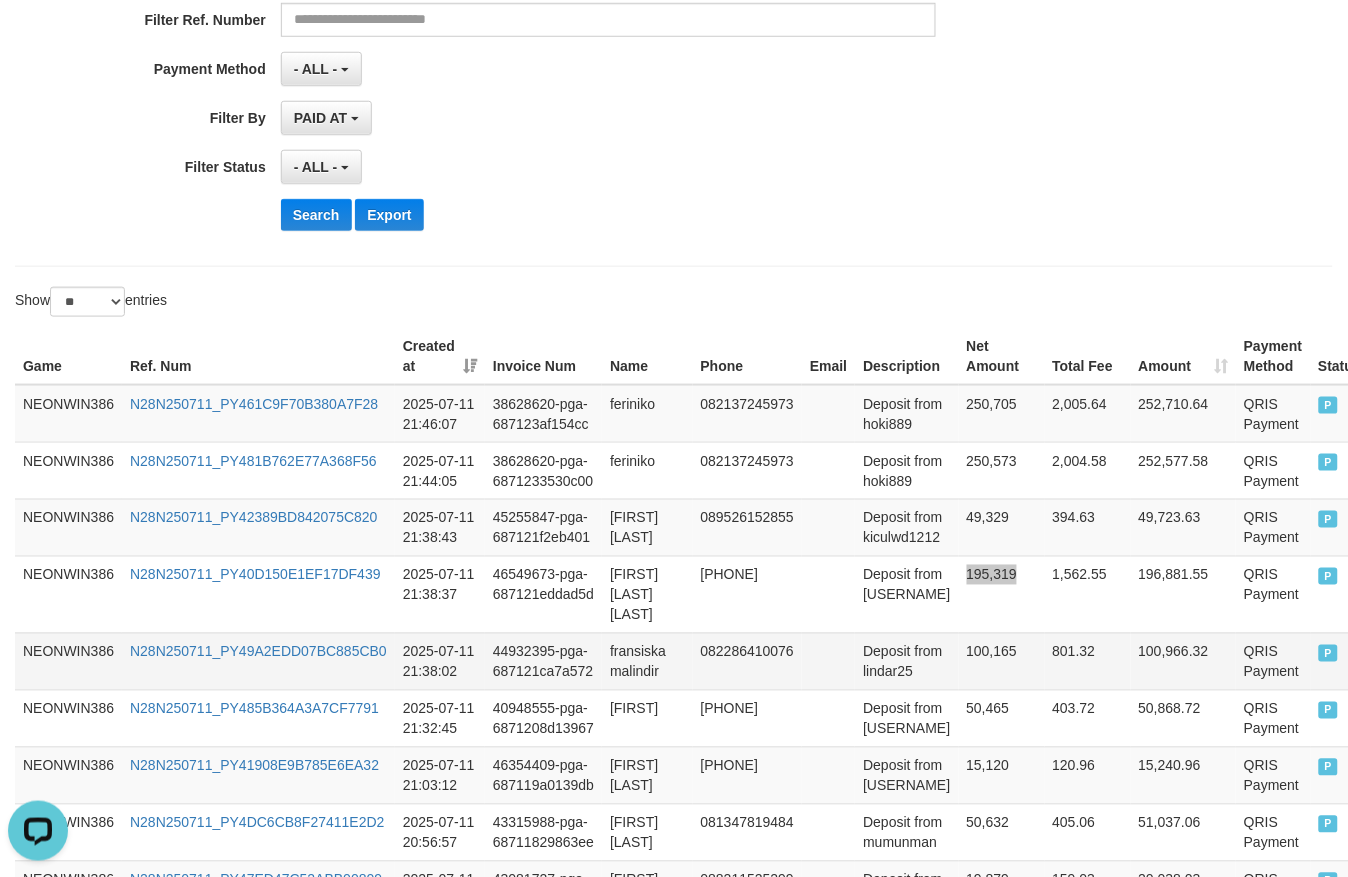 scroll, scrollTop: 416, scrollLeft: 0, axis: vertical 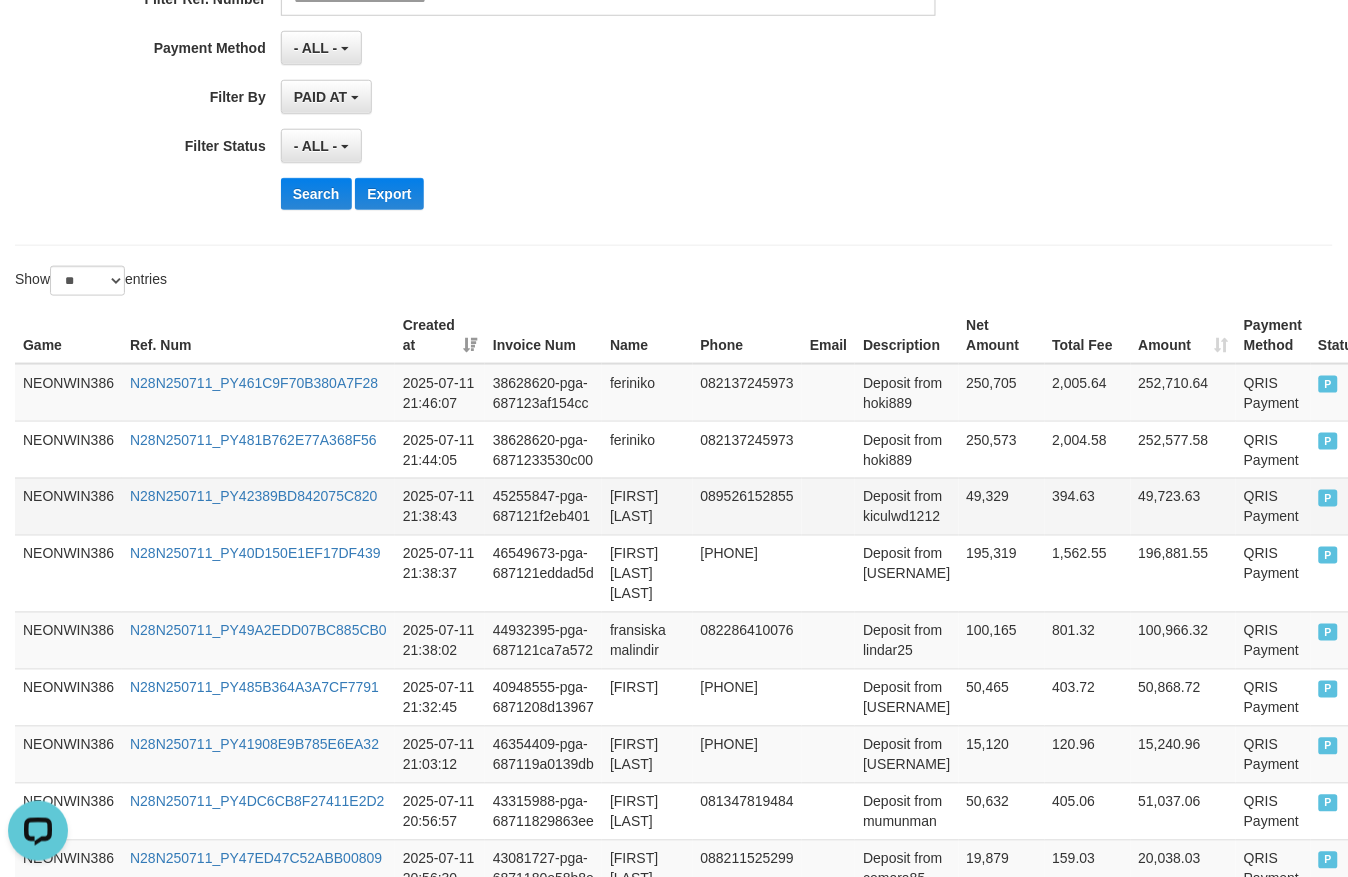 click on "49,329" at bounding box center (1002, 506) 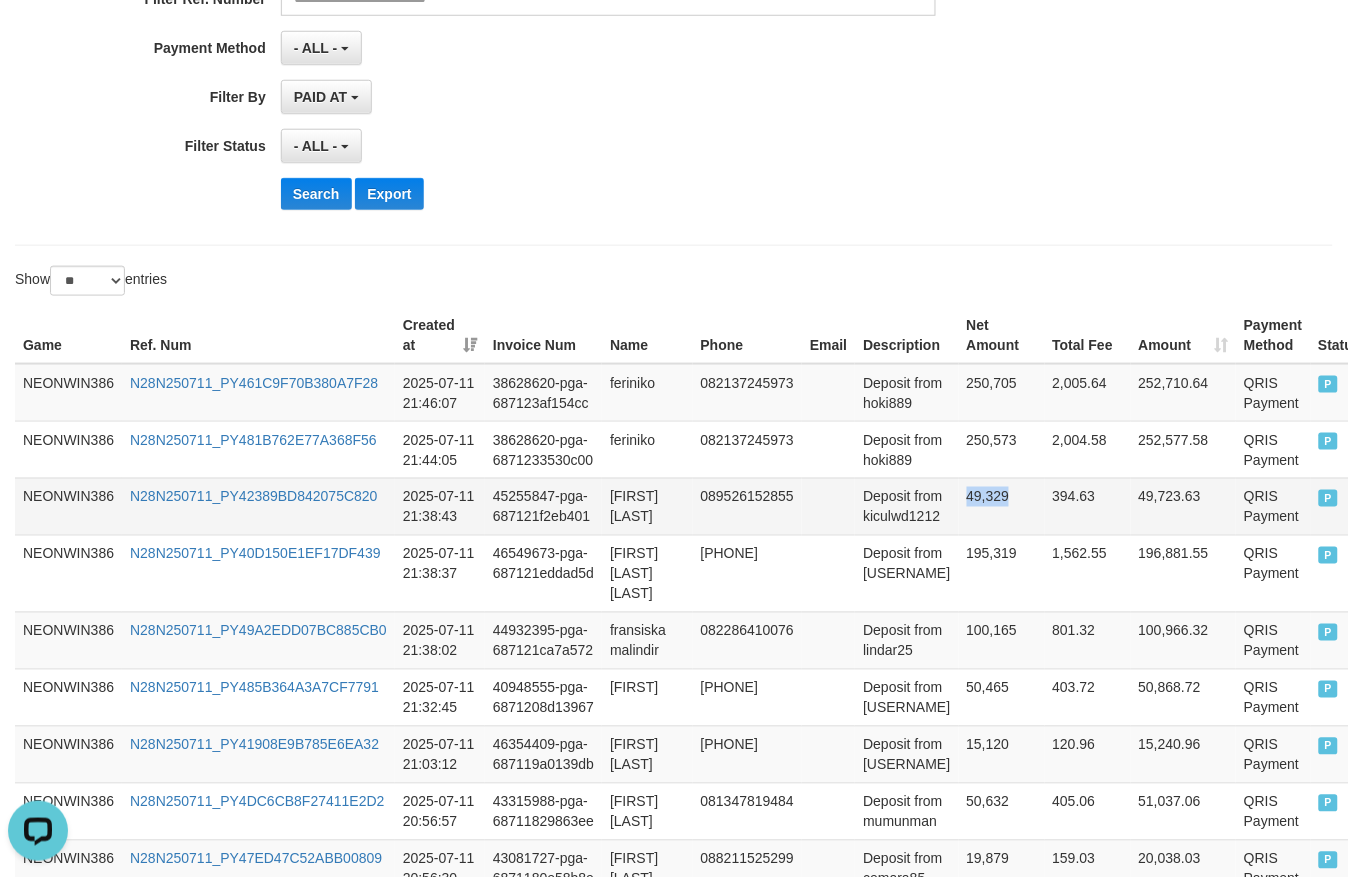 click on "49,329" at bounding box center (1002, 506) 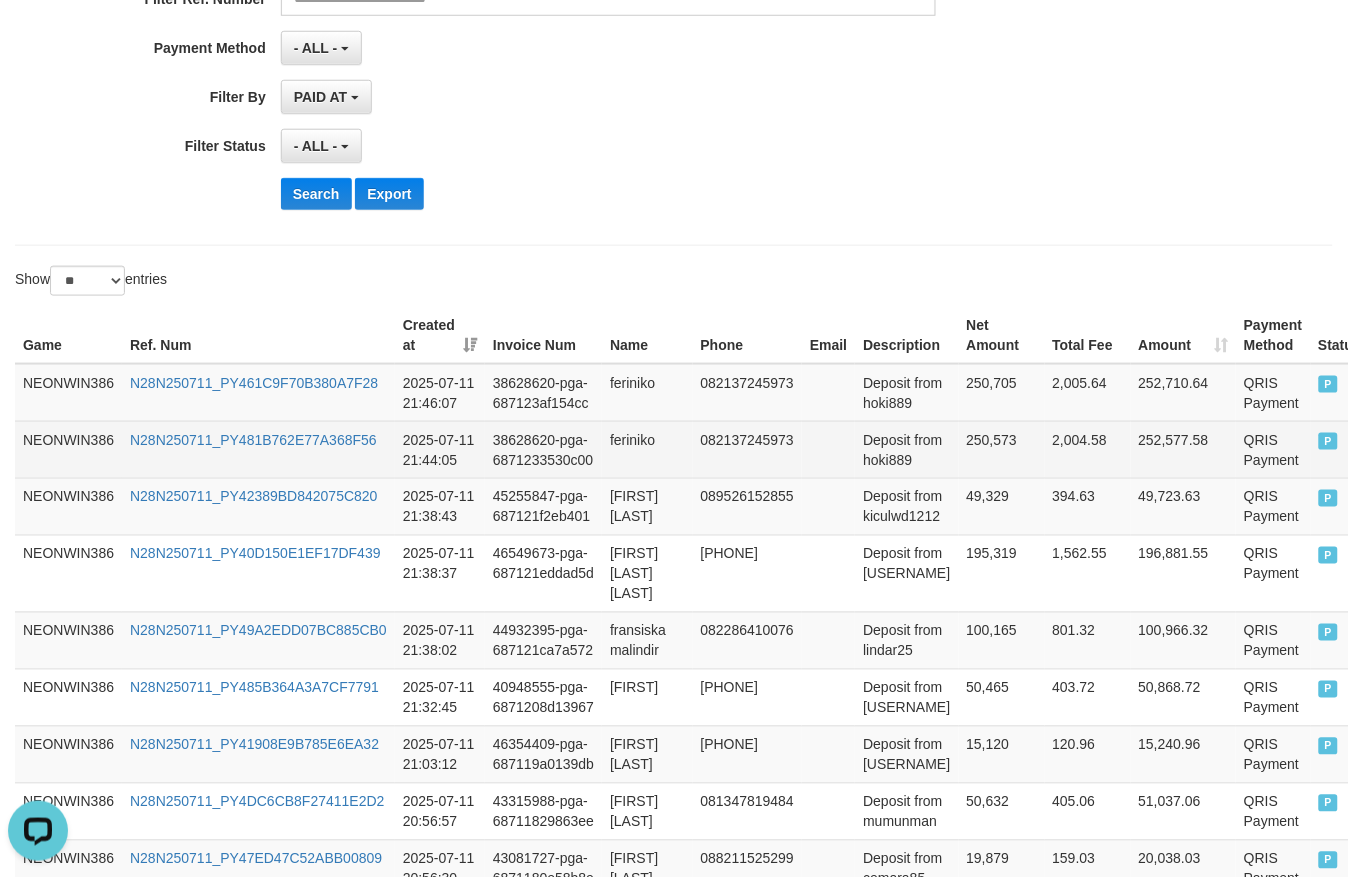 click on "250,573" at bounding box center [1002, 449] 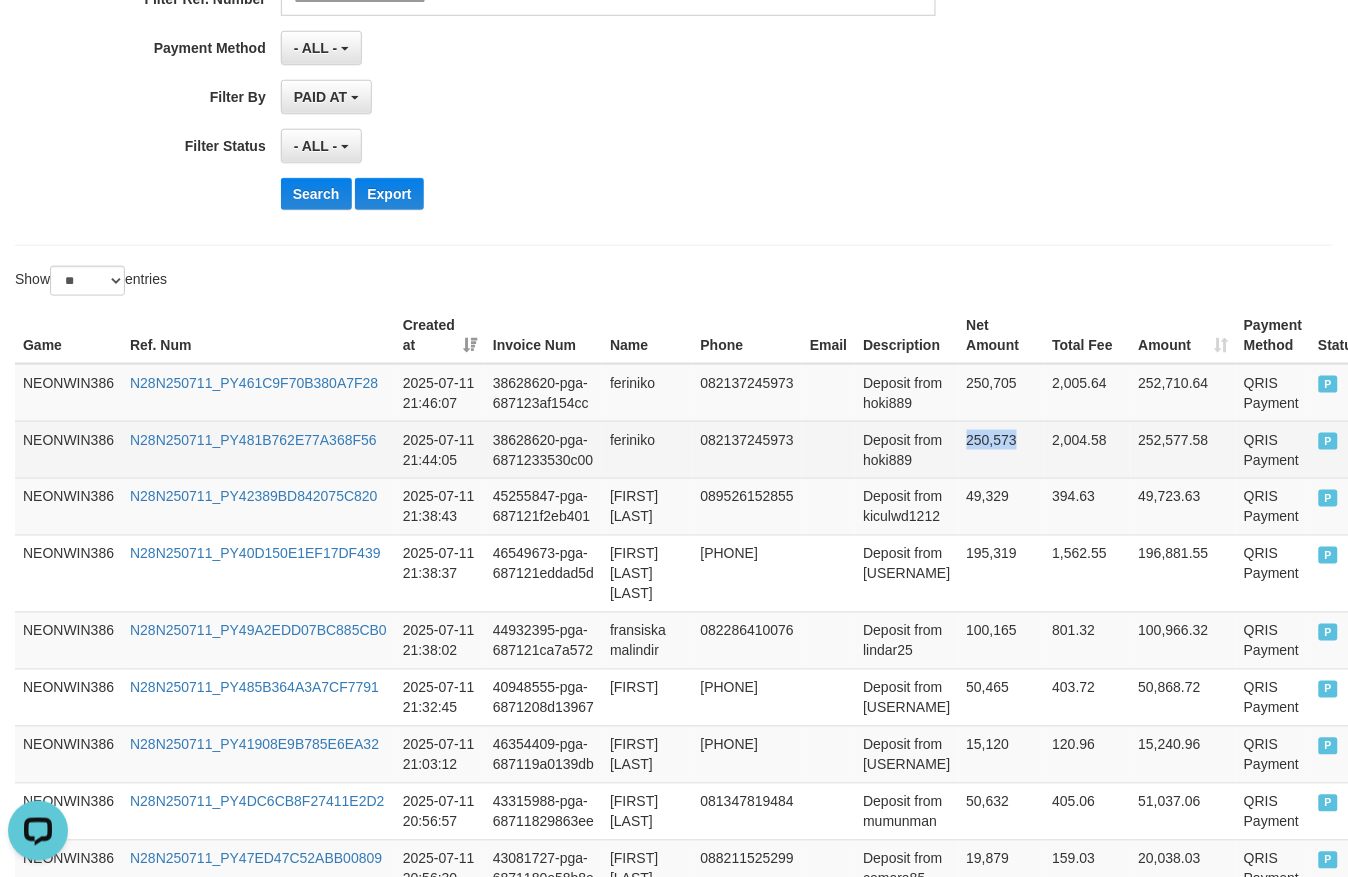 click on "250,573" at bounding box center (1002, 449) 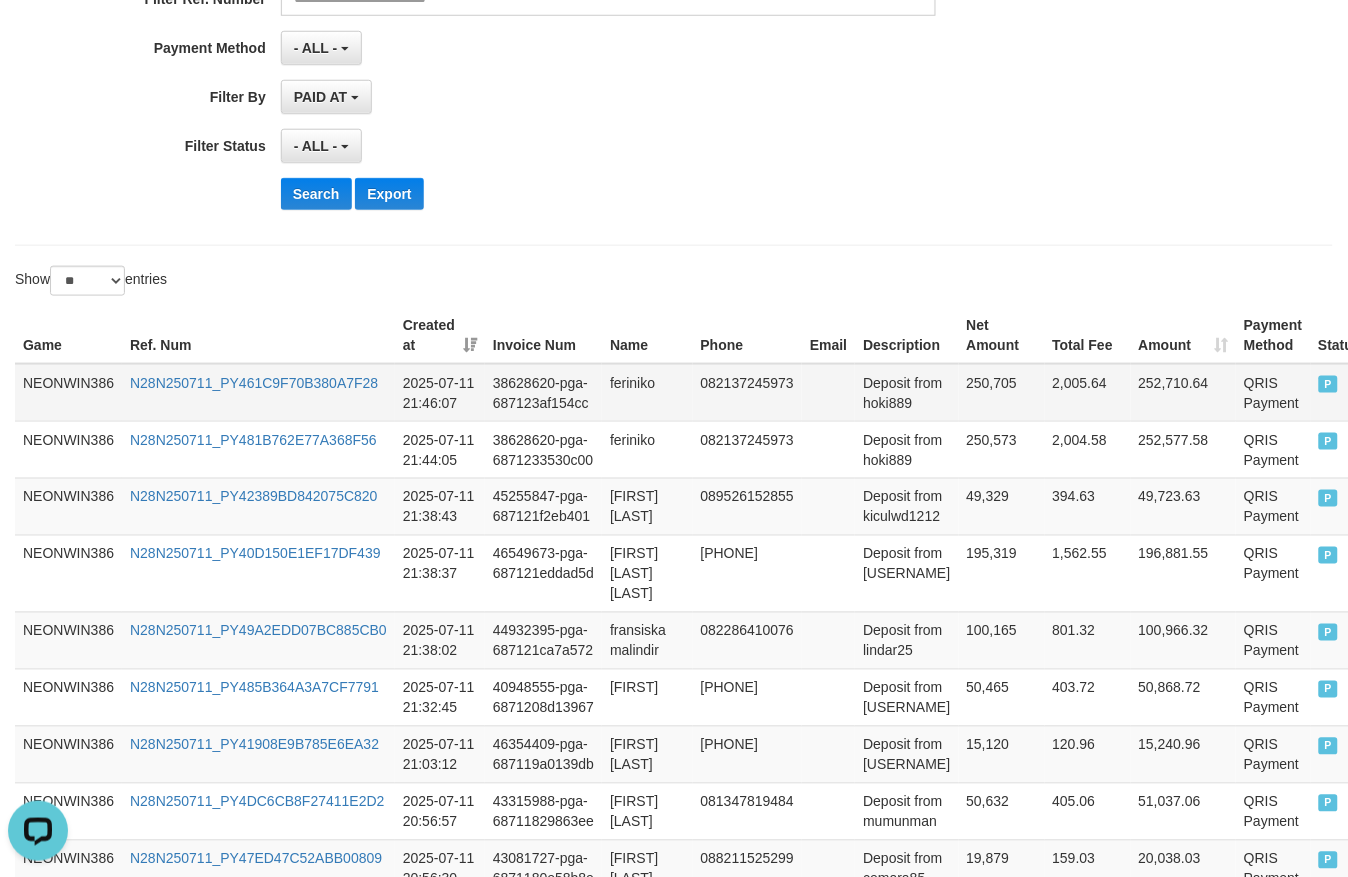 click on "250,705" at bounding box center [1002, 393] 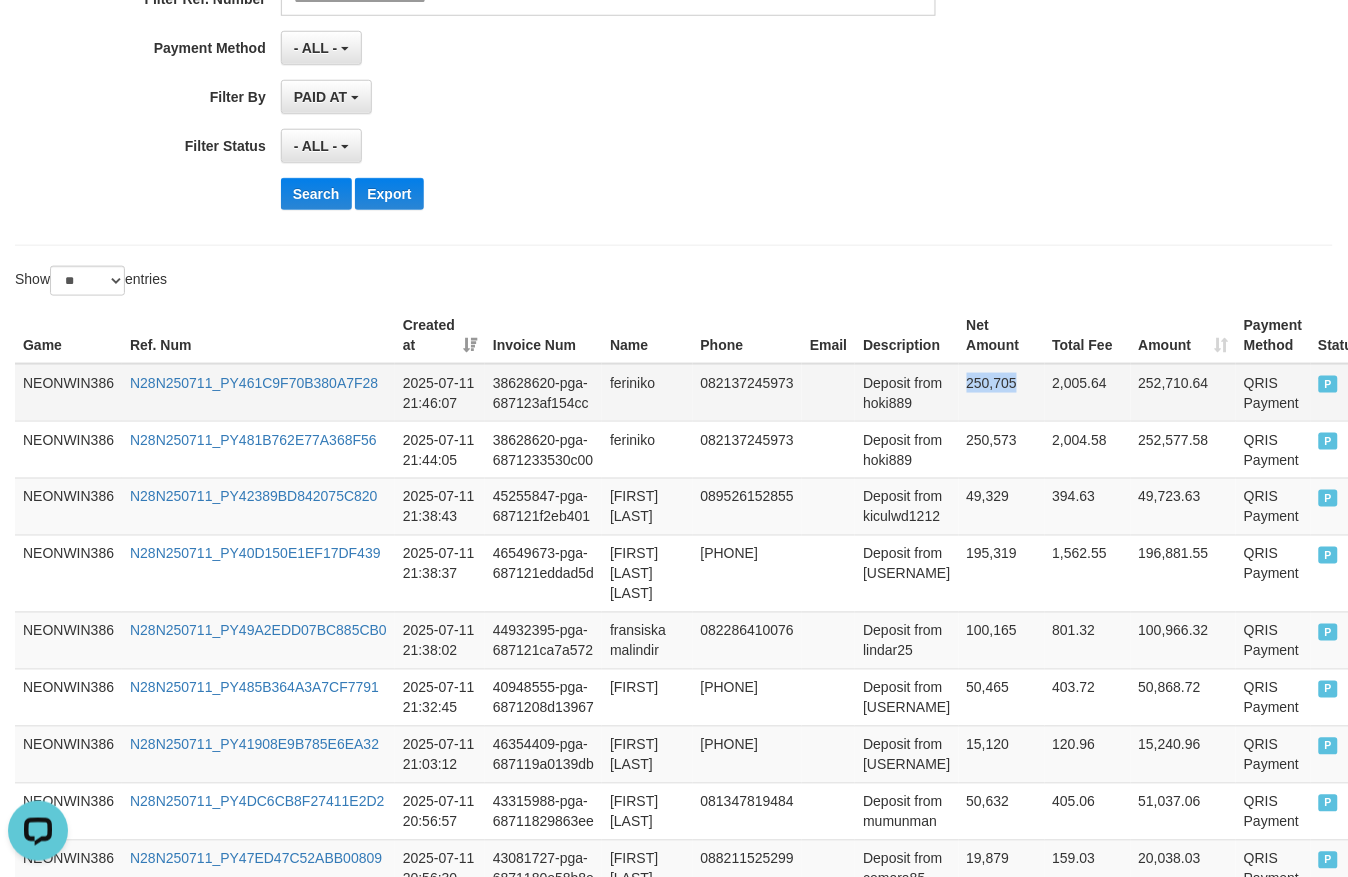 click on "250,705" at bounding box center (1002, 393) 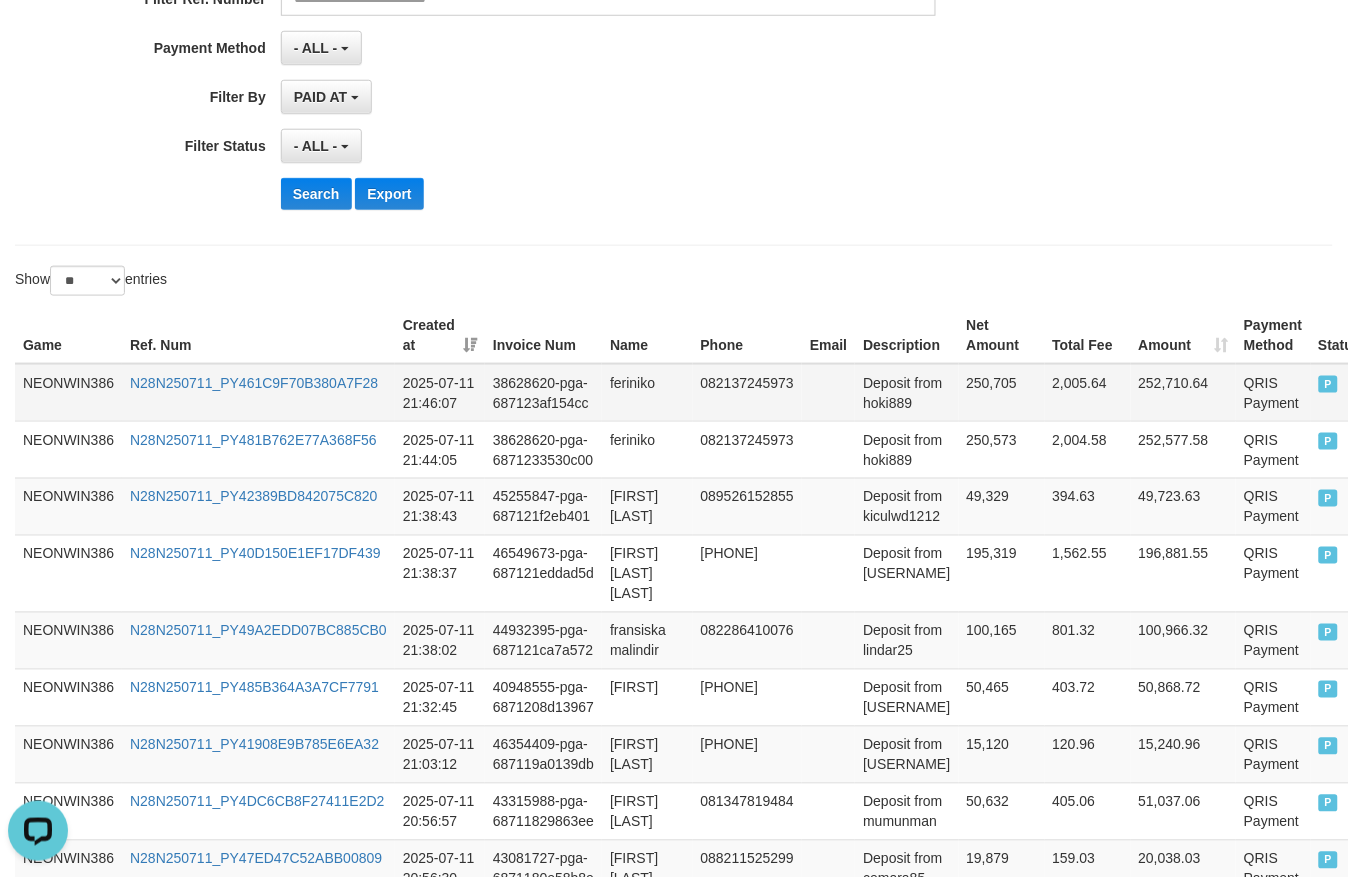 click on "feriniko" at bounding box center [647, 393] 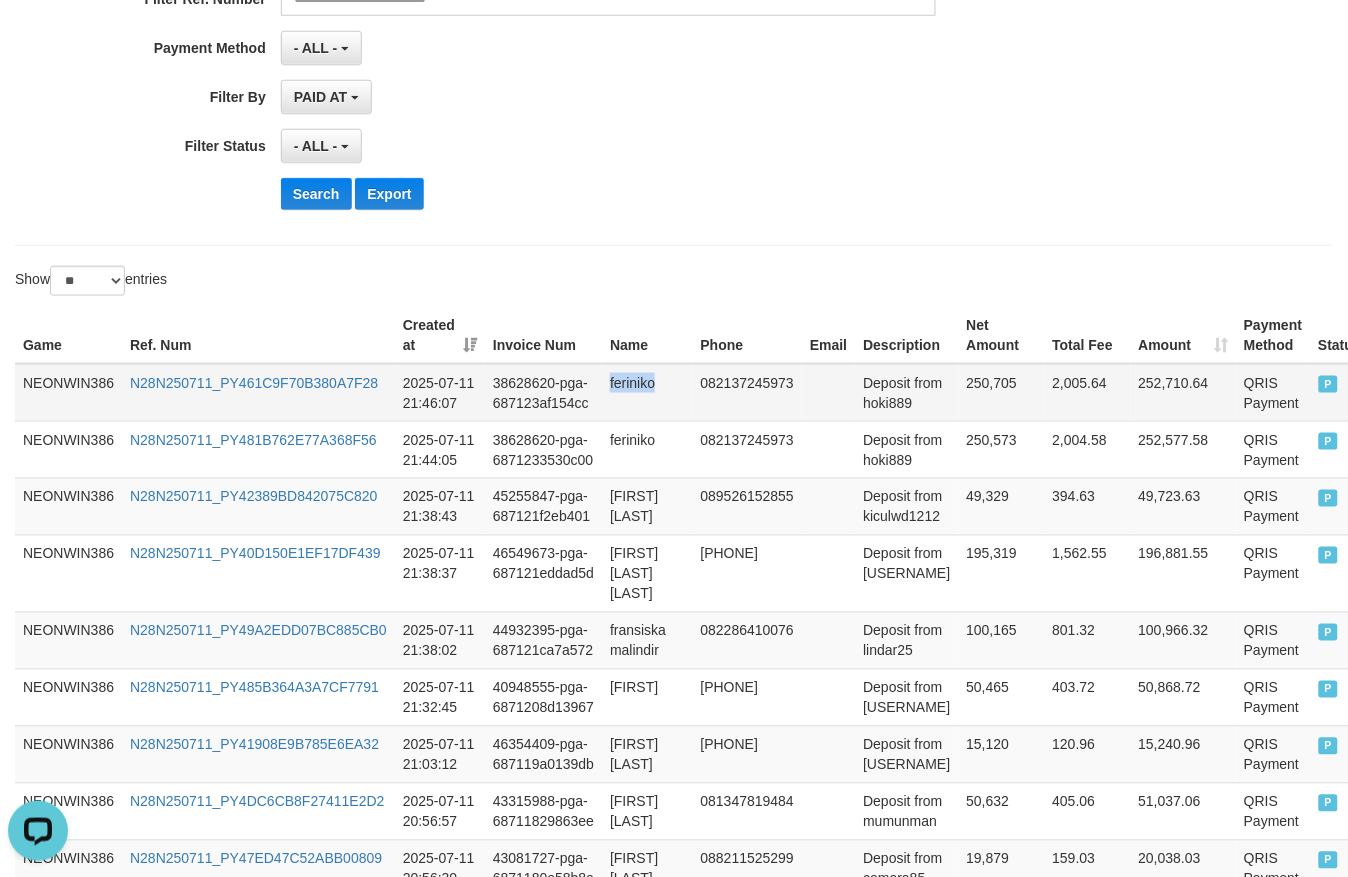 click on "feriniko" at bounding box center (647, 393) 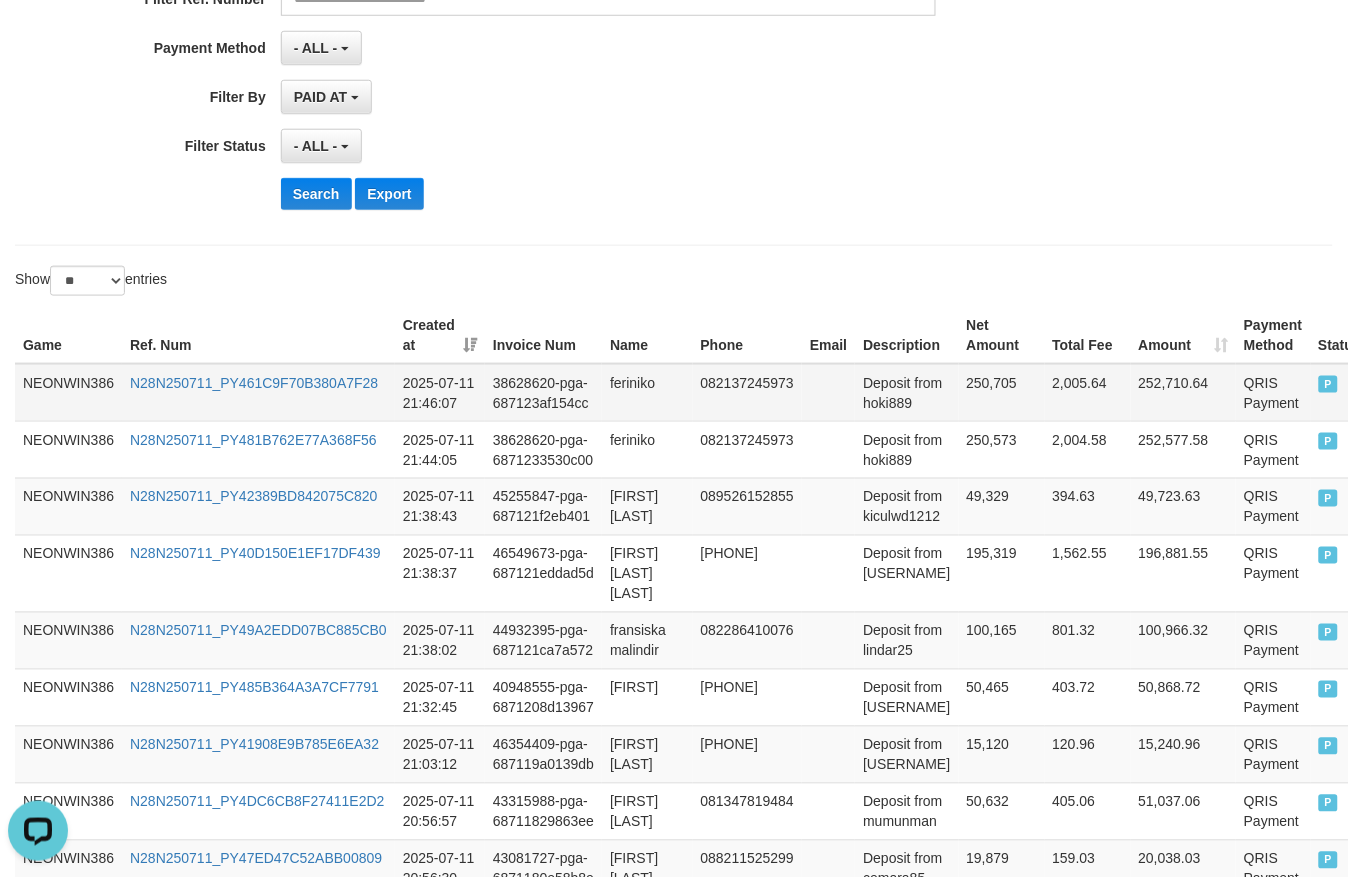 click on "Deposit from hoki889" at bounding box center (906, 393) 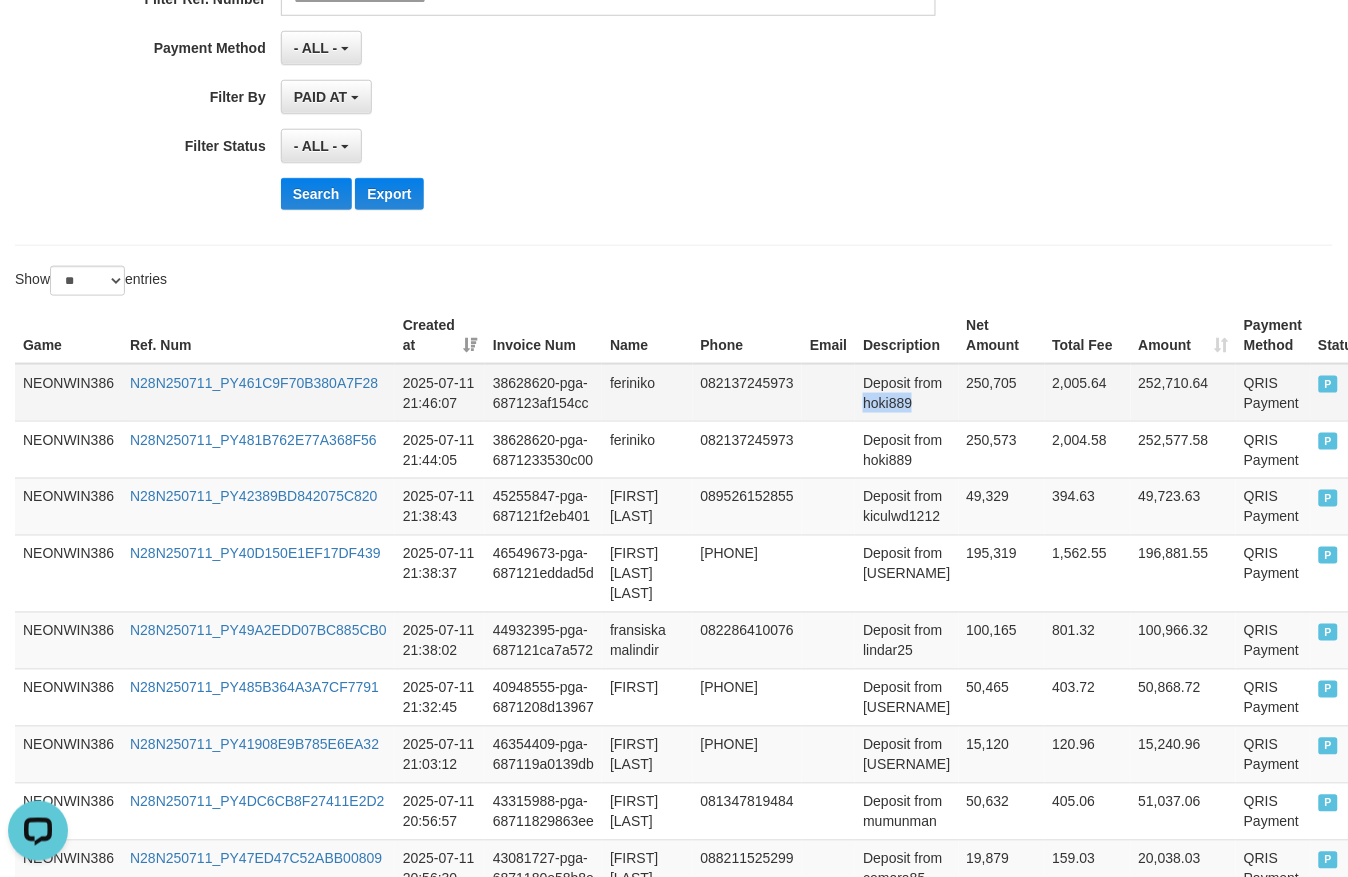 click on "Deposit from hoki889" at bounding box center [906, 393] 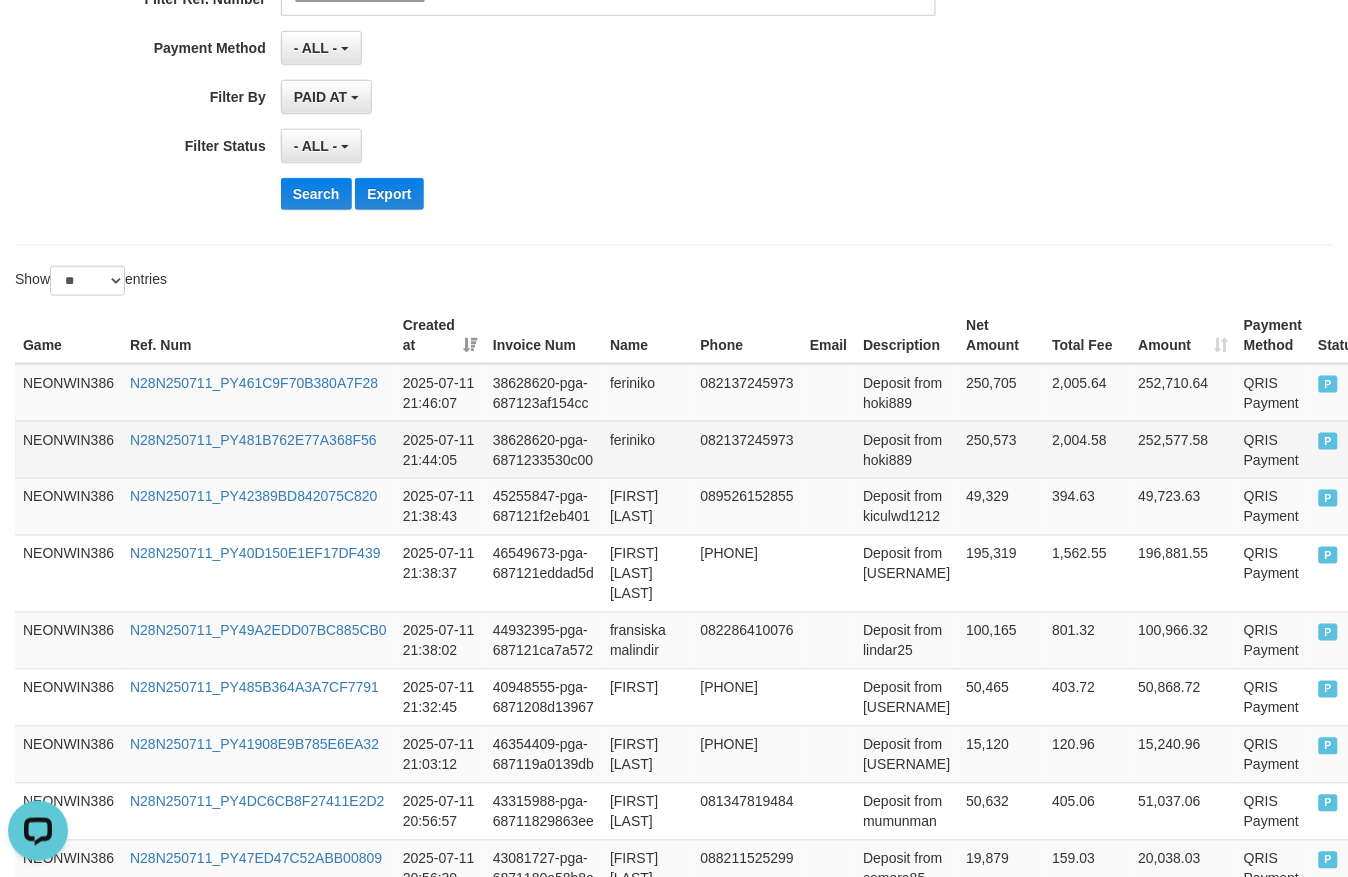 click on "feriniko" at bounding box center (647, 449) 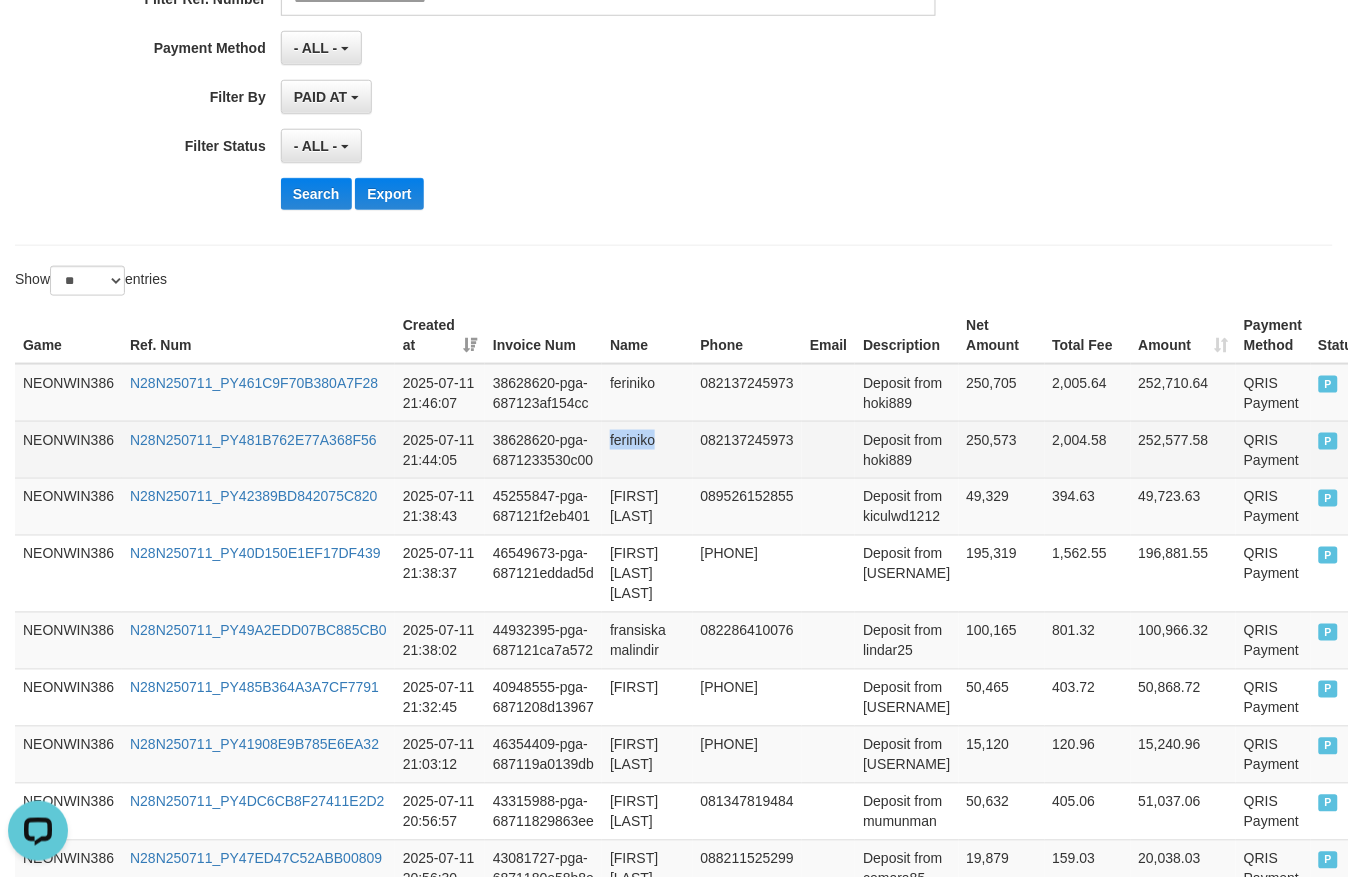 click on "feriniko" at bounding box center (647, 449) 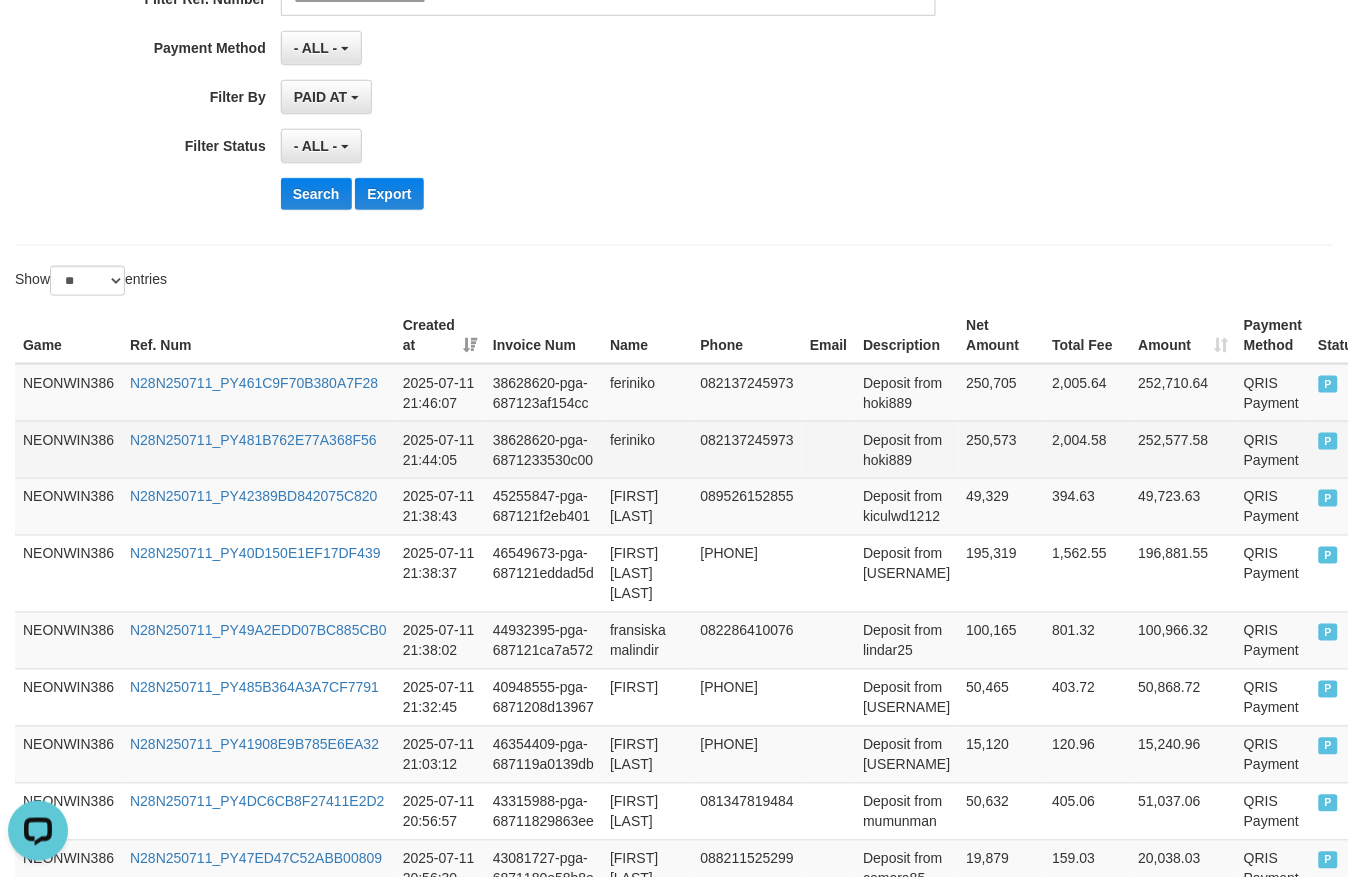click on "Deposit from hoki889" at bounding box center (906, 449) 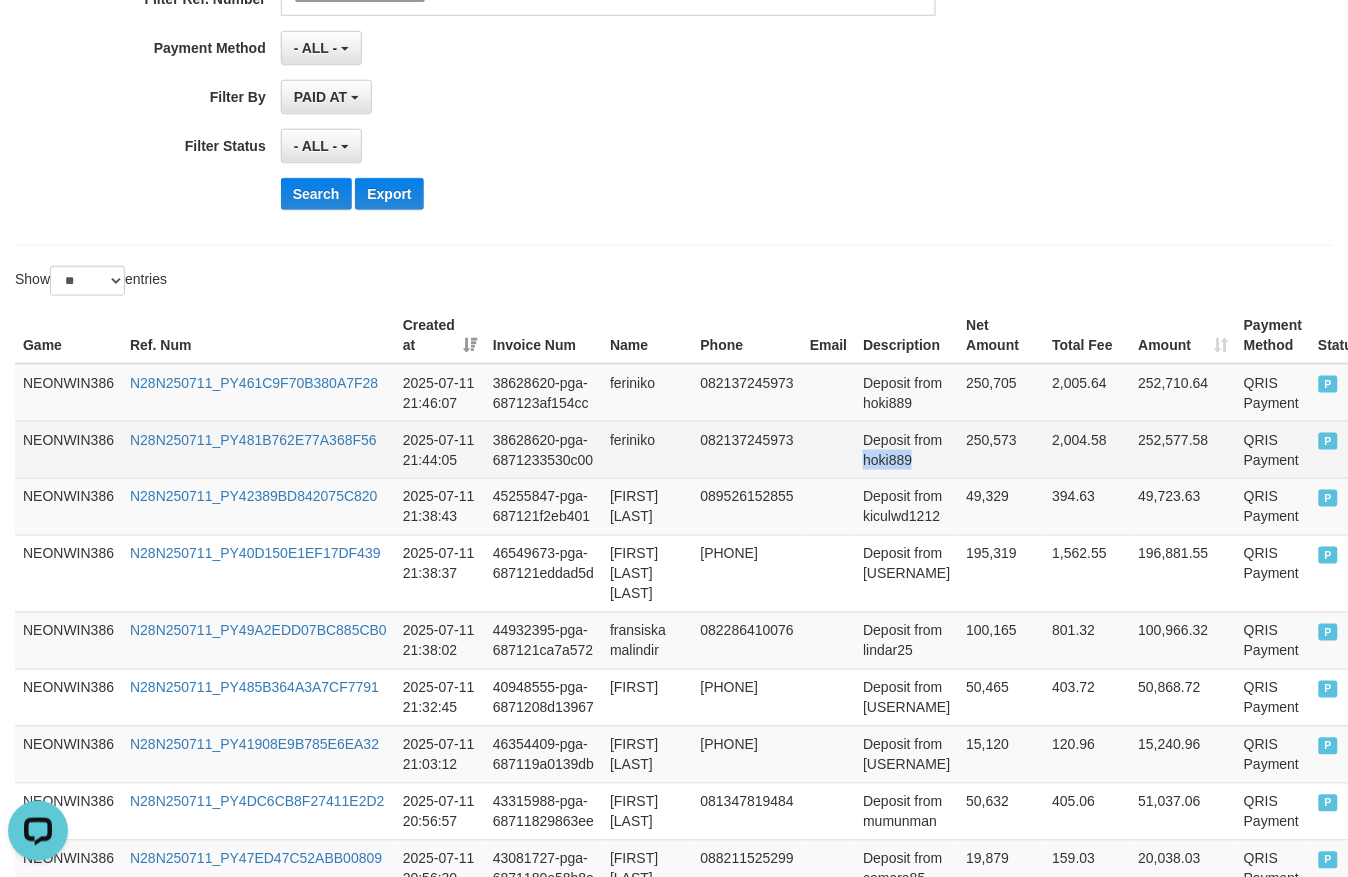 click on "Deposit from hoki889" at bounding box center [906, 449] 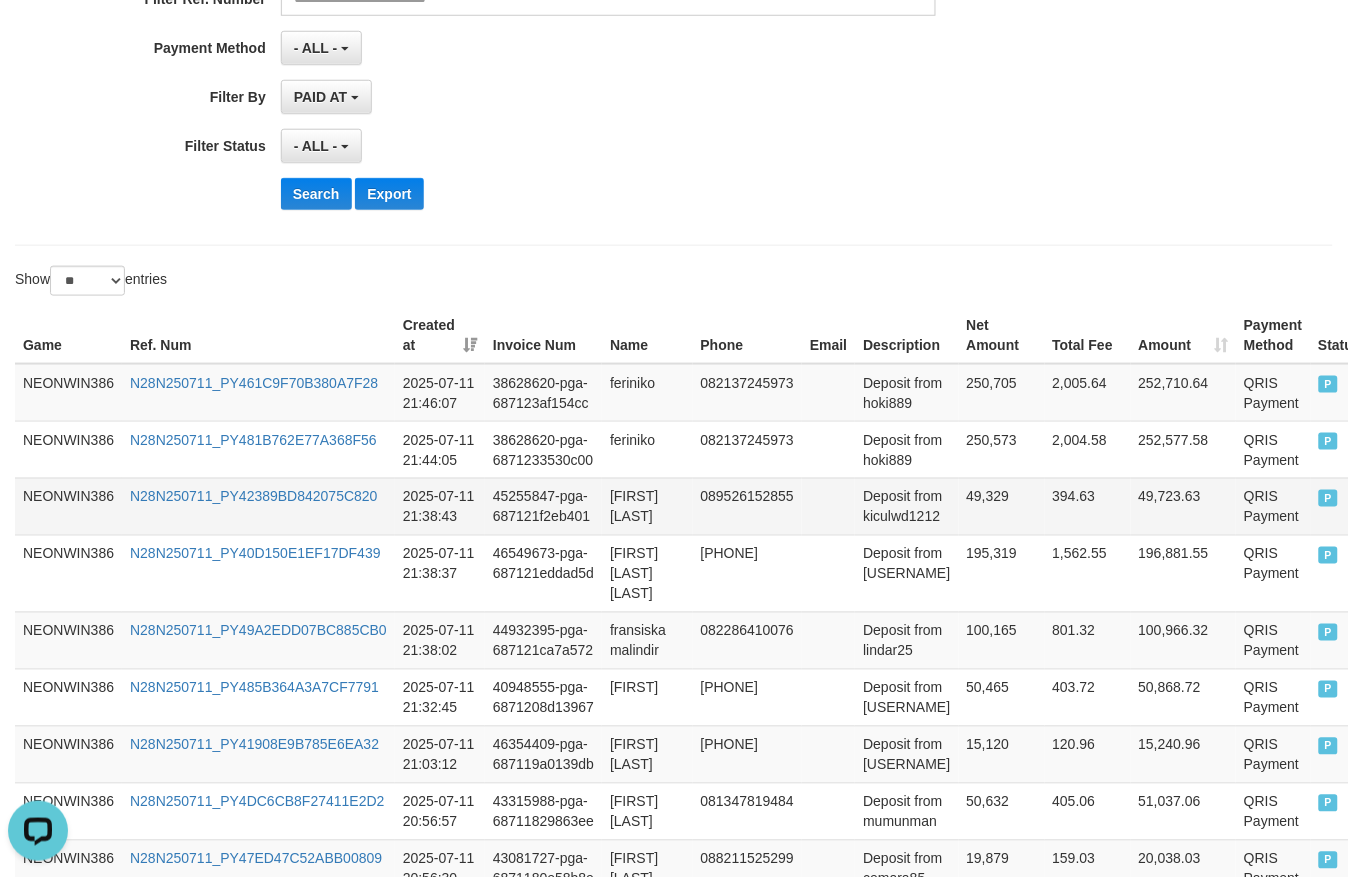 click on "rizki rahmansyah" at bounding box center [647, 506] 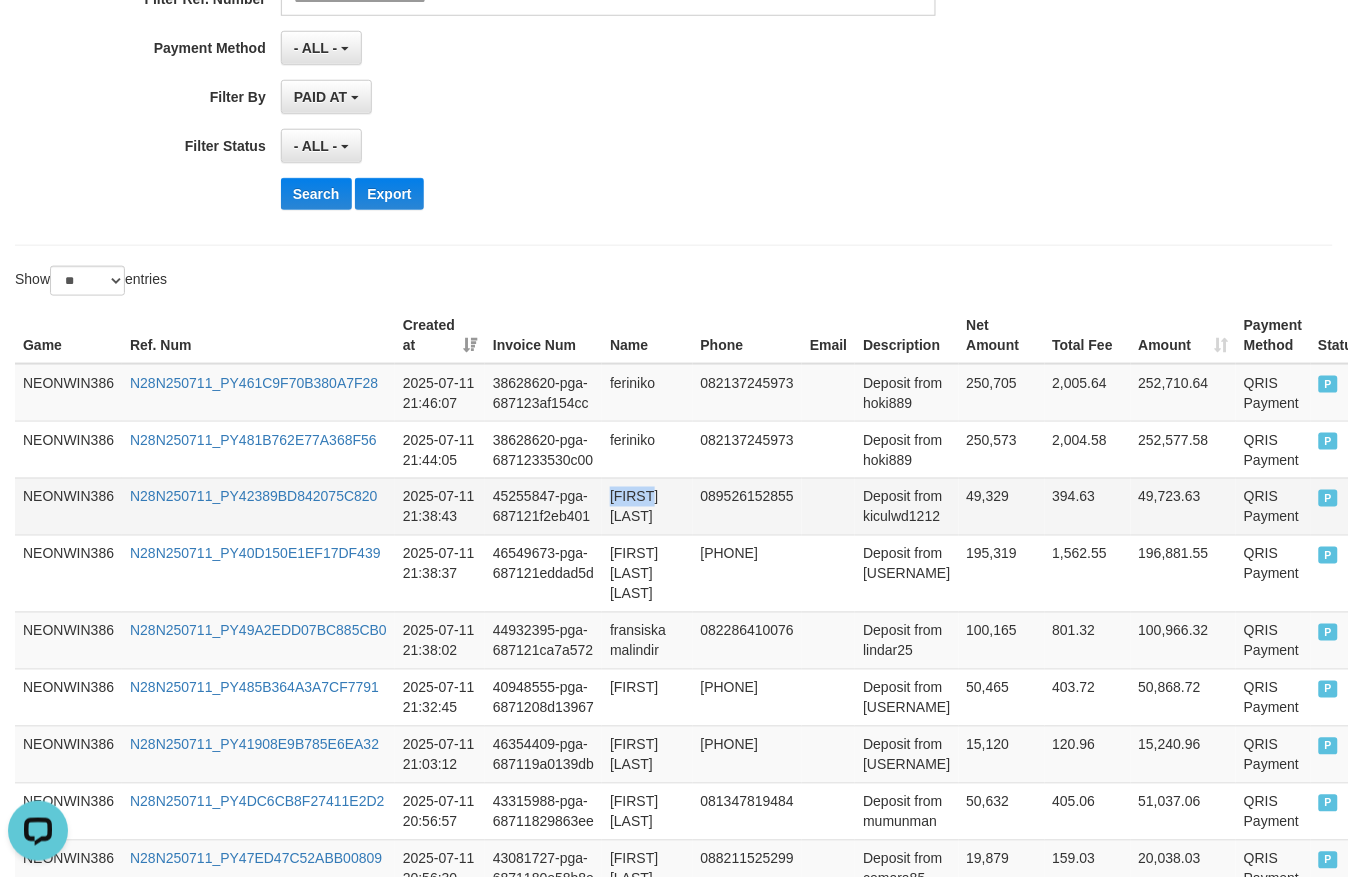 drag, startPoint x: 620, startPoint y: 503, endPoint x: 656, endPoint y: 525, distance: 42.190044 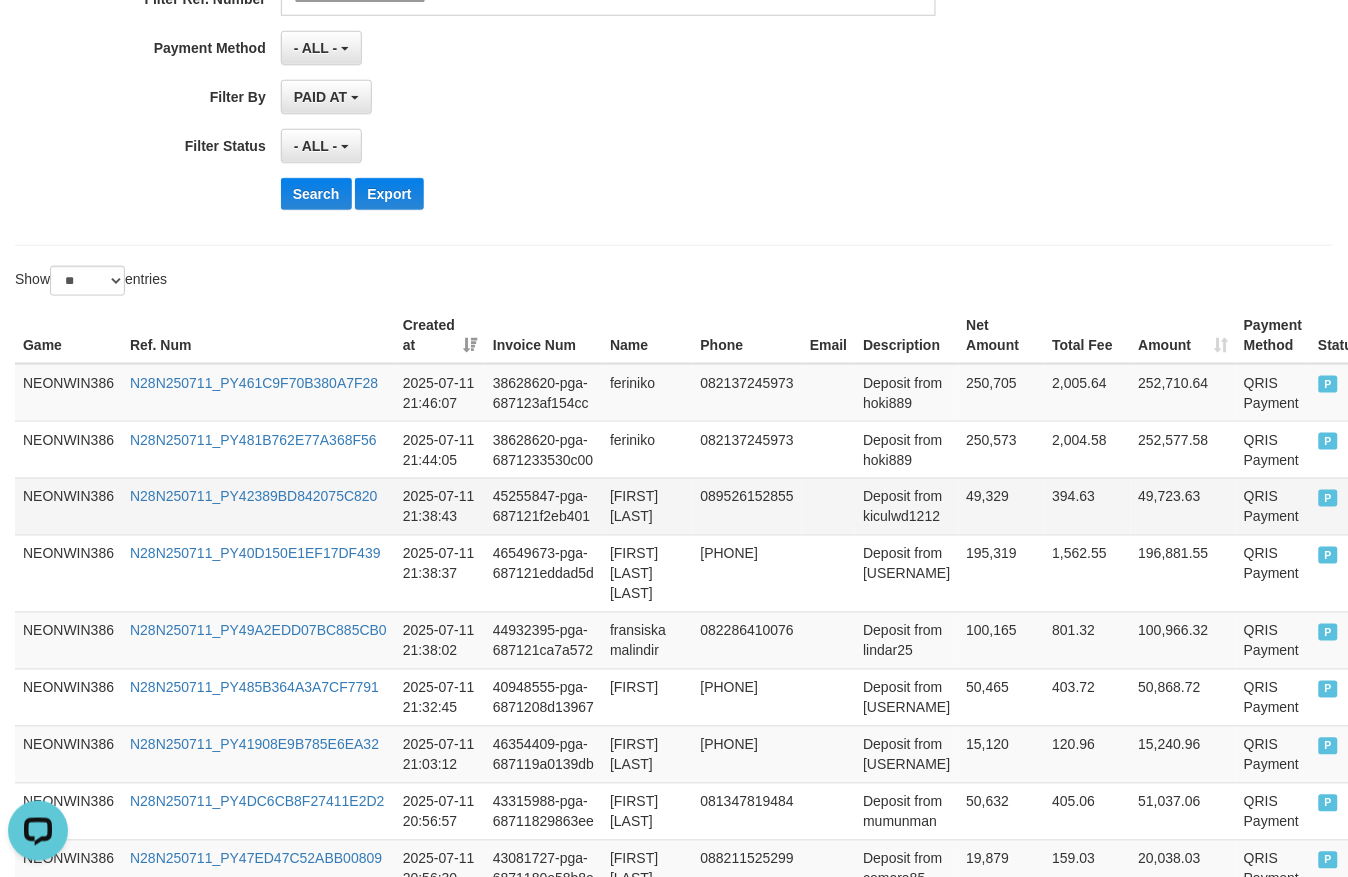 click on "Deposit from kiculwd1212" at bounding box center (906, 506) 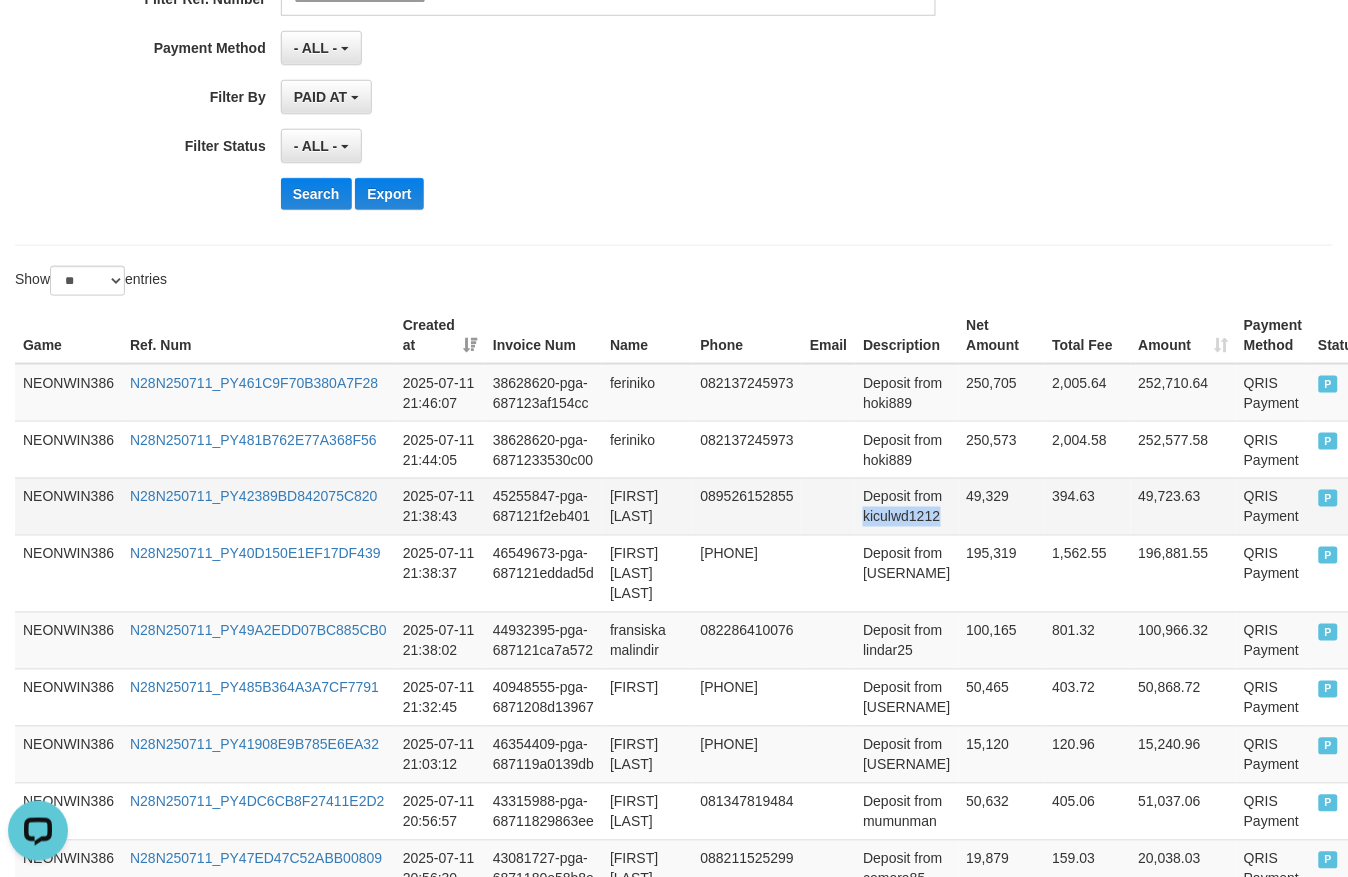 click on "Deposit from kiculwd1212" at bounding box center (906, 506) 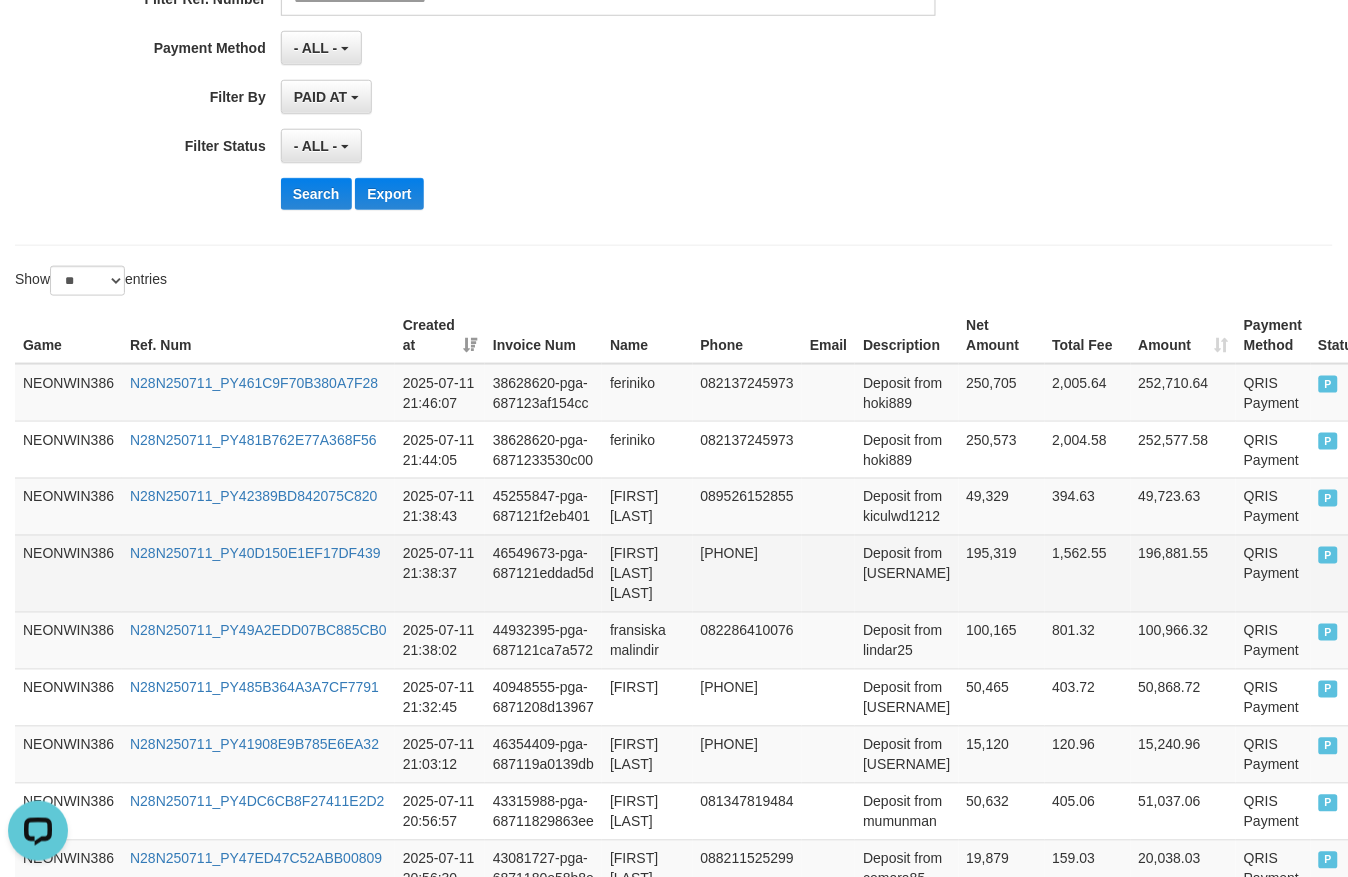 click on "muhammad imam subarkah" at bounding box center [647, 573] 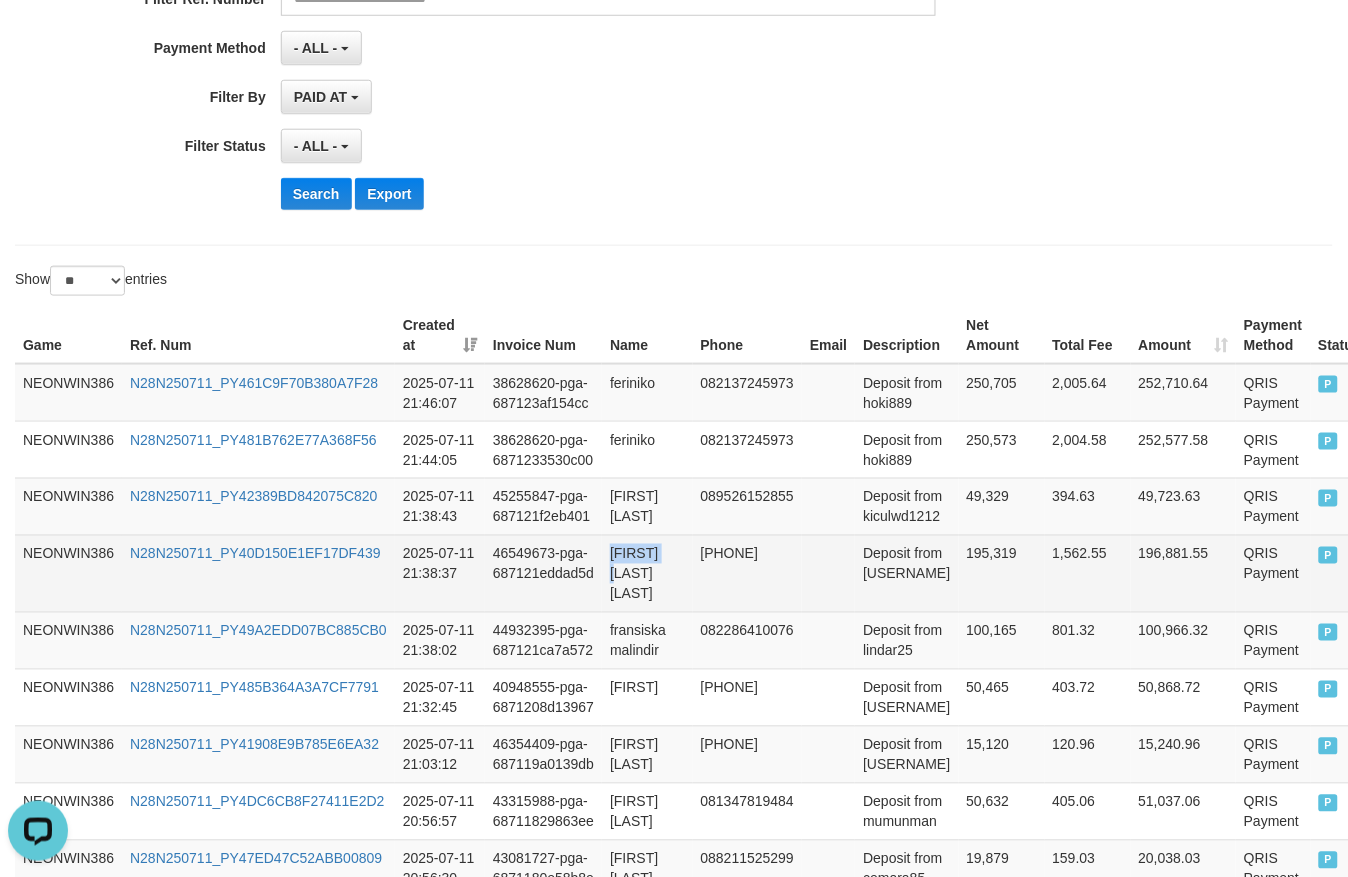 click on "muhammad imam subarkah" at bounding box center (647, 573) 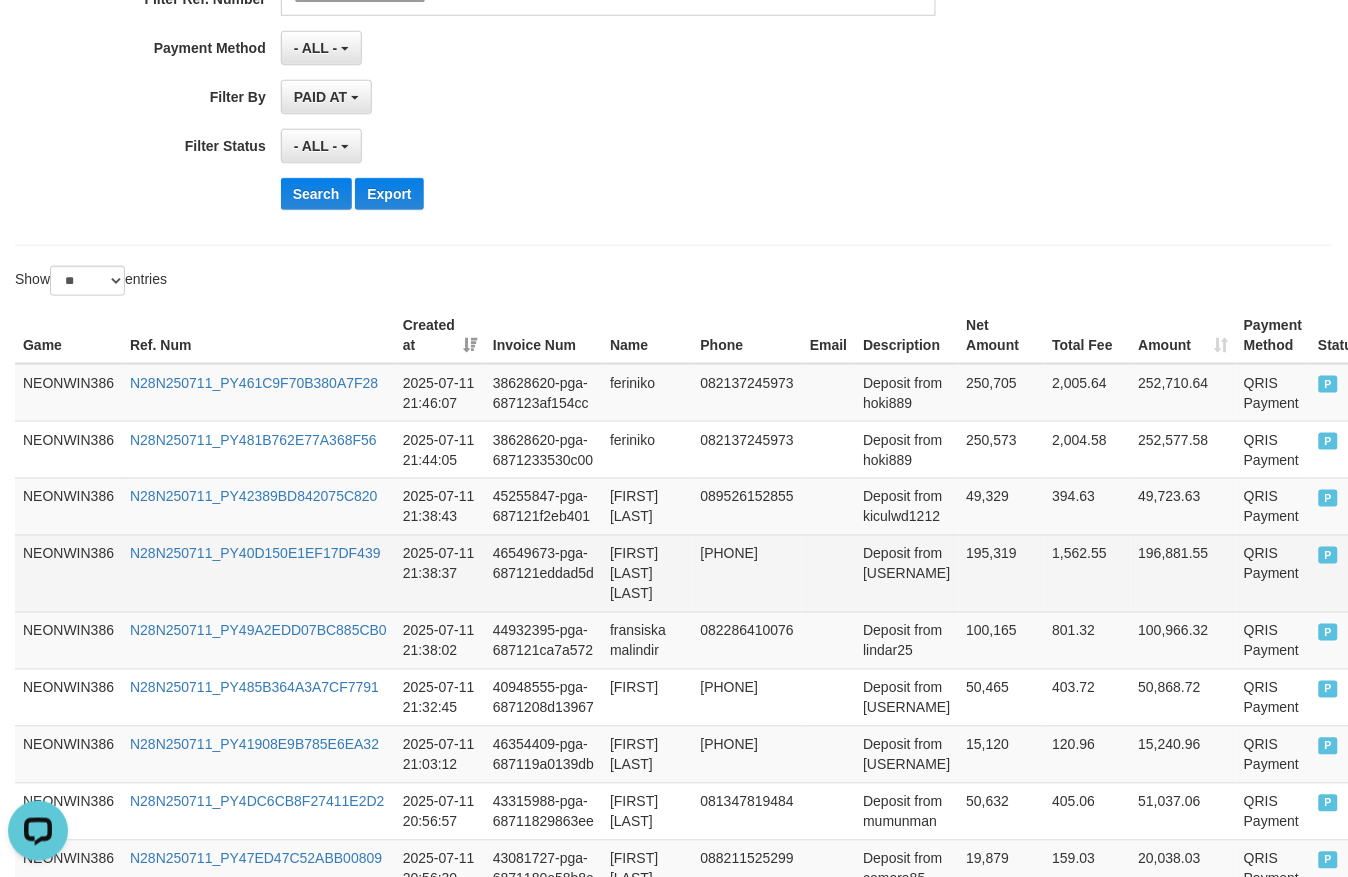 click on "Deposit from kenzila" at bounding box center (906, 573) 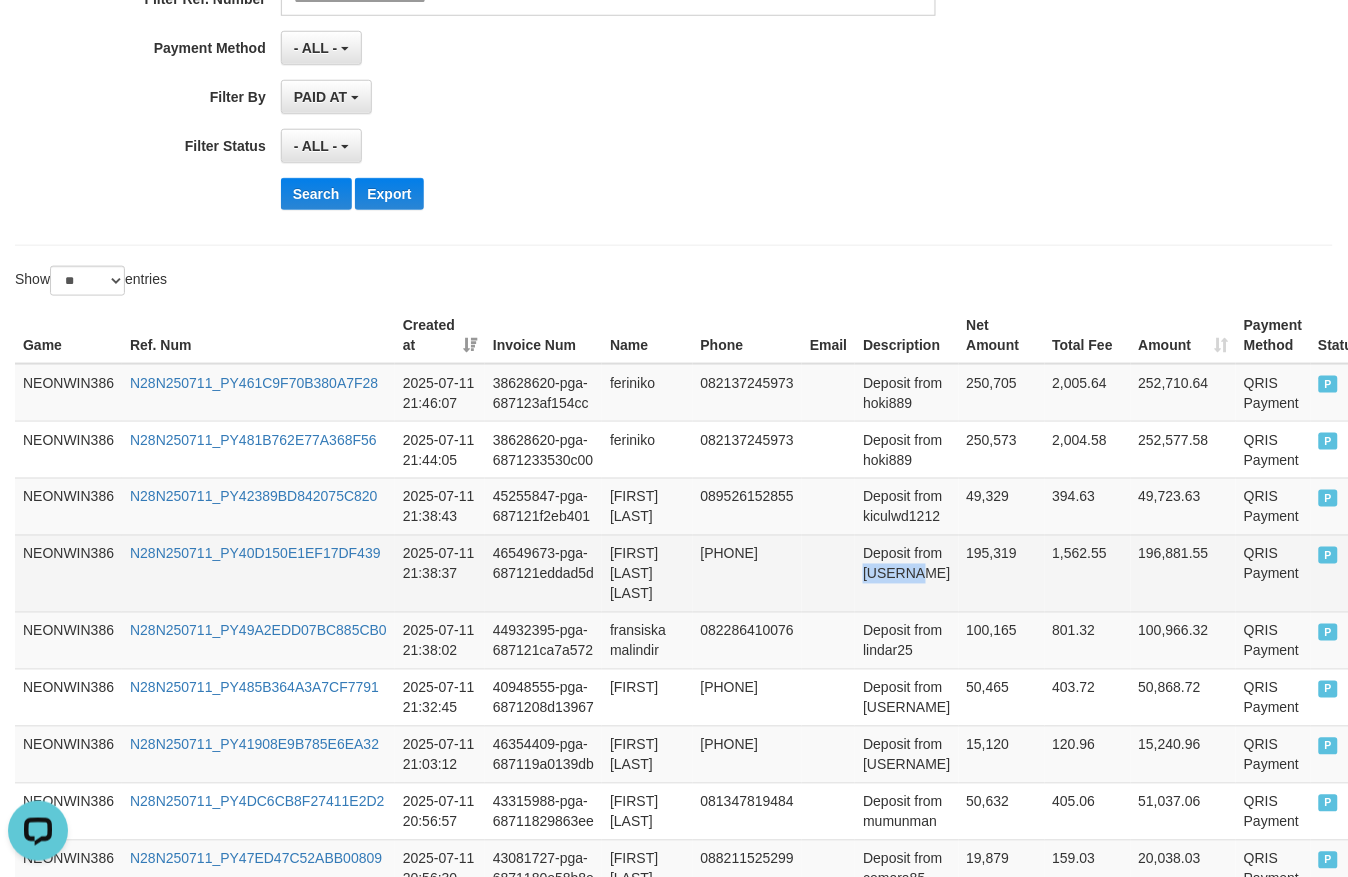 click on "Deposit from kenzila" at bounding box center [906, 573] 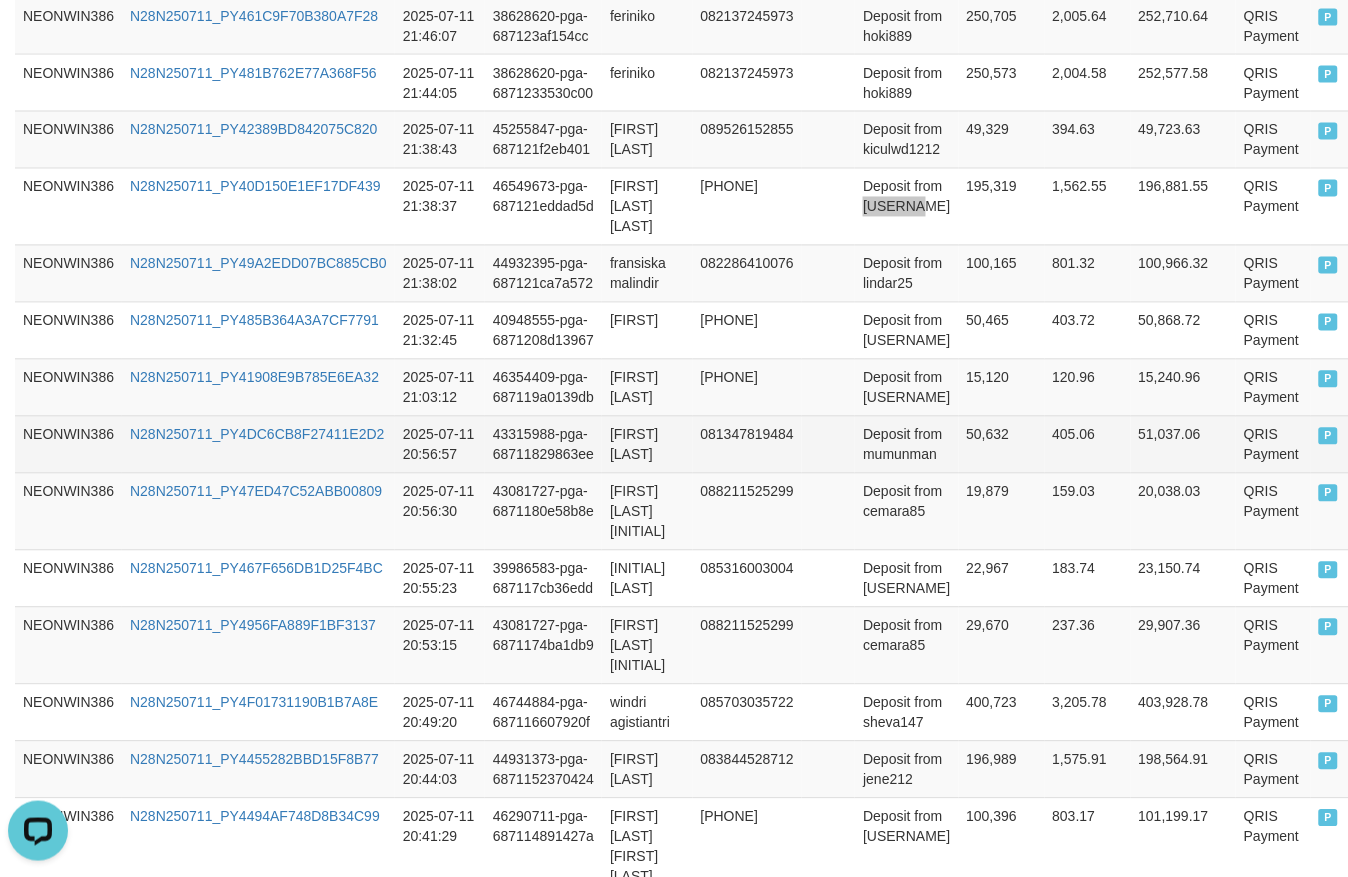 scroll, scrollTop: 833, scrollLeft: 0, axis: vertical 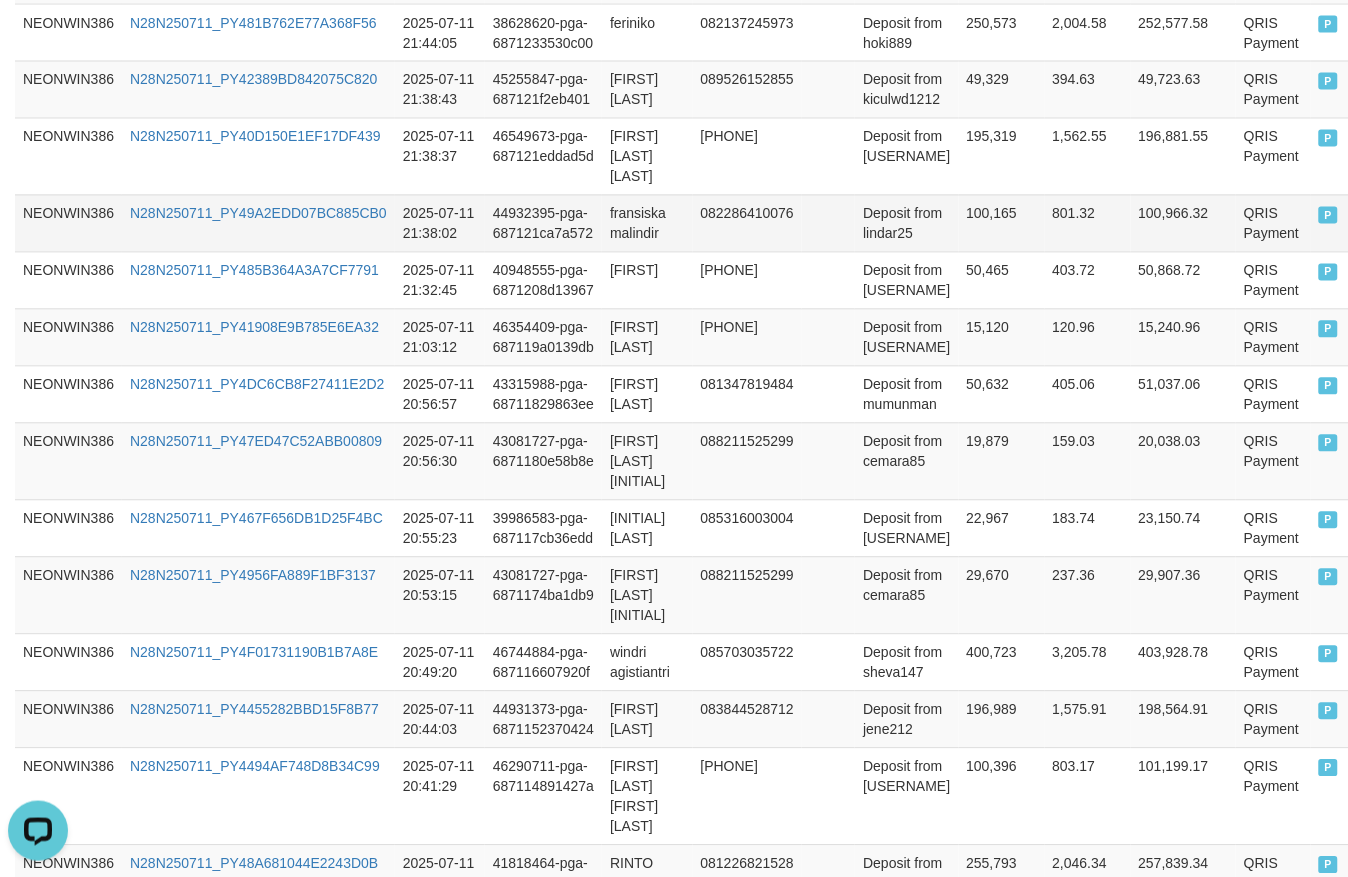 click on "fransiska malindir" at bounding box center (647, 223) 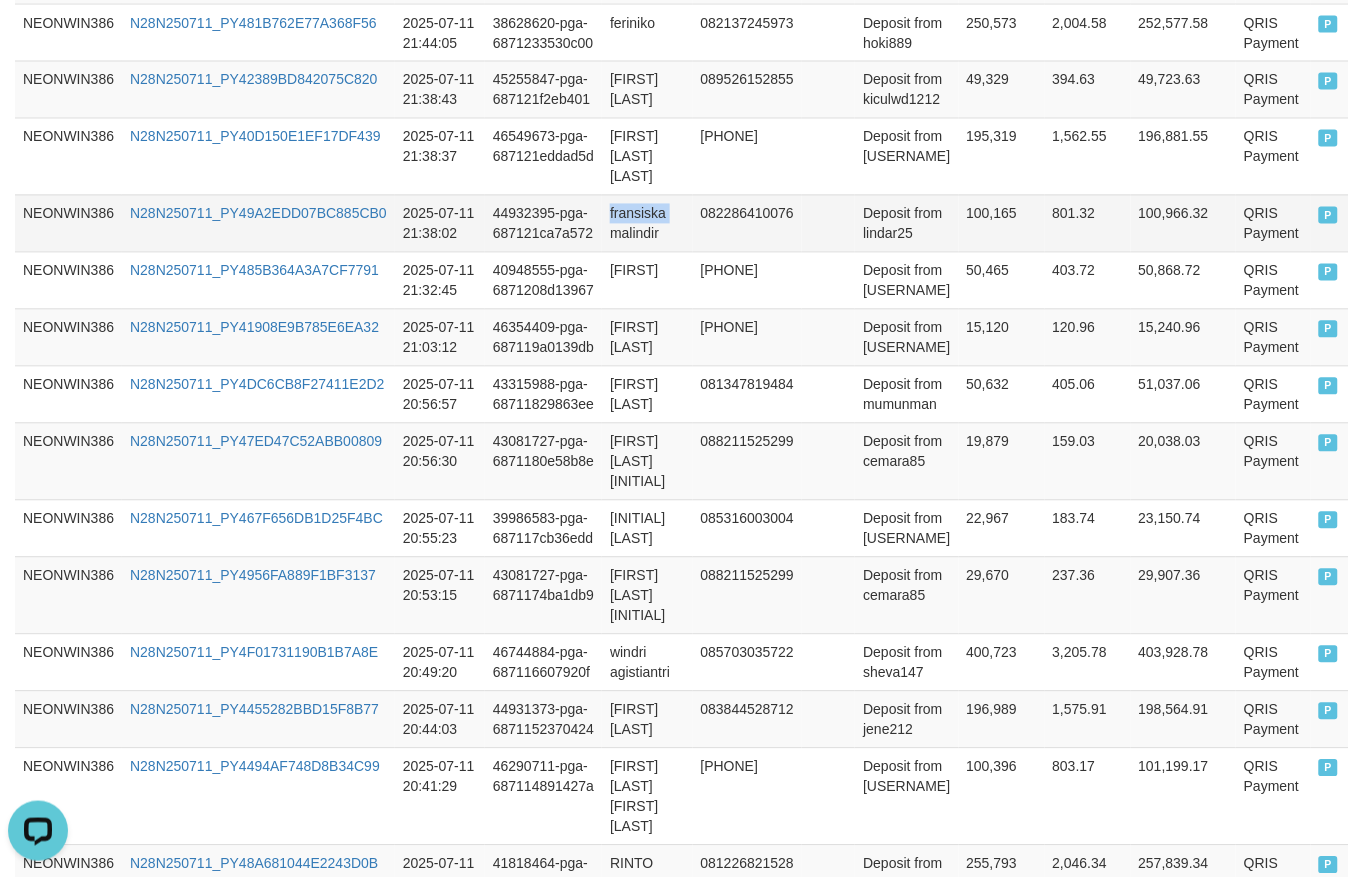 click on "fransiska malindir" at bounding box center (647, 223) 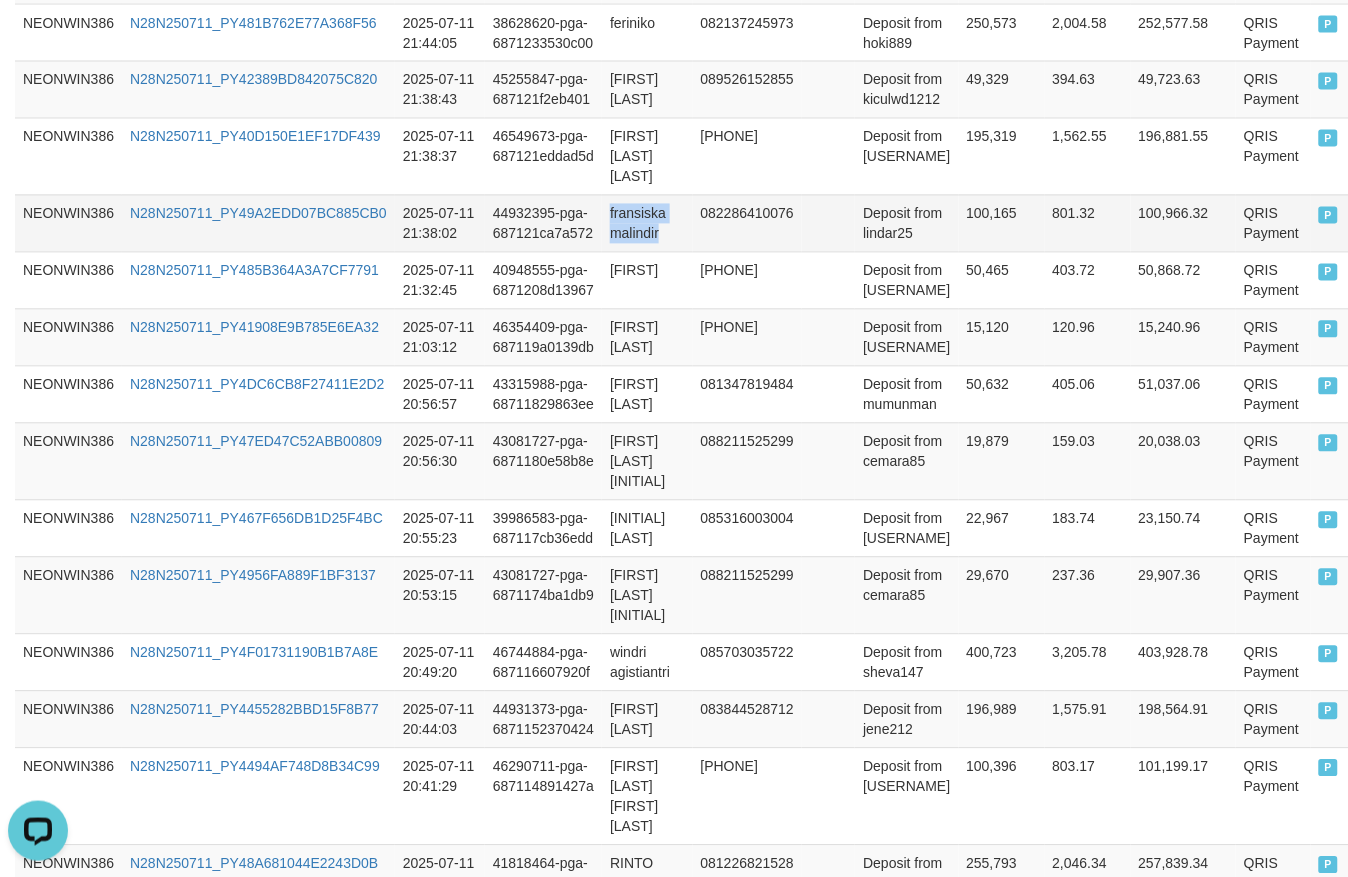 click on "fransiska malindir" at bounding box center [647, 223] 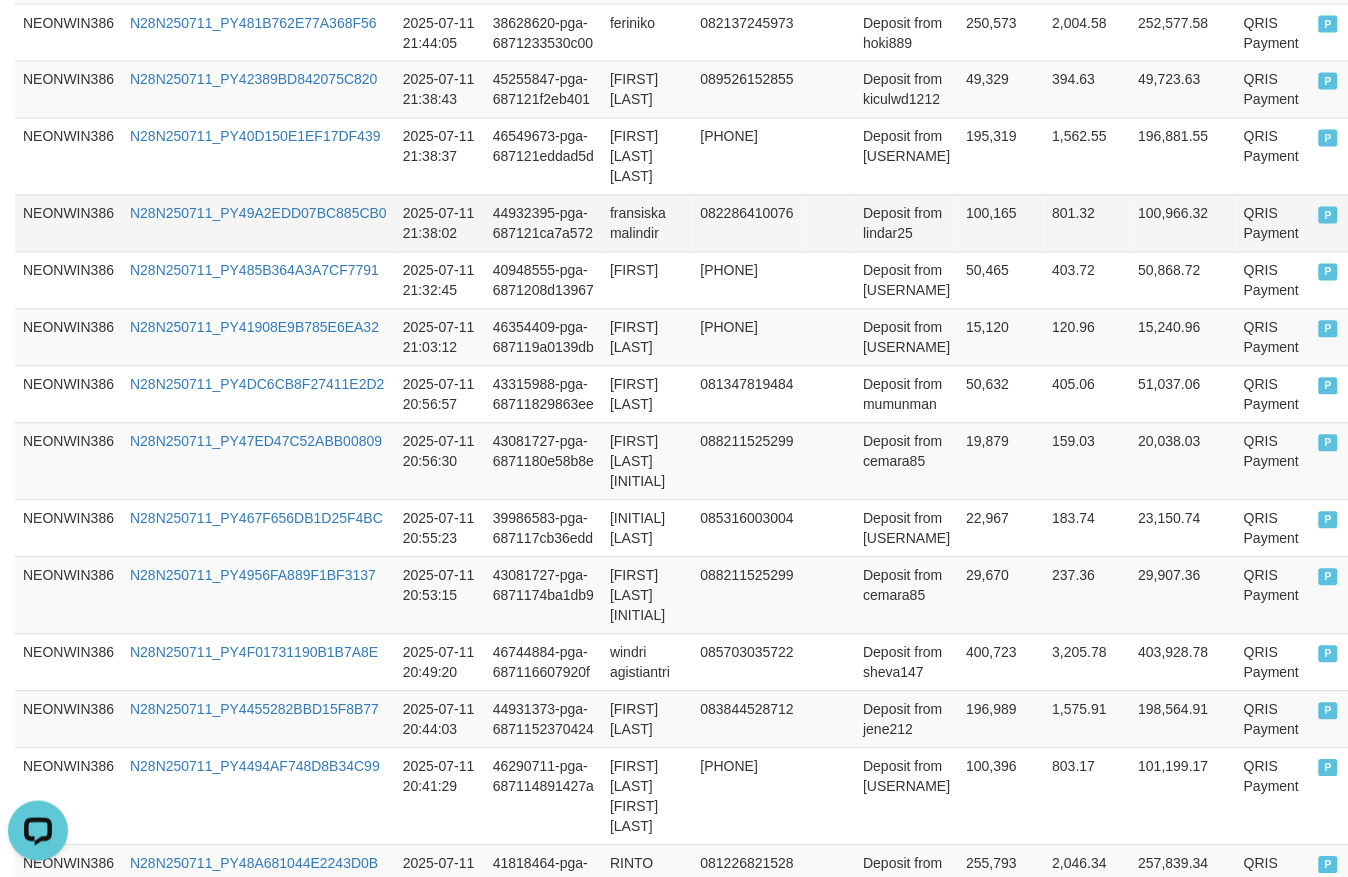 click on "Deposit from lindar25" at bounding box center (906, 223) 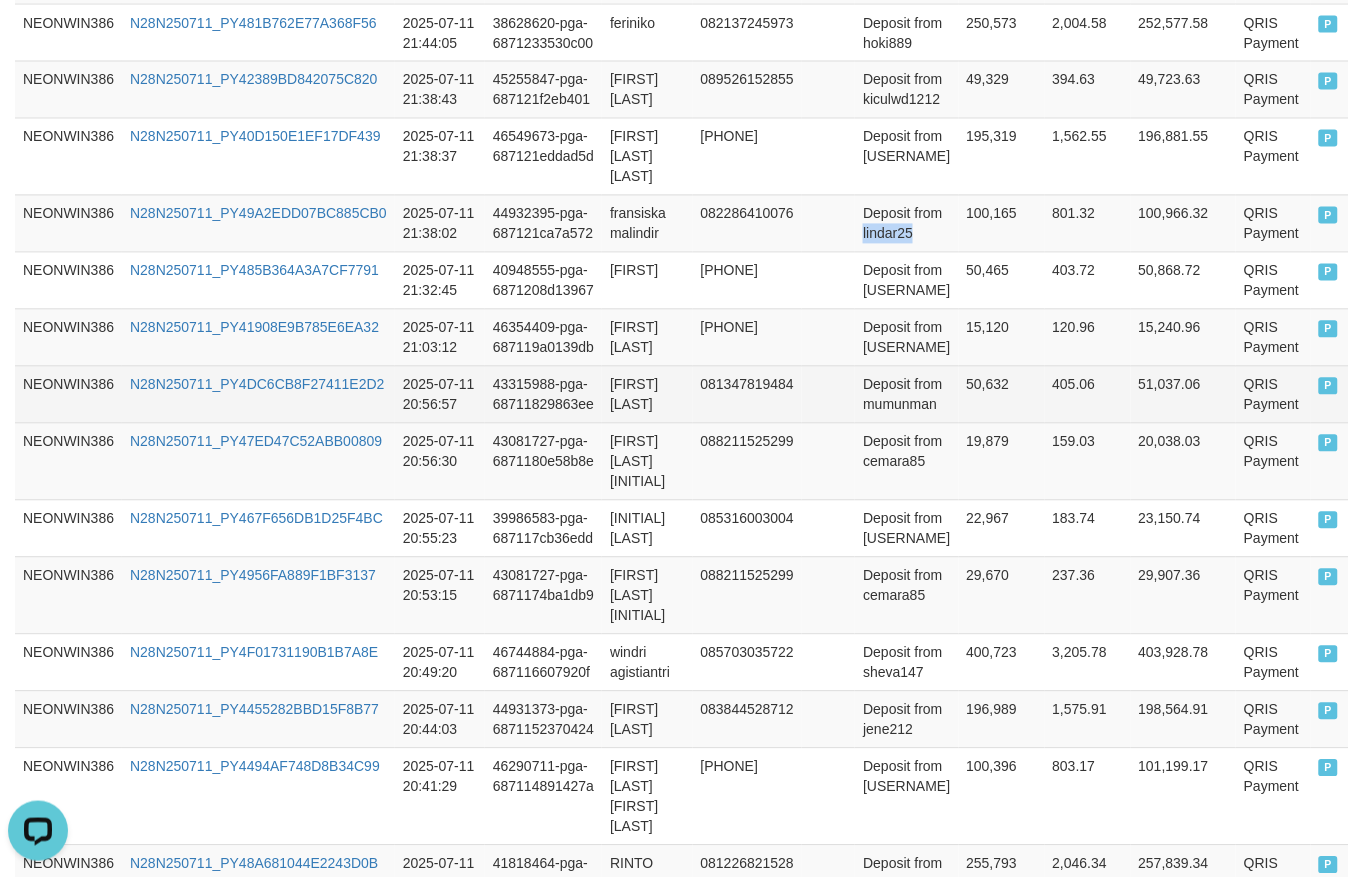 drag, startPoint x: 898, startPoint y: 241, endPoint x: 1347, endPoint y: 411, distance: 480.1052 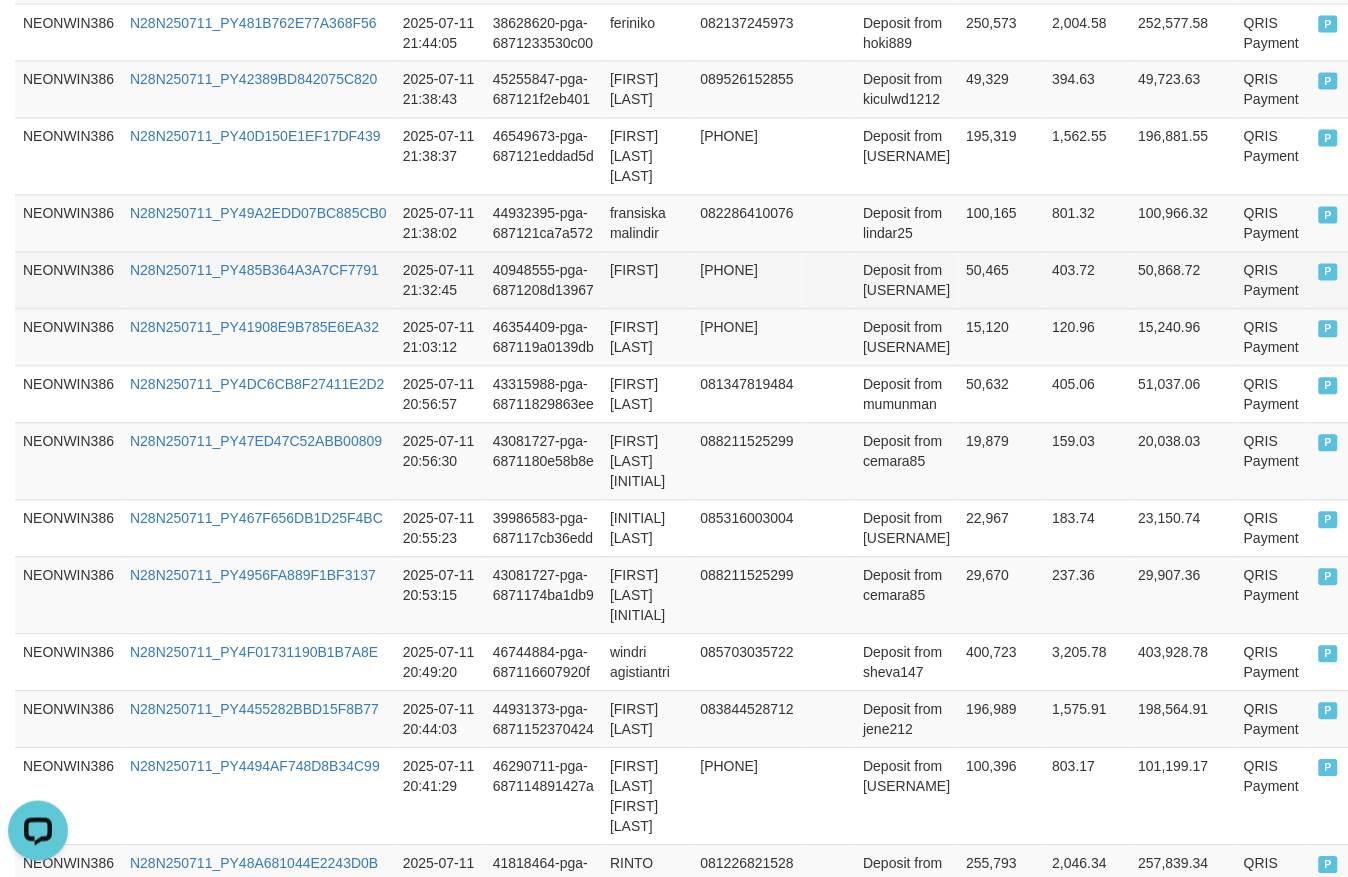 click on "dida" at bounding box center [647, 280] 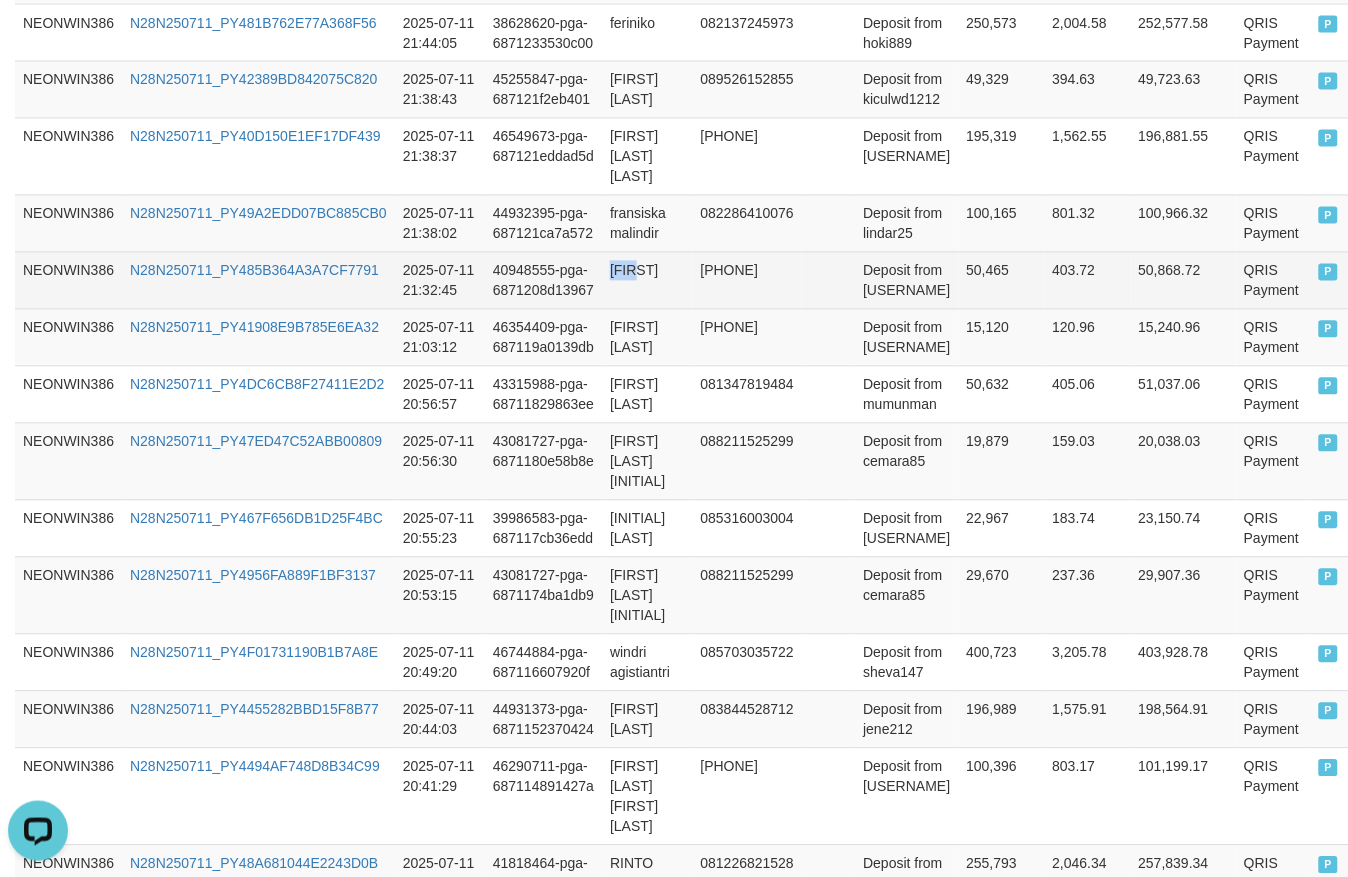 click on "dida" at bounding box center [647, 280] 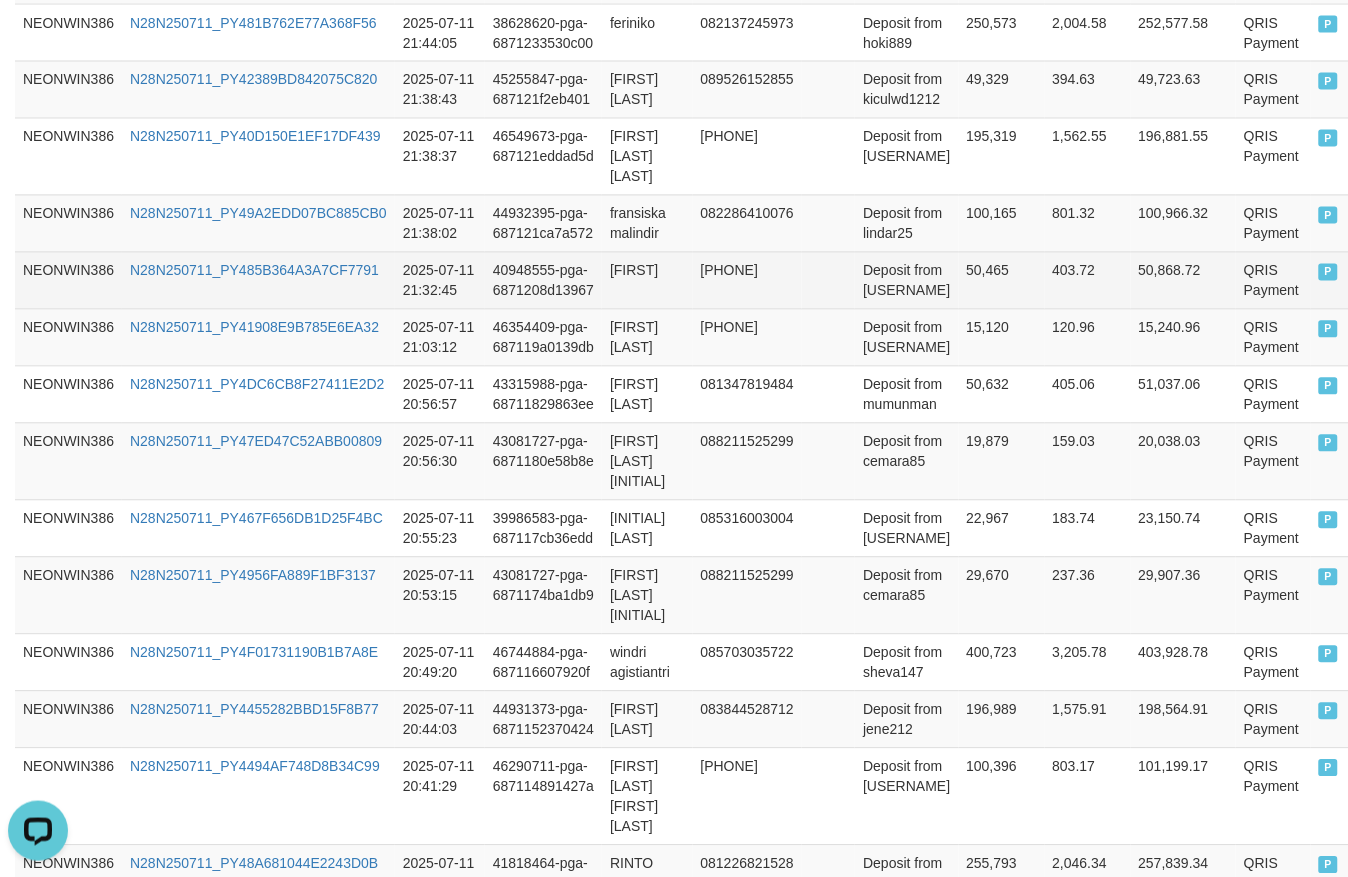 click on "Deposit from didaaa" at bounding box center [906, 280] 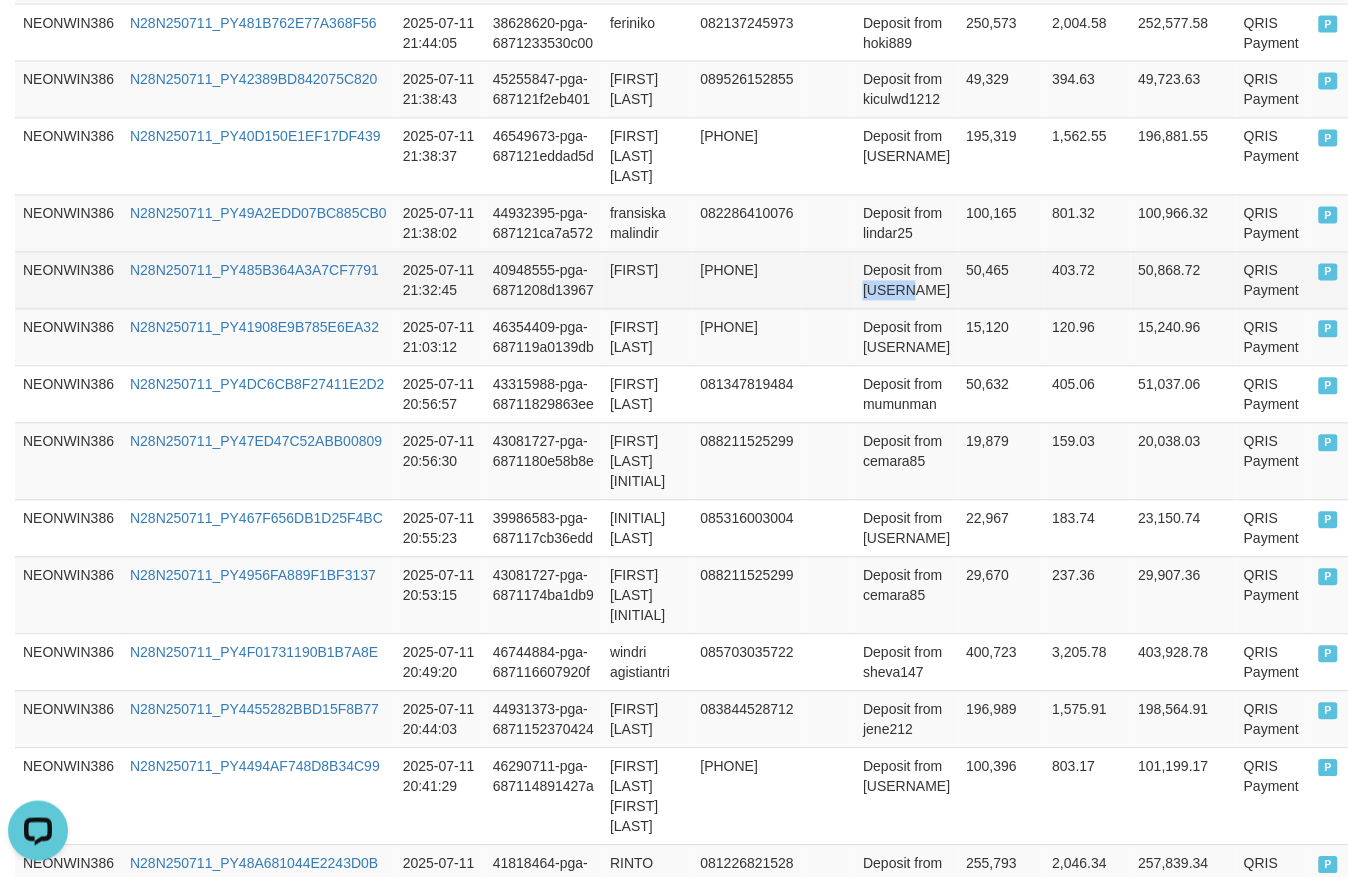 click on "Deposit from didaaa" at bounding box center [906, 280] 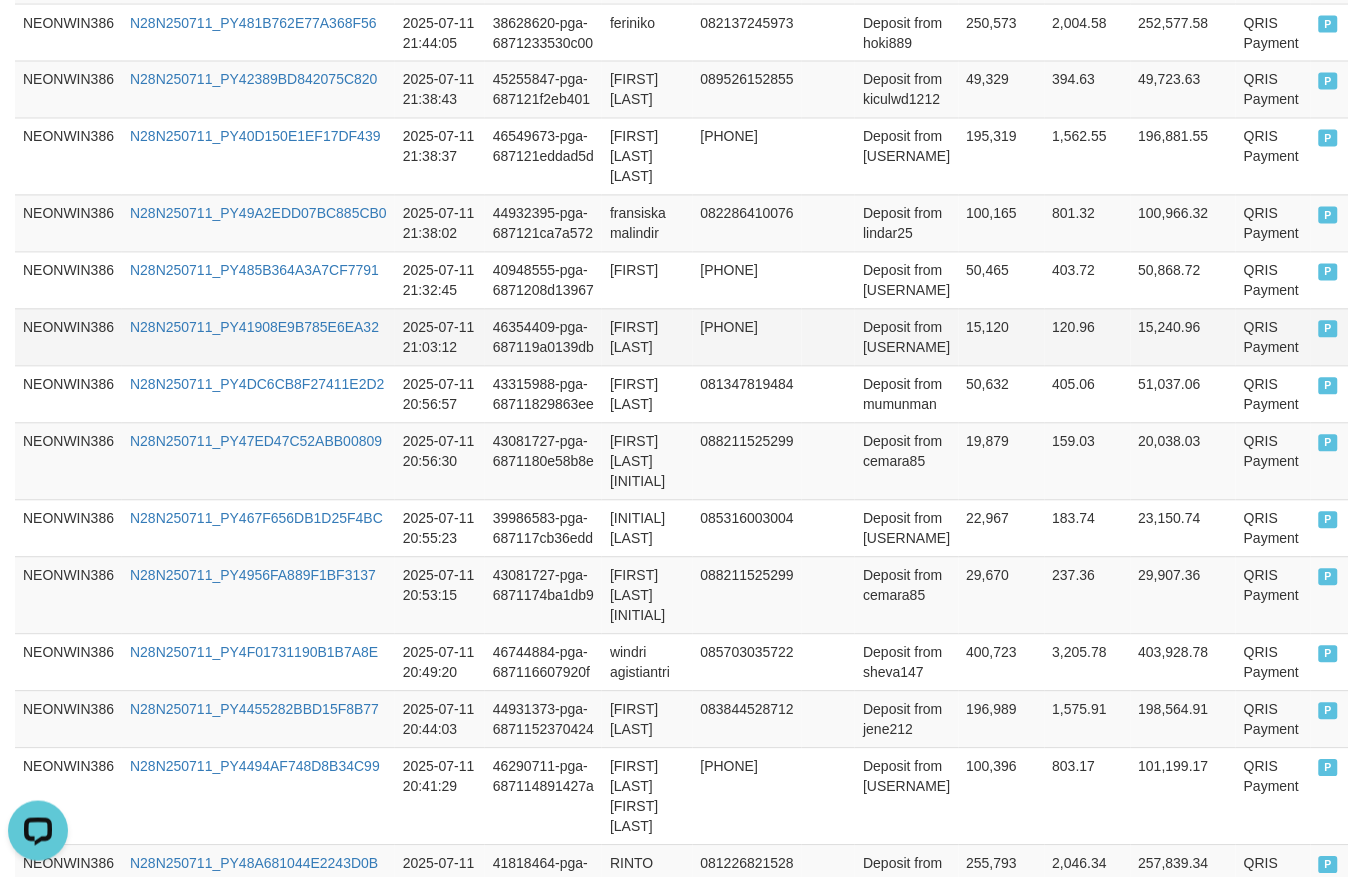 click on "bulan khoirunisa" at bounding box center (647, 337) 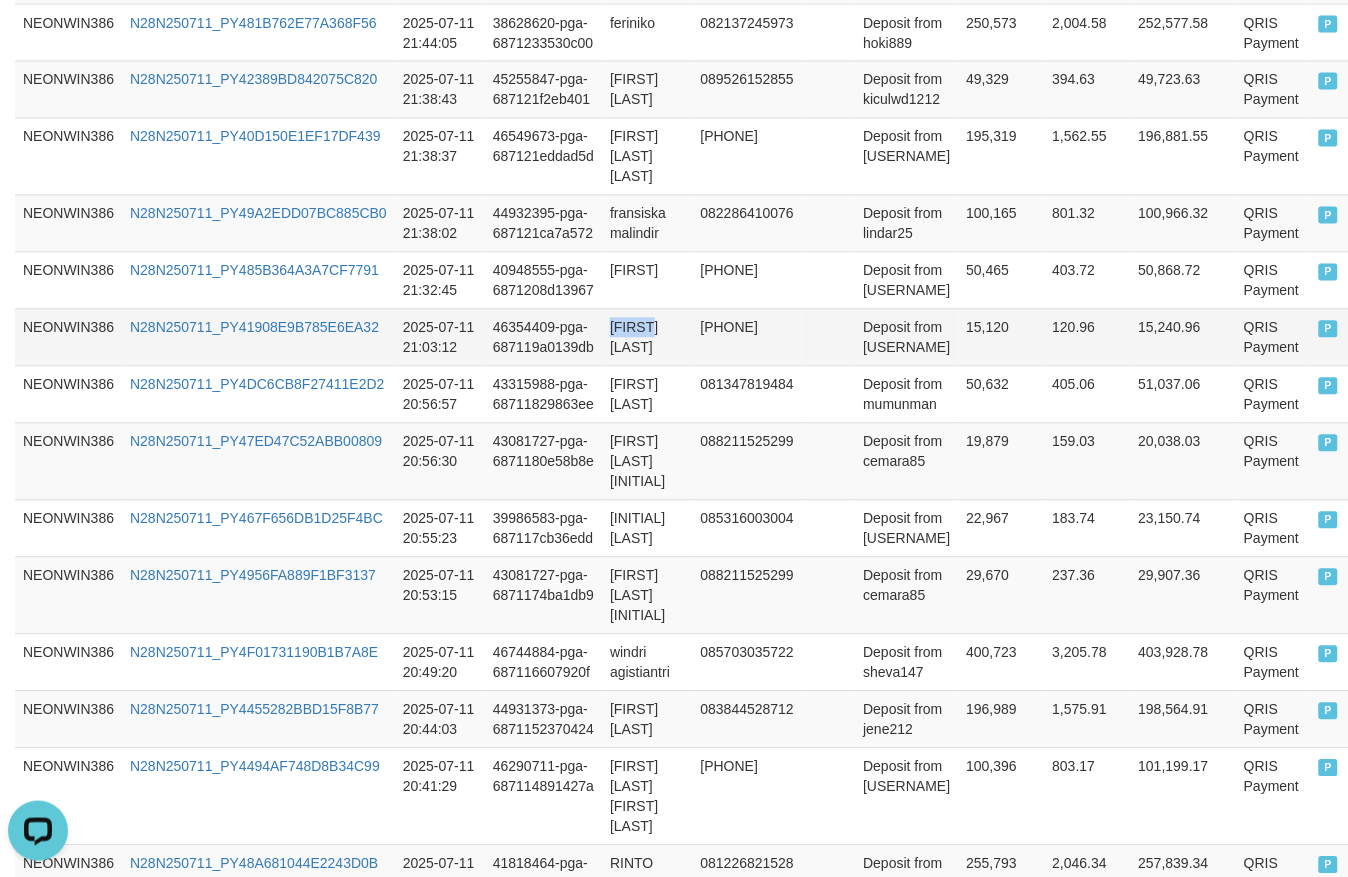 click on "bulan khoirunisa" at bounding box center [647, 337] 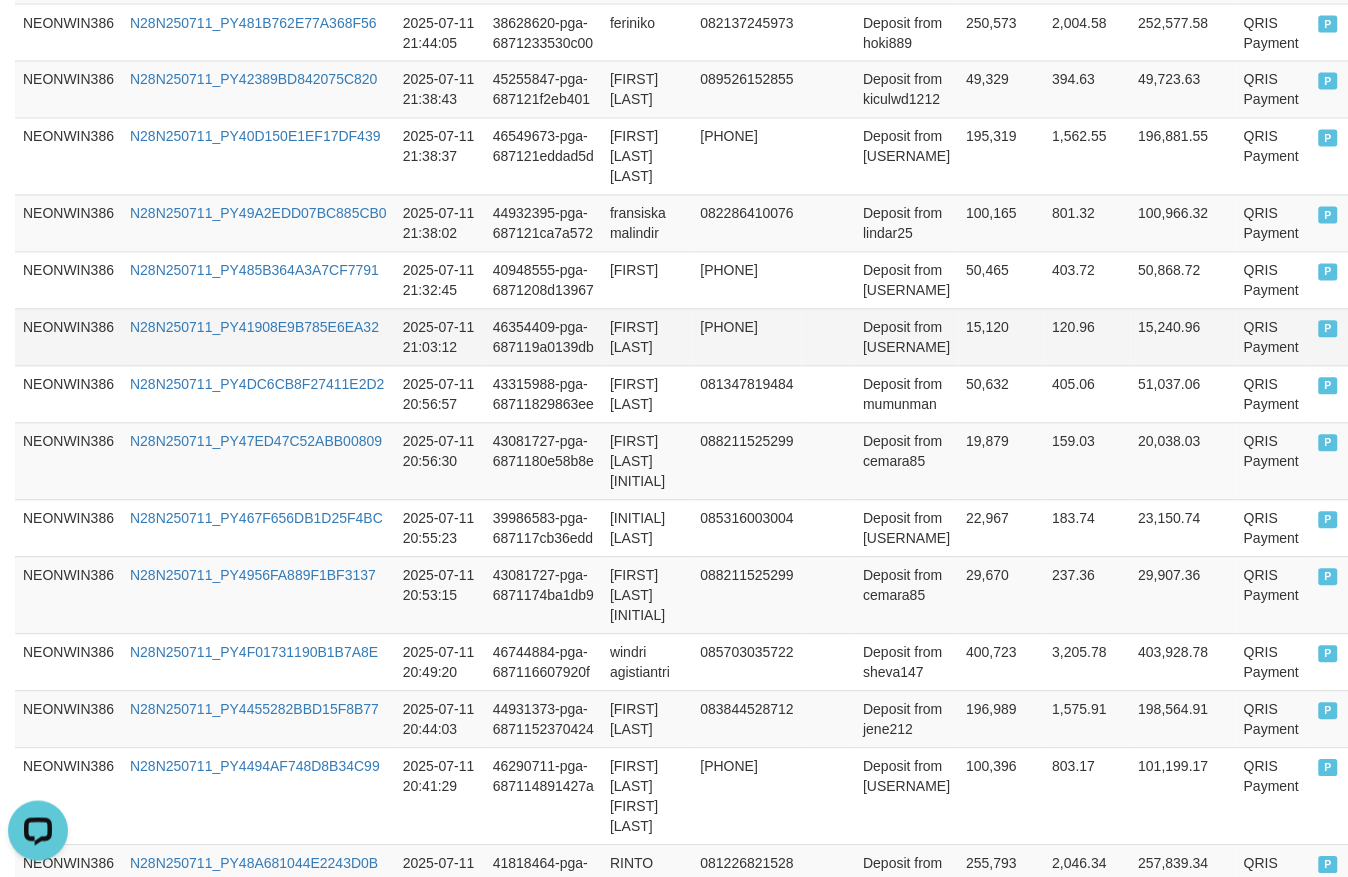 click on "bulan khoirunisa" at bounding box center [647, 337] 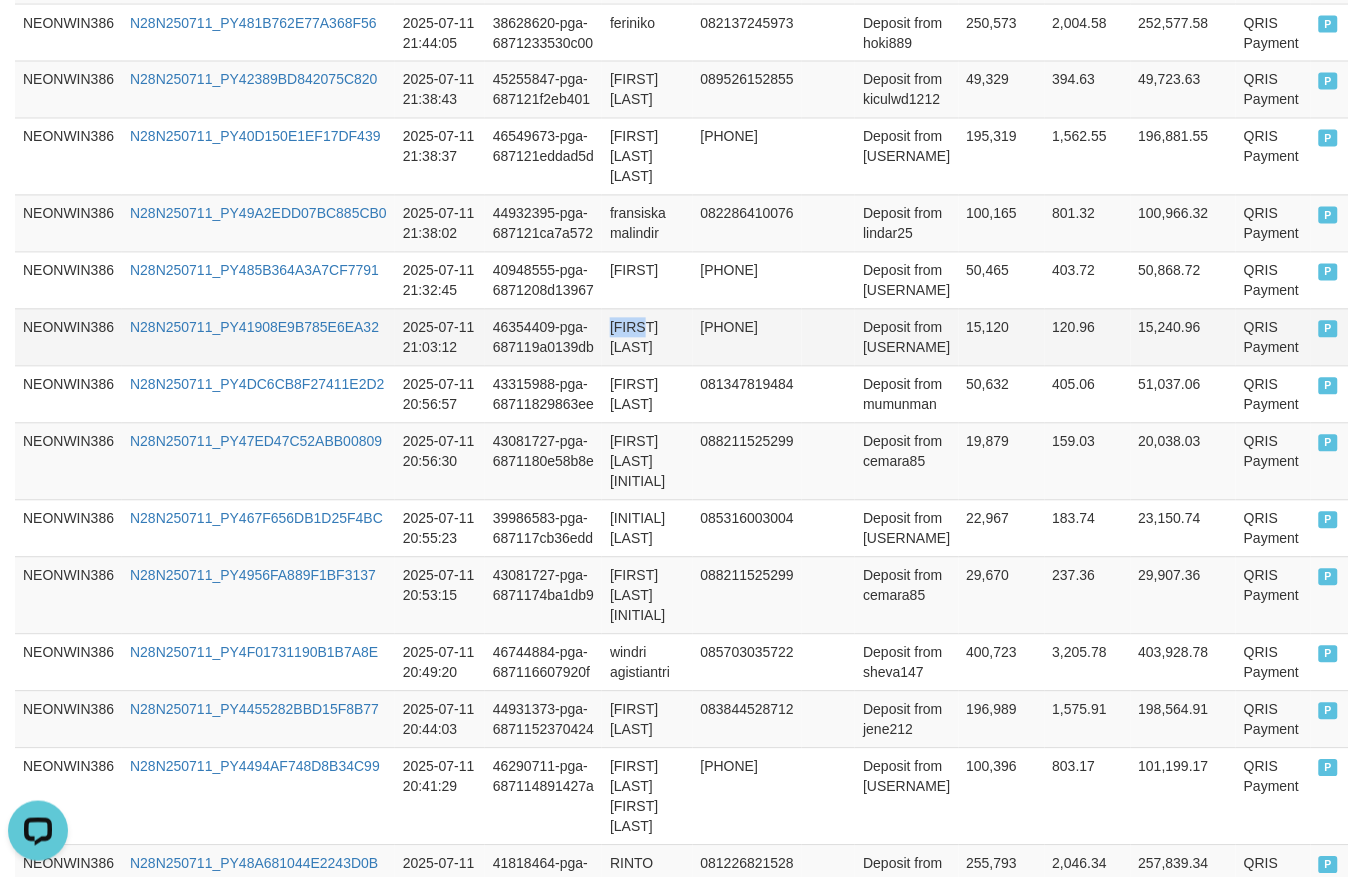 click on "bulan khoirunisa" at bounding box center (647, 337) 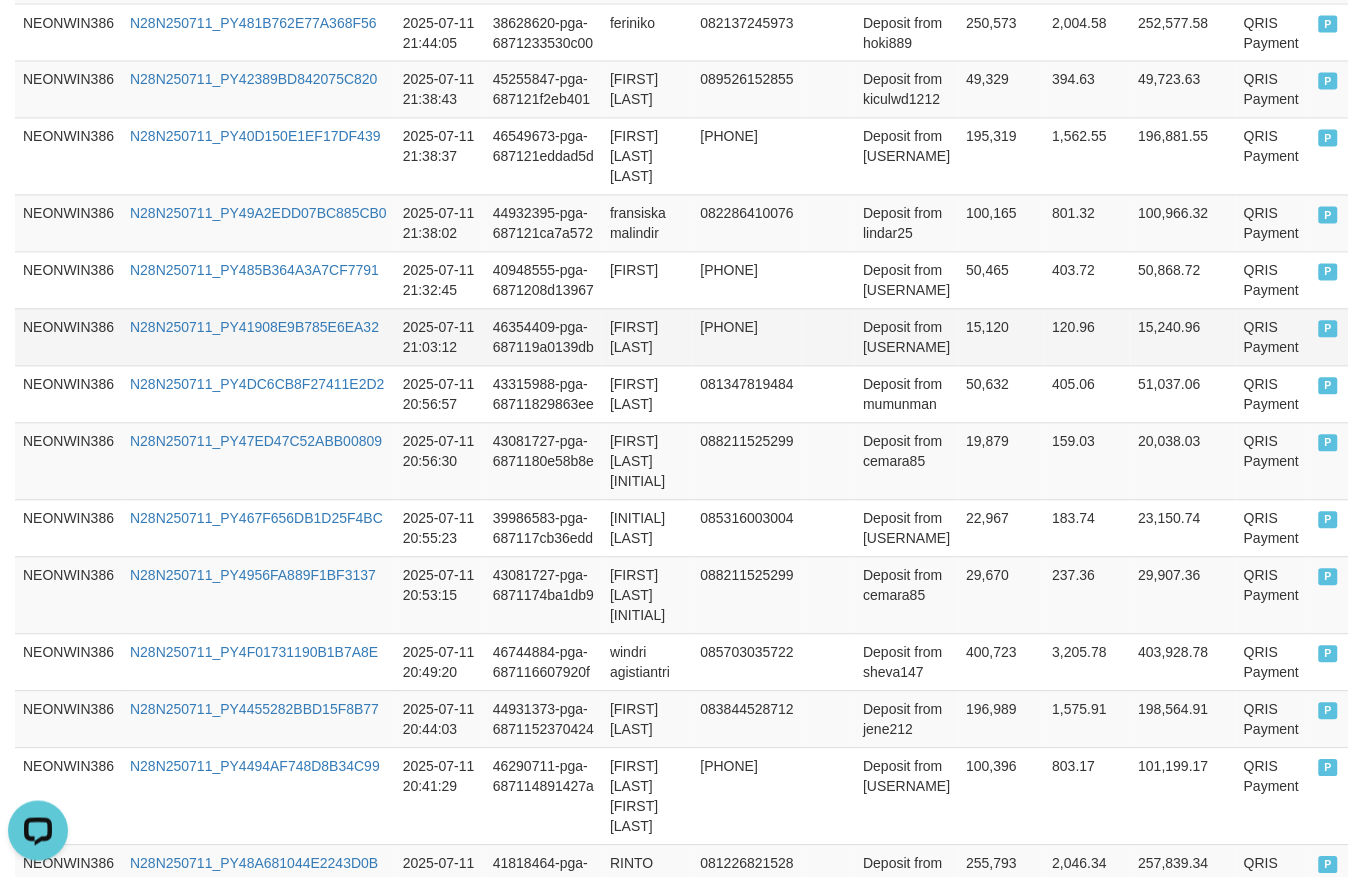 click on "Deposit from mahacayang" at bounding box center (906, 337) 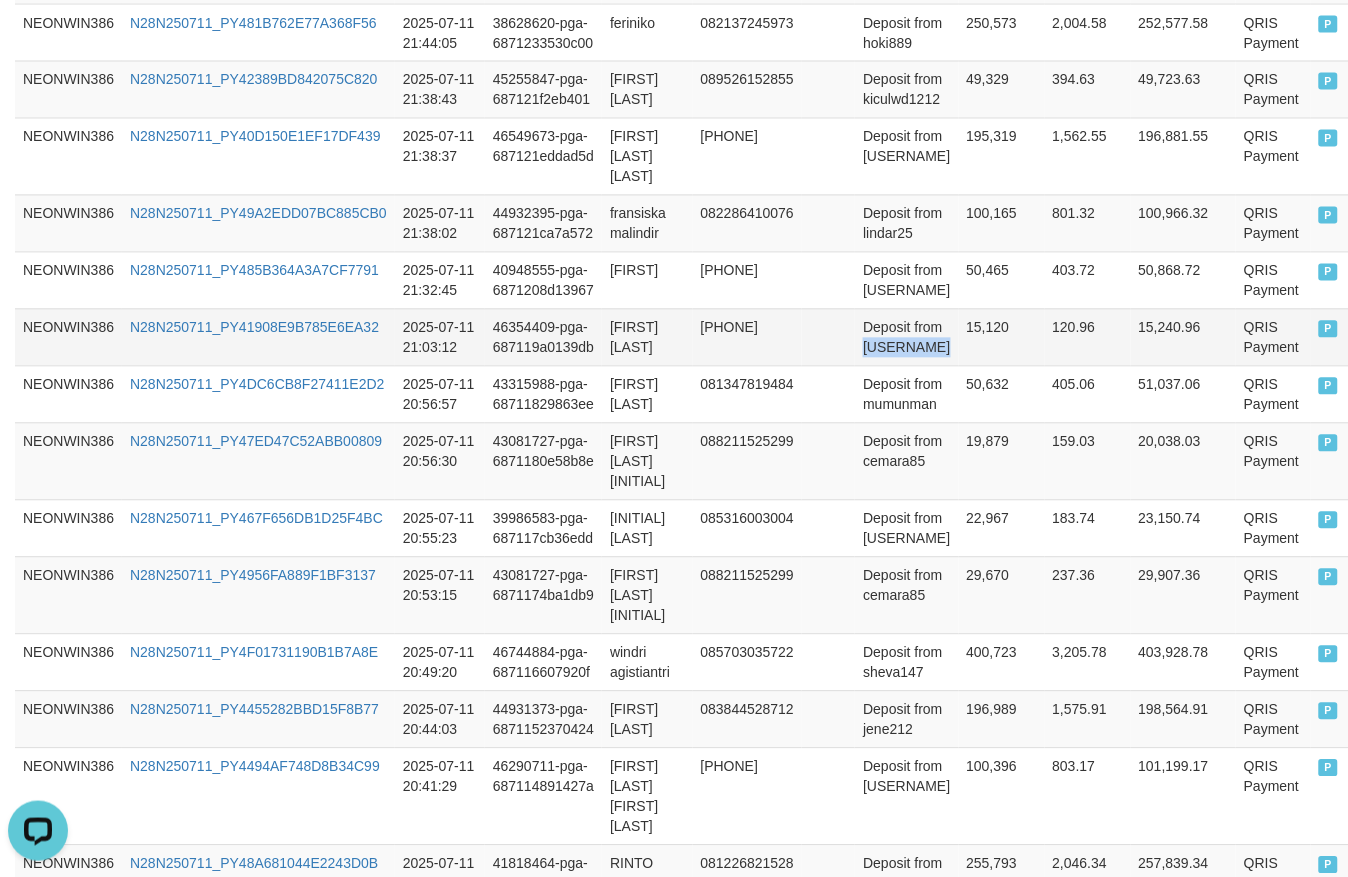 click on "Deposit from mahacayang" at bounding box center [906, 337] 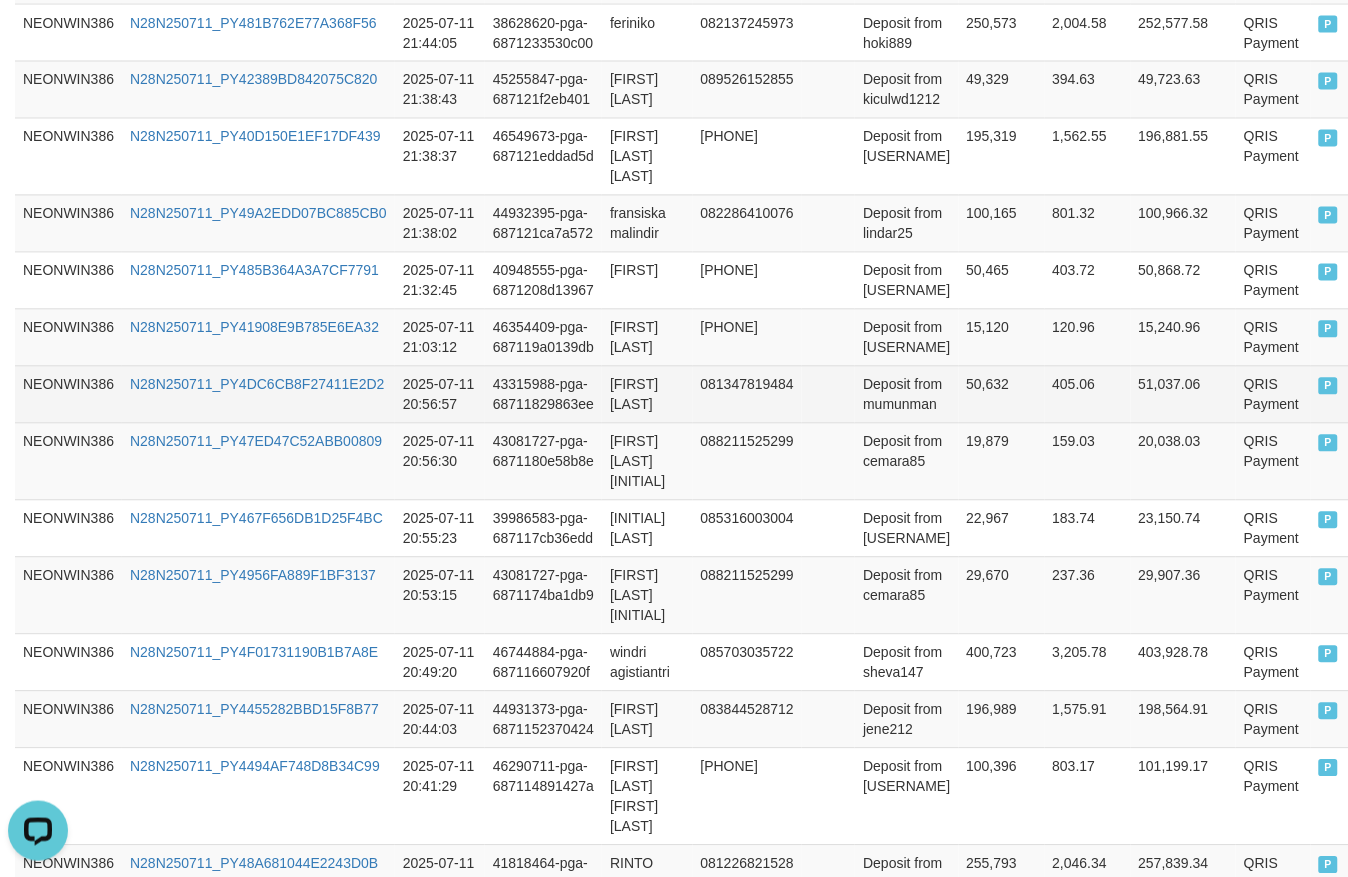 click on "deki wahyudi" at bounding box center (647, 394) 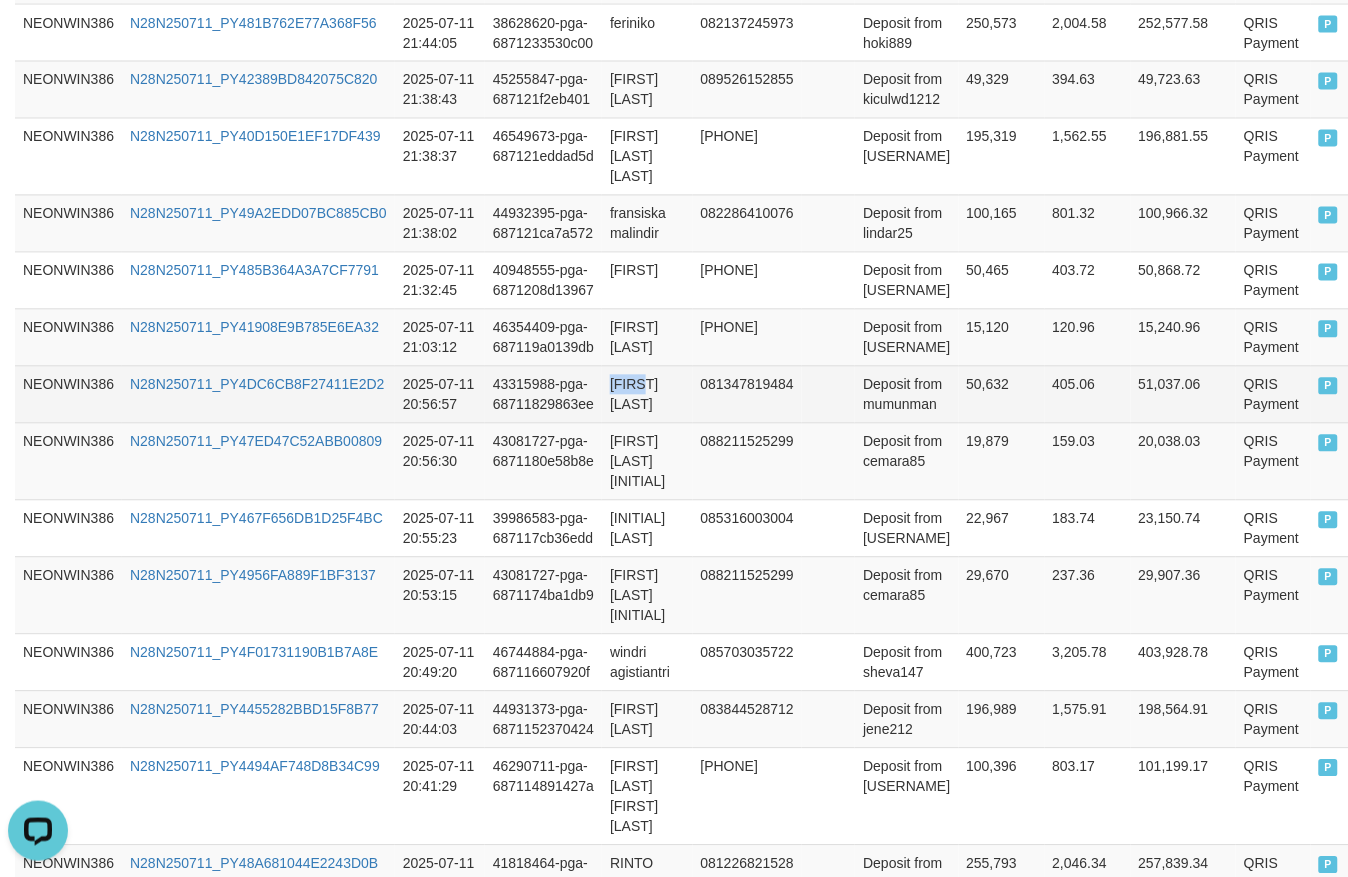 click on "deki wahyudi" at bounding box center (647, 394) 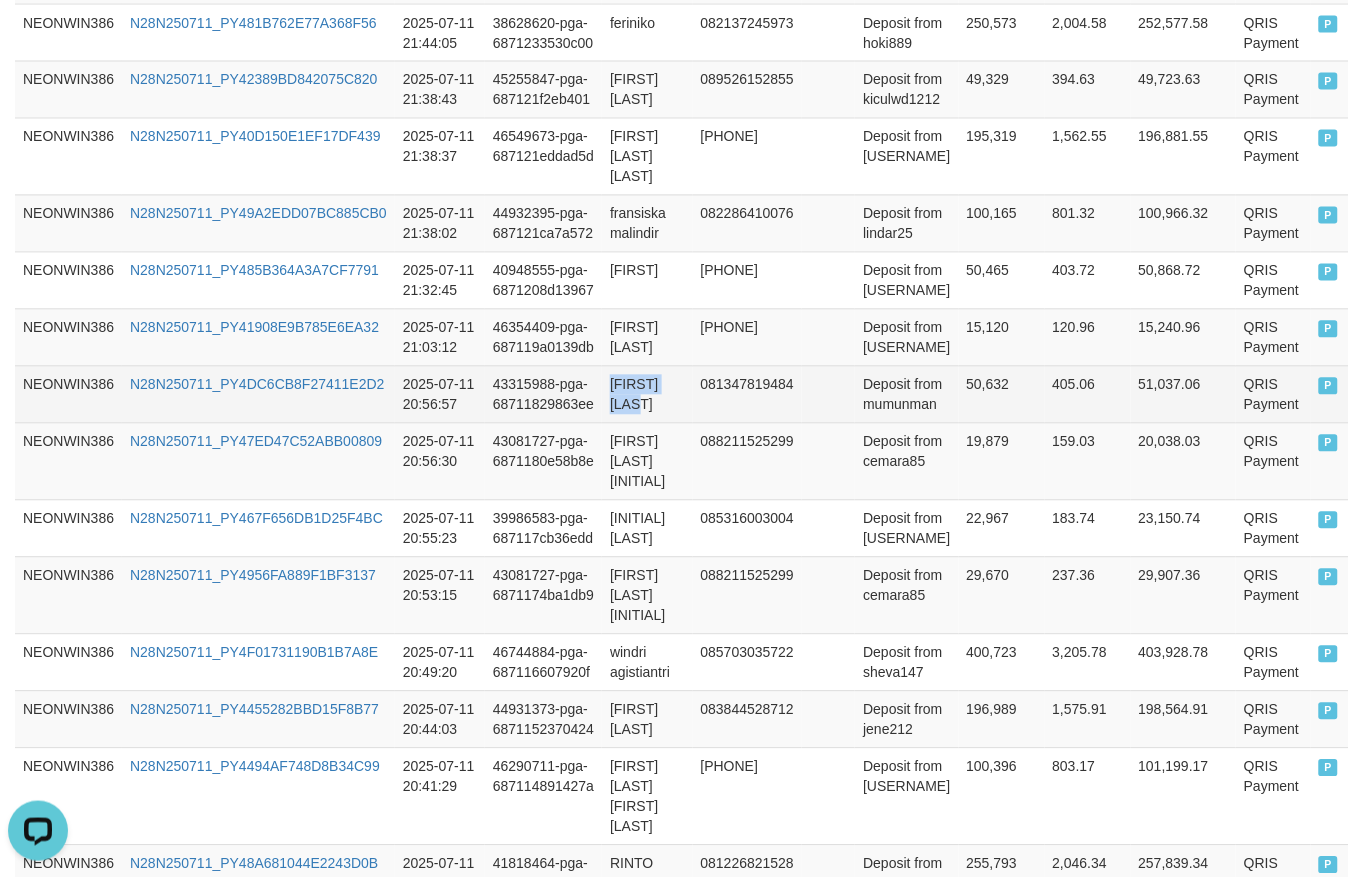 click on "deki wahyudi" at bounding box center [647, 394] 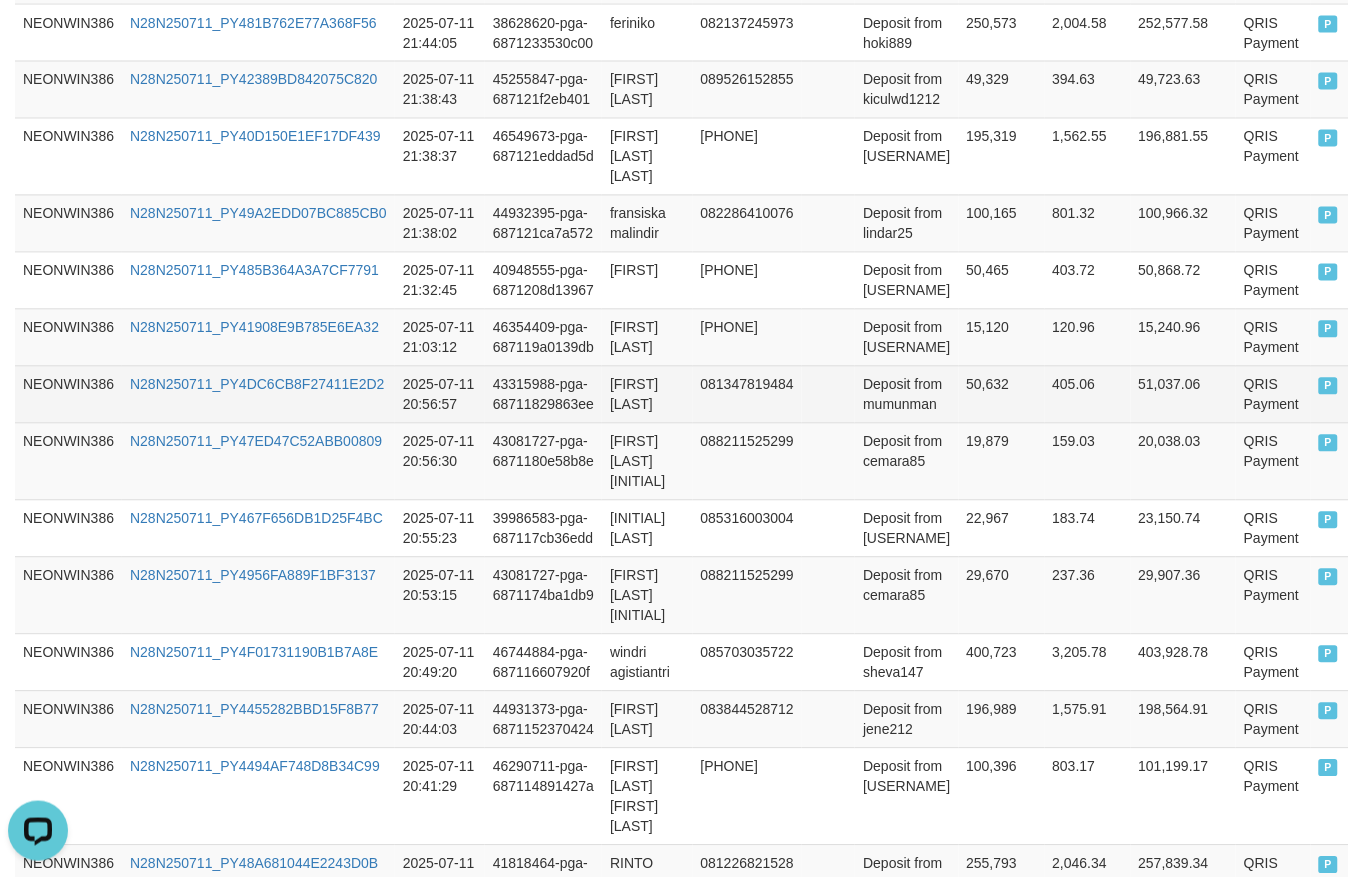 click on "Deposit from mumunman" at bounding box center (906, 394) 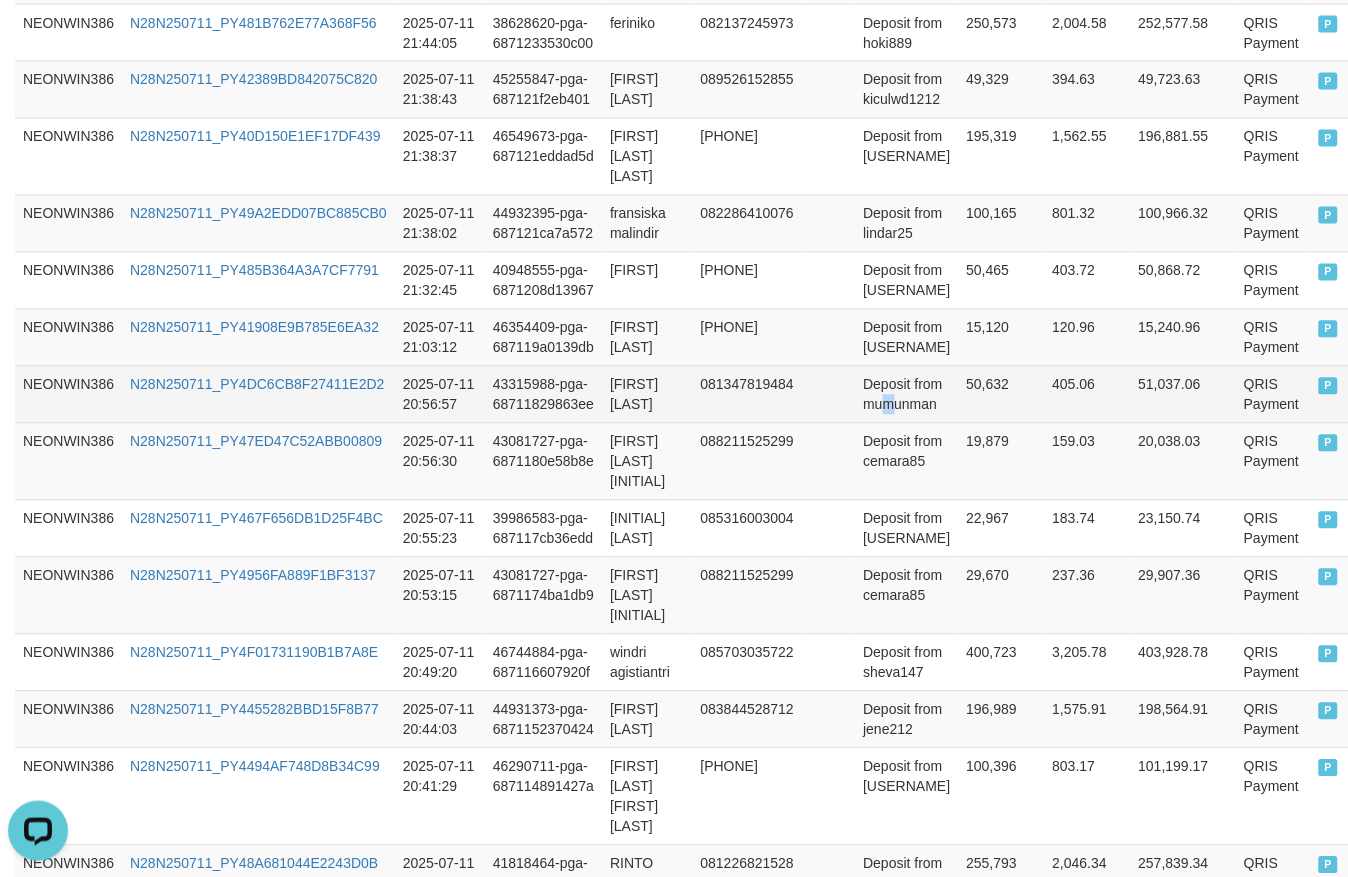 click on "Deposit from mumunman" at bounding box center [906, 394] 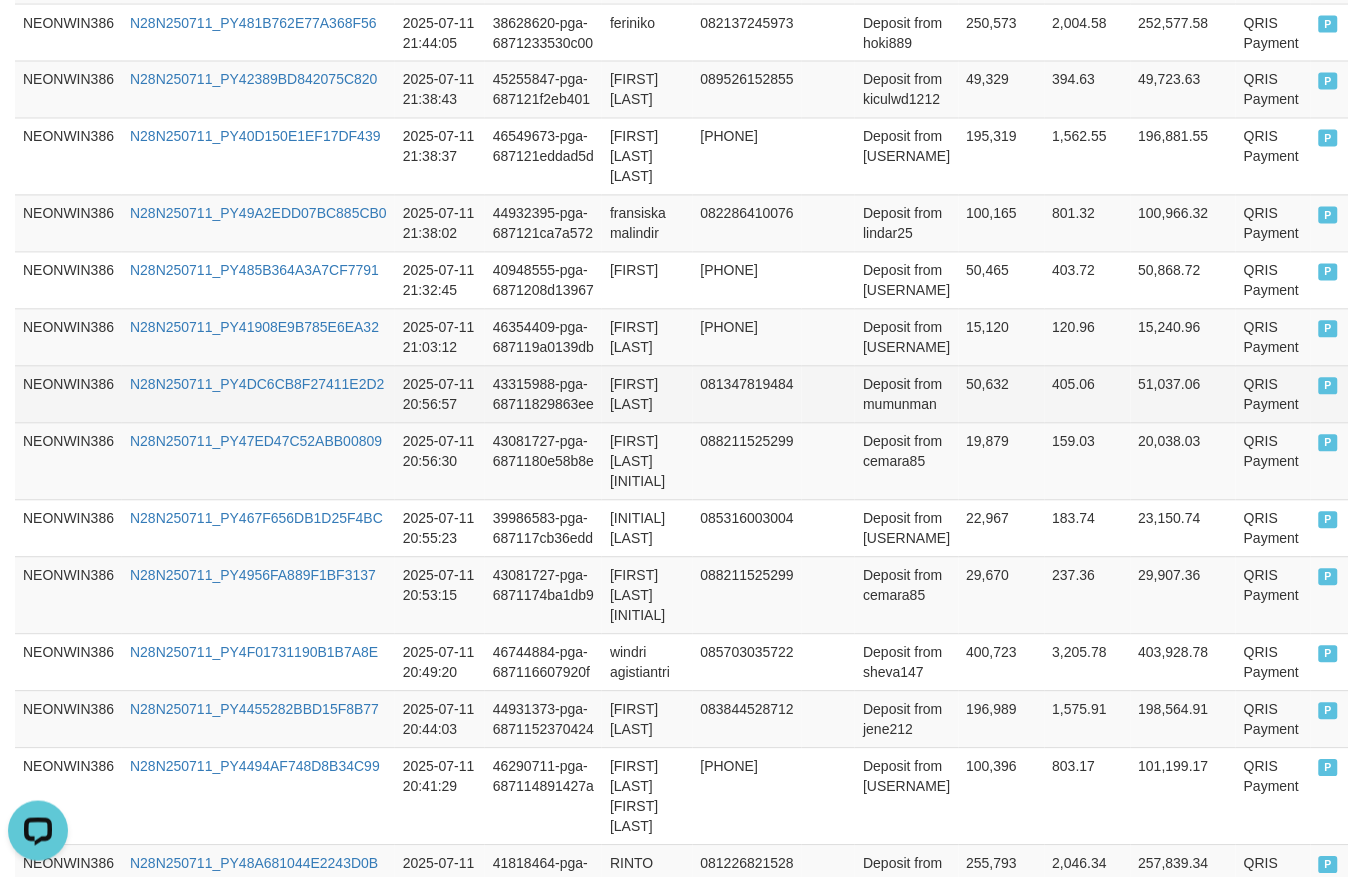 click on "Deposit from mumunman" at bounding box center (906, 394) 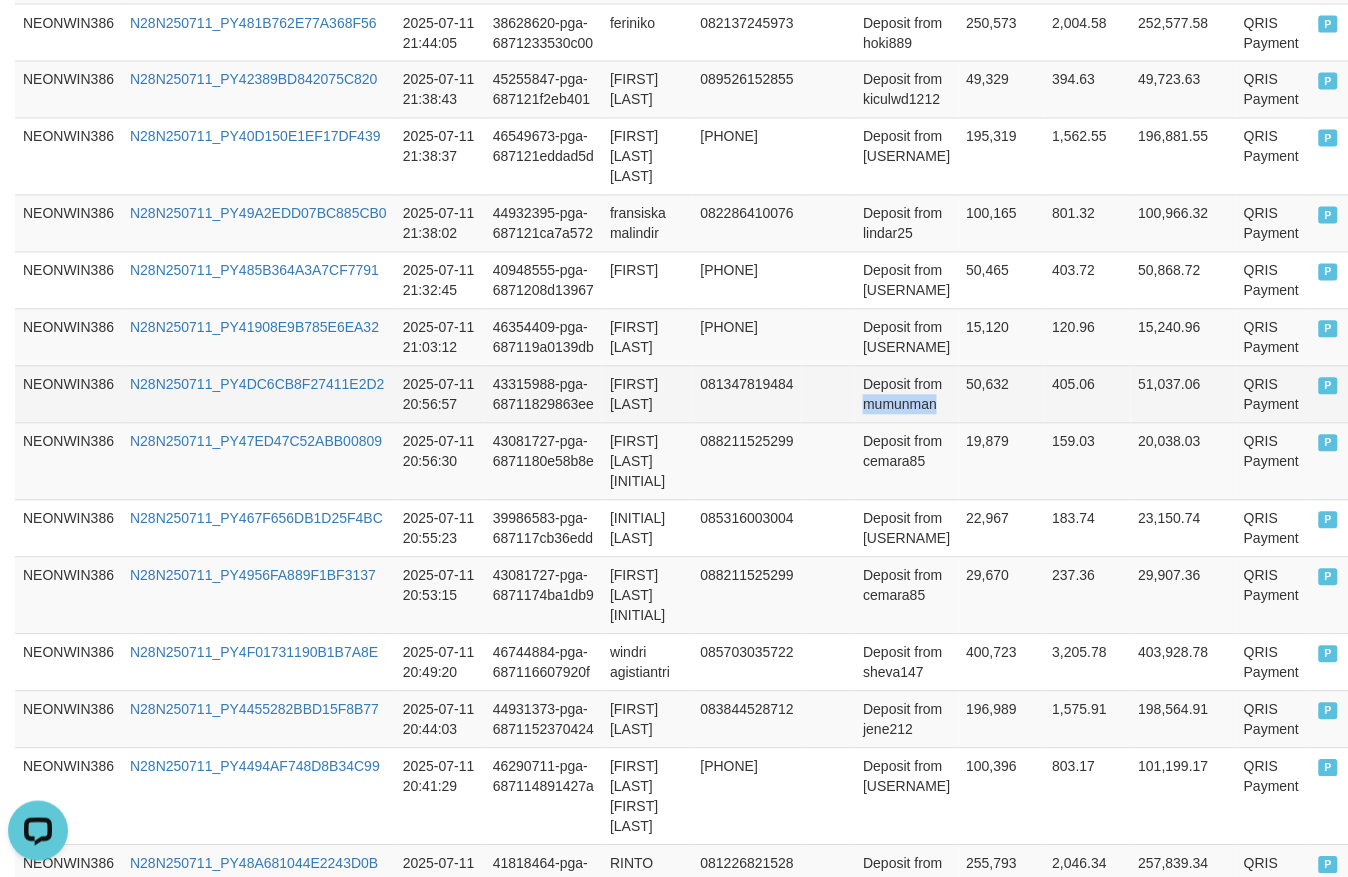 click on "Deposit from mumunman" at bounding box center [906, 394] 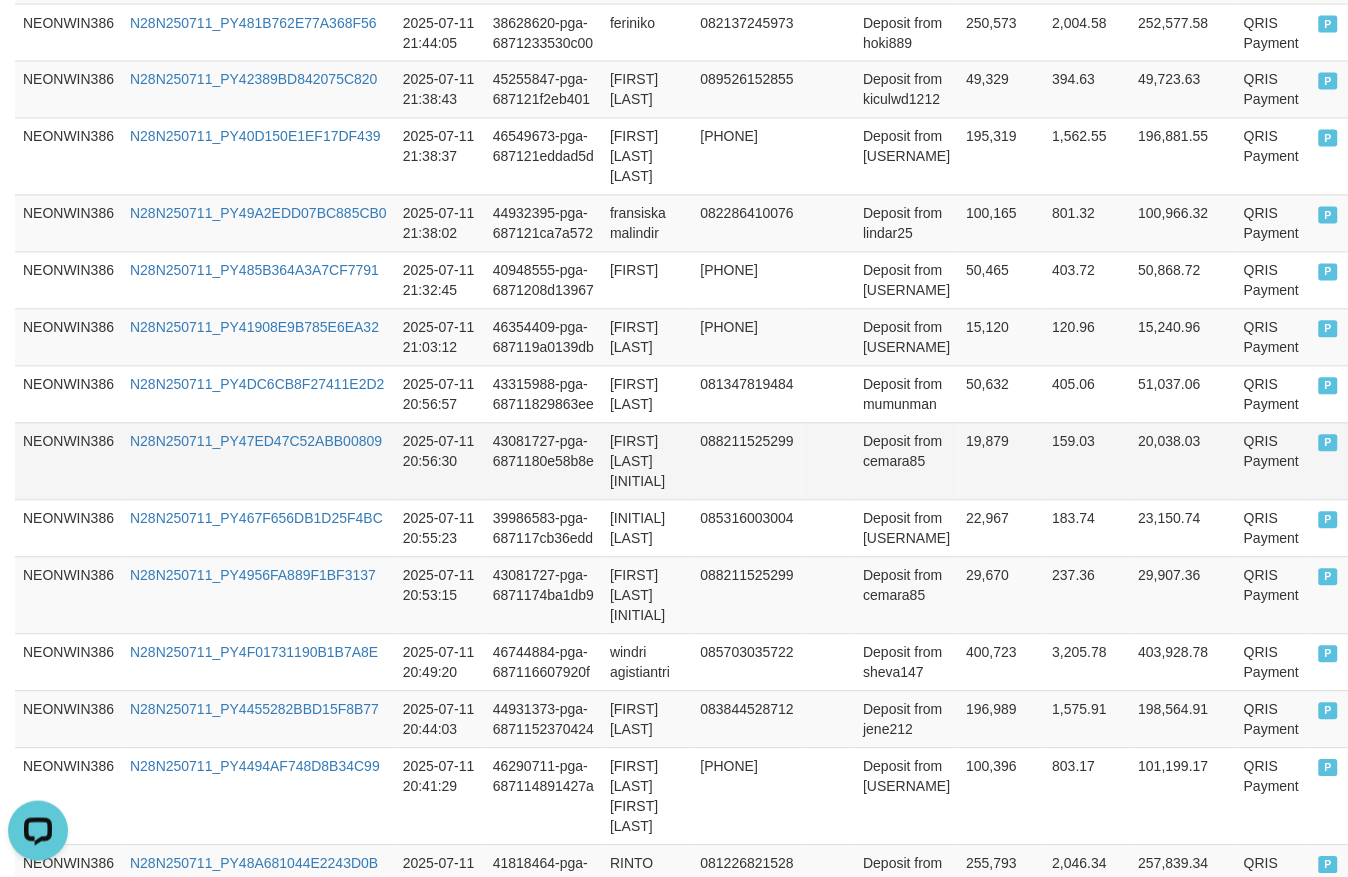 click on "[FIRST] [LAST] [LAST]" at bounding box center (647, 461) 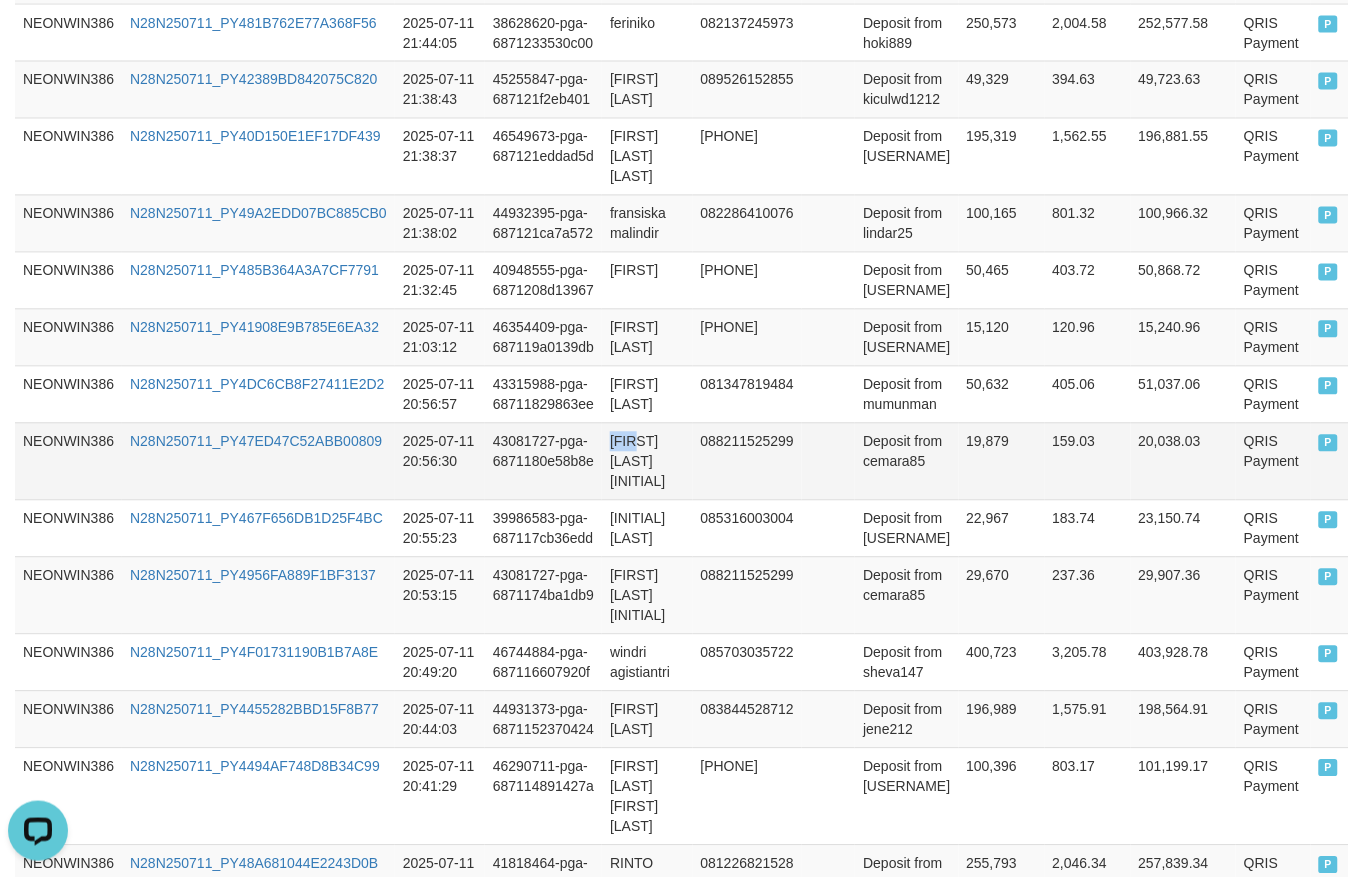 click on "[FIRST] [LAST] [LAST]" at bounding box center (647, 461) 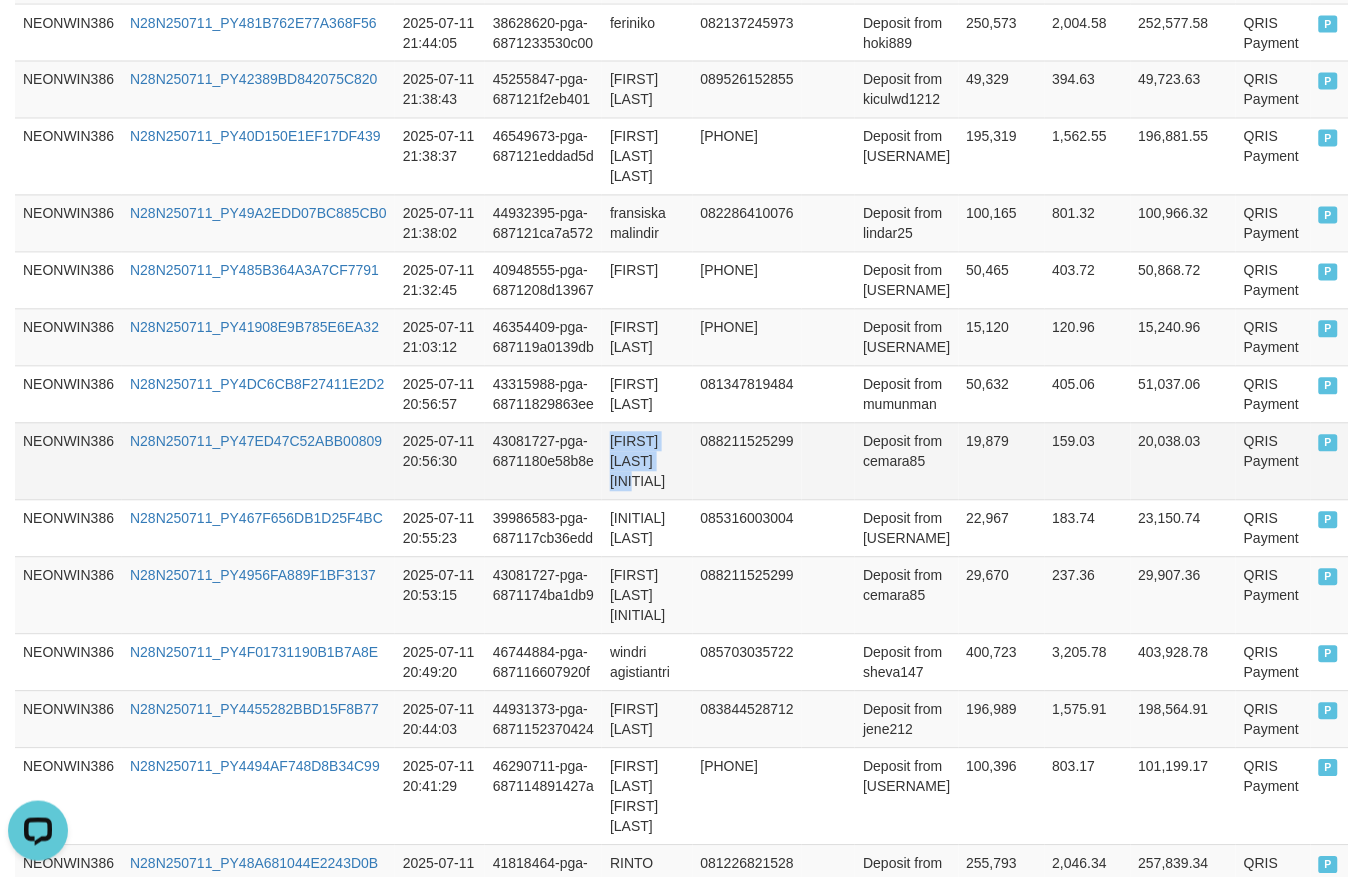 click on "[FIRST] [LAST] [LAST]" at bounding box center (647, 461) 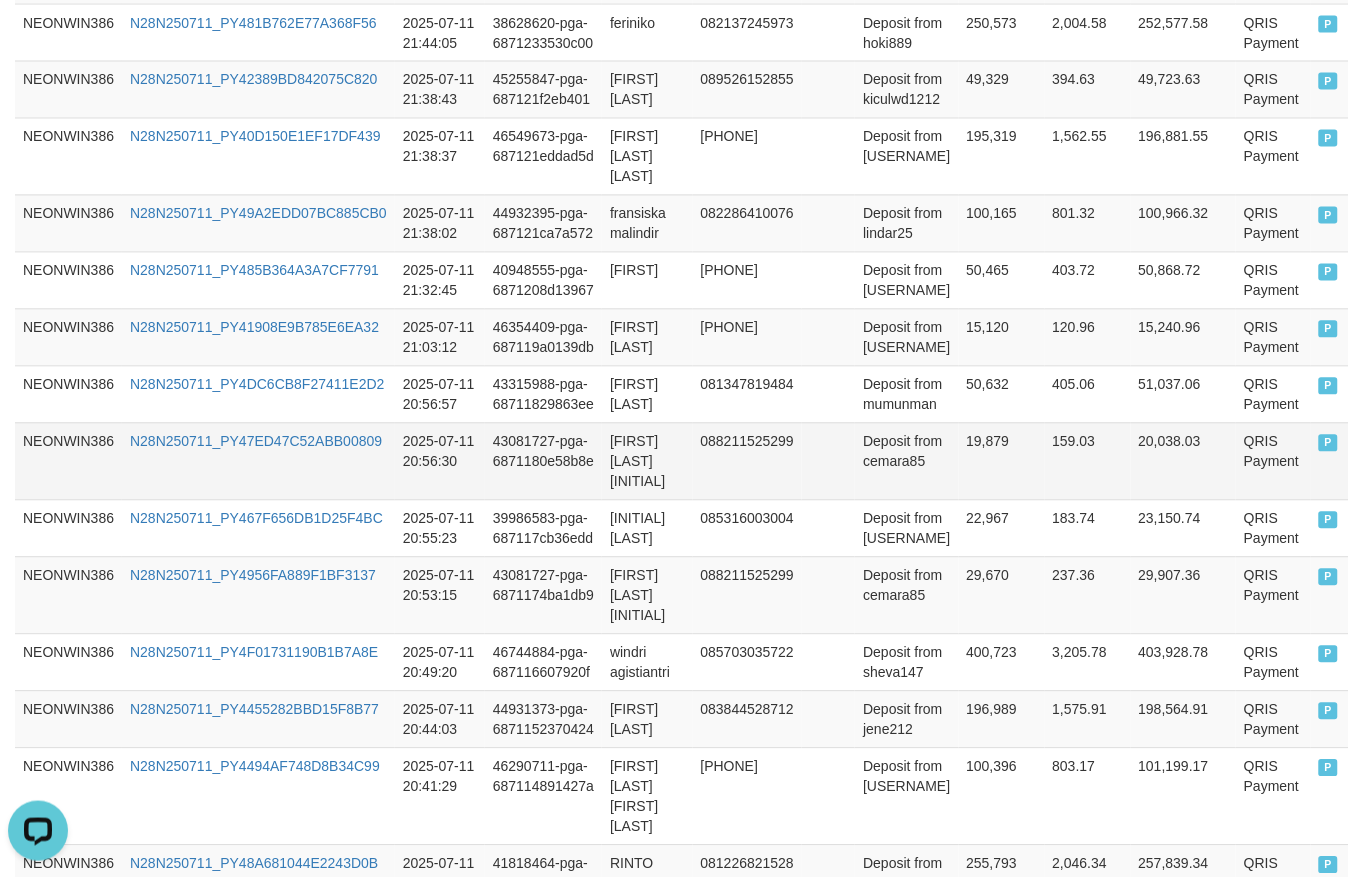 click on "Deposit from cemara85" at bounding box center (906, 461) 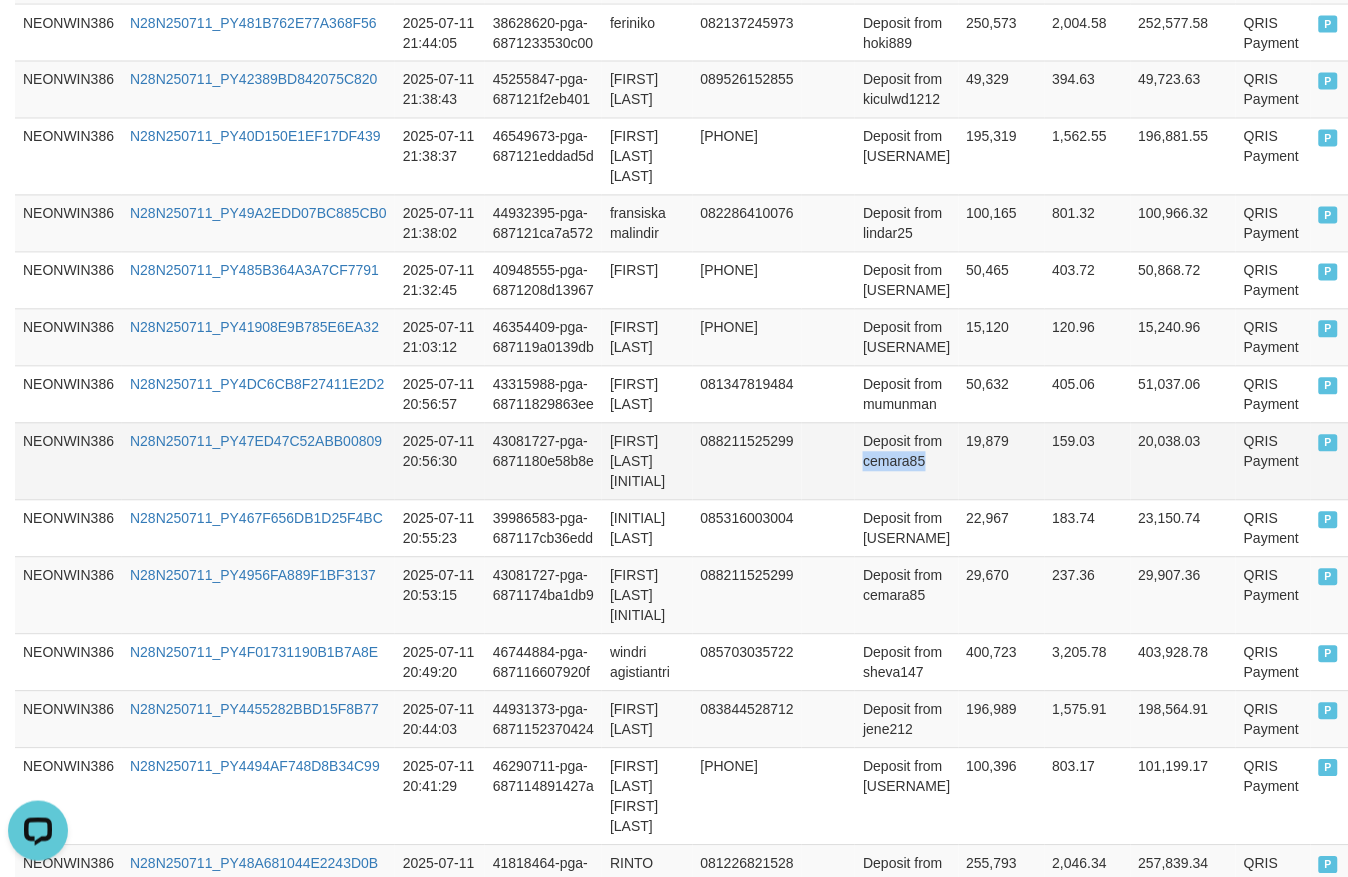 click on "Deposit from cemara85" at bounding box center [906, 461] 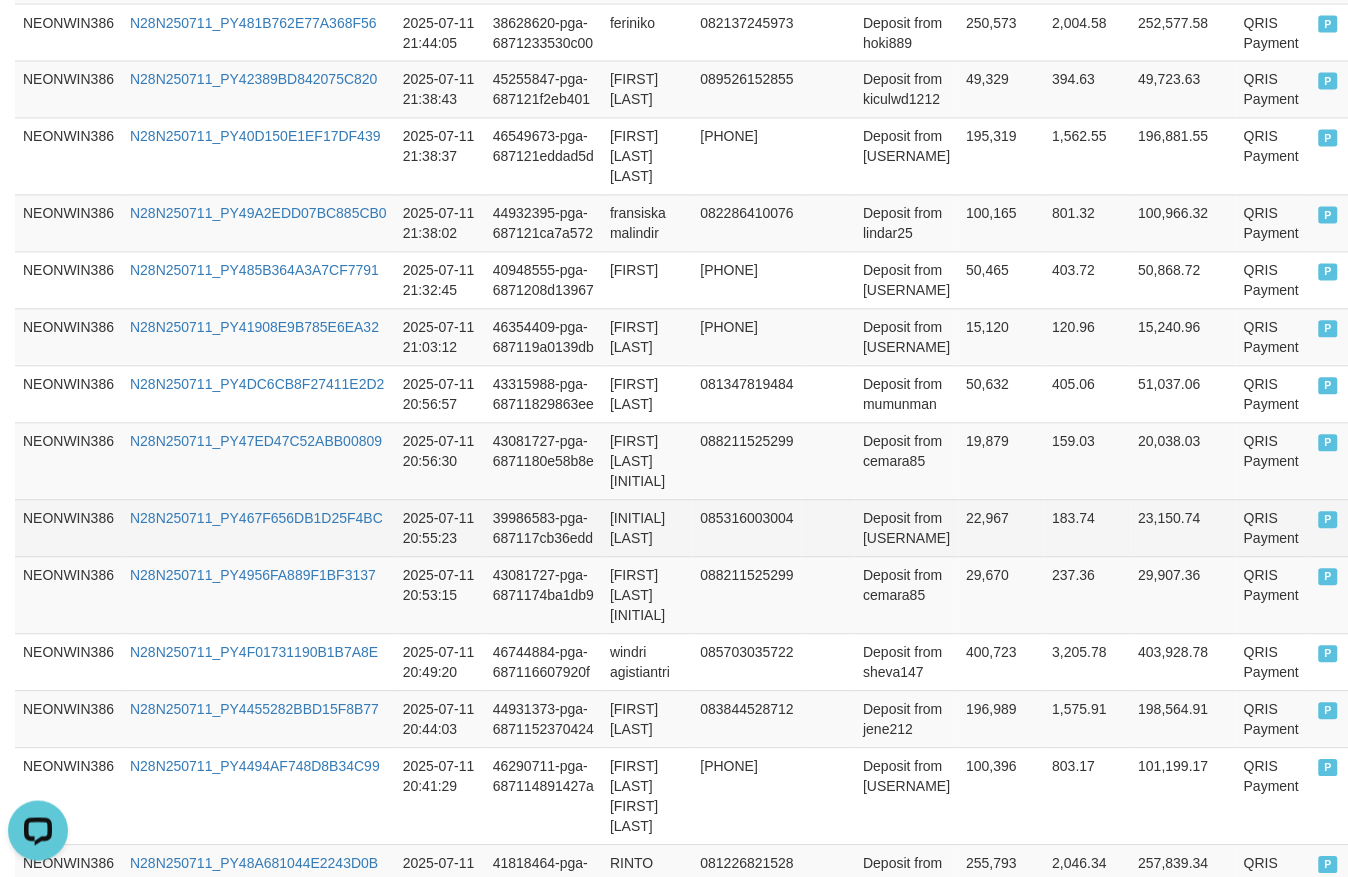click on "[FIRST] [LAST]" at bounding box center [647, 528] 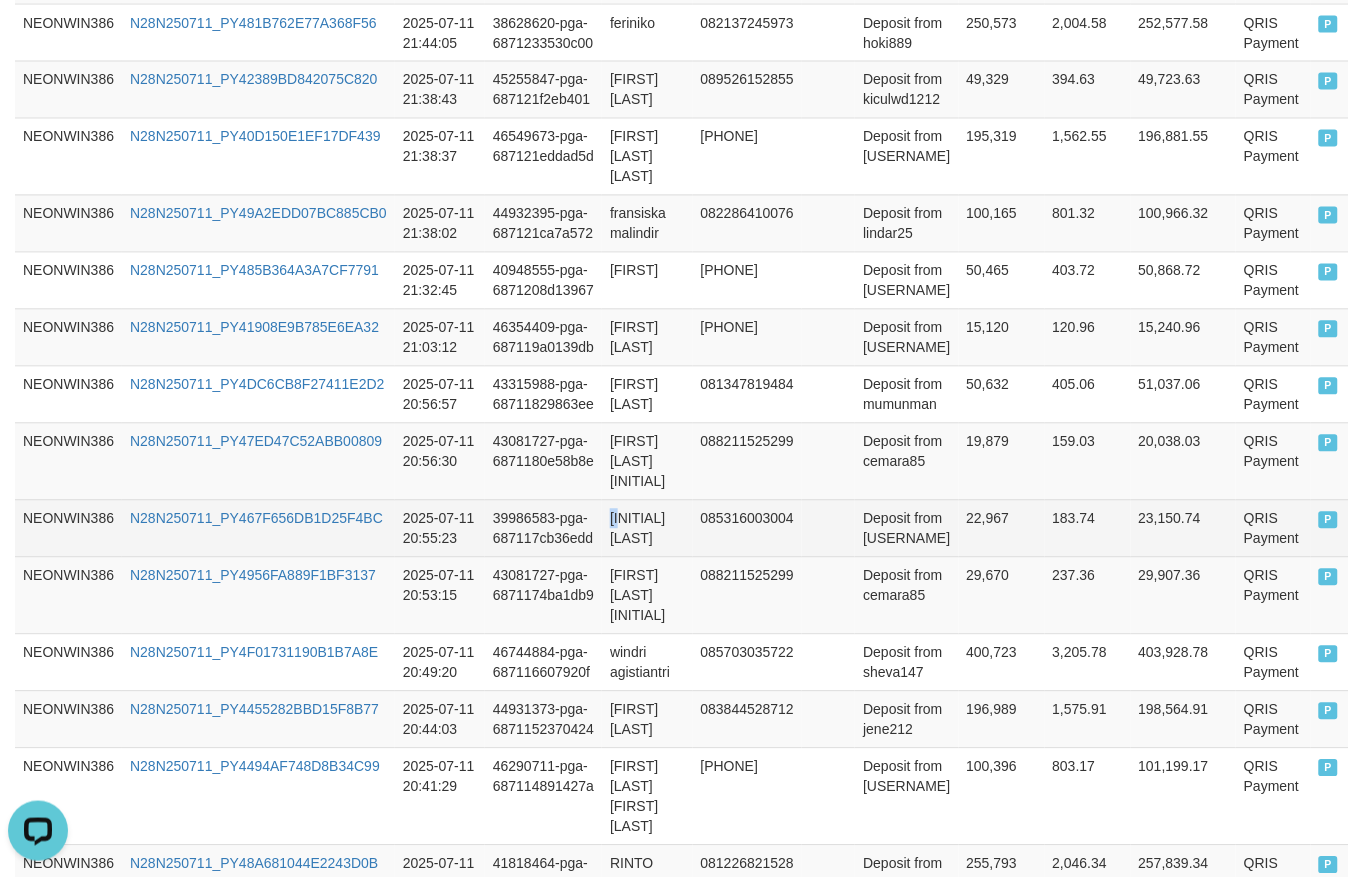 drag, startPoint x: 616, startPoint y: 497, endPoint x: 647, endPoint y: 496, distance: 31.016125 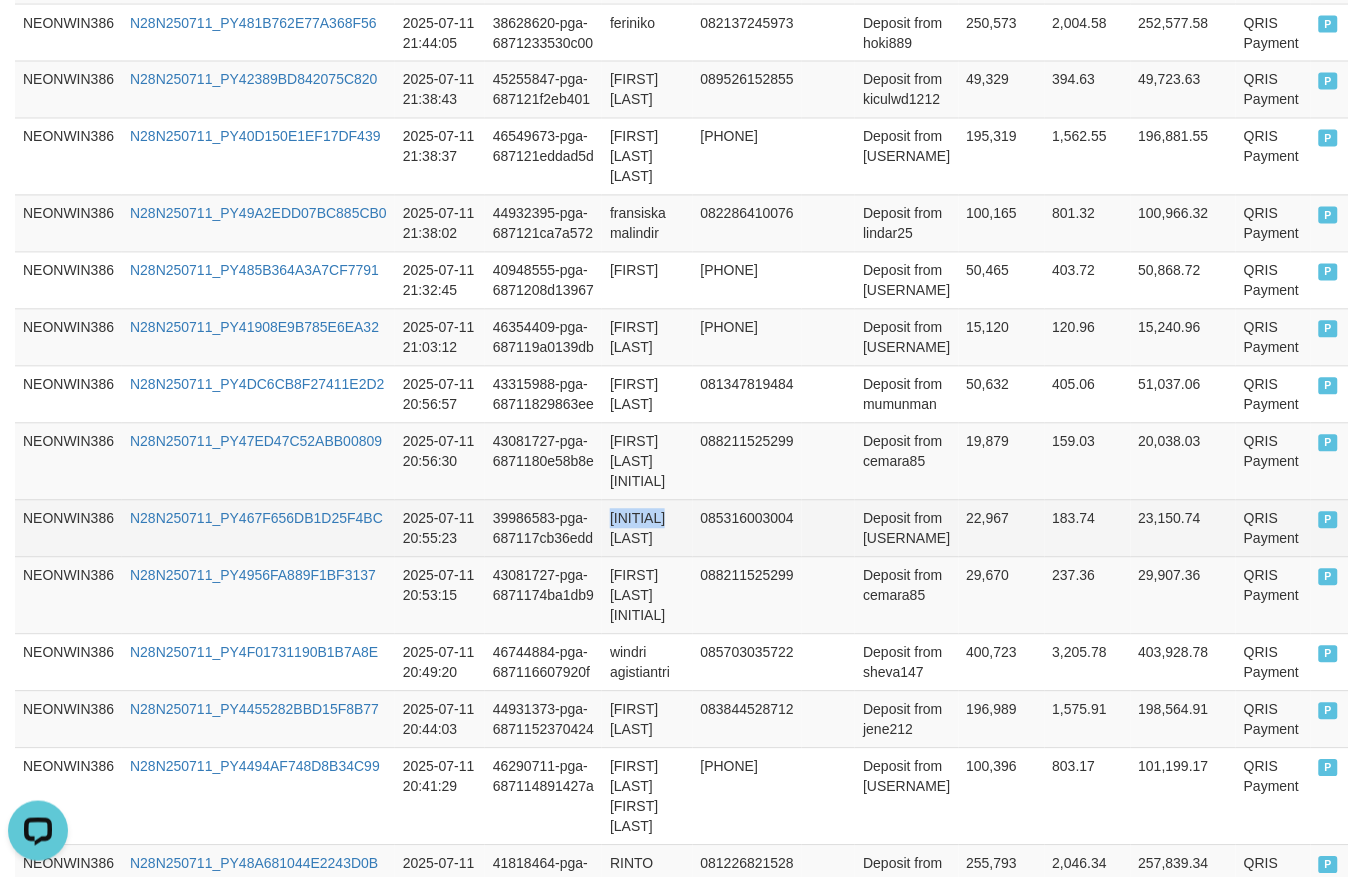 click on "[FIRST] [LAST]" at bounding box center (647, 528) 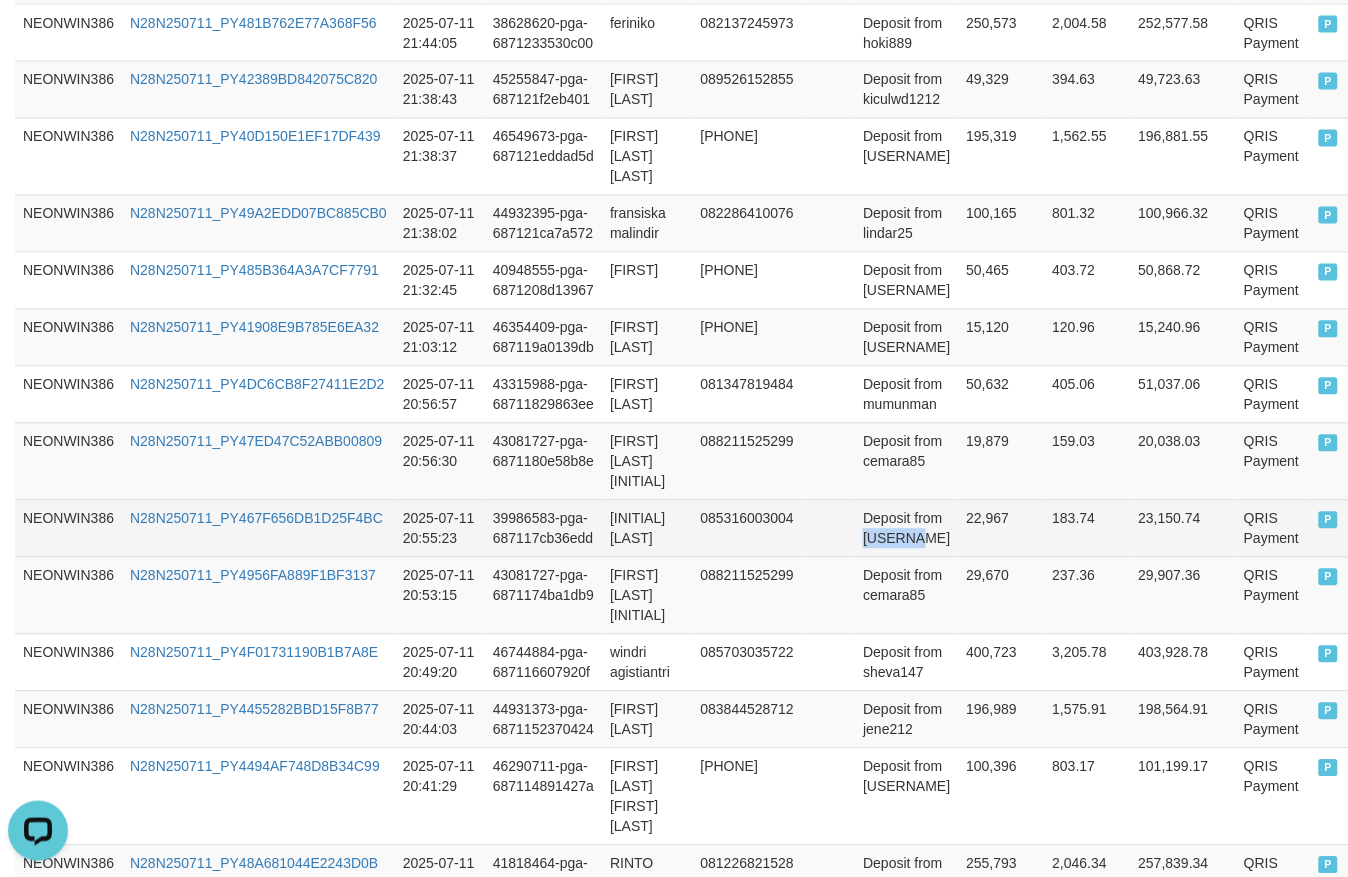 click on "Deposit from [USERNAME]" at bounding box center [906, 528] 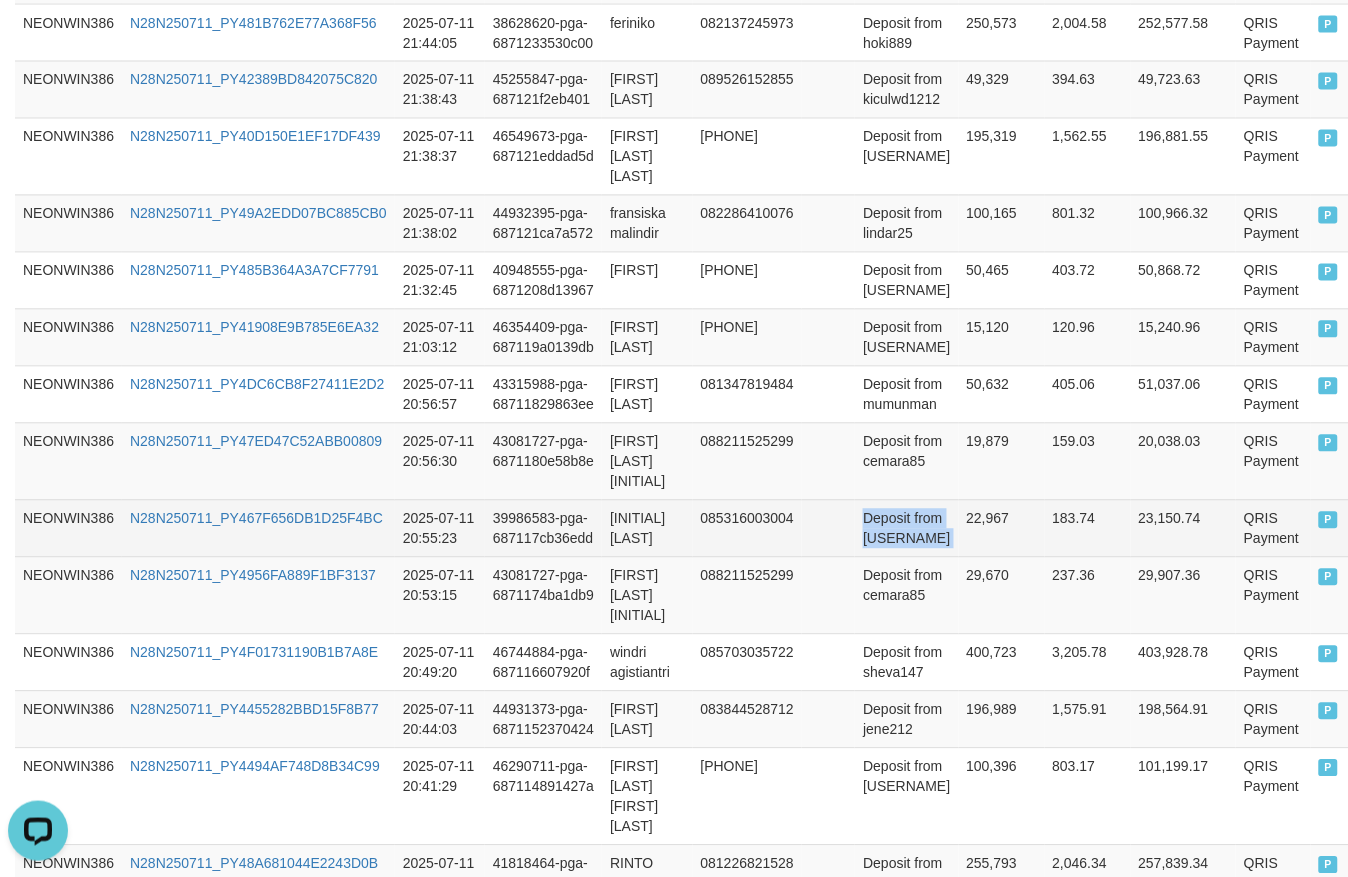 click on "Deposit from [USERNAME]" at bounding box center (906, 528) 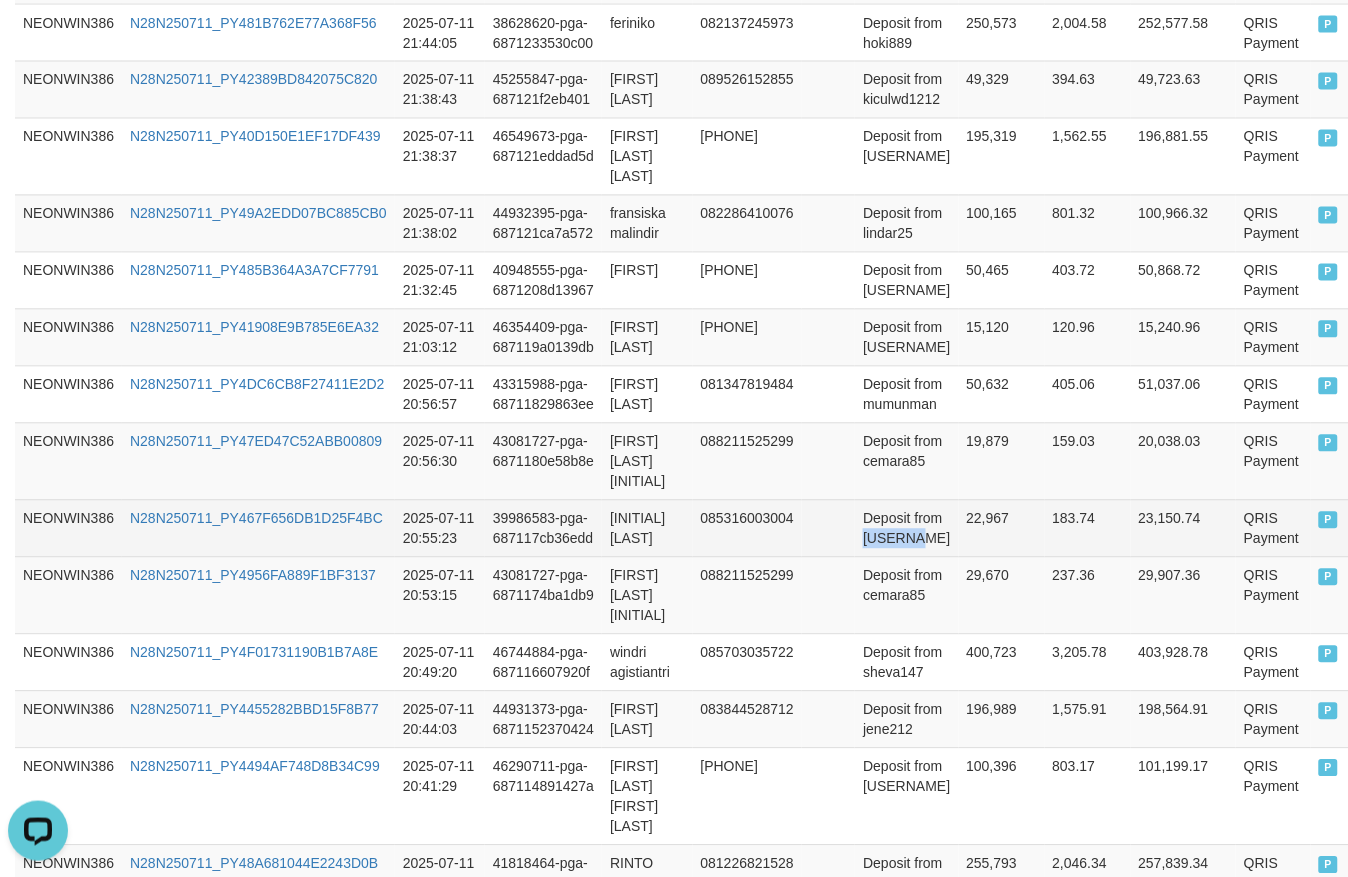 click on "Deposit from [USERNAME]" at bounding box center (906, 528) 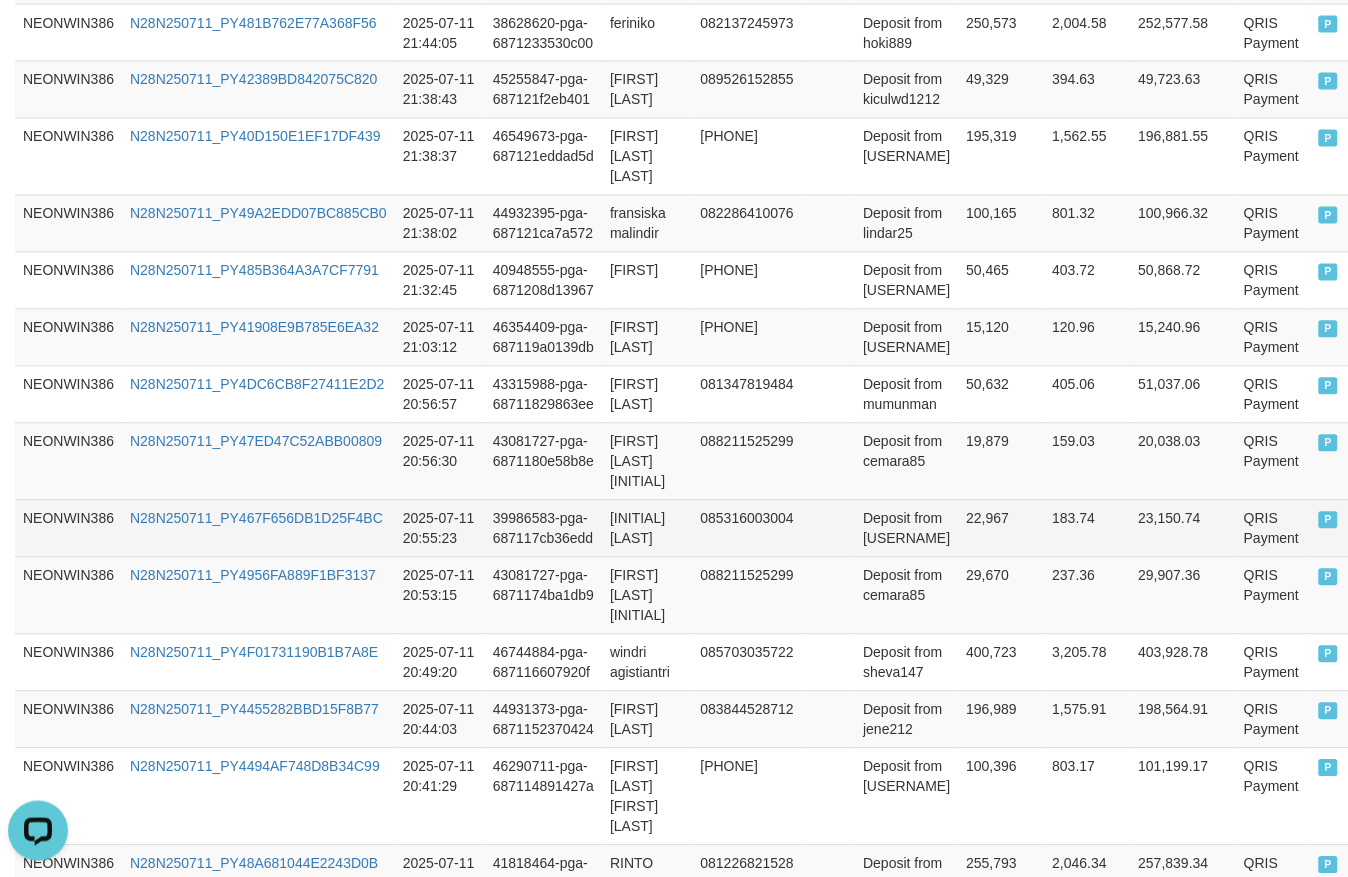 click on "Deposit from [USERNAME]" at bounding box center [906, 528] 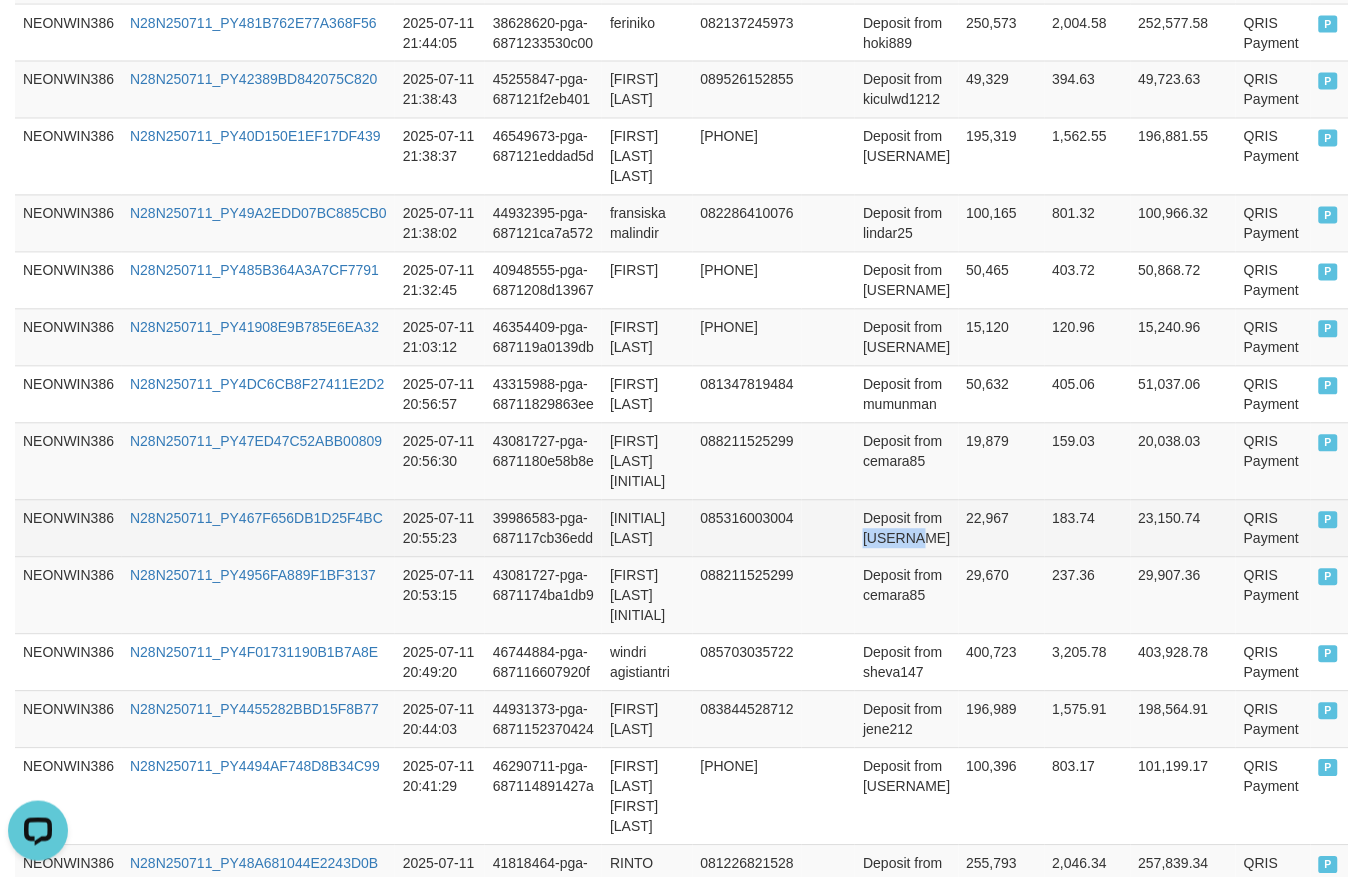 click on "Deposit from [USERNAME]" at bounding box center [906, 528] 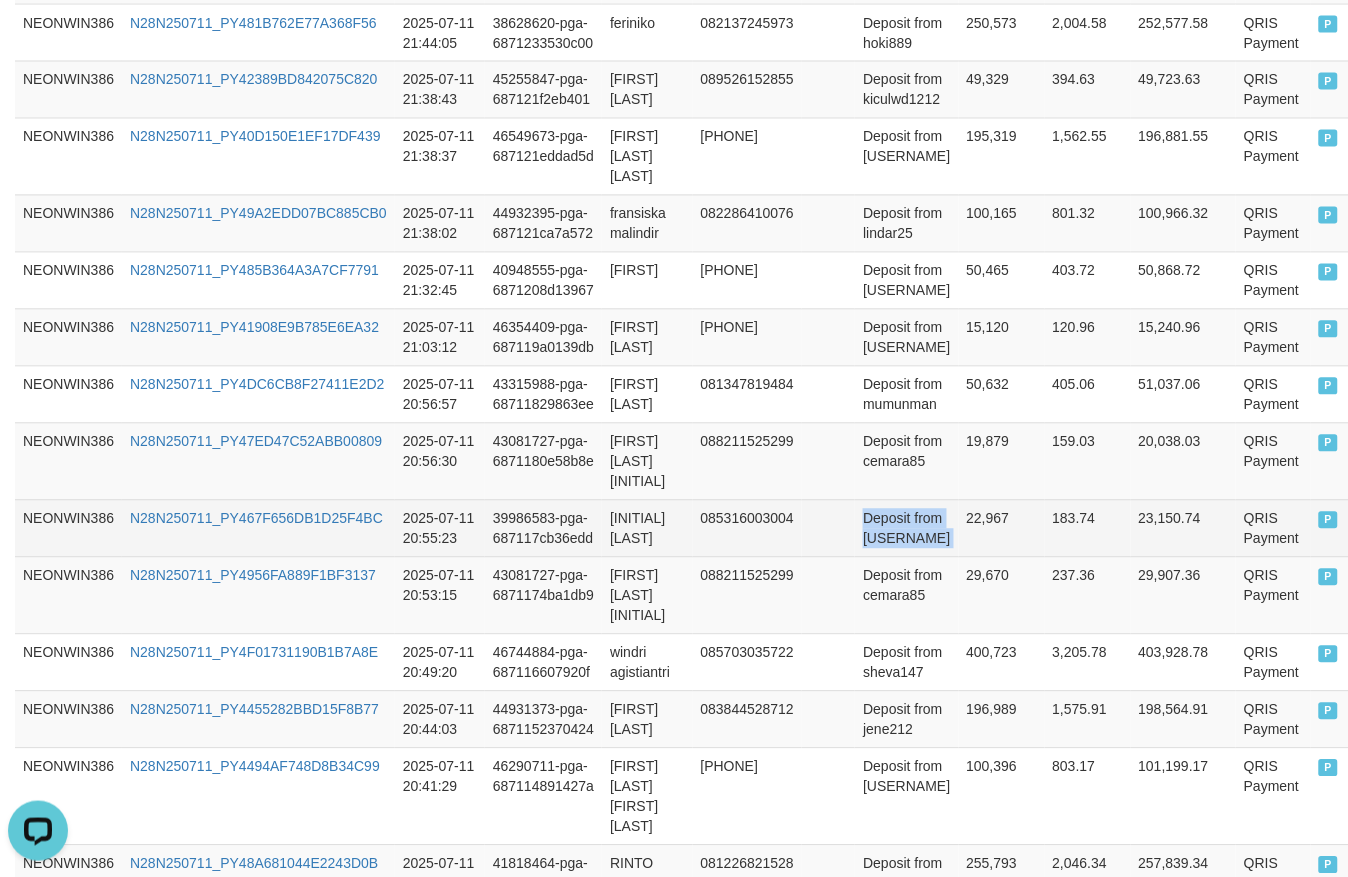 click on "Deposit from [USERNAME]" at bounding box center [906, 528] 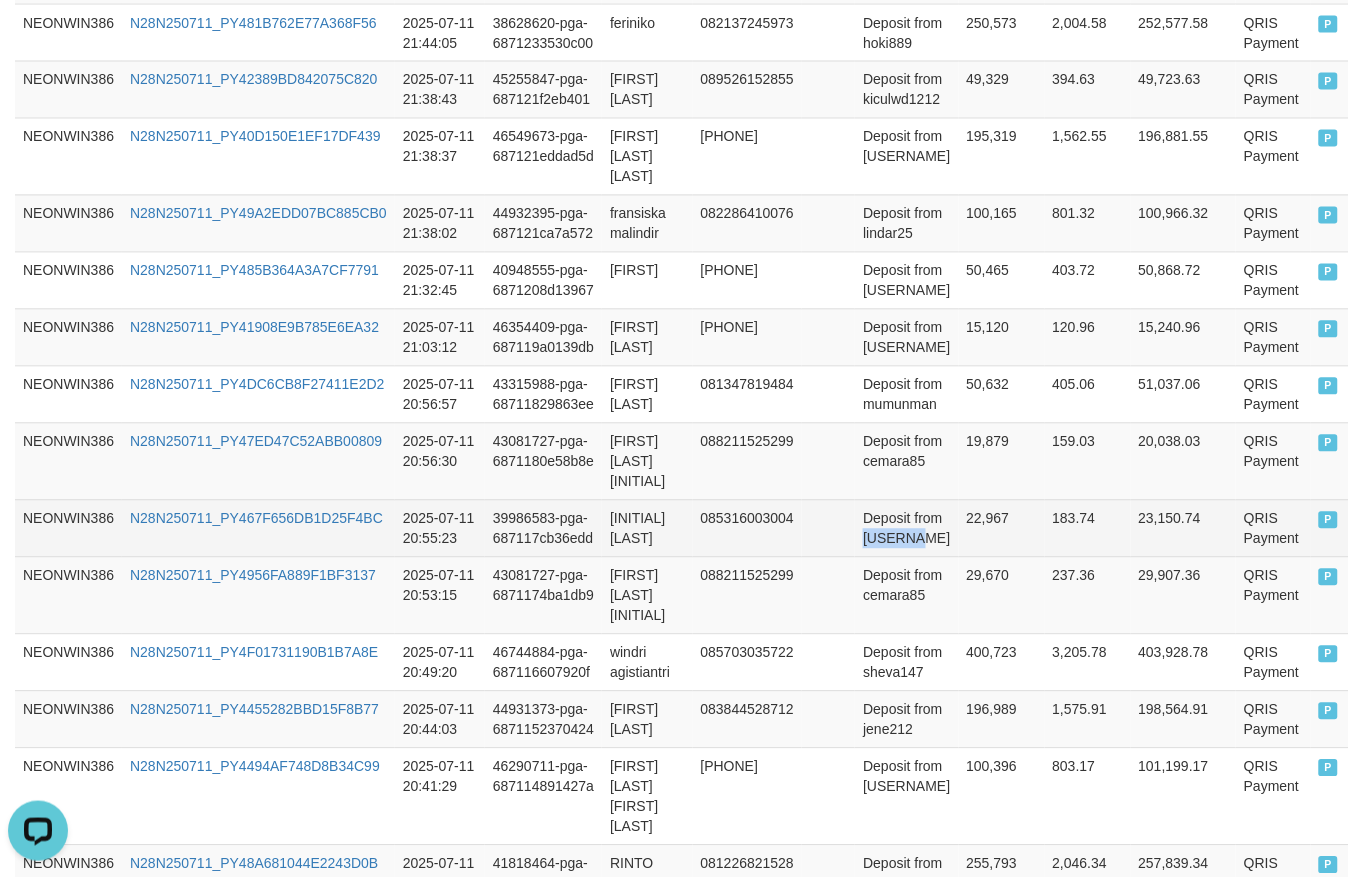 click on "Deposit from [USERNAME]" at bounding box center [906, 528] 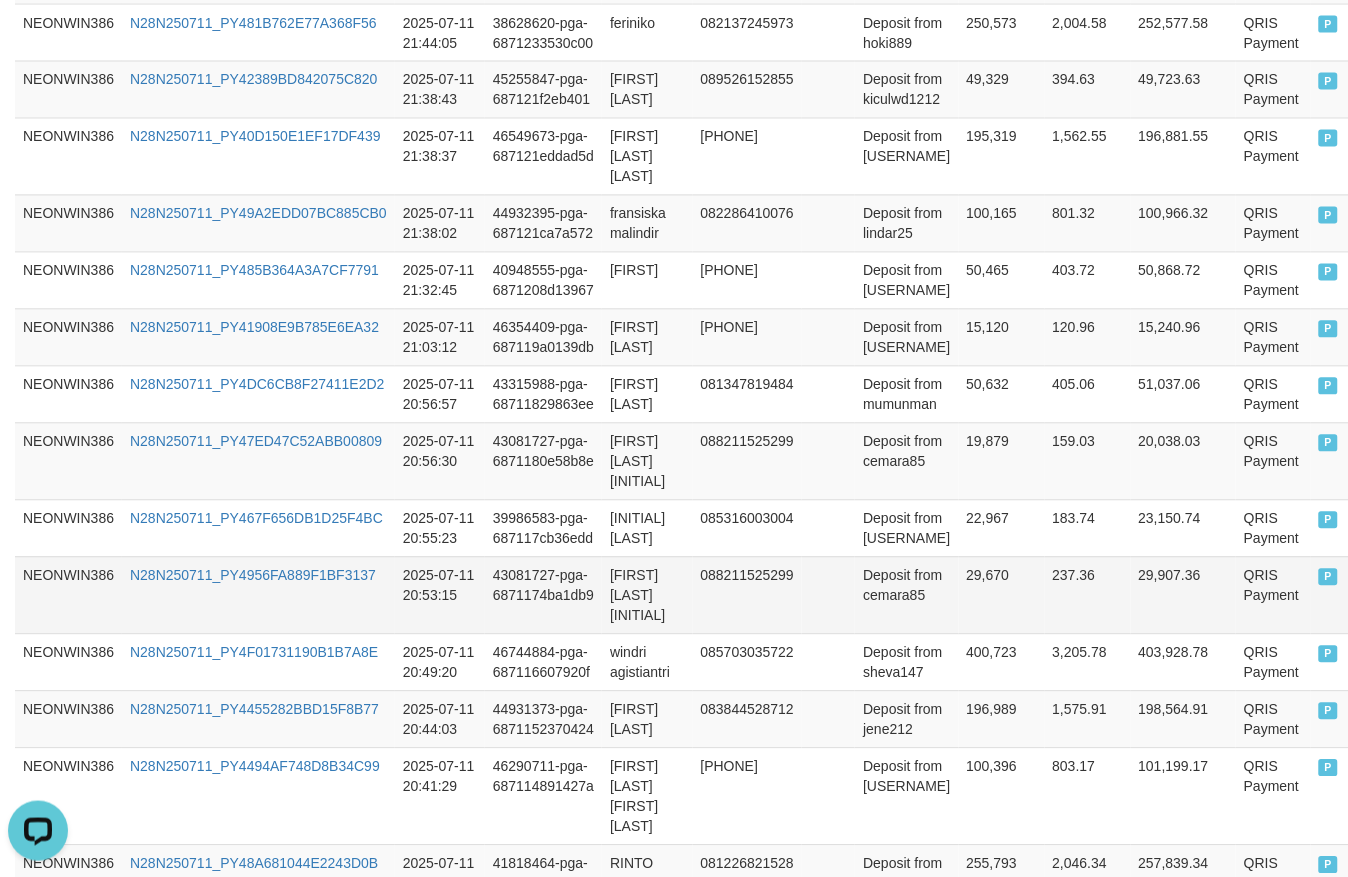 click on "[FIRST] [LAST] [LAST]" at bounding box center (647, 595) 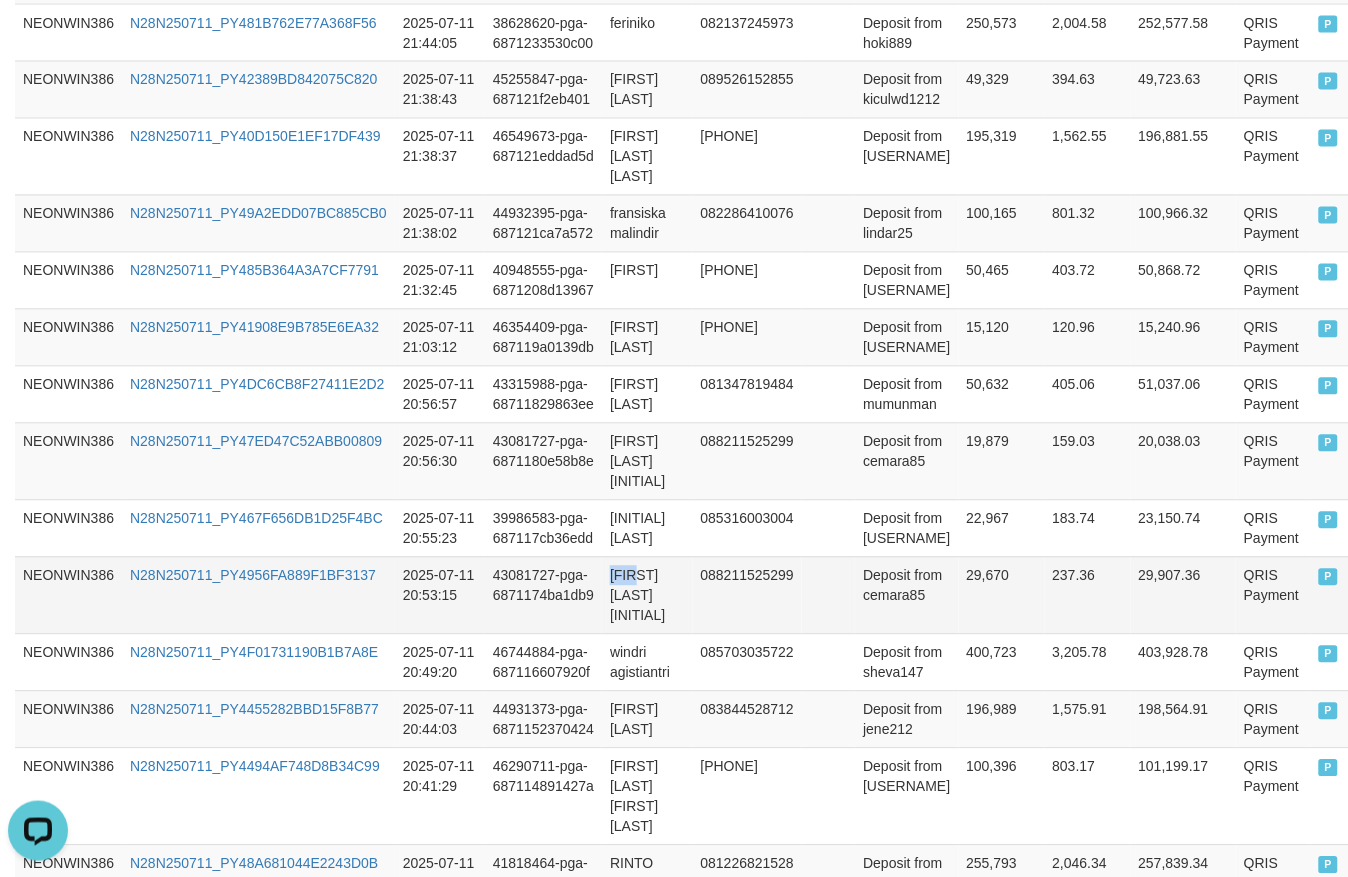 click on "[FIRST] [LAST] [LAST]" at bounding box center (647, 595) 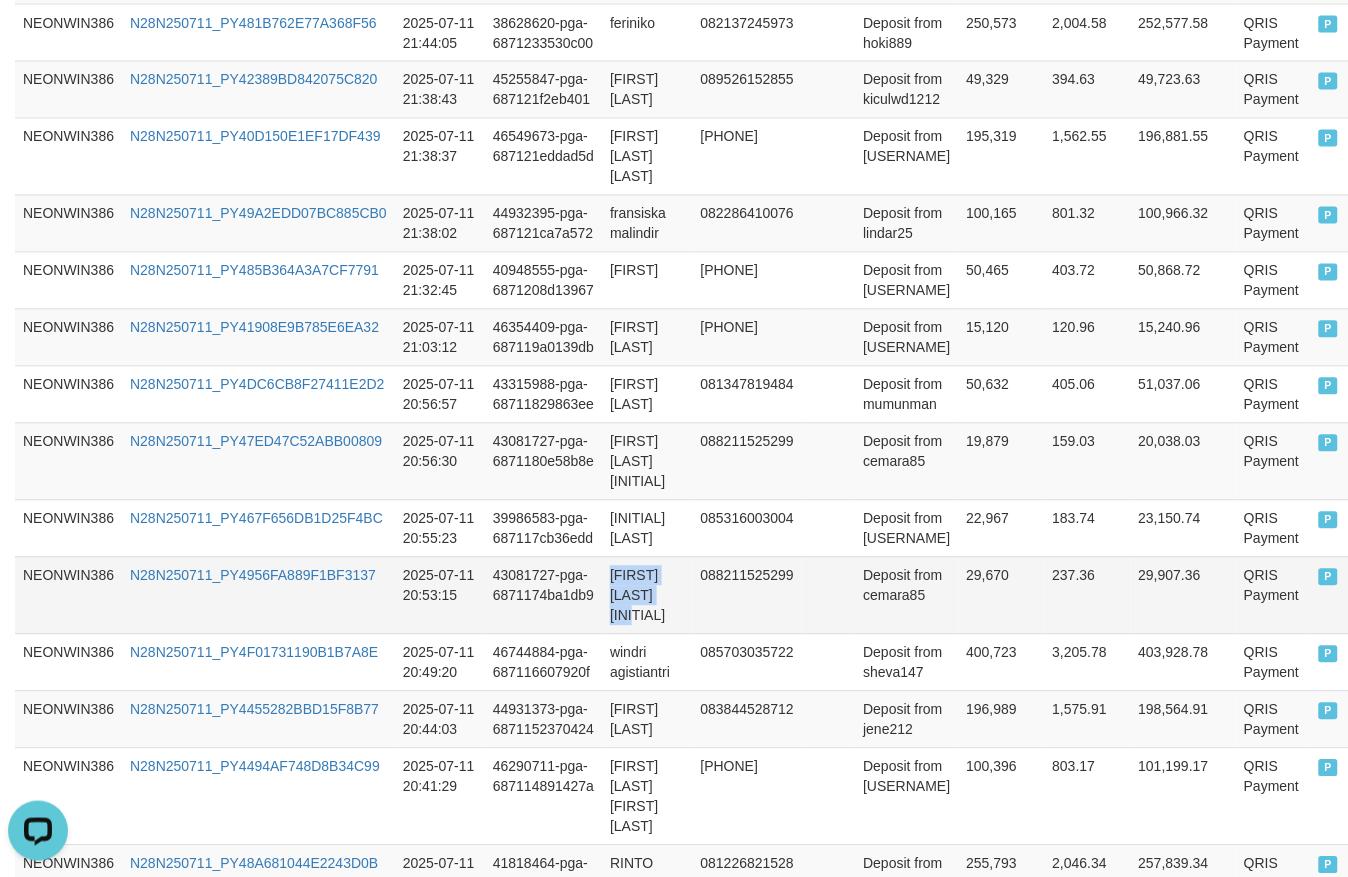 click on "[FIRST] [LAST] [LAST]" at bounding box center (647, 595) 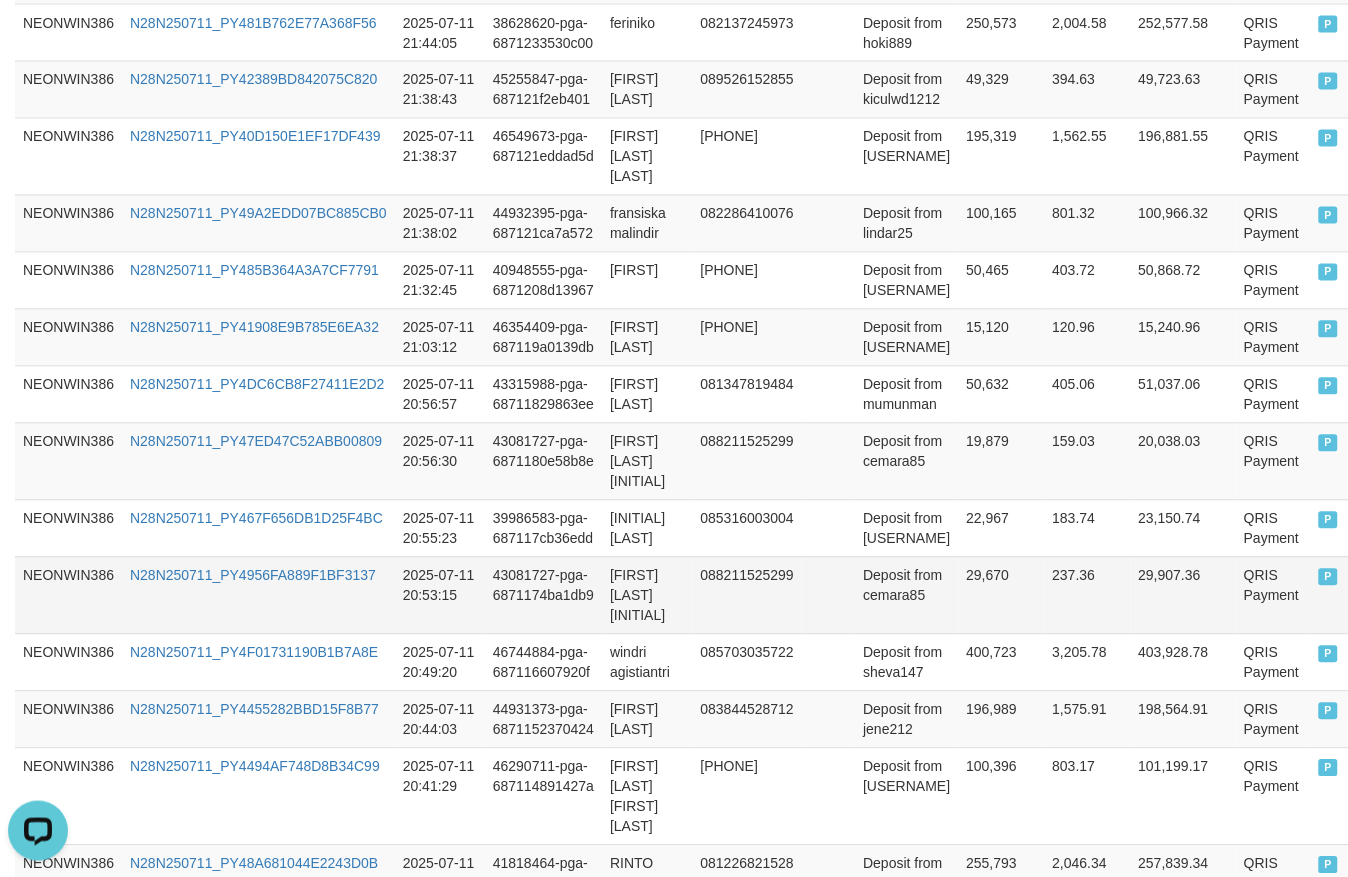 click on "Deposit from cemara85" at bounding box center [906, 595] 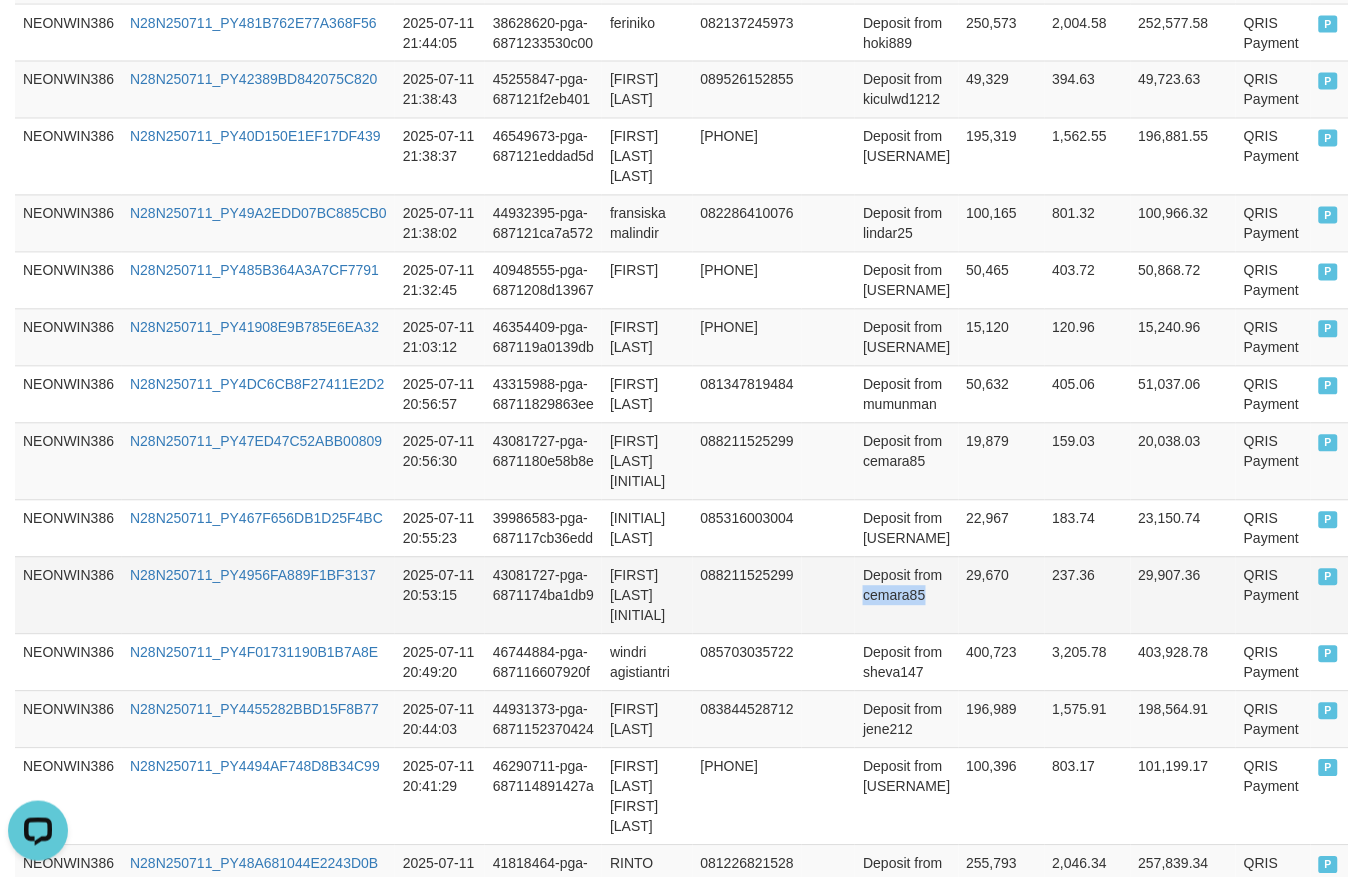 click on "Deposit from cemara85" at bounding box center [906, 595] 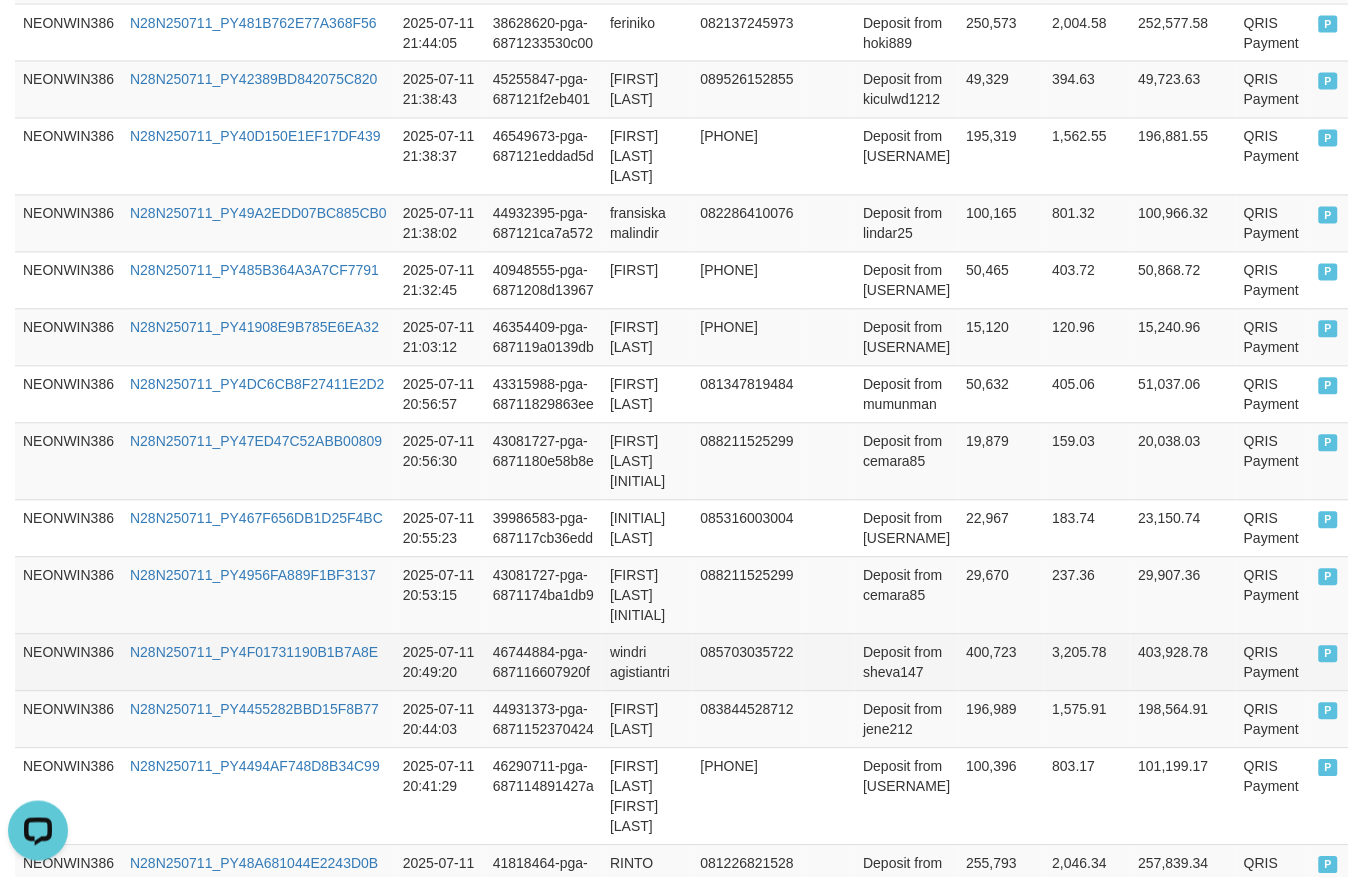 click on "windri agistiantri" at bounding box center (647, 662) 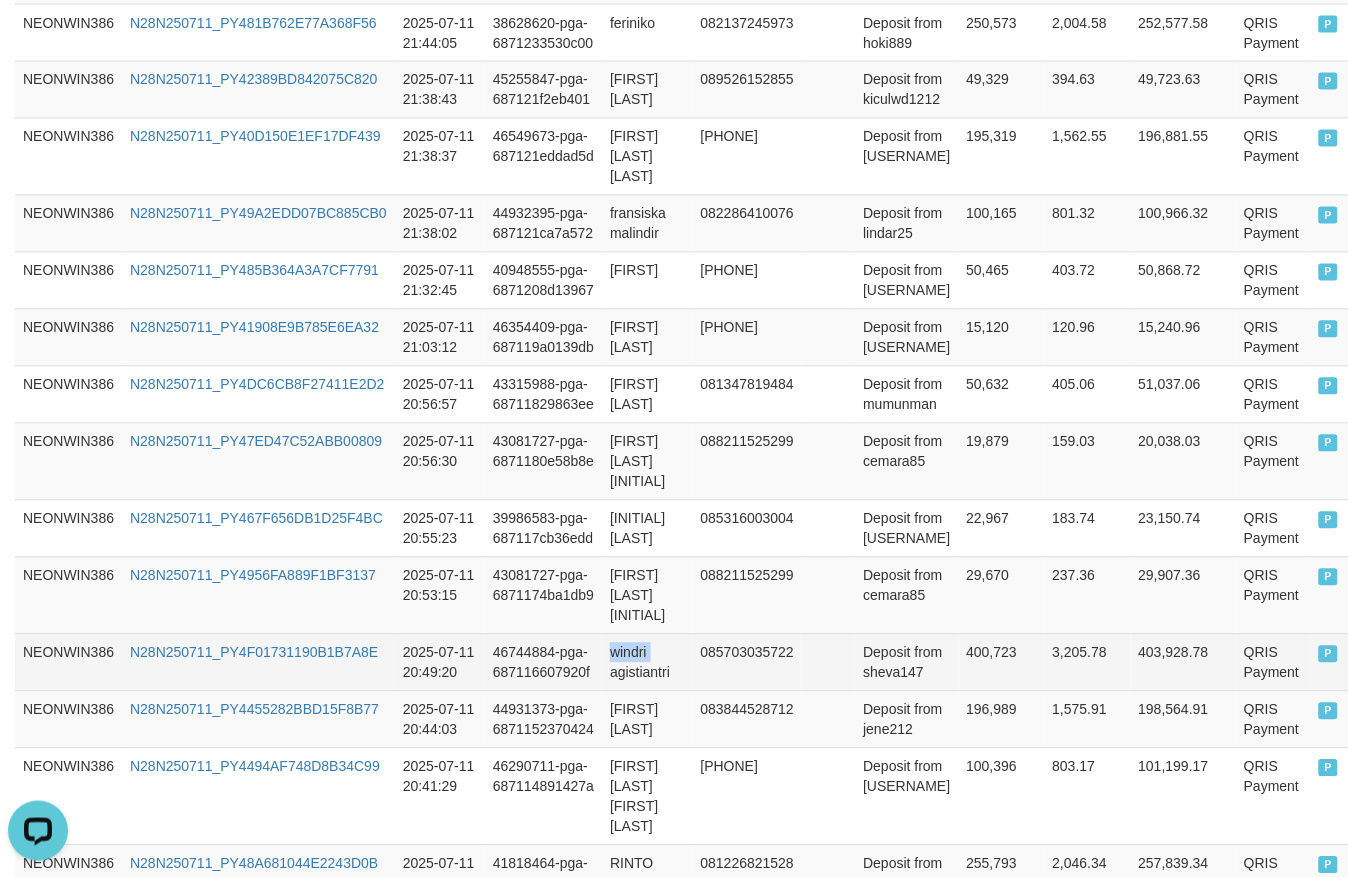 click on "windri agistiantri" at bounding box center (647, 662) 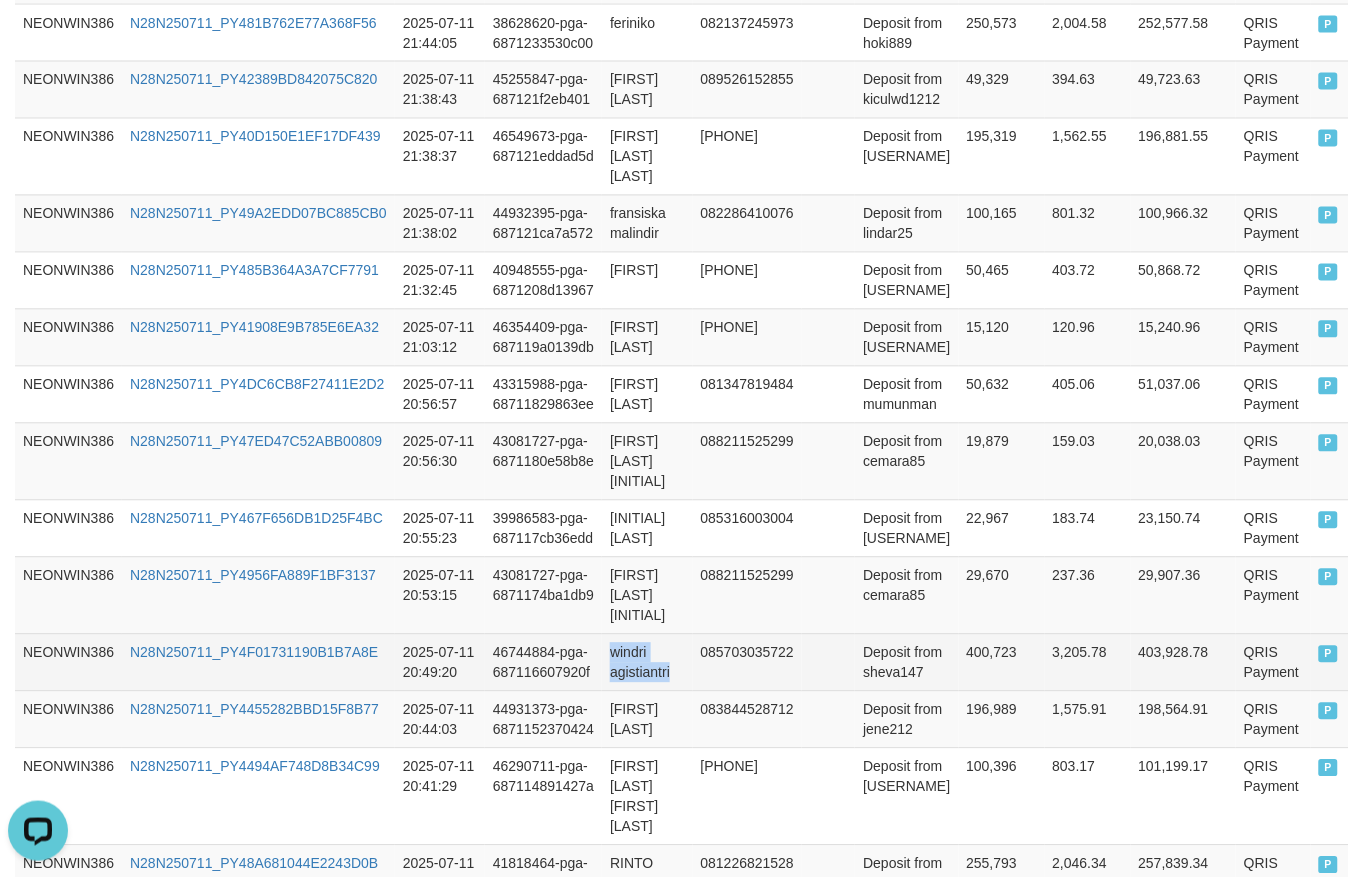 click on "windri agistiantri" at bounding box center (647, 662) 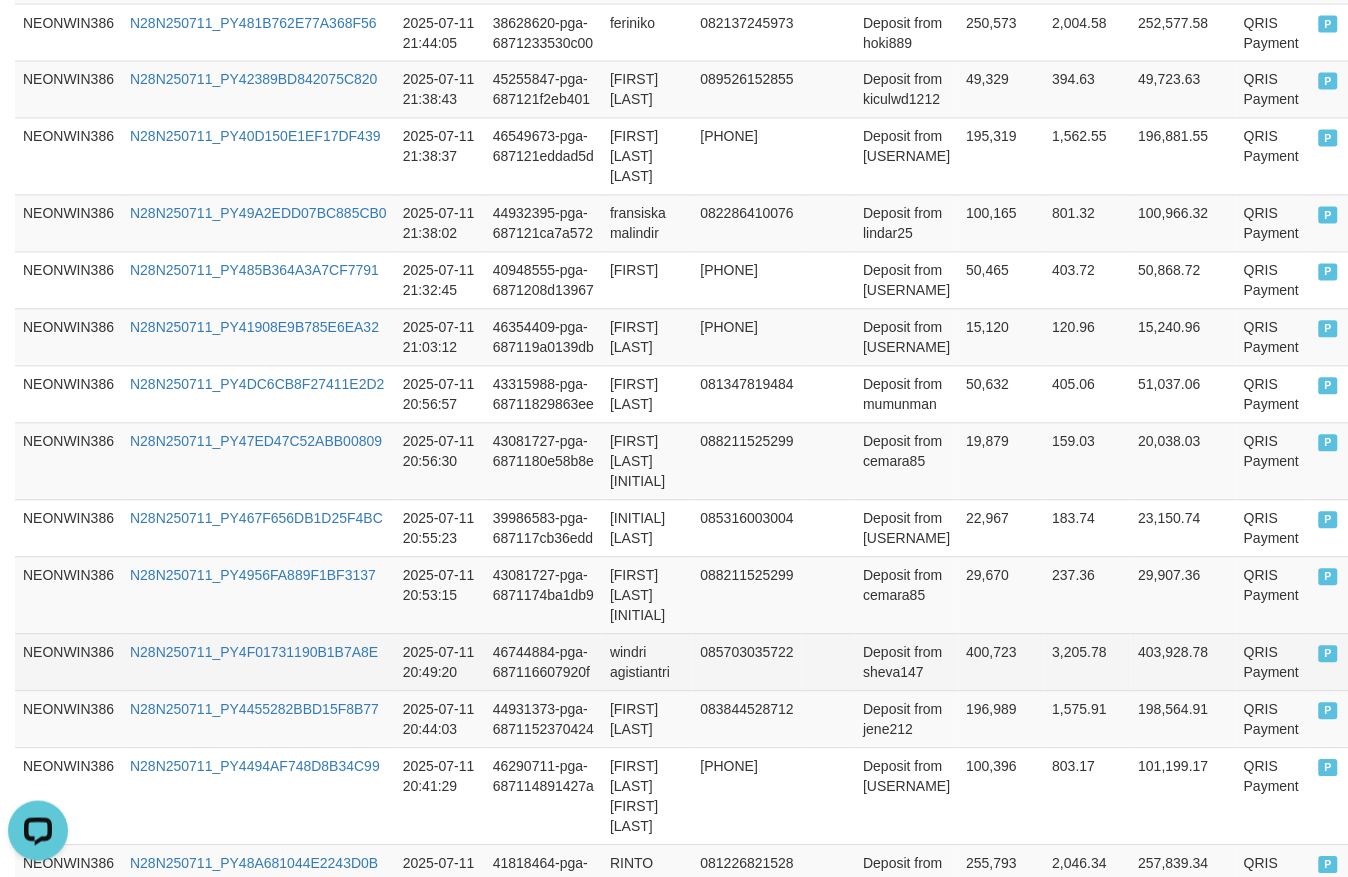 click on "Deposit from sheva147" at bounding box center [906, 662] 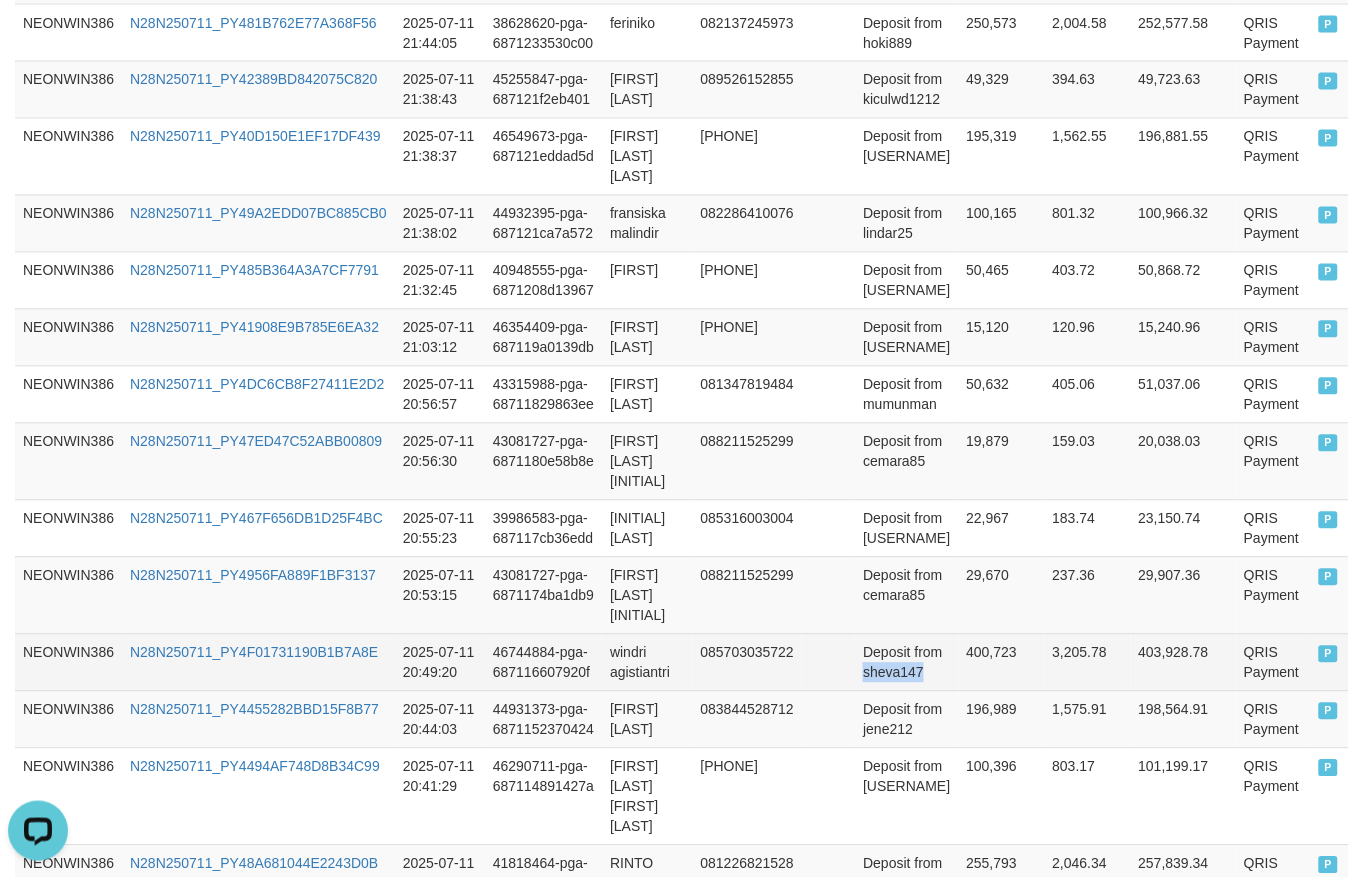 click on "Deposit from sheva147" at bounding box center (906, 662) 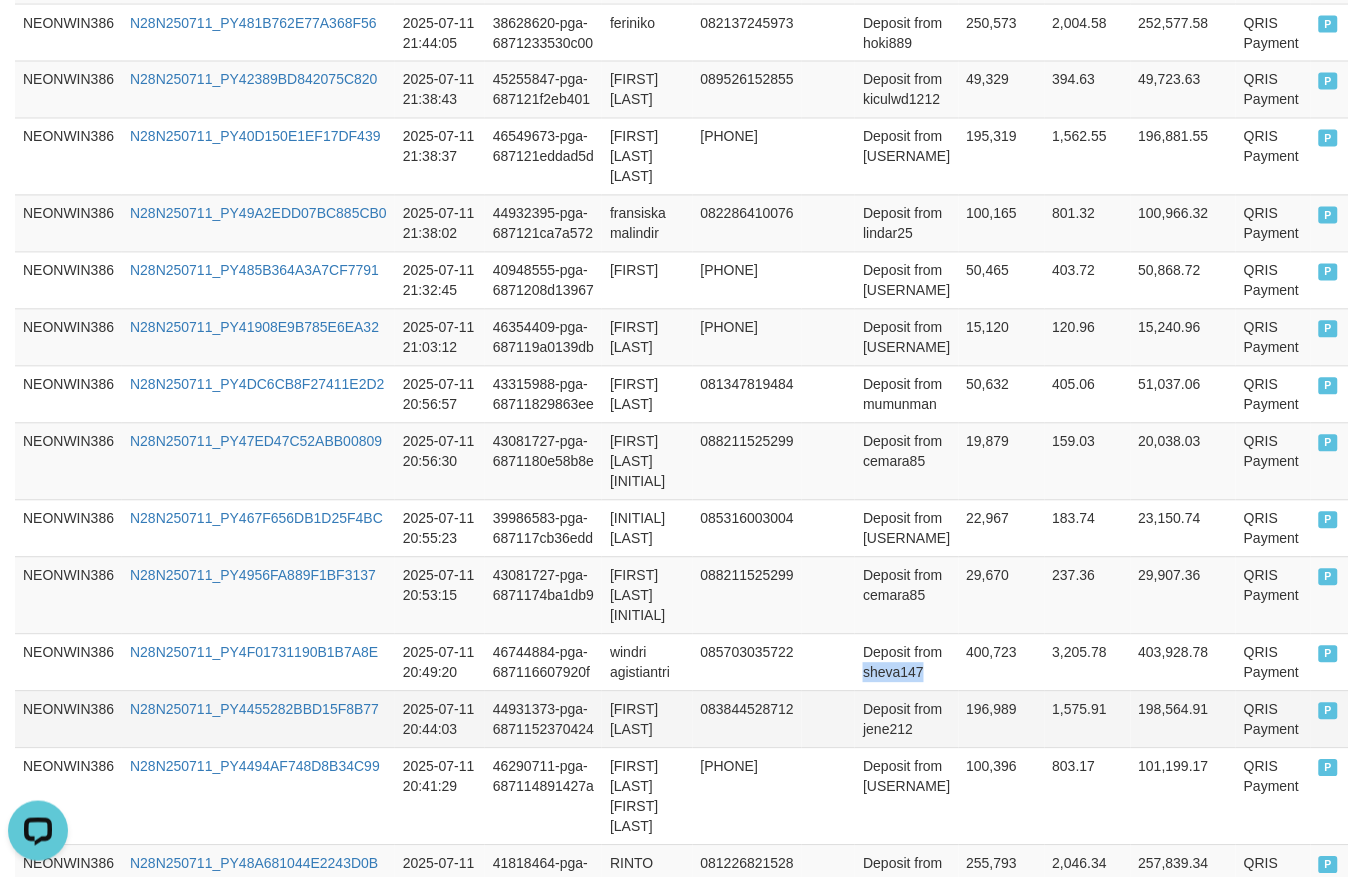 click on "[FIRST] [LAST]" at bounding box center (647, 719) 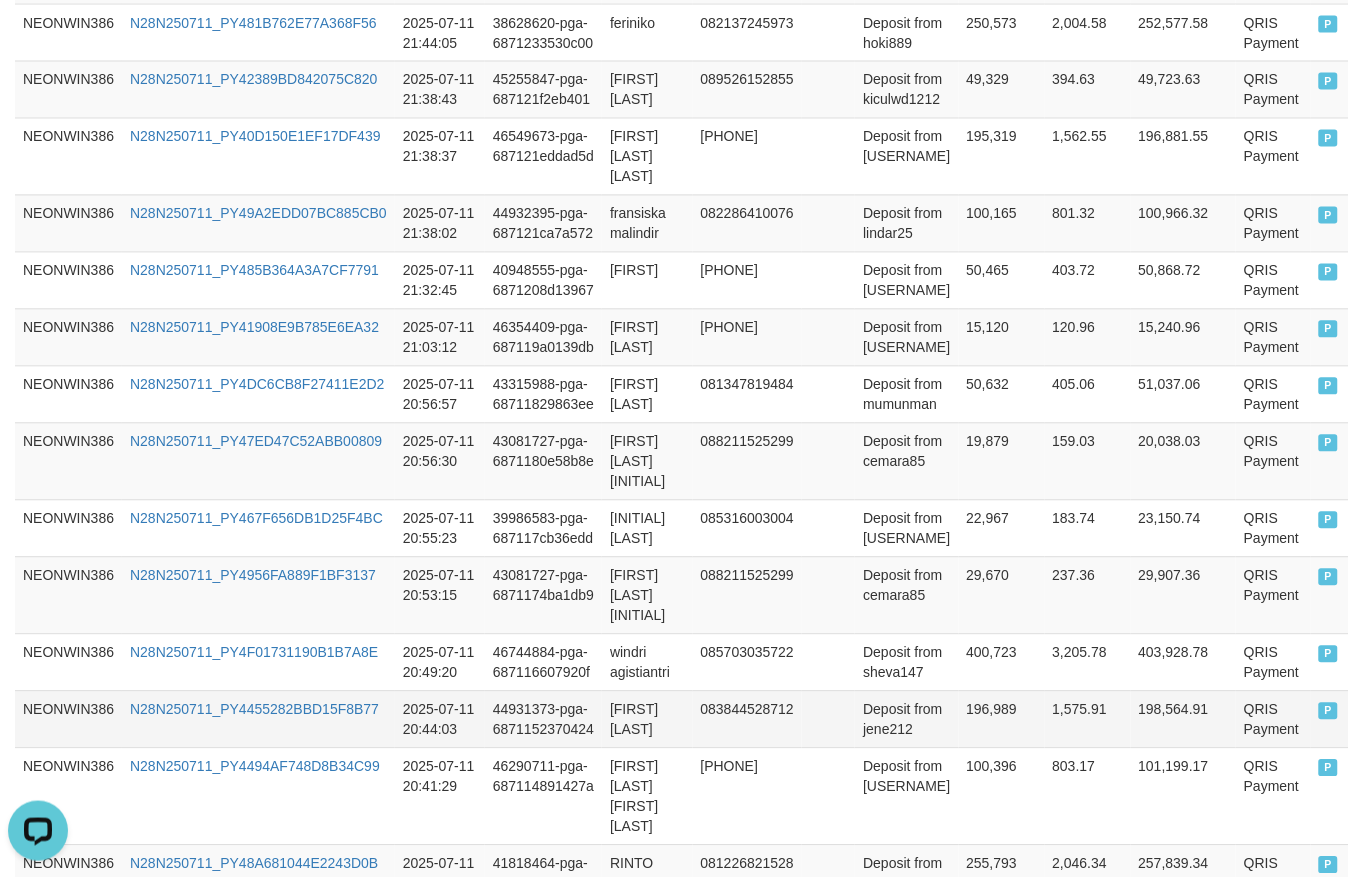 click on "[FIRST] [LAST]" at bounding box center (647, 719) 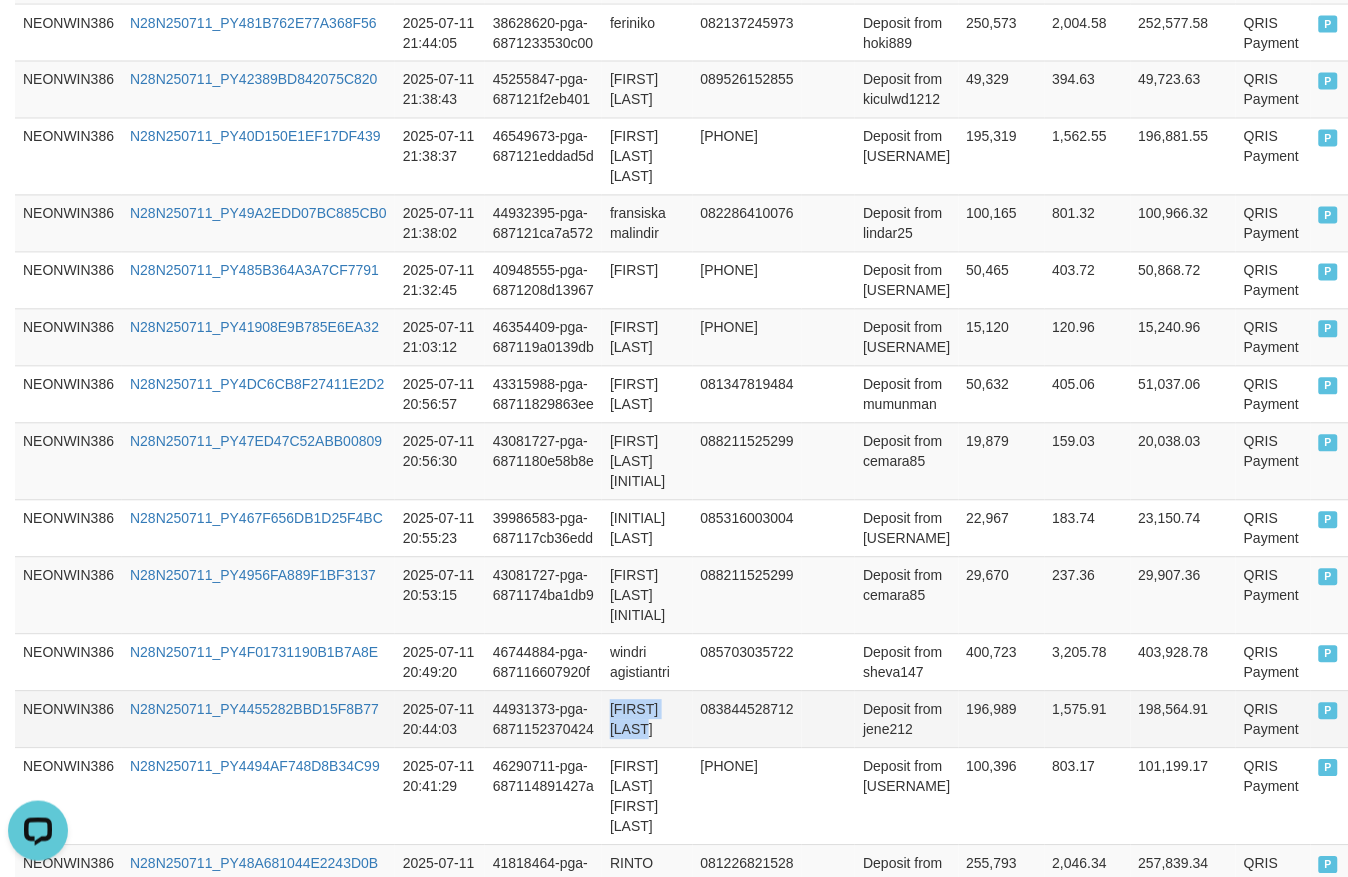 click on "[FIRST] [LAST]" at bounding box center [647, 719] 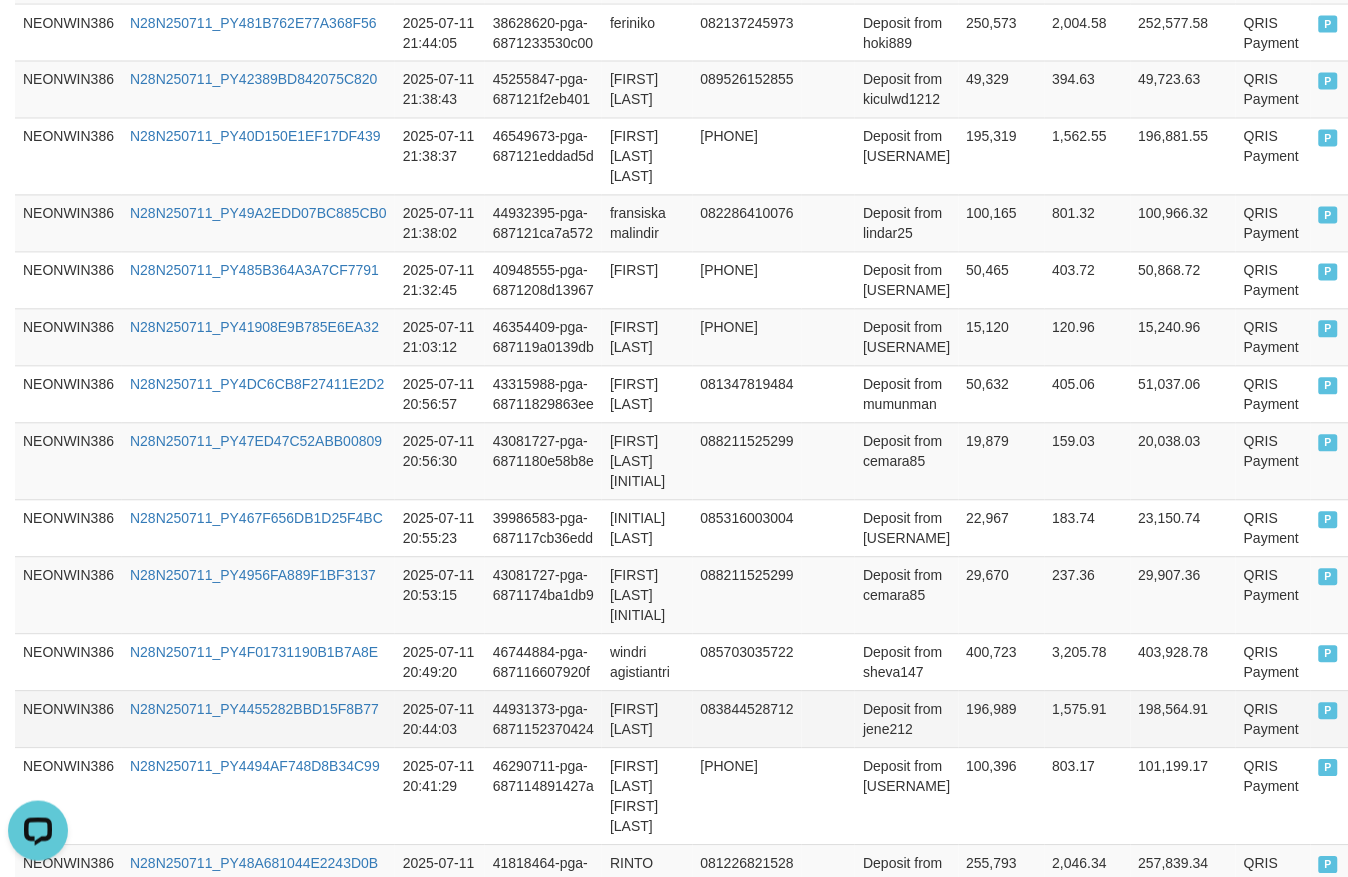 click on "Deposit from jene212" at bounding box center (906, 719) 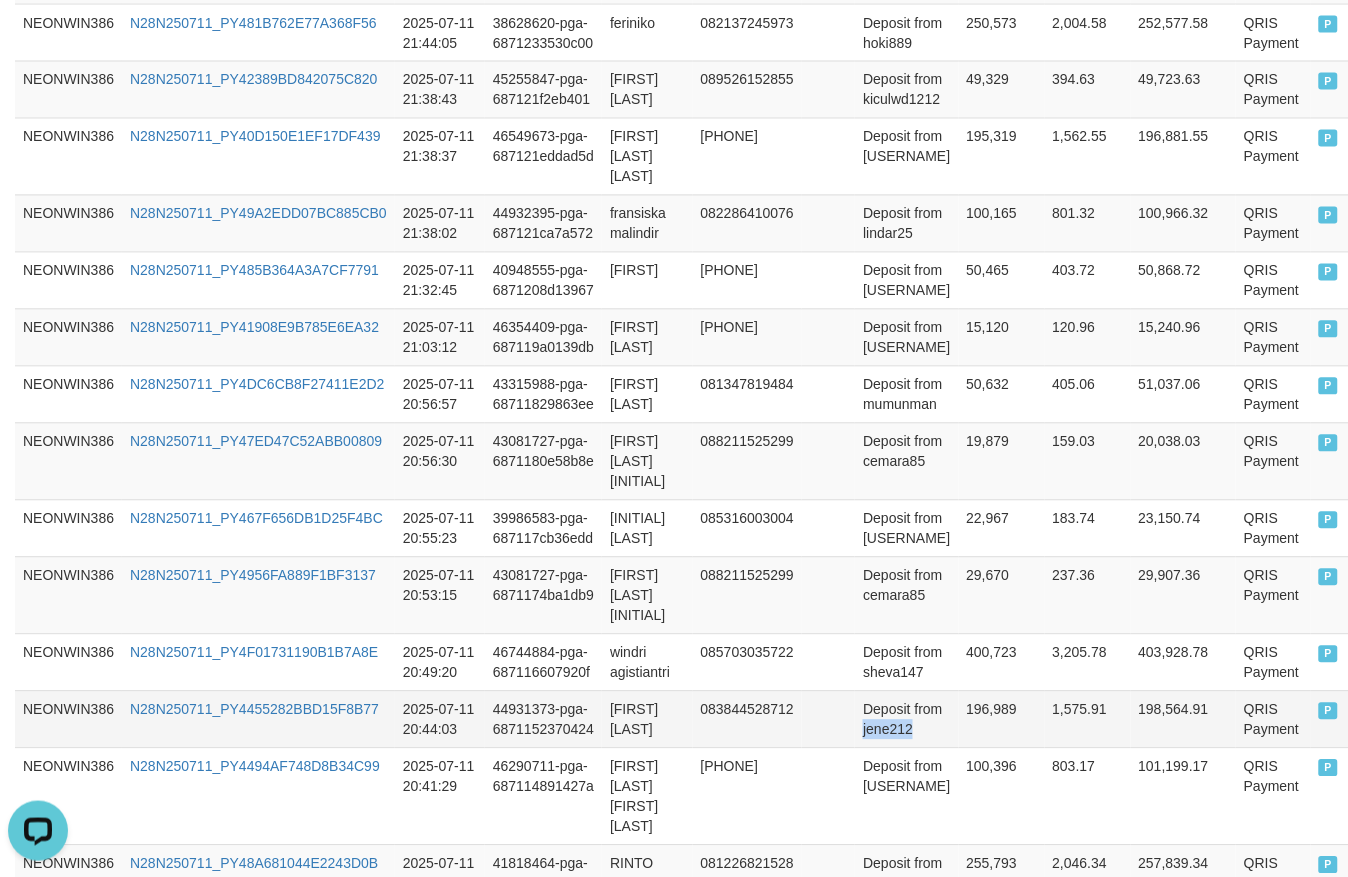 click on "Deposit from jene212" at bounding box center (906, 719) 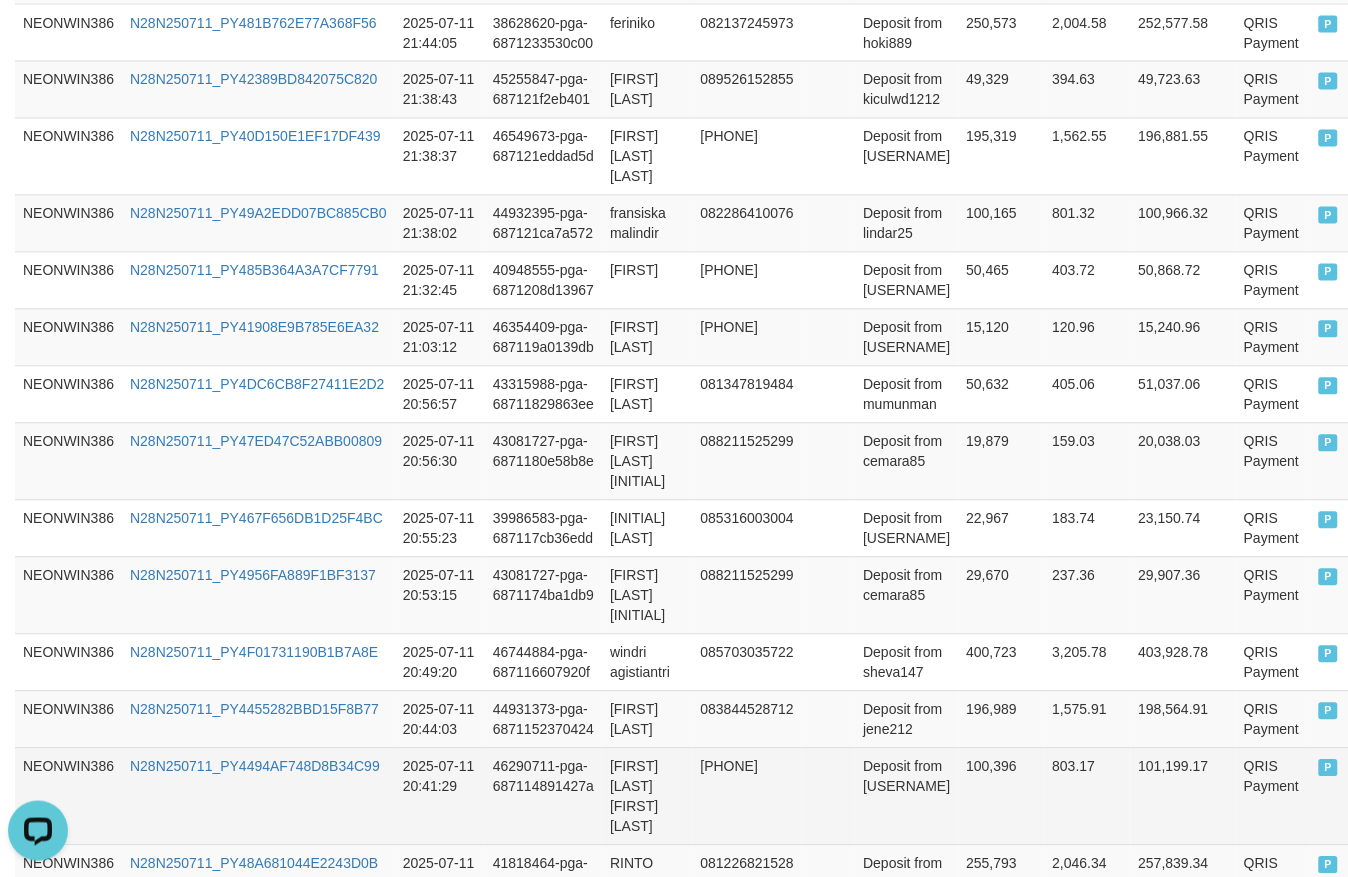 click on "[FIRST] [LAST] [LAST]" at bounding box center [647, 796] 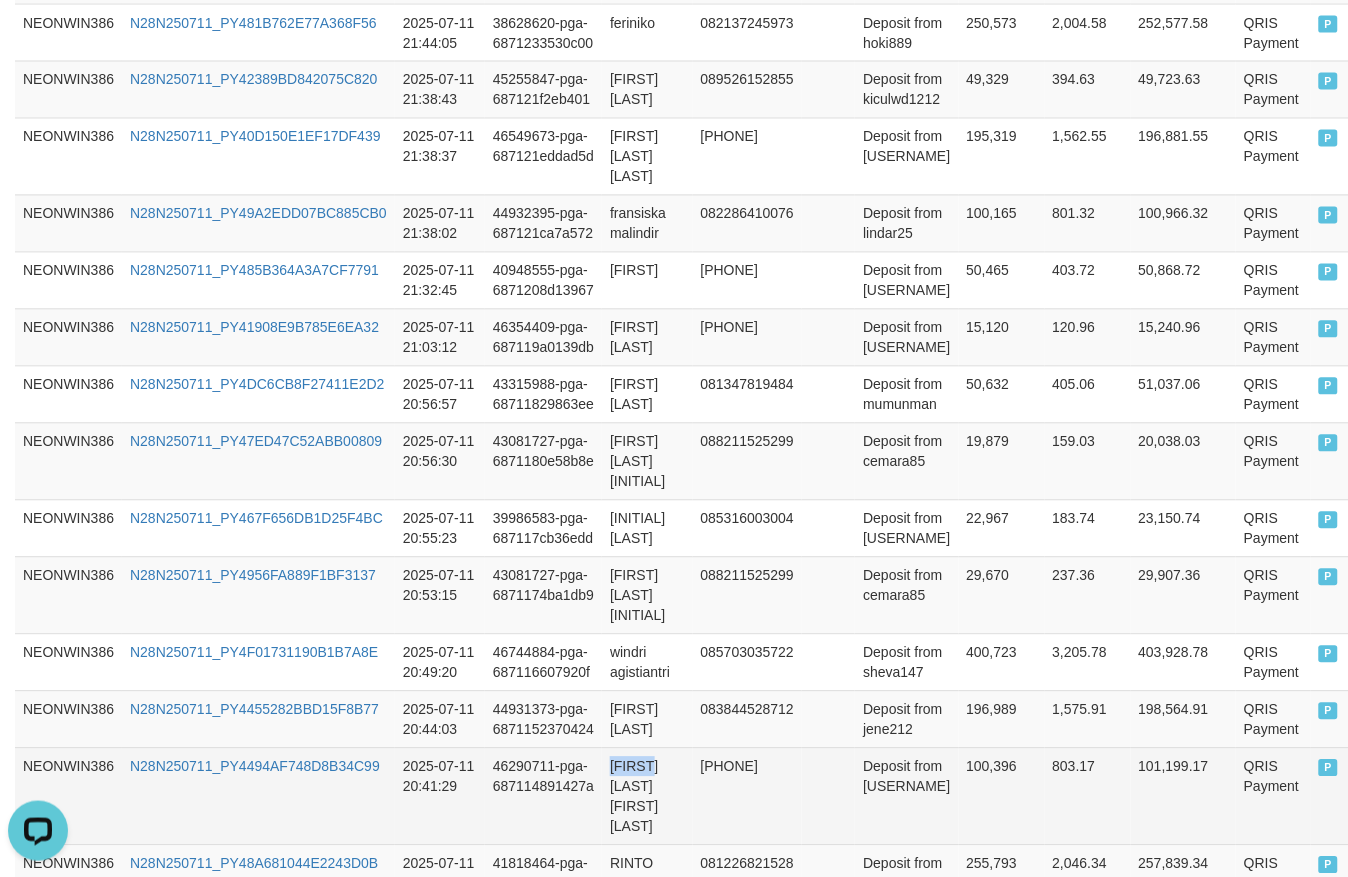 drag, startPoint x: 620, startPoint y: 728, endPoint x: 646, endPoint y: 763, distance: 43.60046 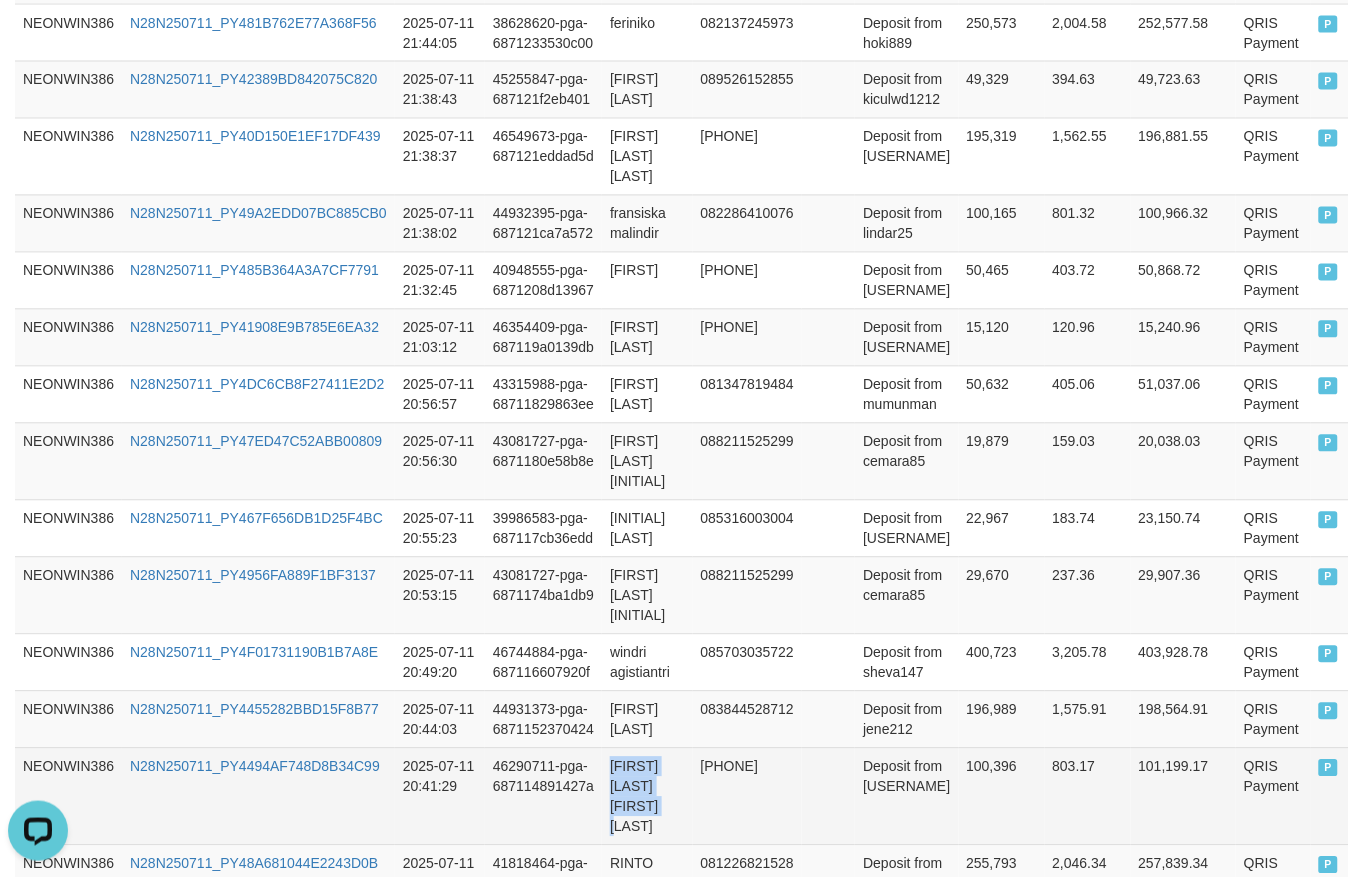 drag, startPoint x: 656, startPoint y: 770, endPoint x: 668, endPoint y: 772, distance: 12.165525 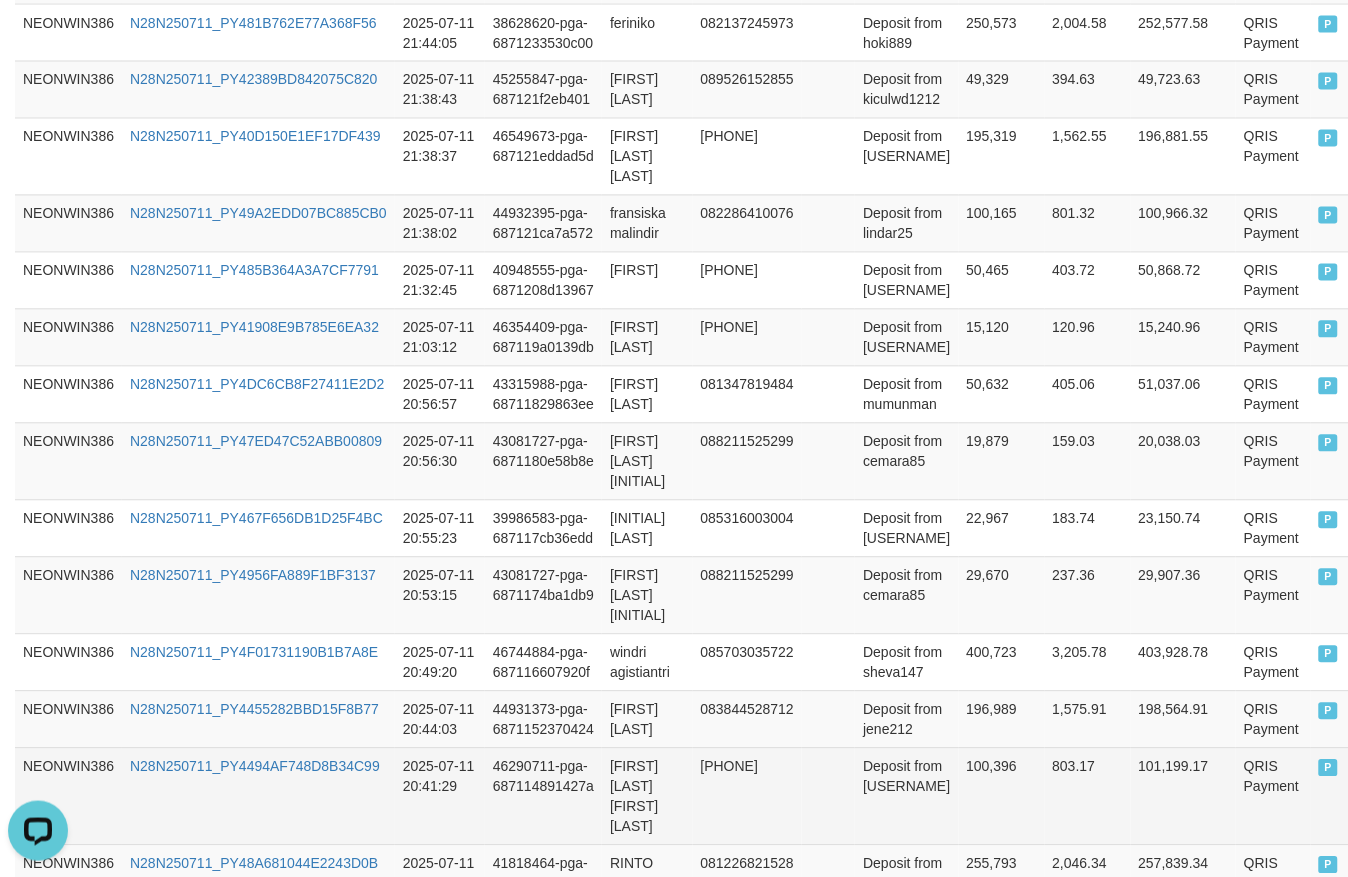 click on "Deposit from [USERNAME]" at bounding box center [906, 796] 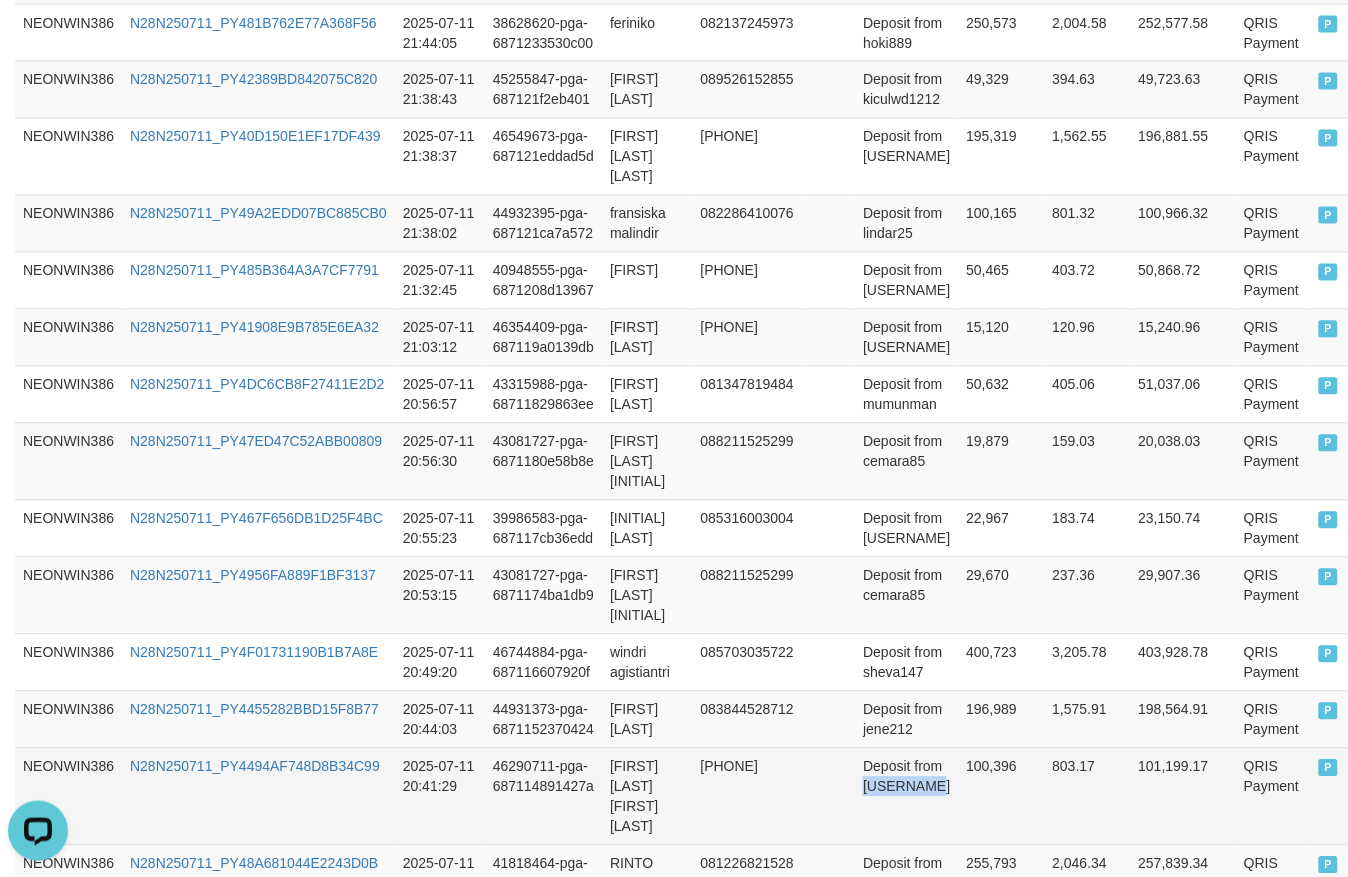 click on "Deposit from [USERNAME]" at bounding box center [906, 796] 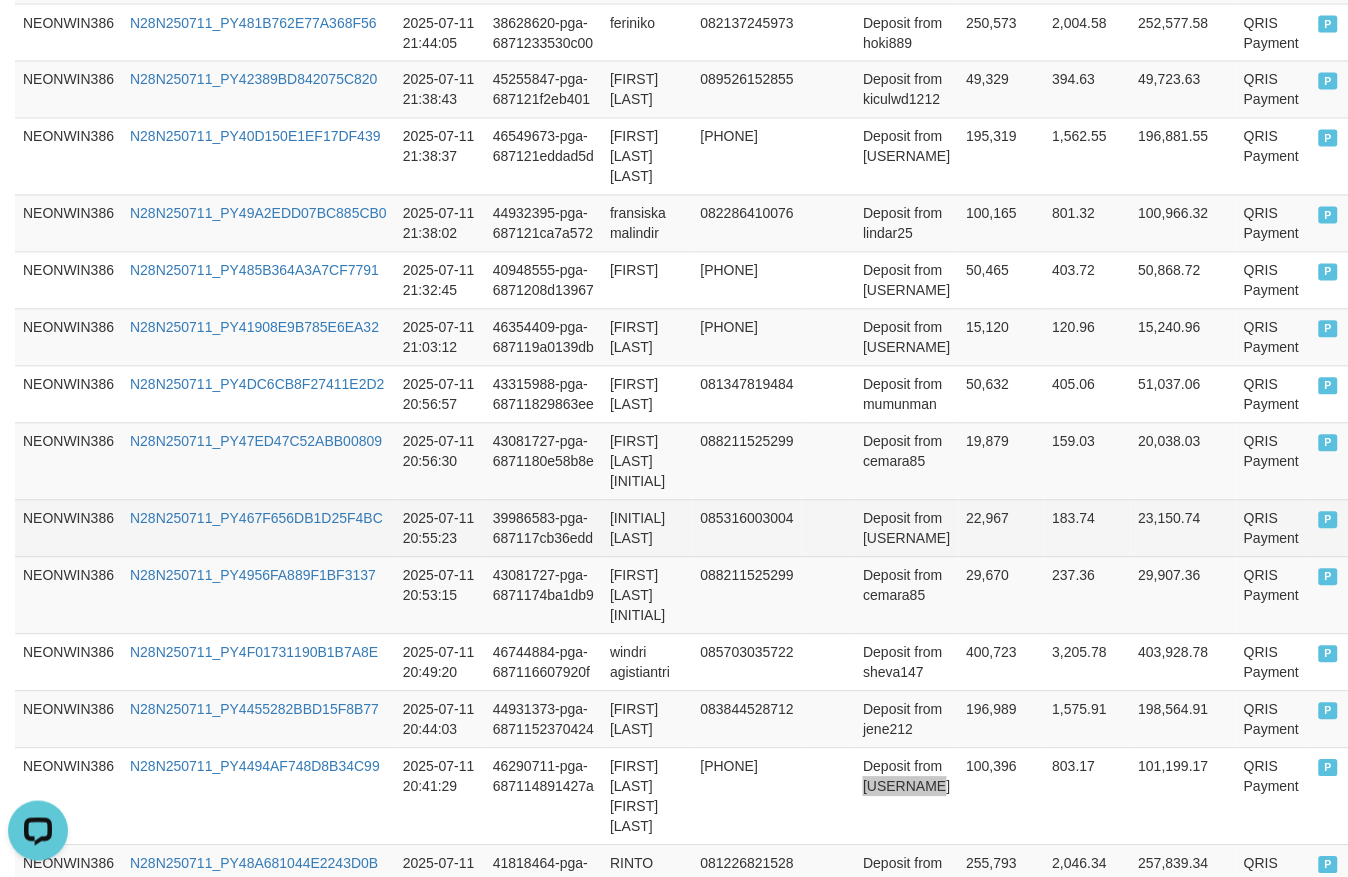 scroll, scrollTop: 1250, scrollLeft: 0, axis: vertical 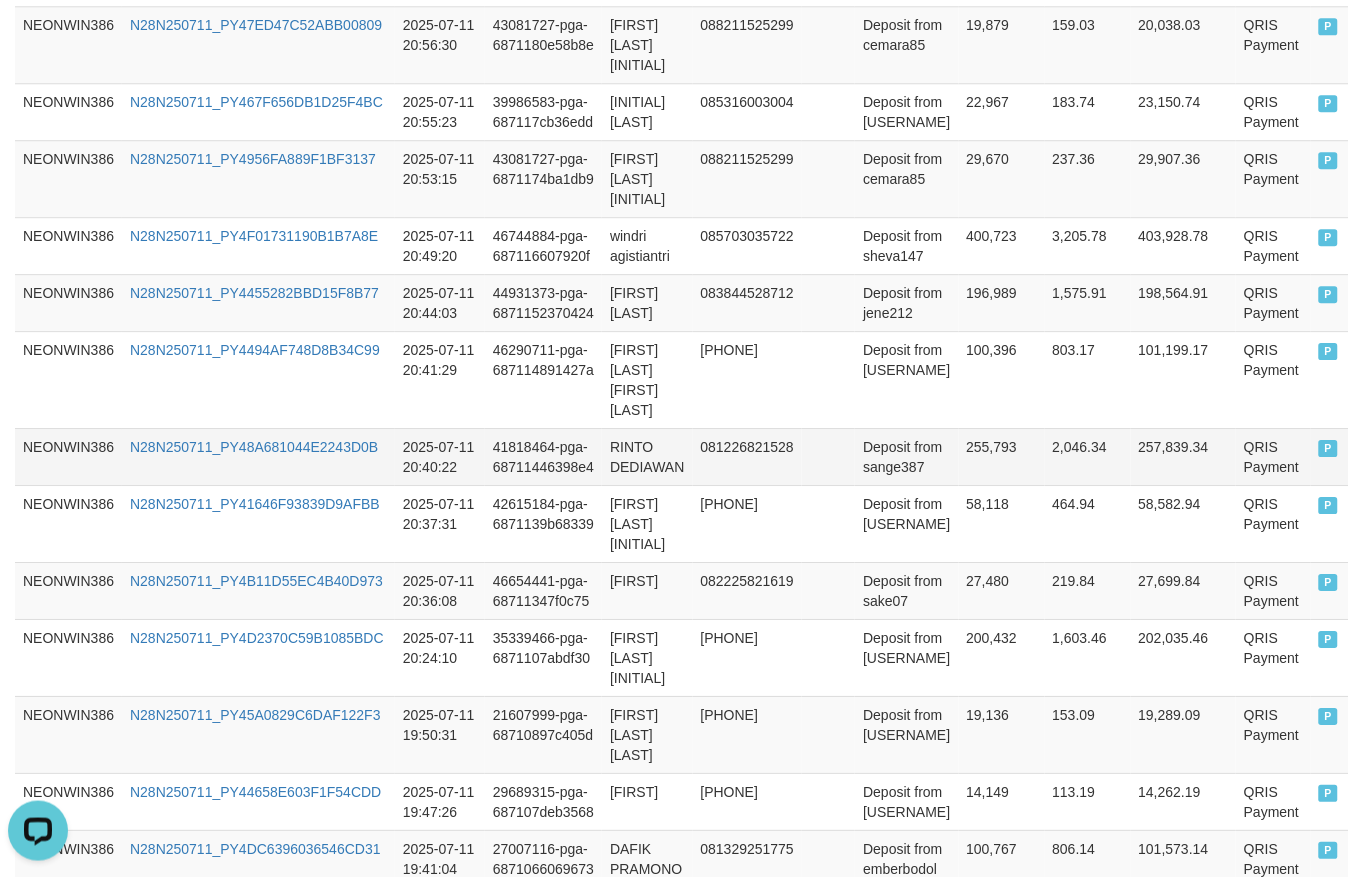 click on "RINTO DEDIAWAN" at bounding box center [647, 456] 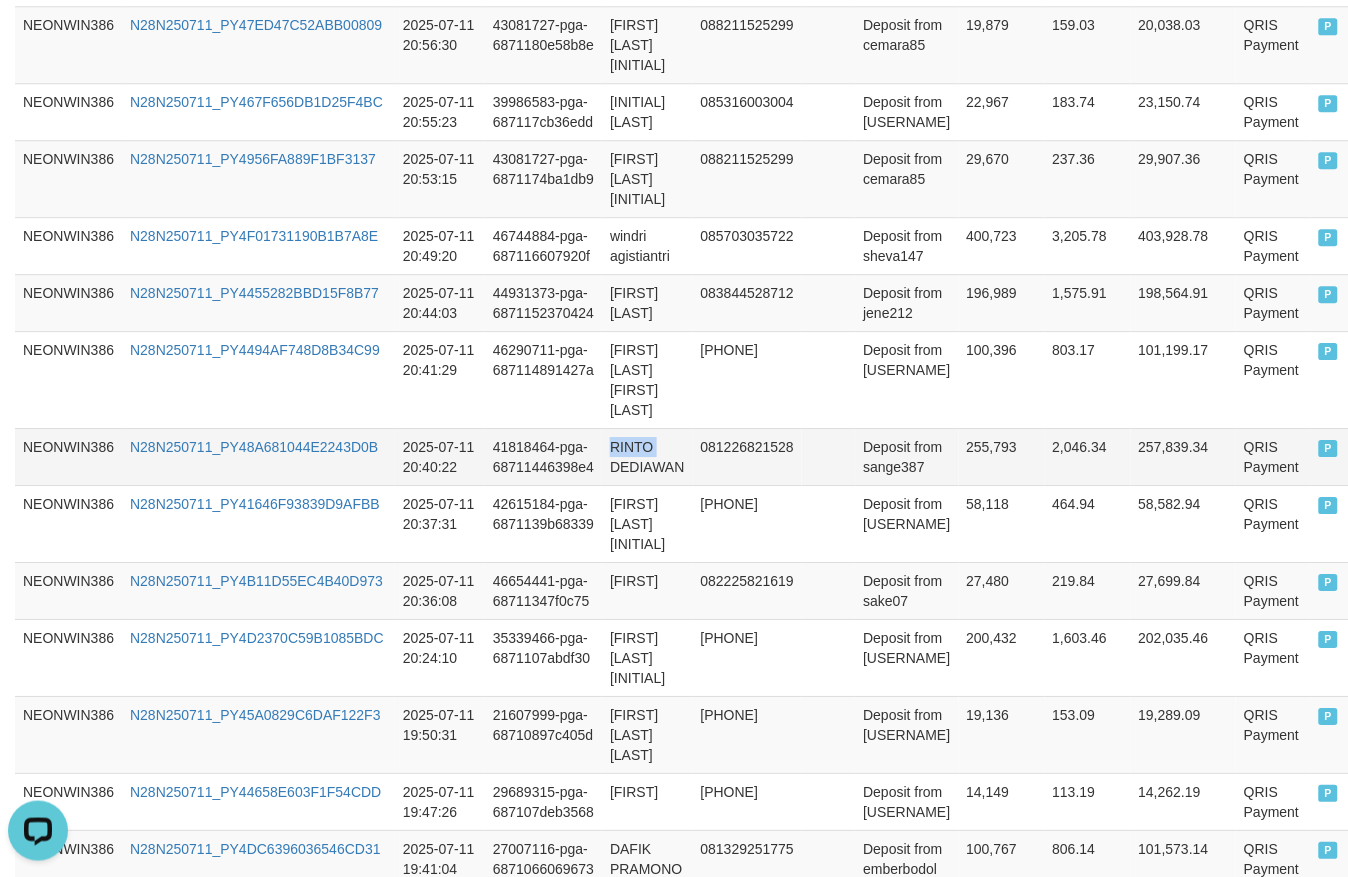 click on "RINTO DEDIAWAN" at bounding box center (647, 456) 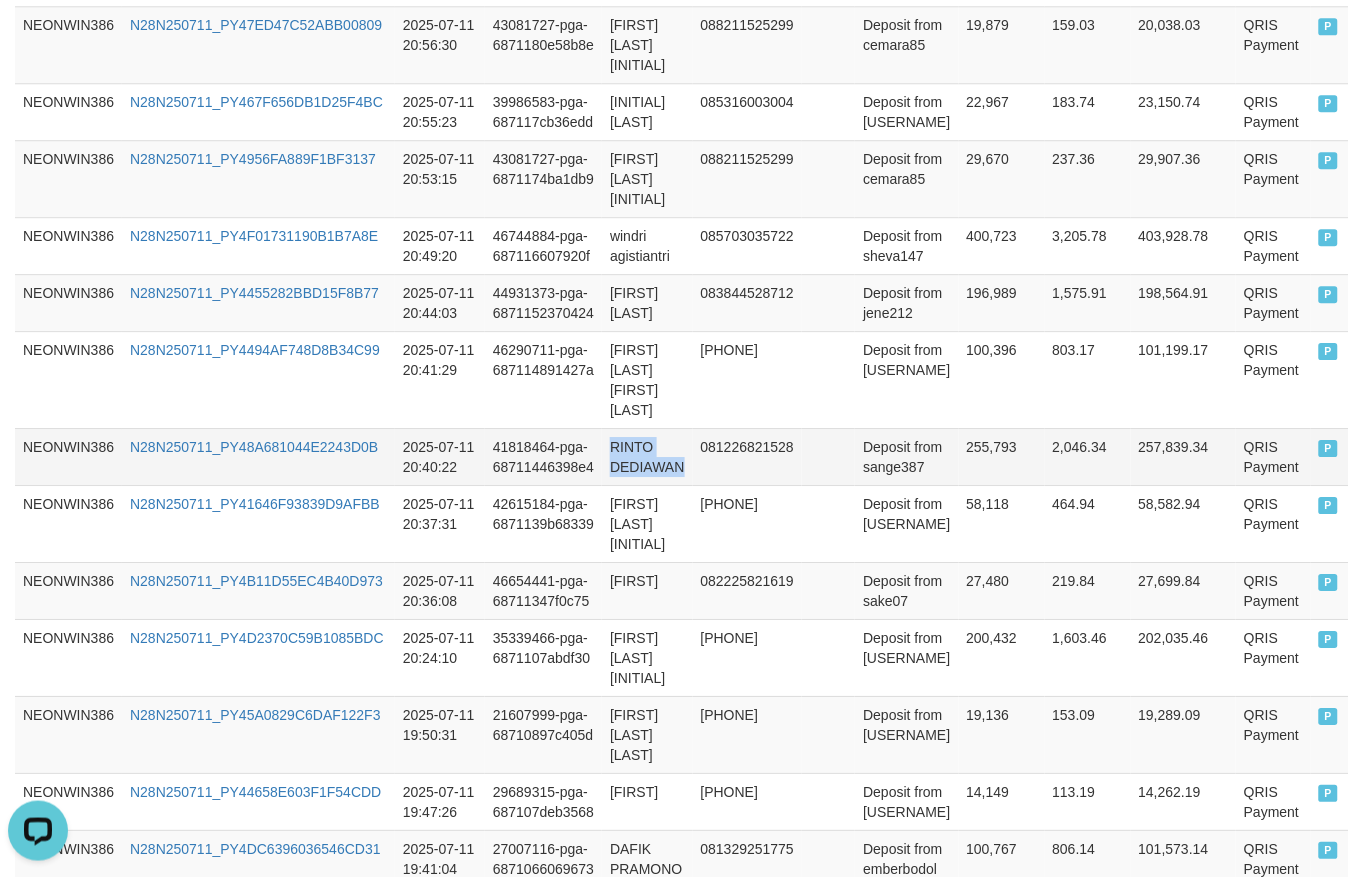 click on "RINTO DEDIAWAN" at bounding box center (647, 456) 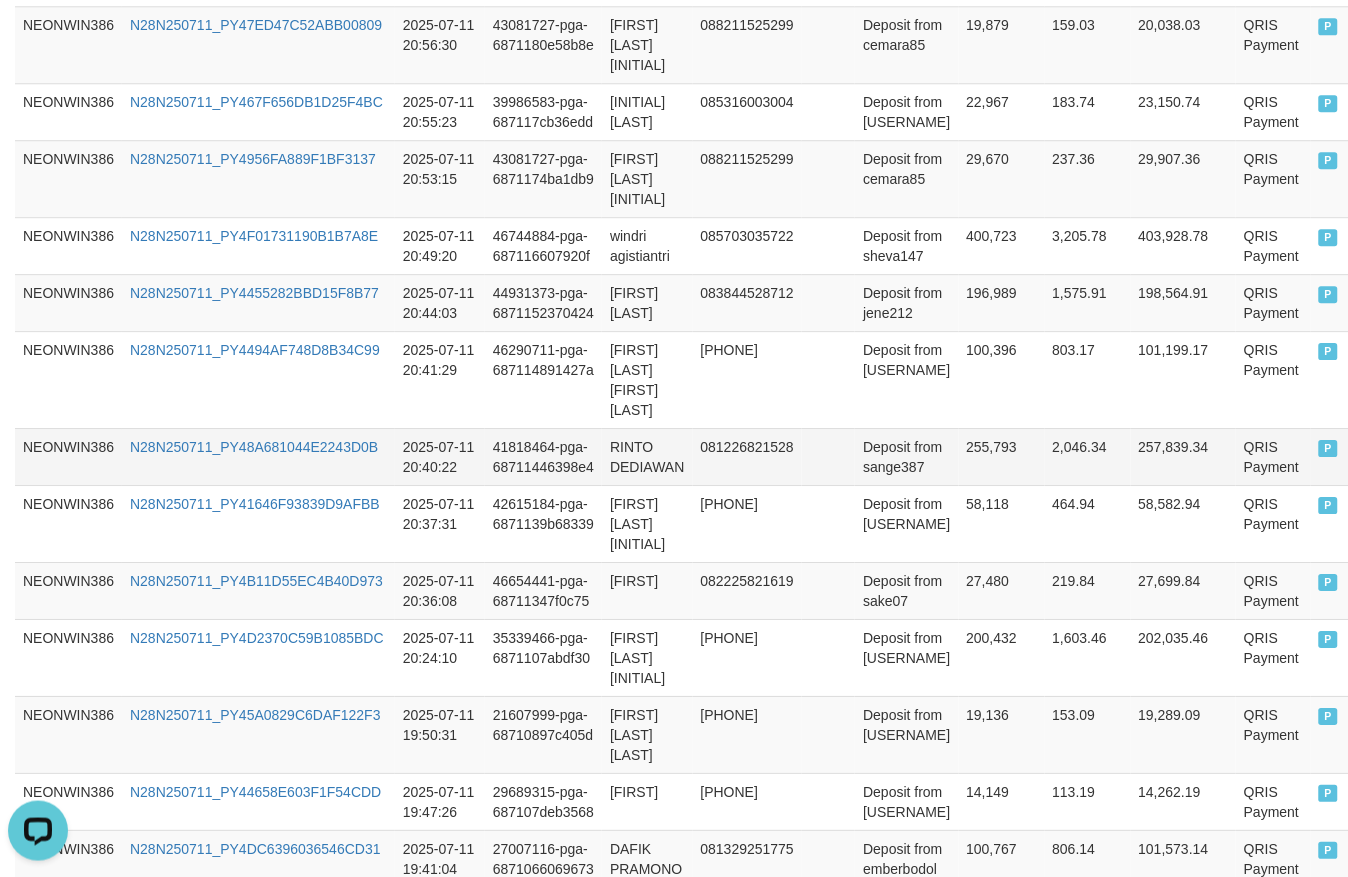 click on "Deposit from sange387" at bounding box center (906, 456) 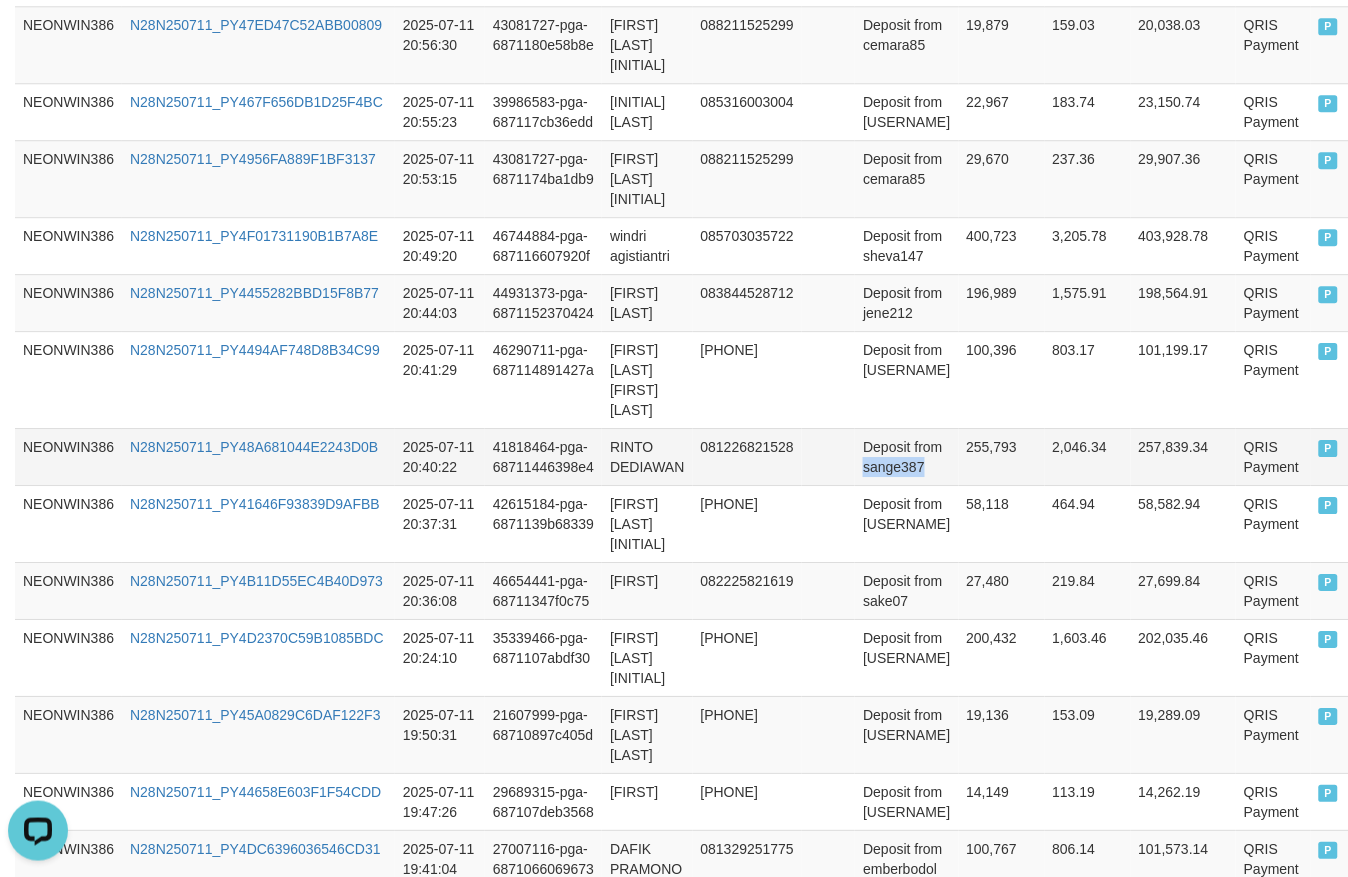 click on "Deposit from sange387" at bounding box center (906, 456) 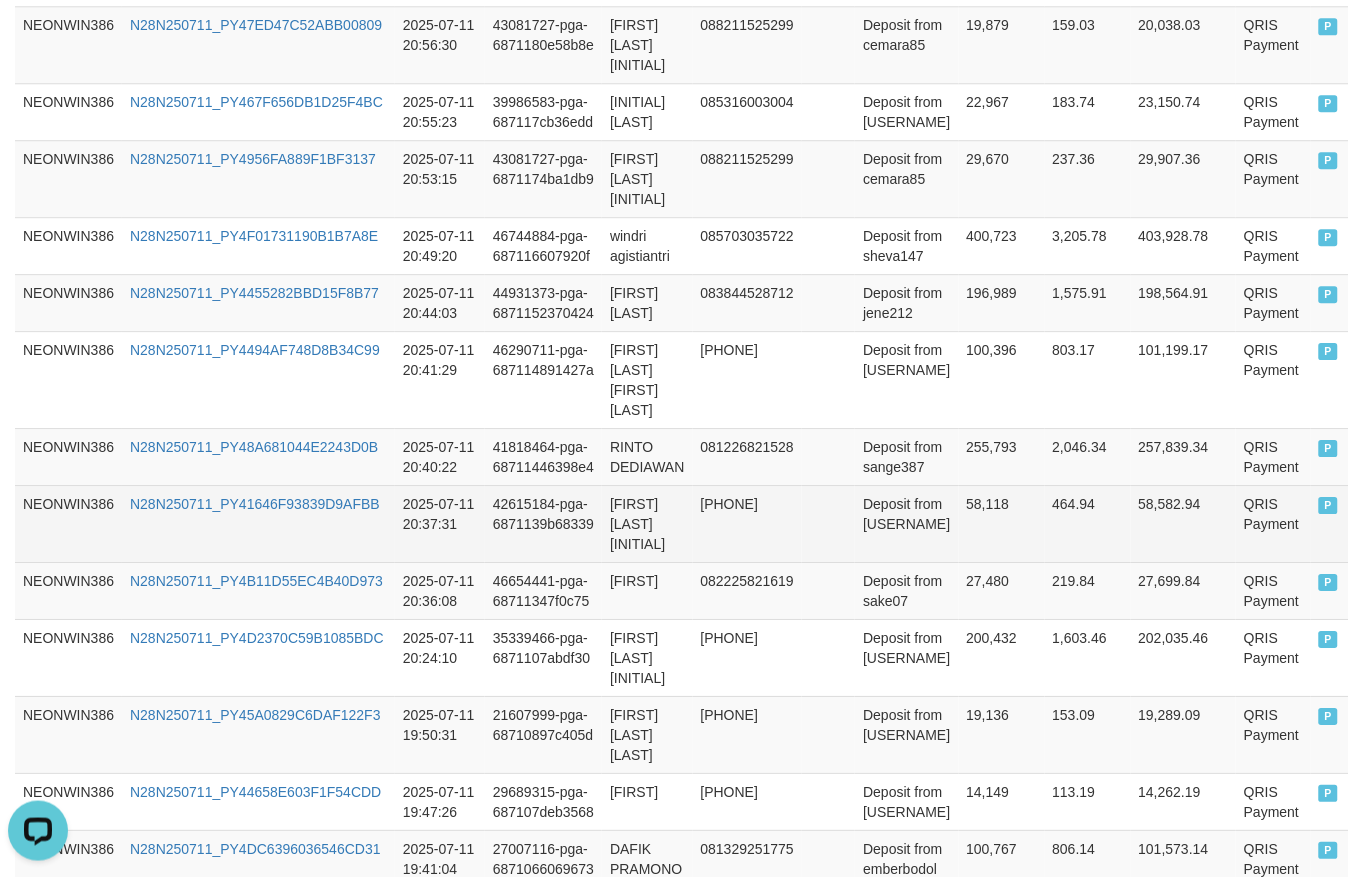 click on "rudi abdul latif" at bounding box center (647, 523) 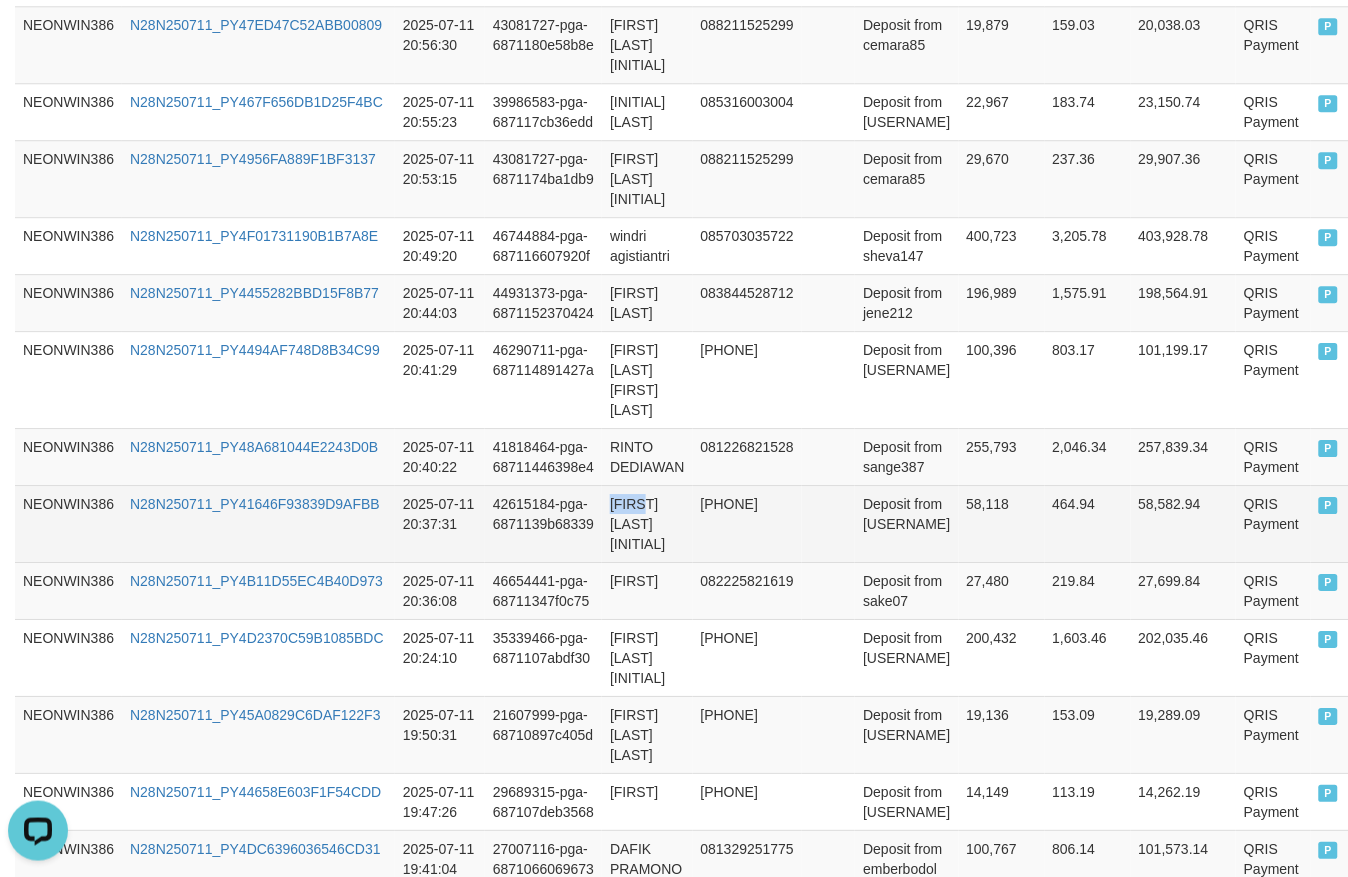 drag, startPoint x: 622, startPoint y: 448, endPoint x: 630, endPoint y: 472, distance: 25.298222 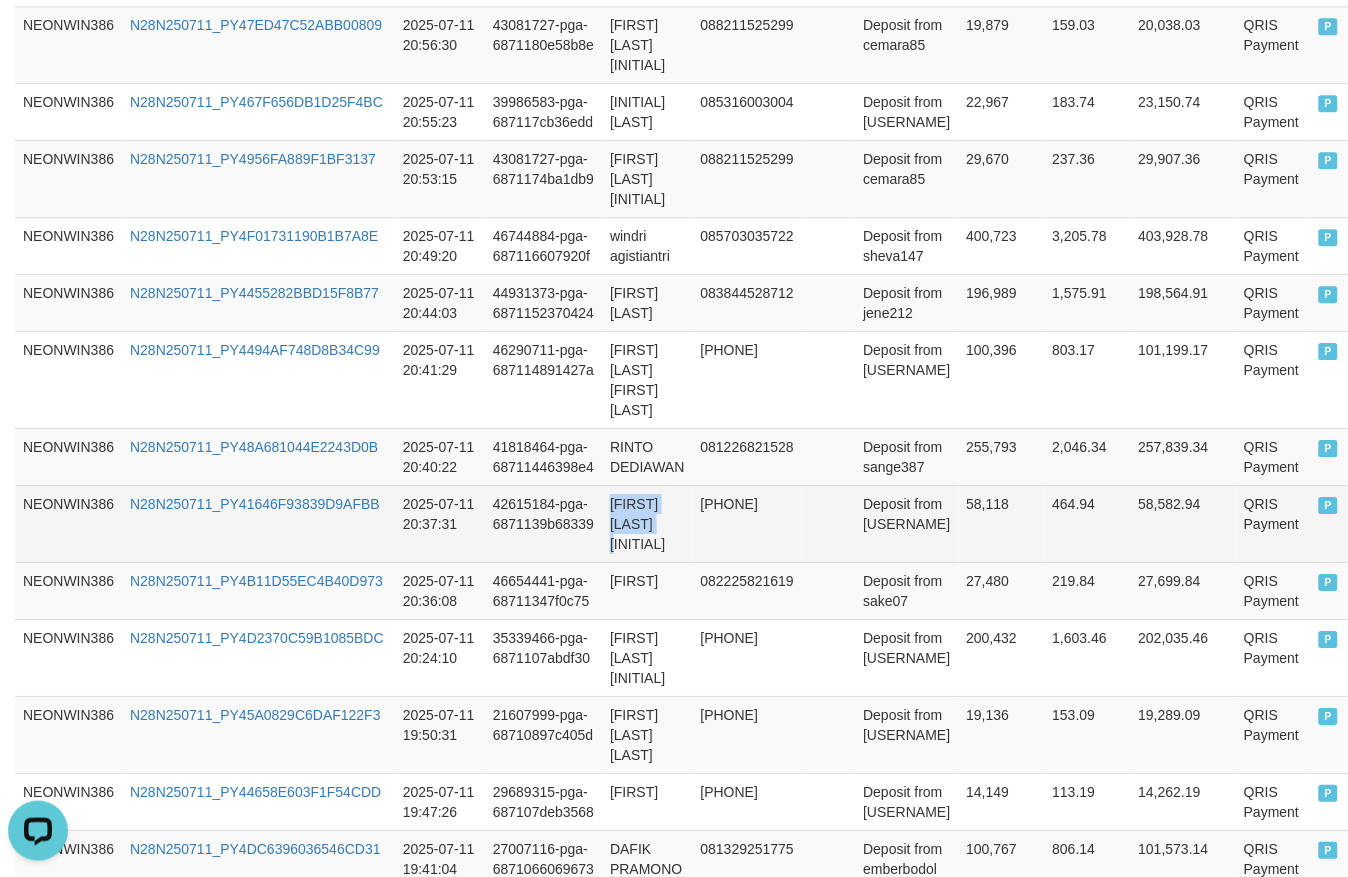 drag, startPoint x: 631, startPoint y: 472, endPoint x: 816, endPoint y: 472, distance: 185 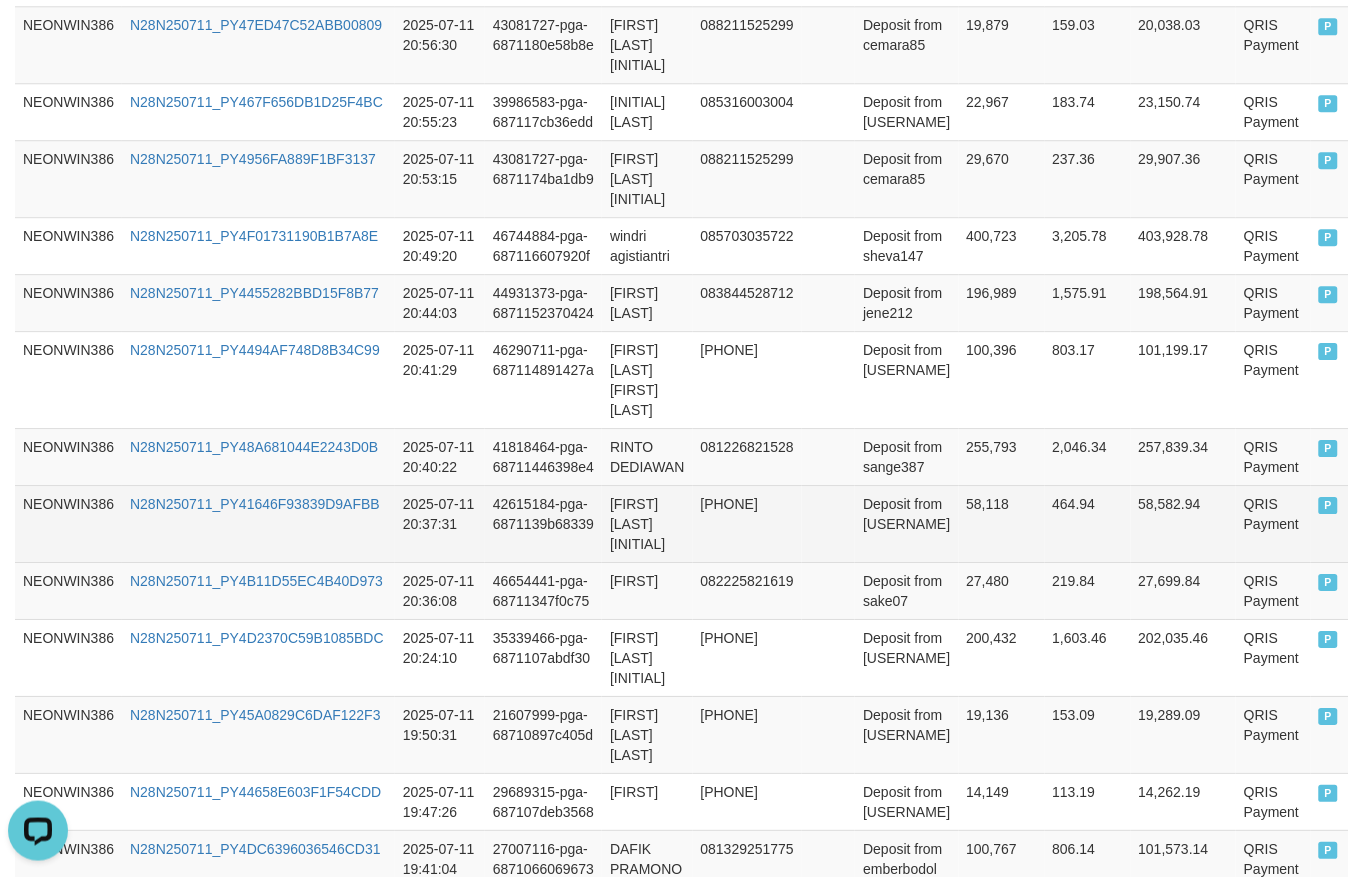 click on "Deposit from manjirosano" at bounding box center [906, 523] 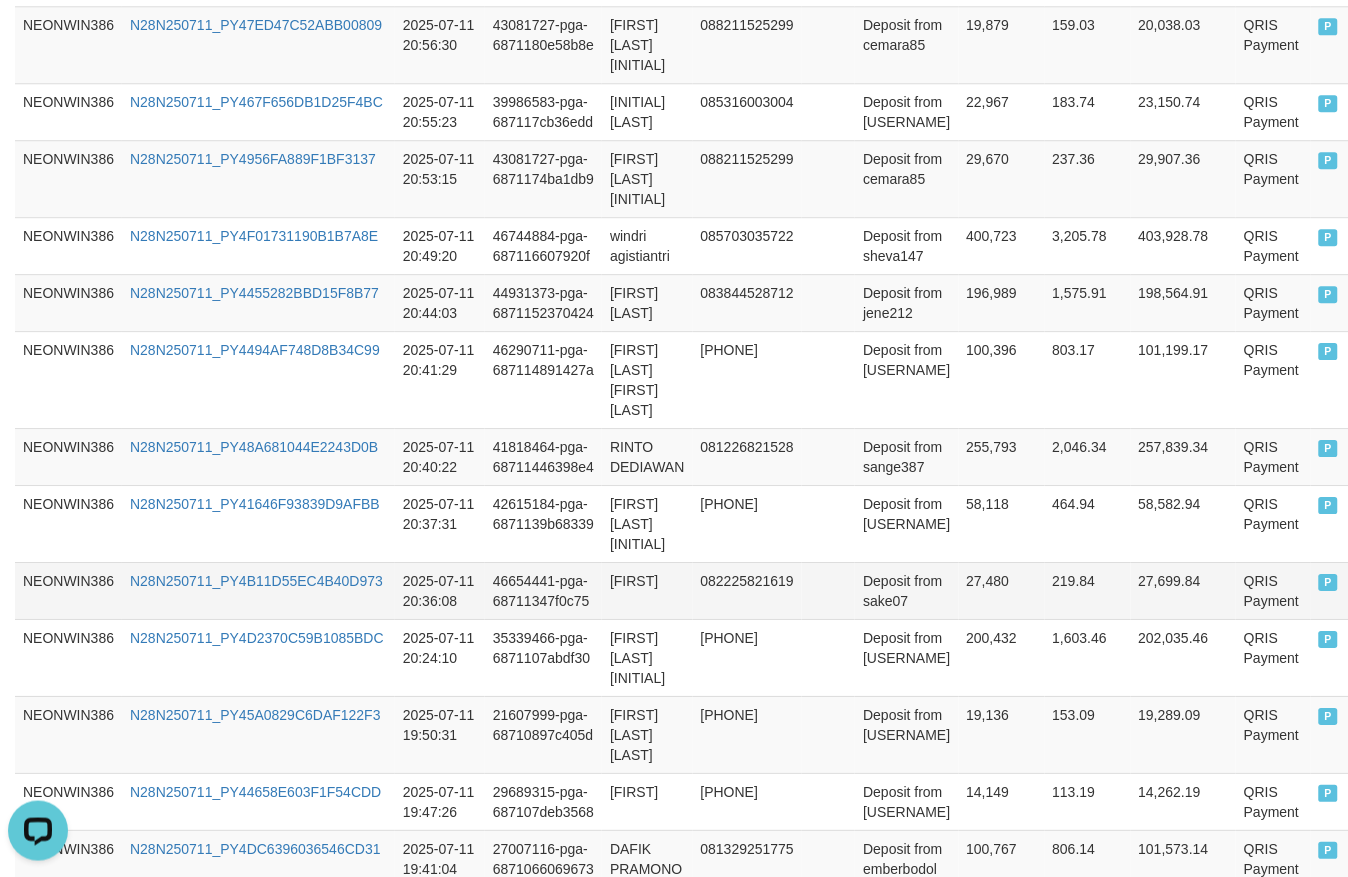 click on "jaelani" at bounding box center (647, 590) 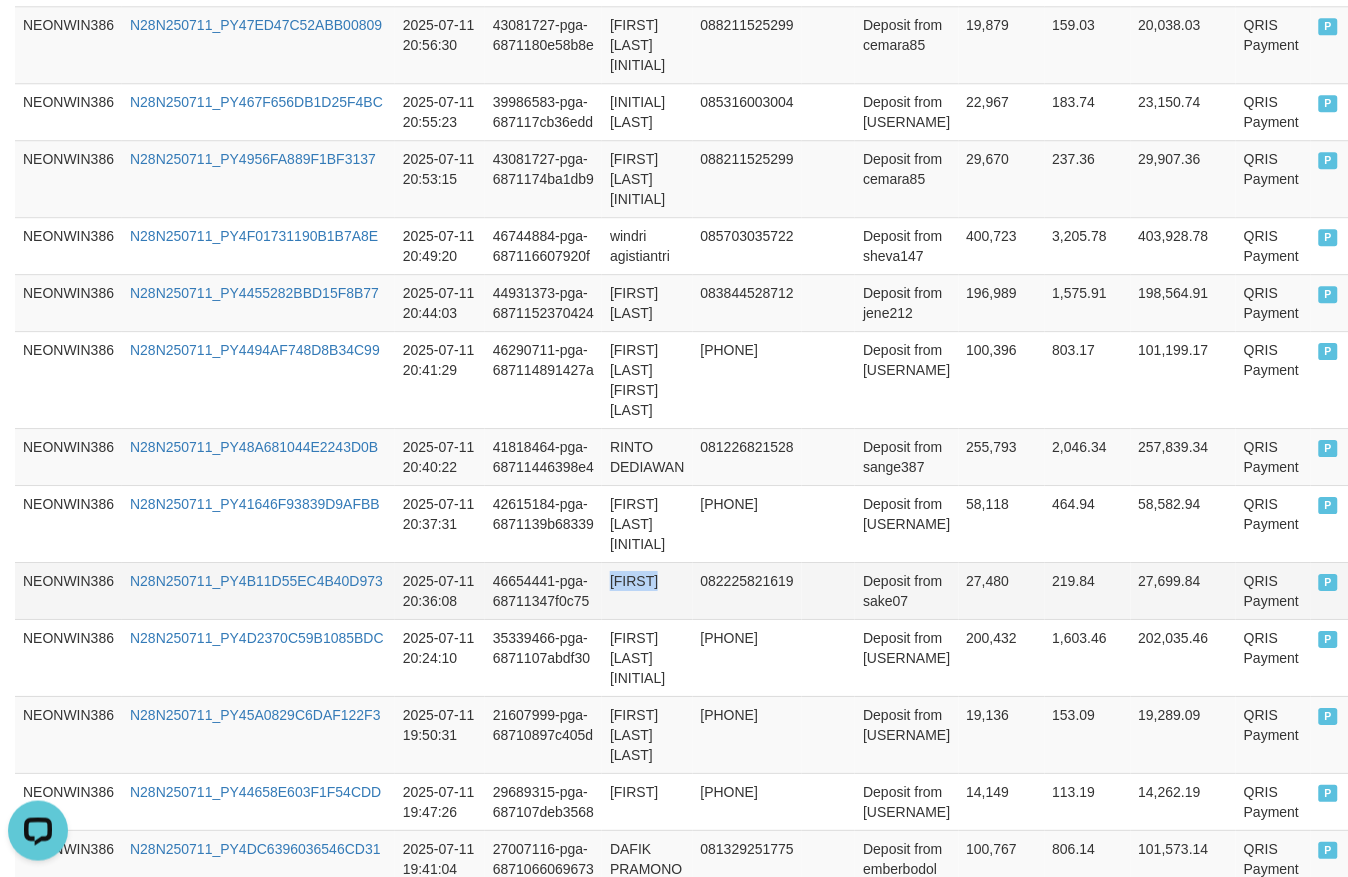 click on "jaelani" at bounding box center (647, 590) 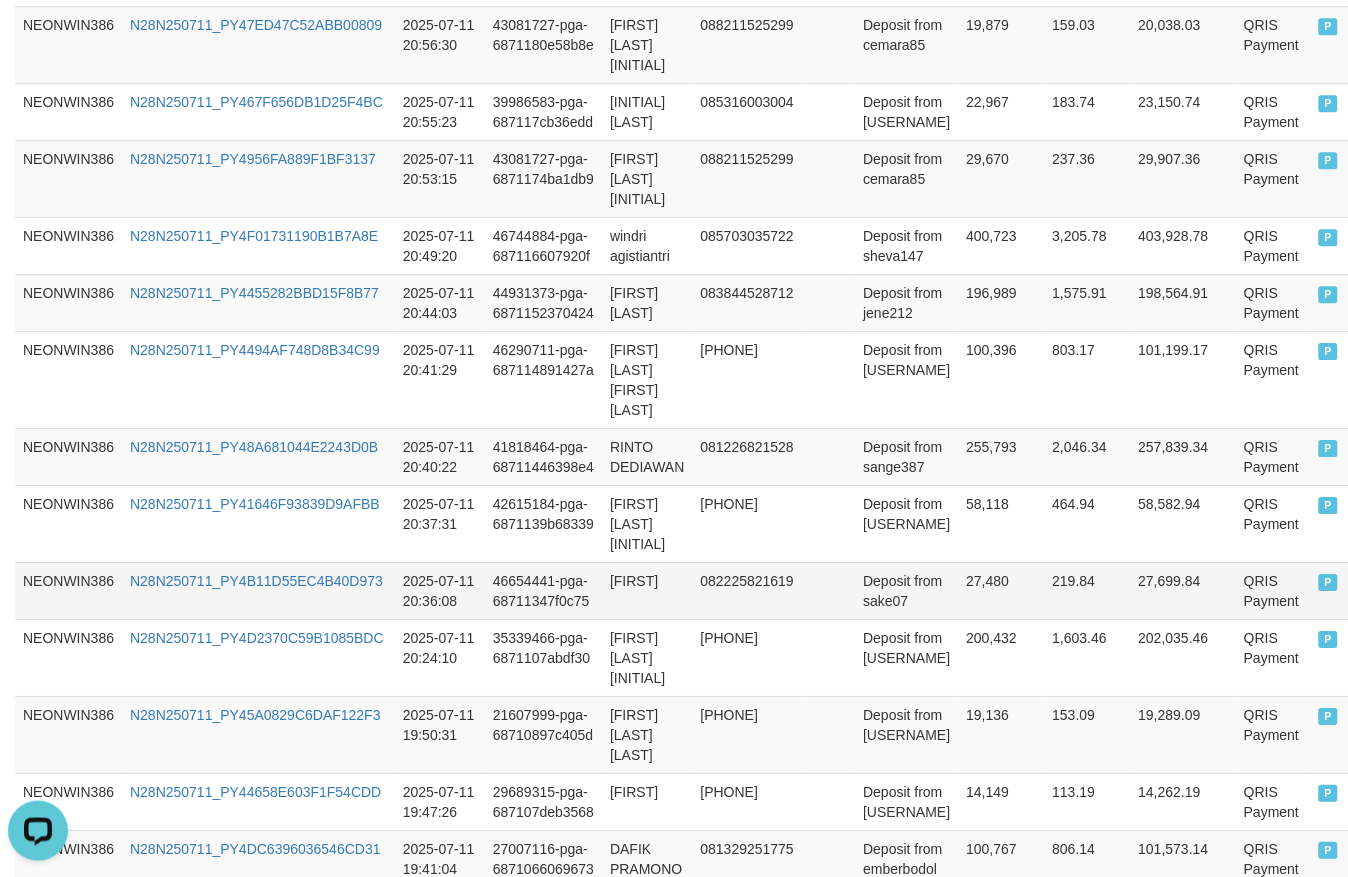 click on "Deposit from sake07" at bounding box center (906, 590) 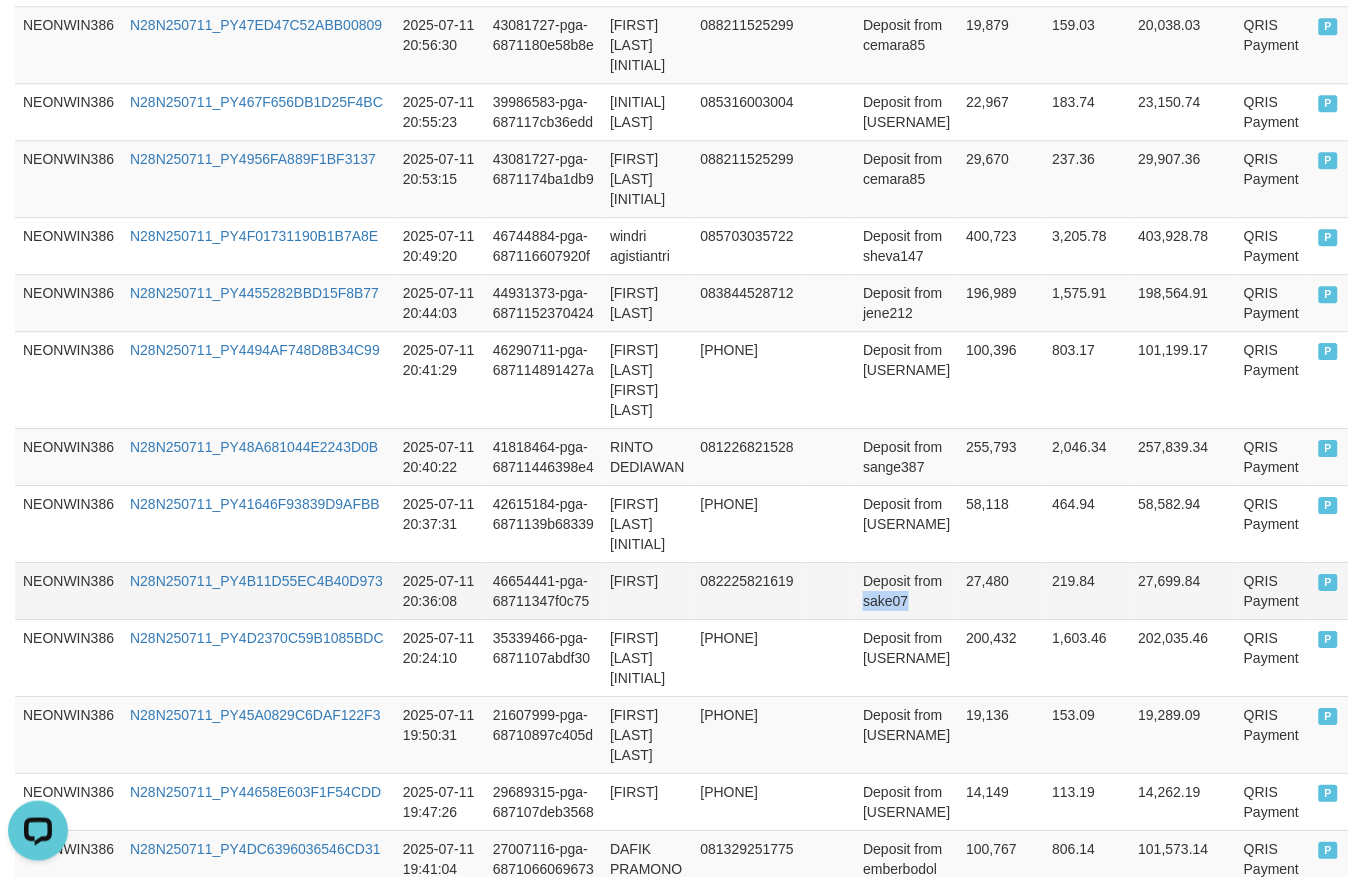 click on "Deposit from sake07" at bounding box center [906, 590] 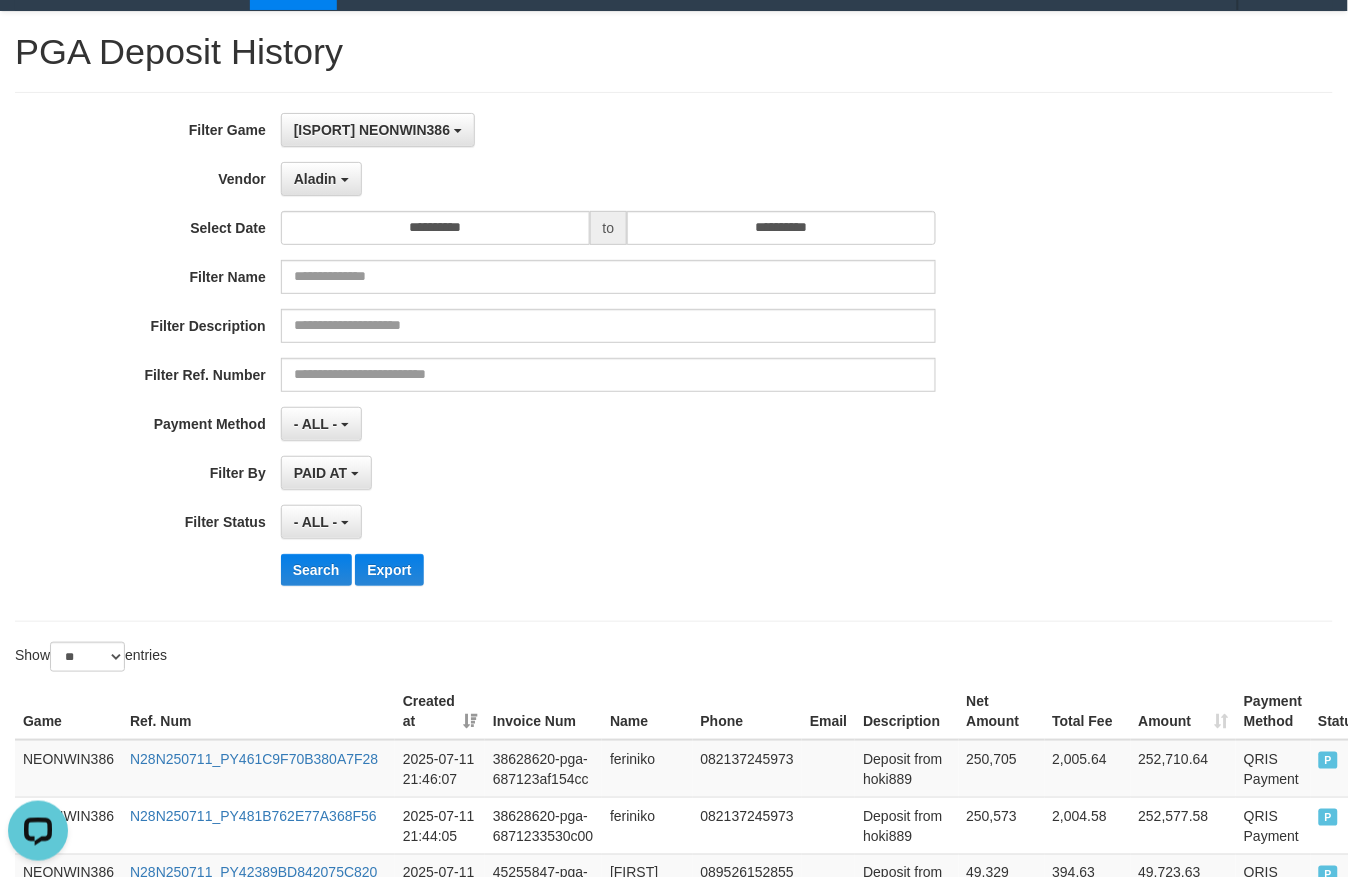 scroll, scrollTop: 0, scrollLeft: 0, axis: both 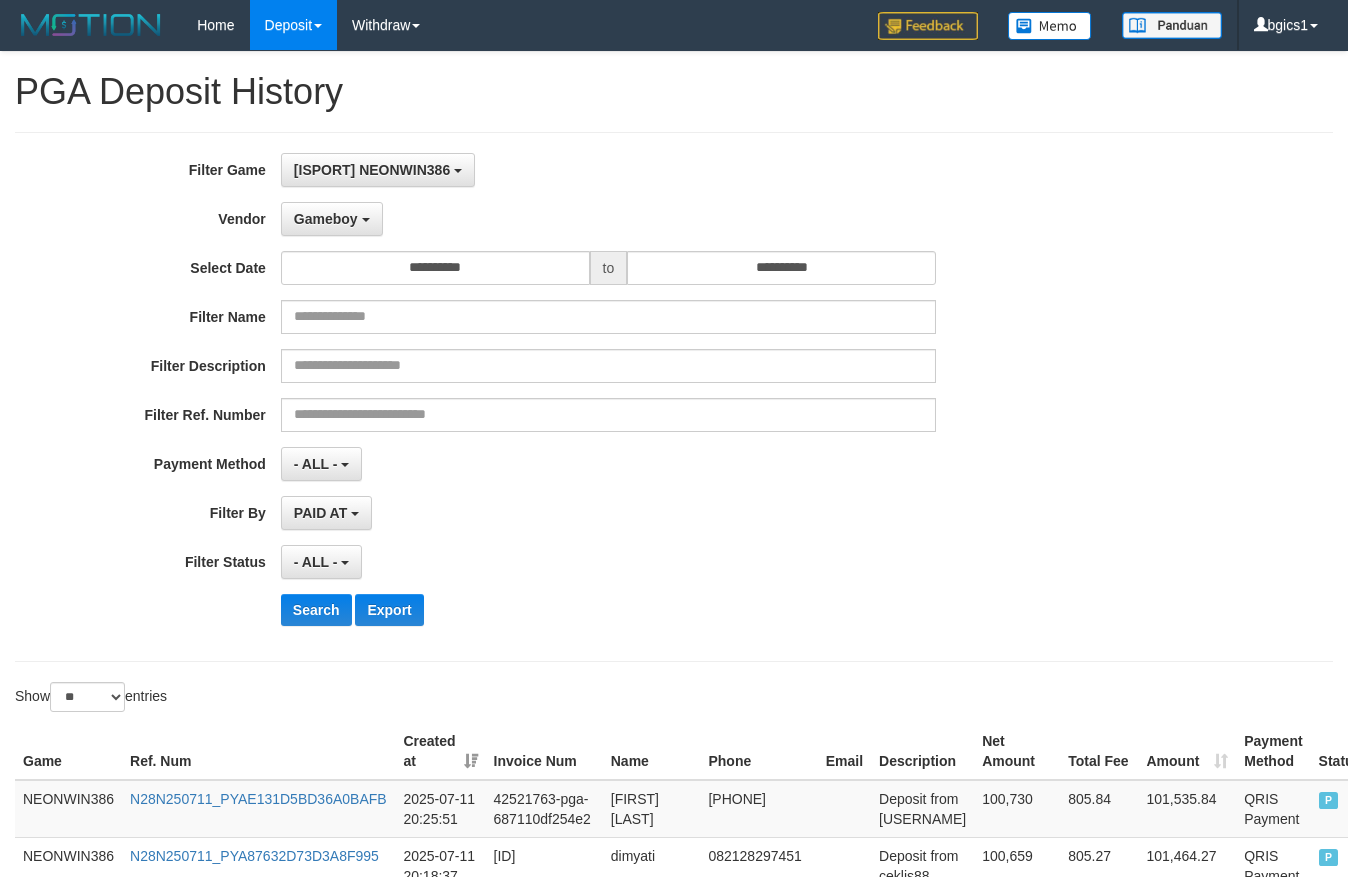 select on "**********" 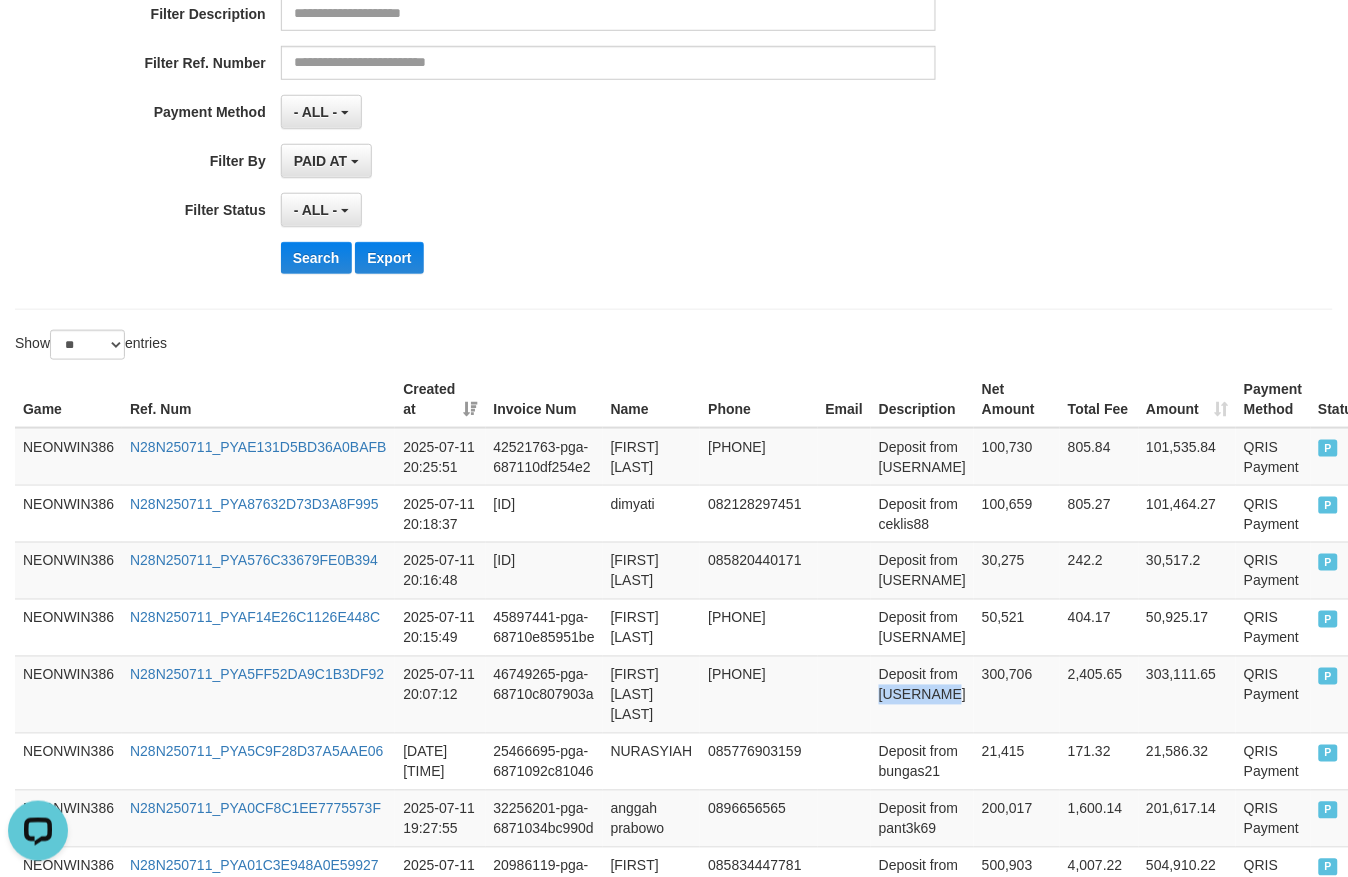 scroll, scrollTop: 0, scrollLeft: 0, axis: both 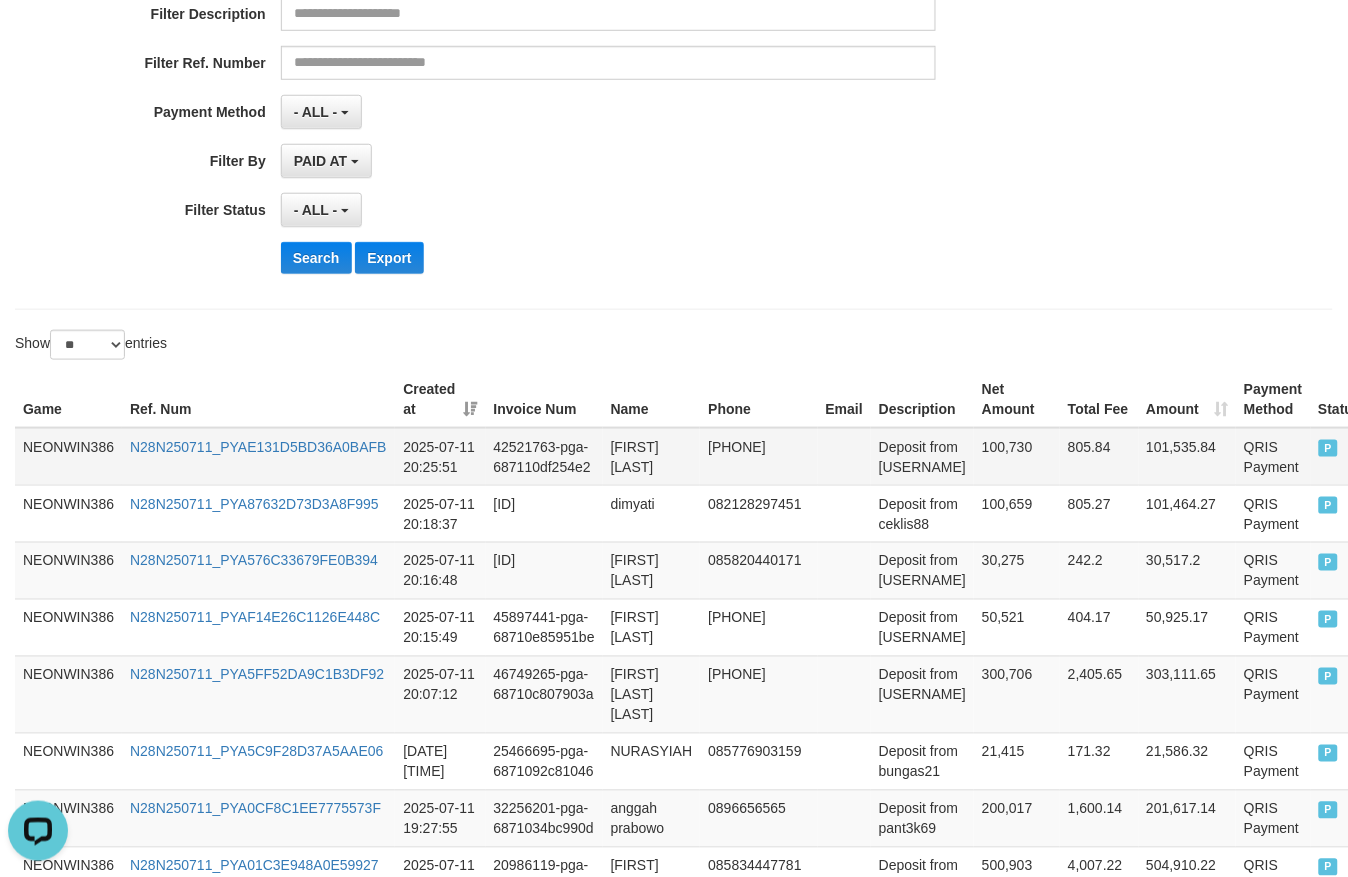 click on "N28N250711_PYAE131D5BD36A0BAFB" at bounding box center [258, 457] 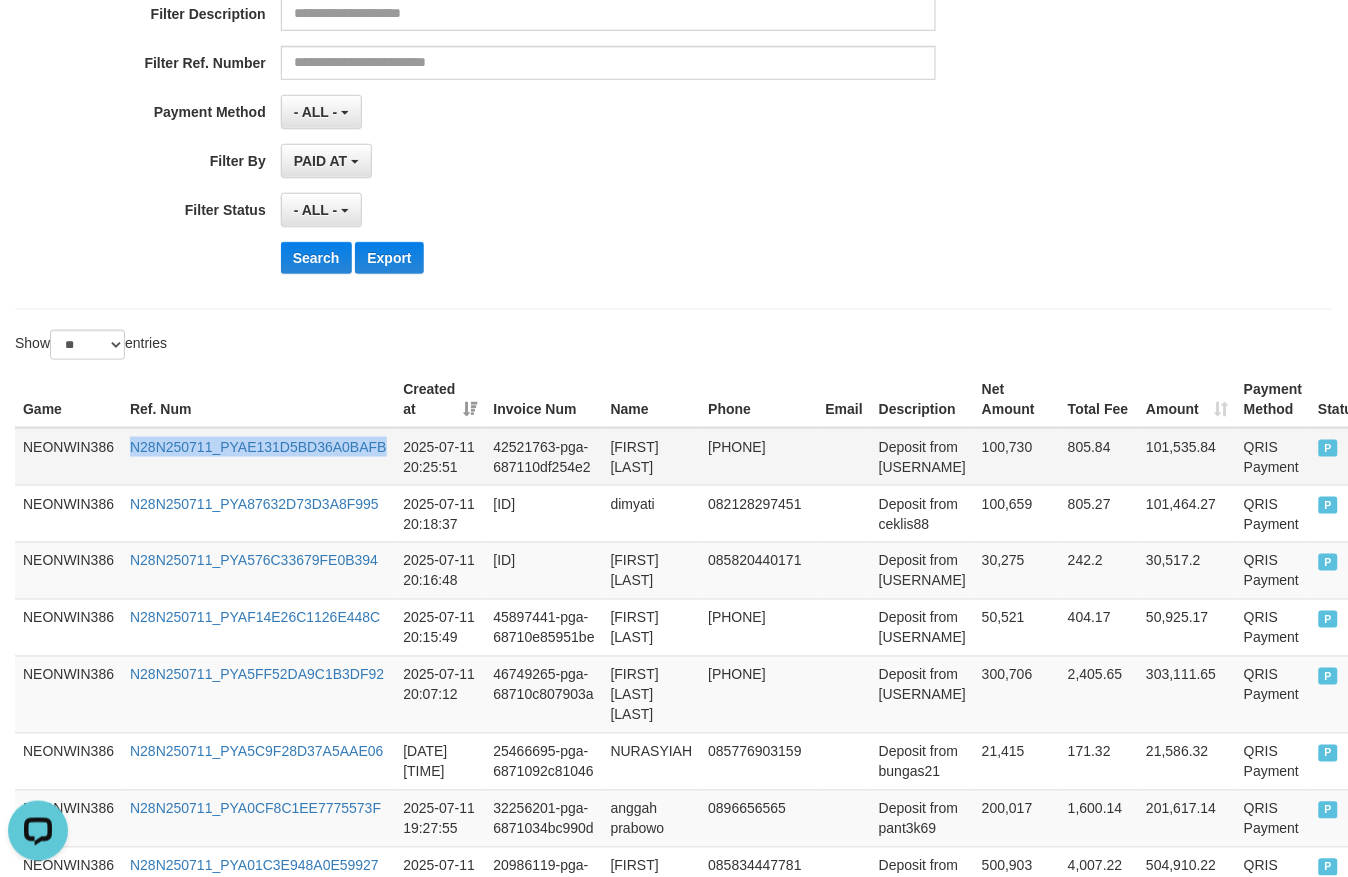click on "N28N250711_PYAE131D5BD36A0BAFB" at bounding box center [258, 457] 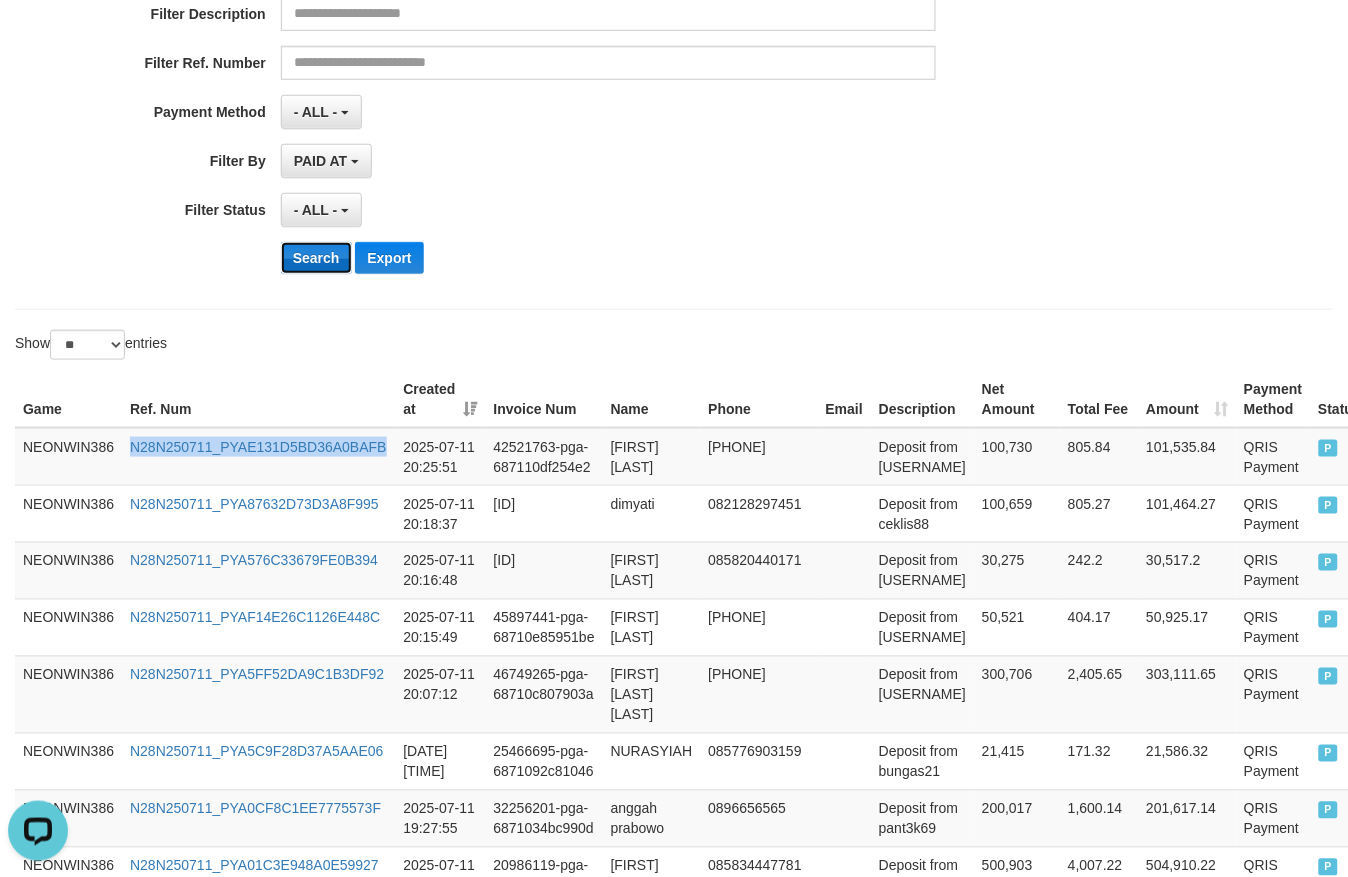 type 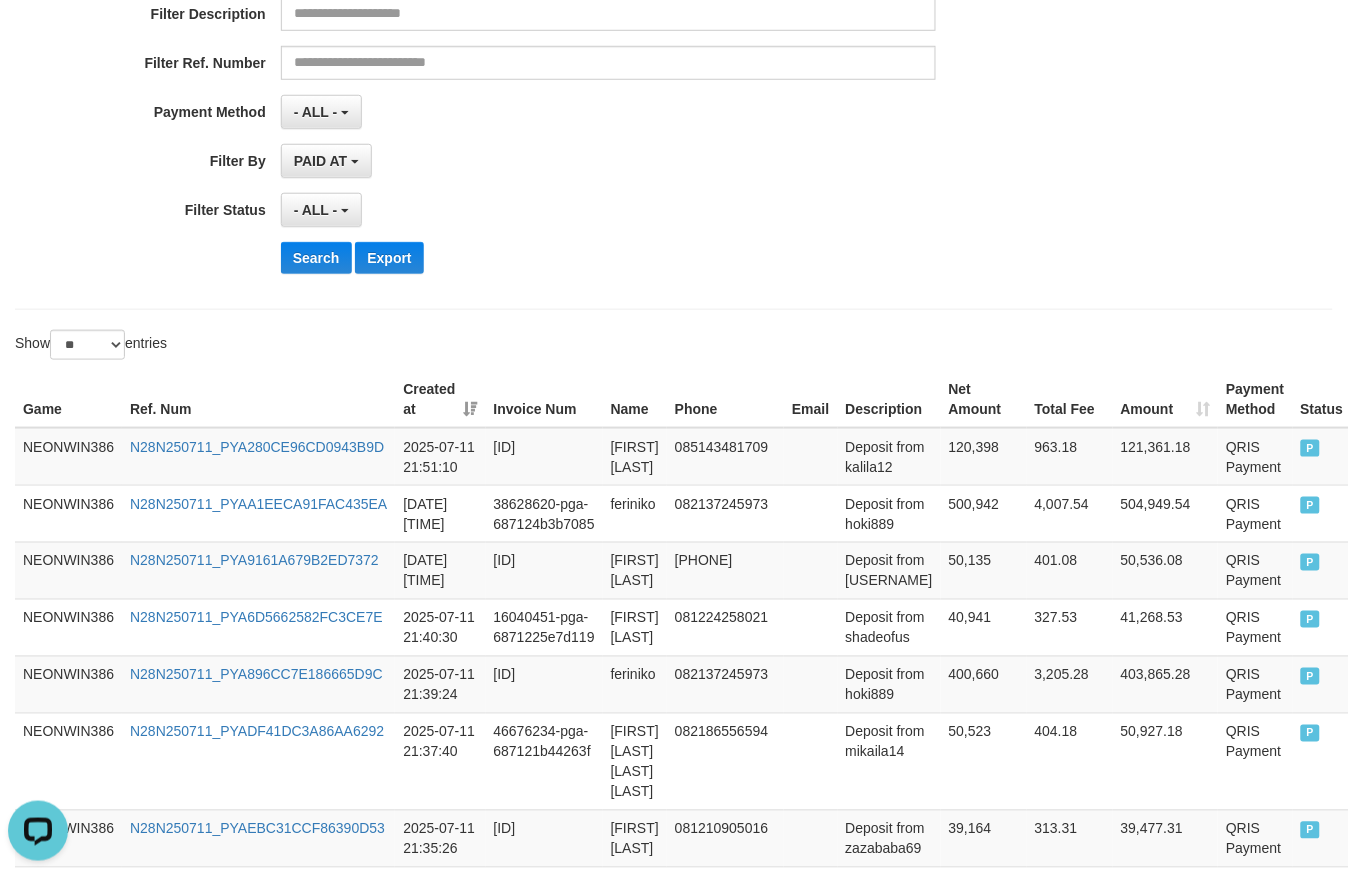 click on "**********" at bounding box center [674, 45] 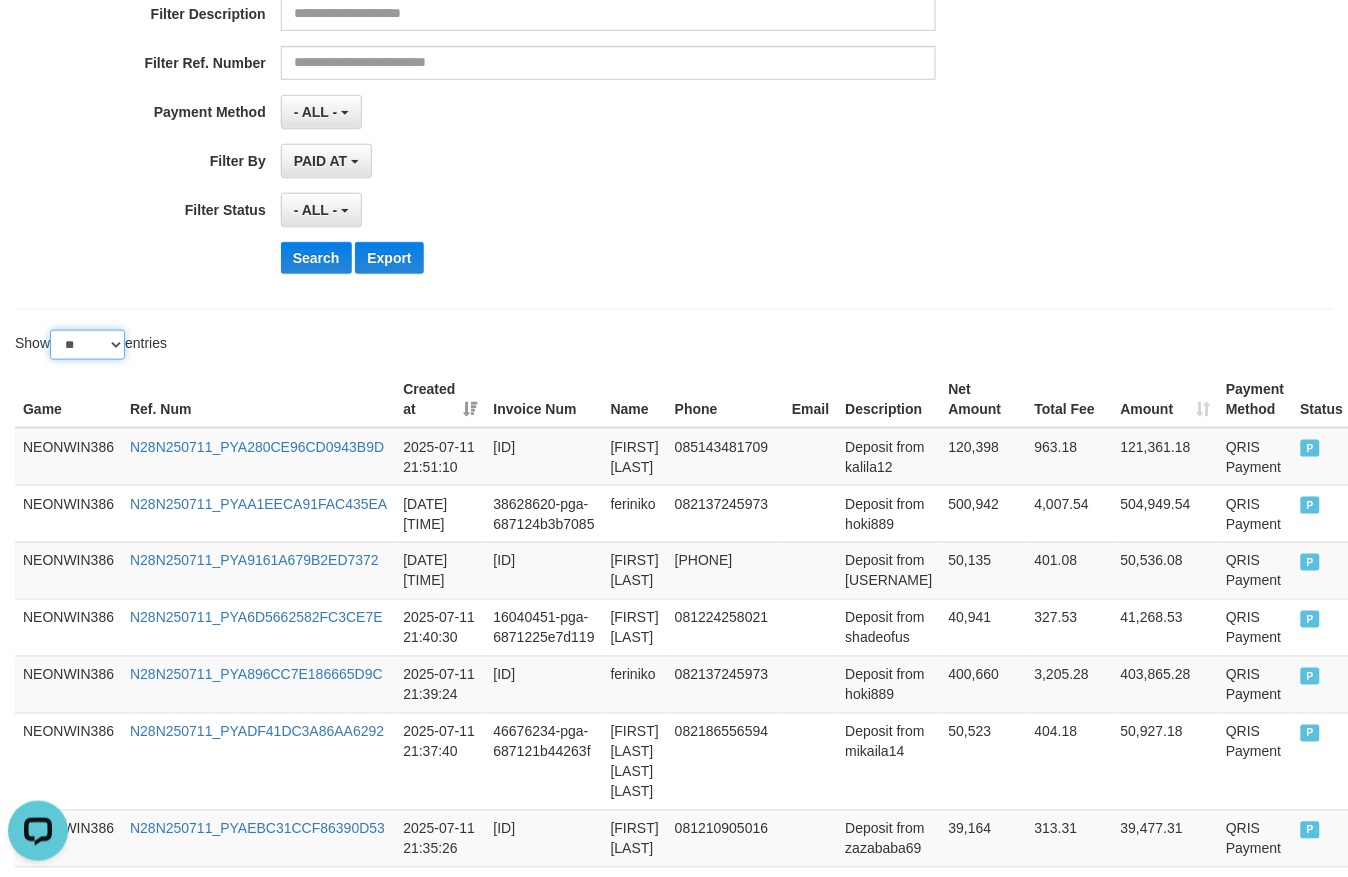 click on "** ** ** ***" at bounding box center (87, 345) 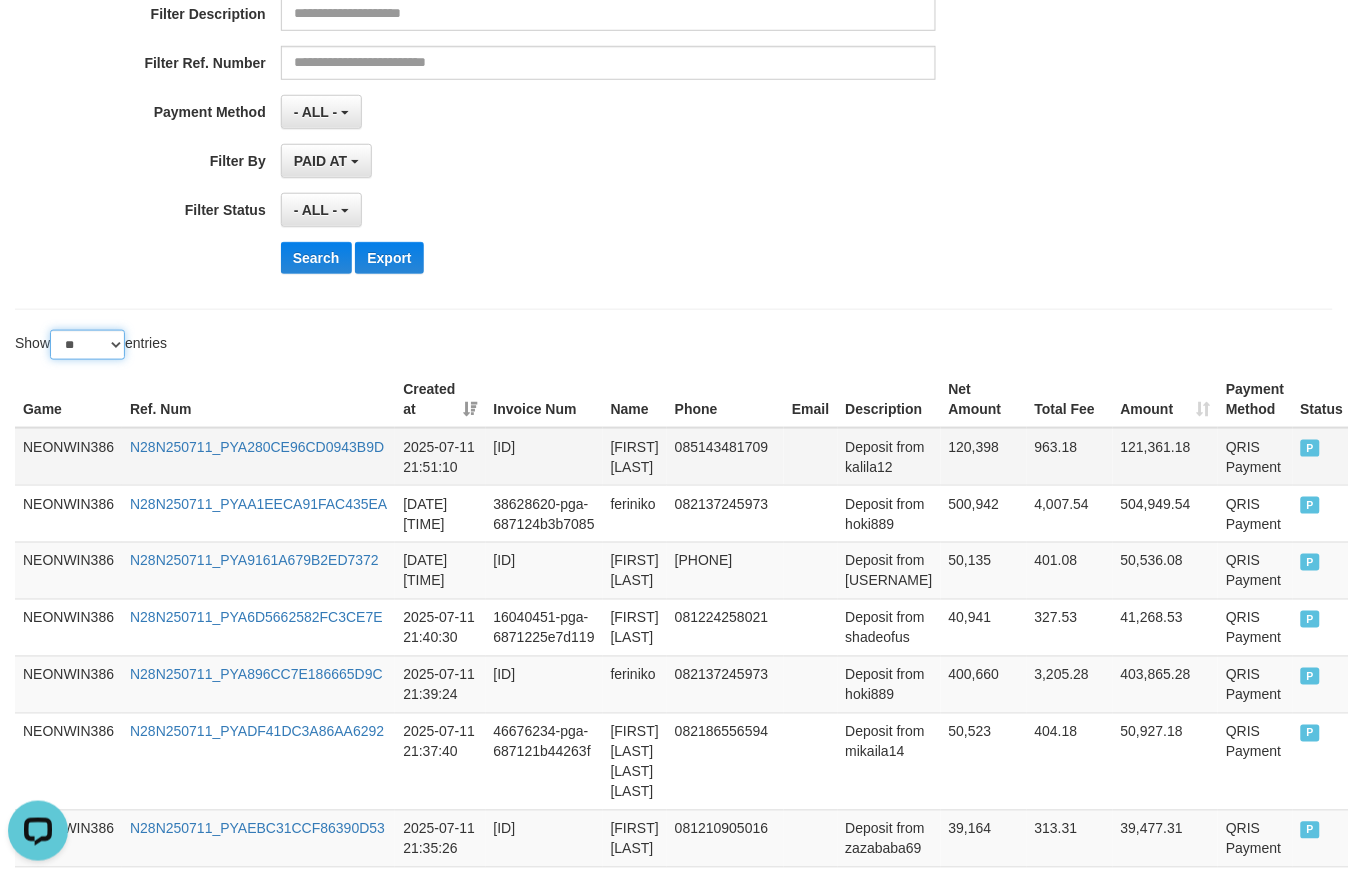 select on "***" 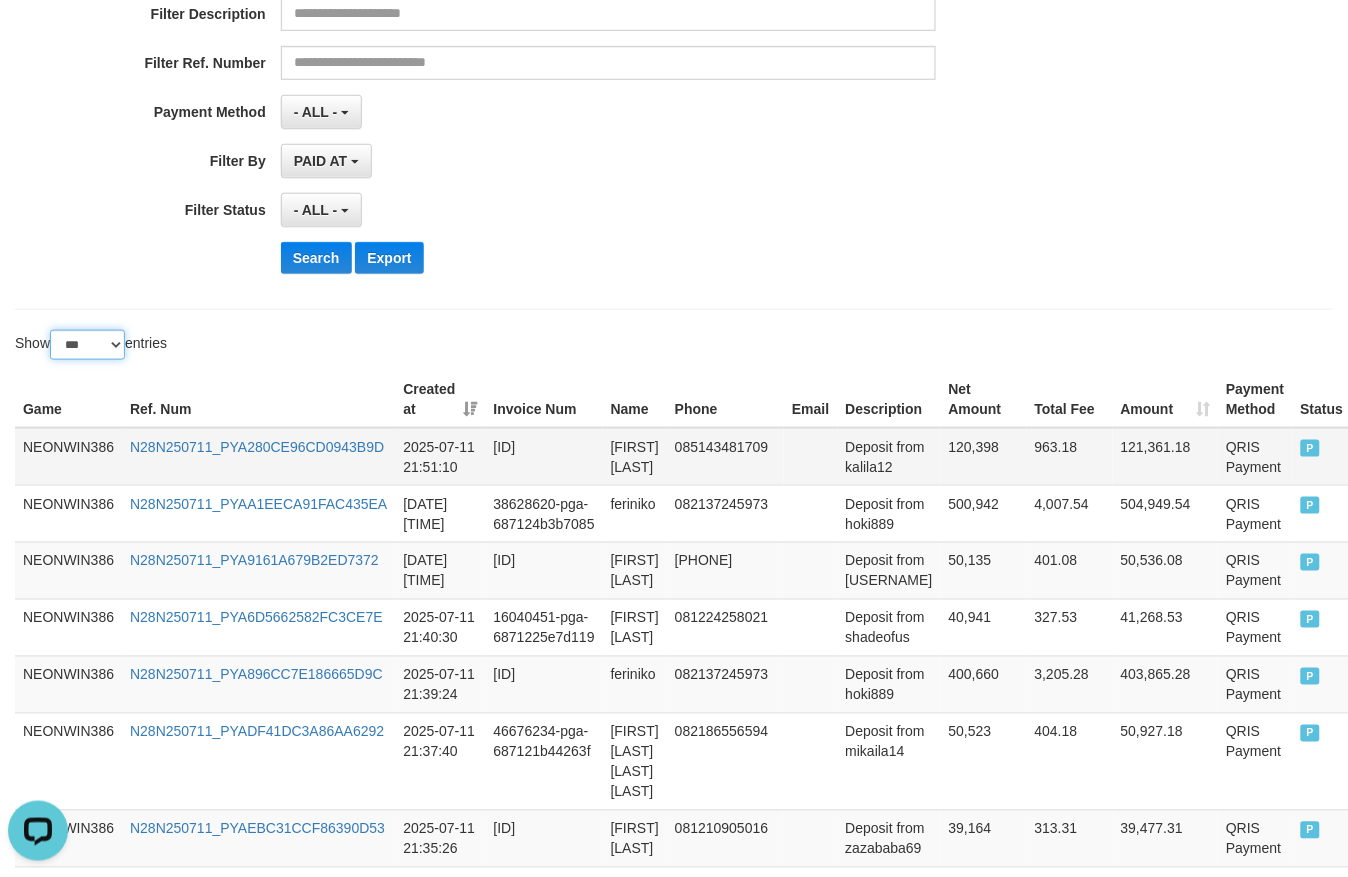 click on "** ** ** ***" at bounding box center [87, 345] 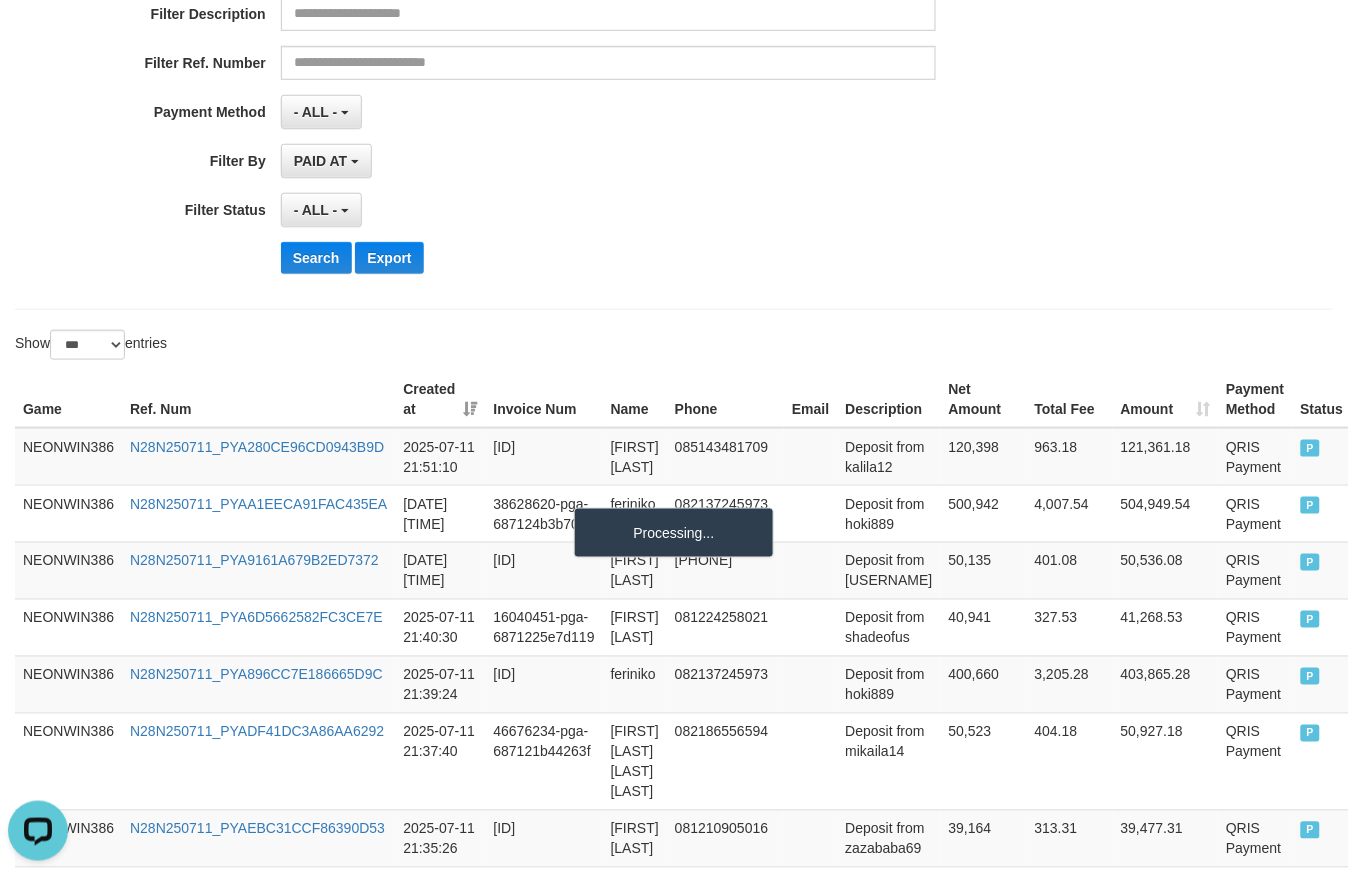 click on "- ALL -    SELECT ALL  - ALL -  SELECT STATUS
PENDING/UNPAID
PAID
CANCELED
EXPIRED" at bounding box center (608, 210) 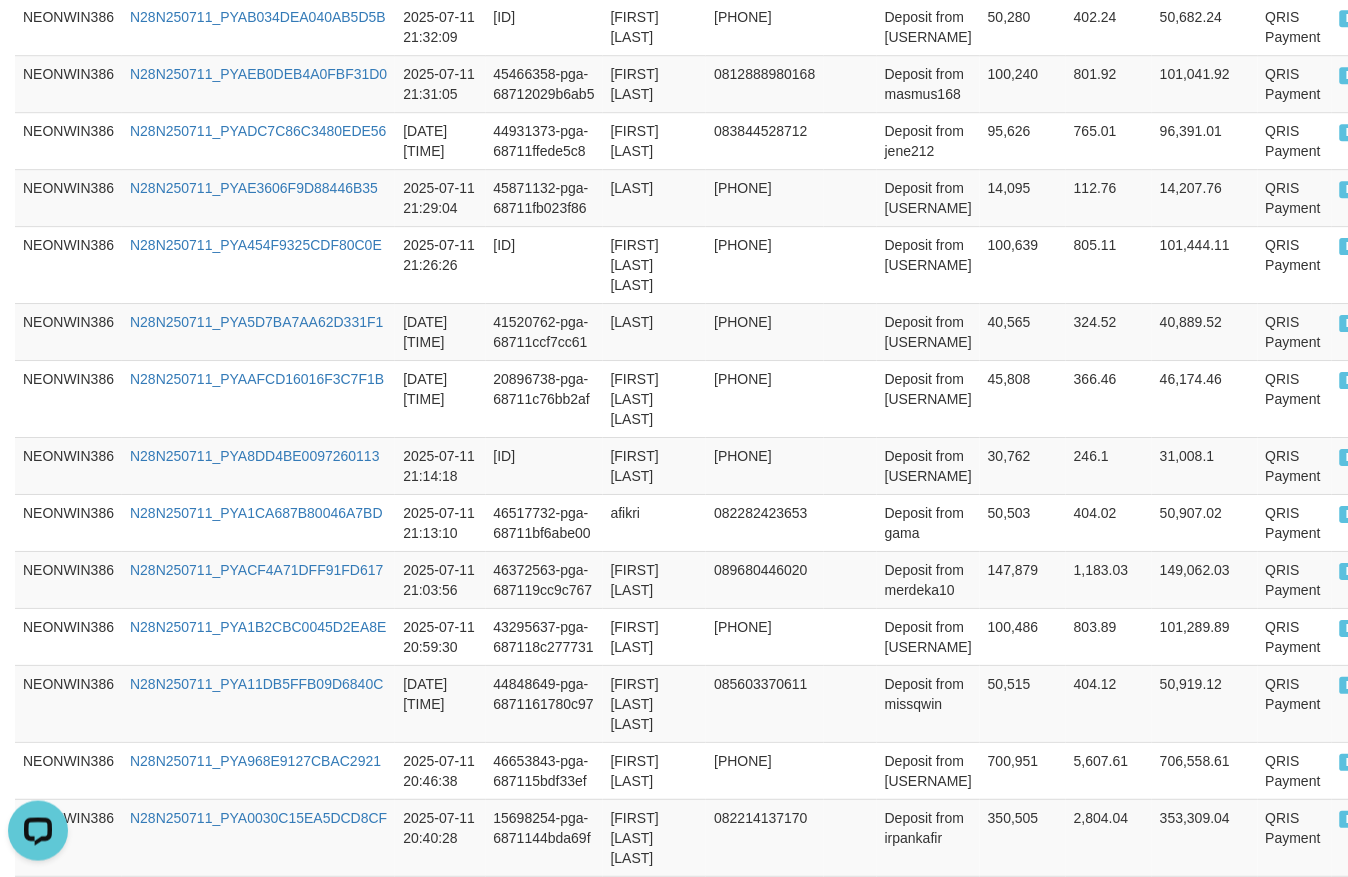 scroll, scrollTop: 2083, scrollLeft: 0, axis: vertical 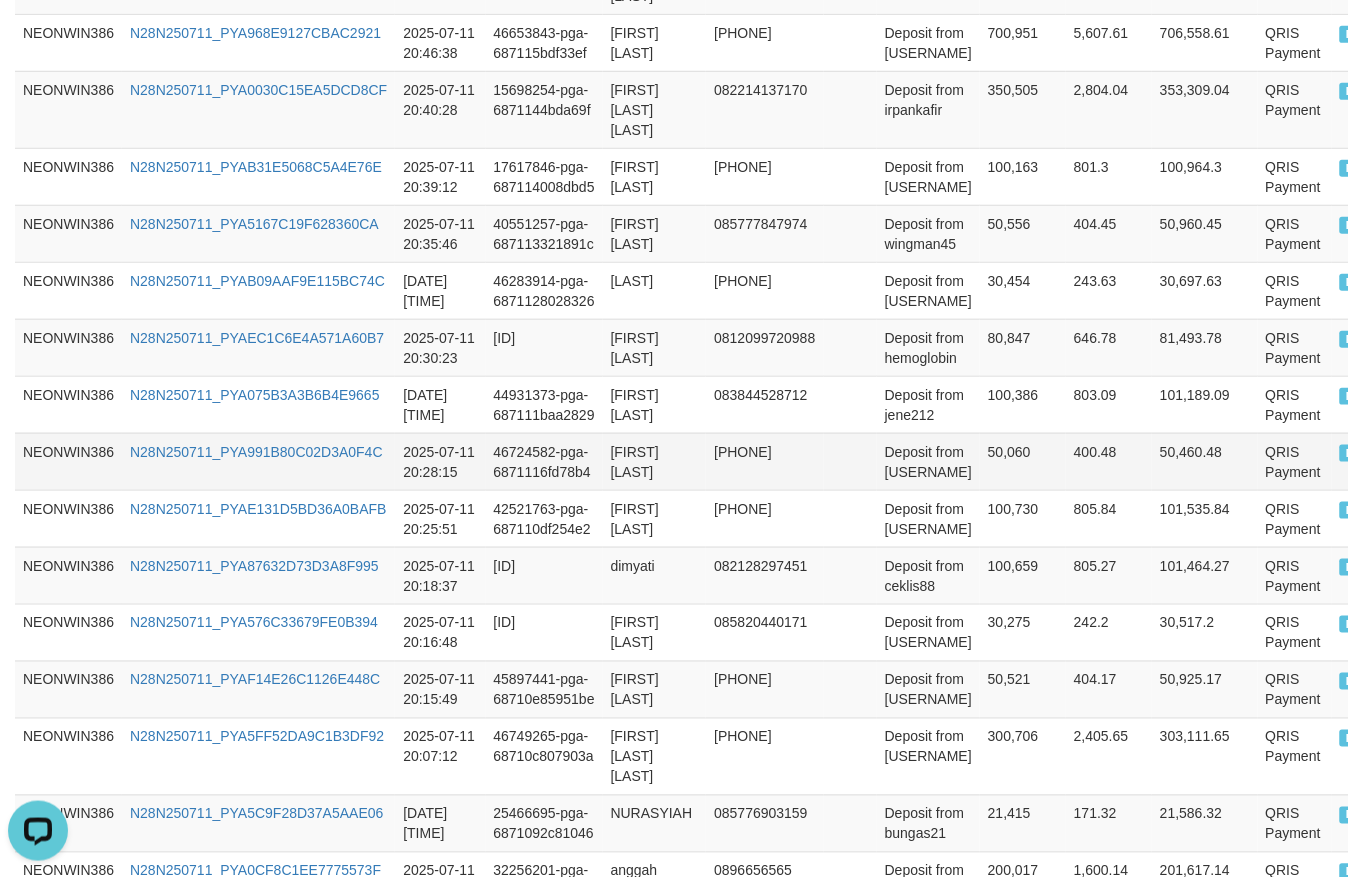 click on "50,060" at bounding box center [1023, 461] 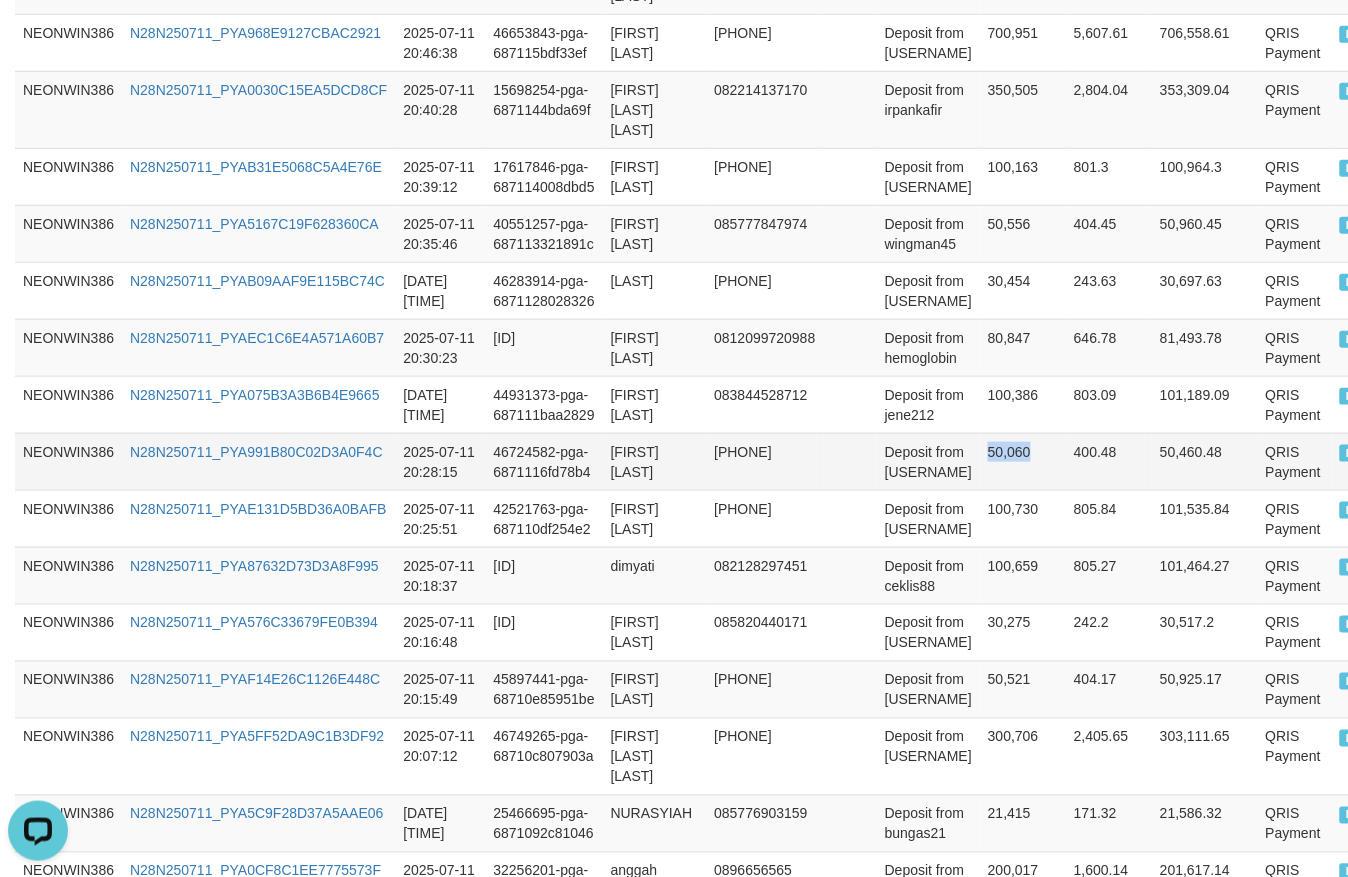 click on "50,060" at bounding box center (1023, 461) 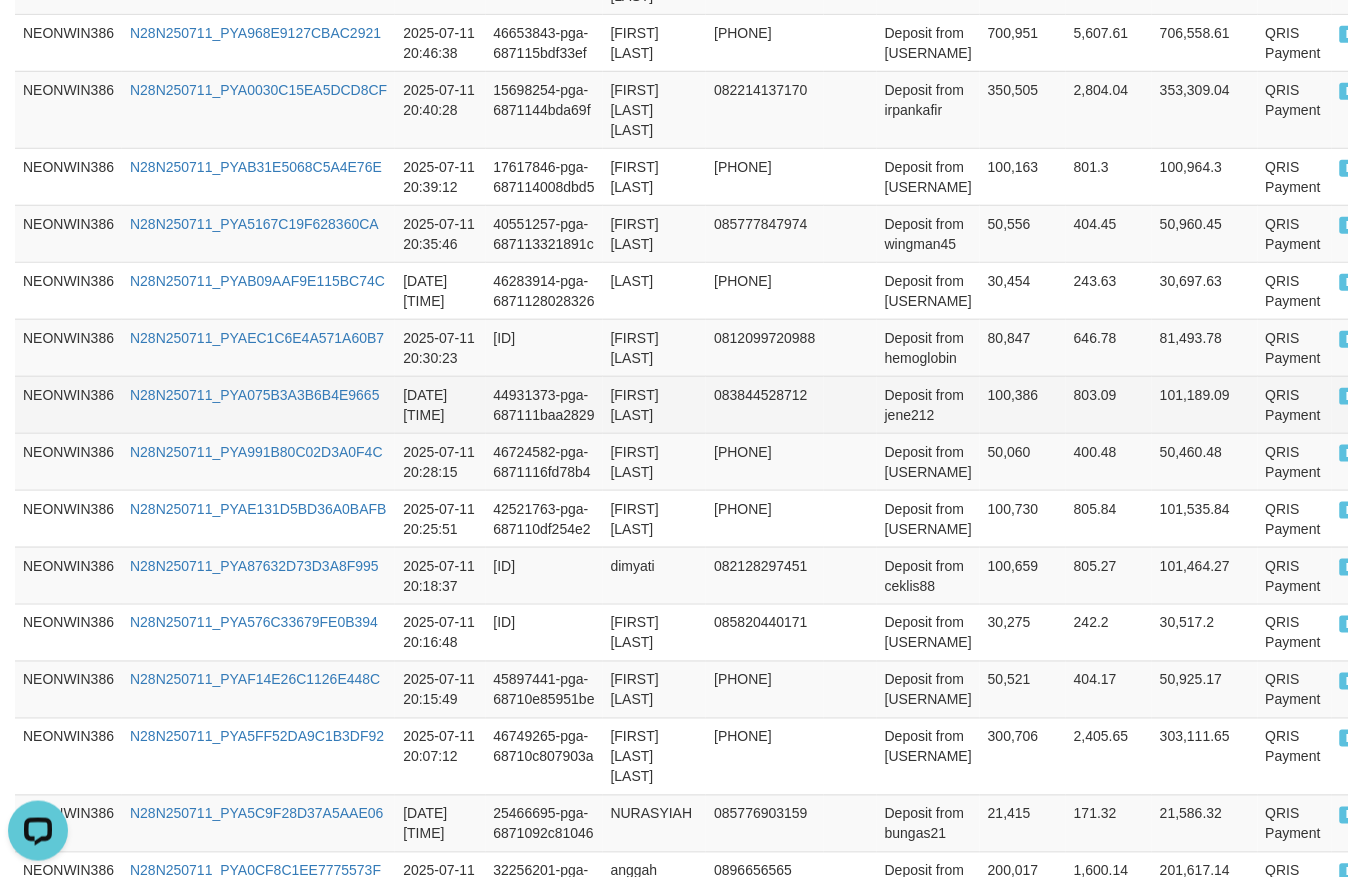 click on "100,386" at bounding box center [1023, 404] 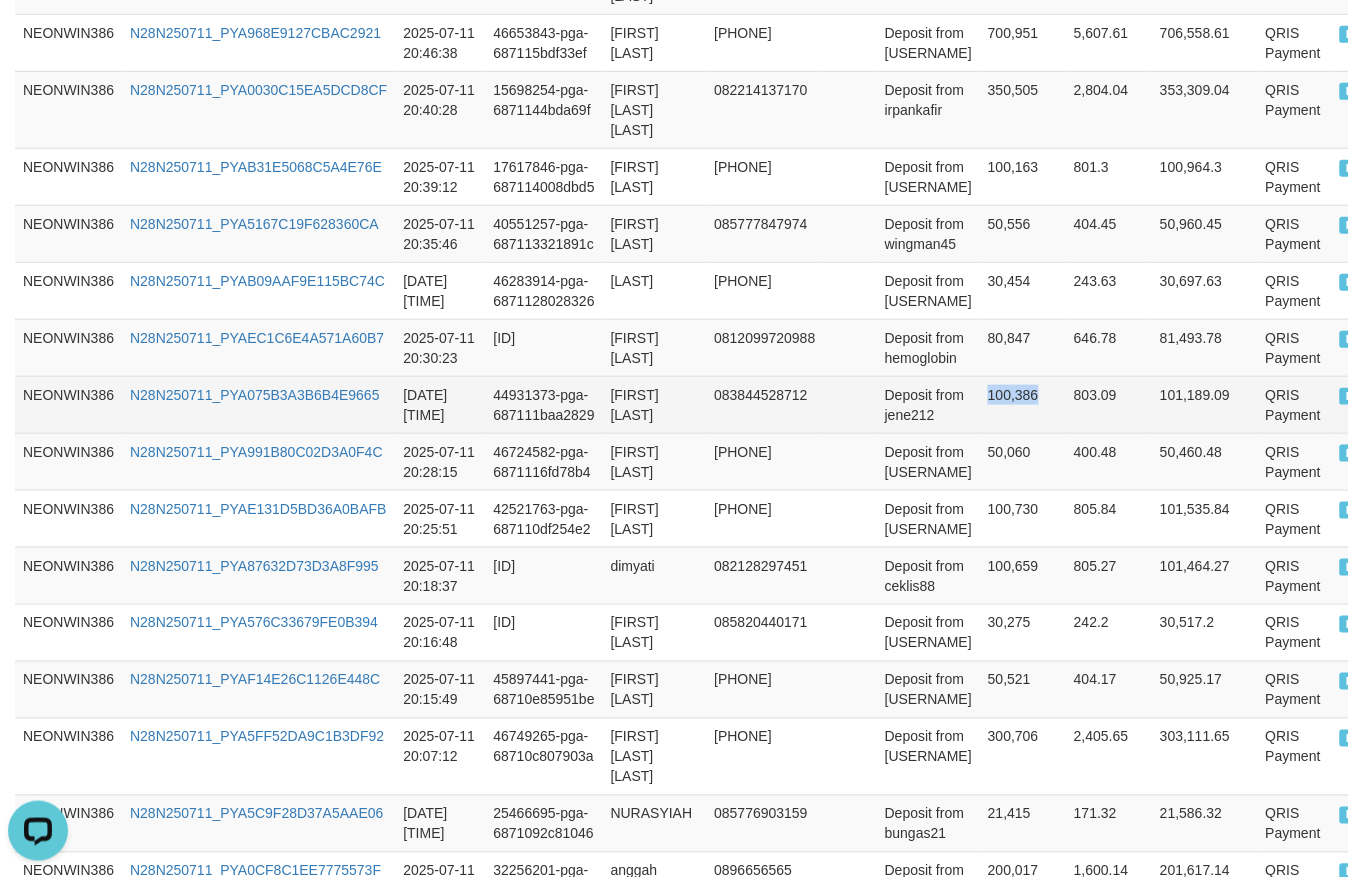 click on "100,386" at bounding box center [1023, 404] 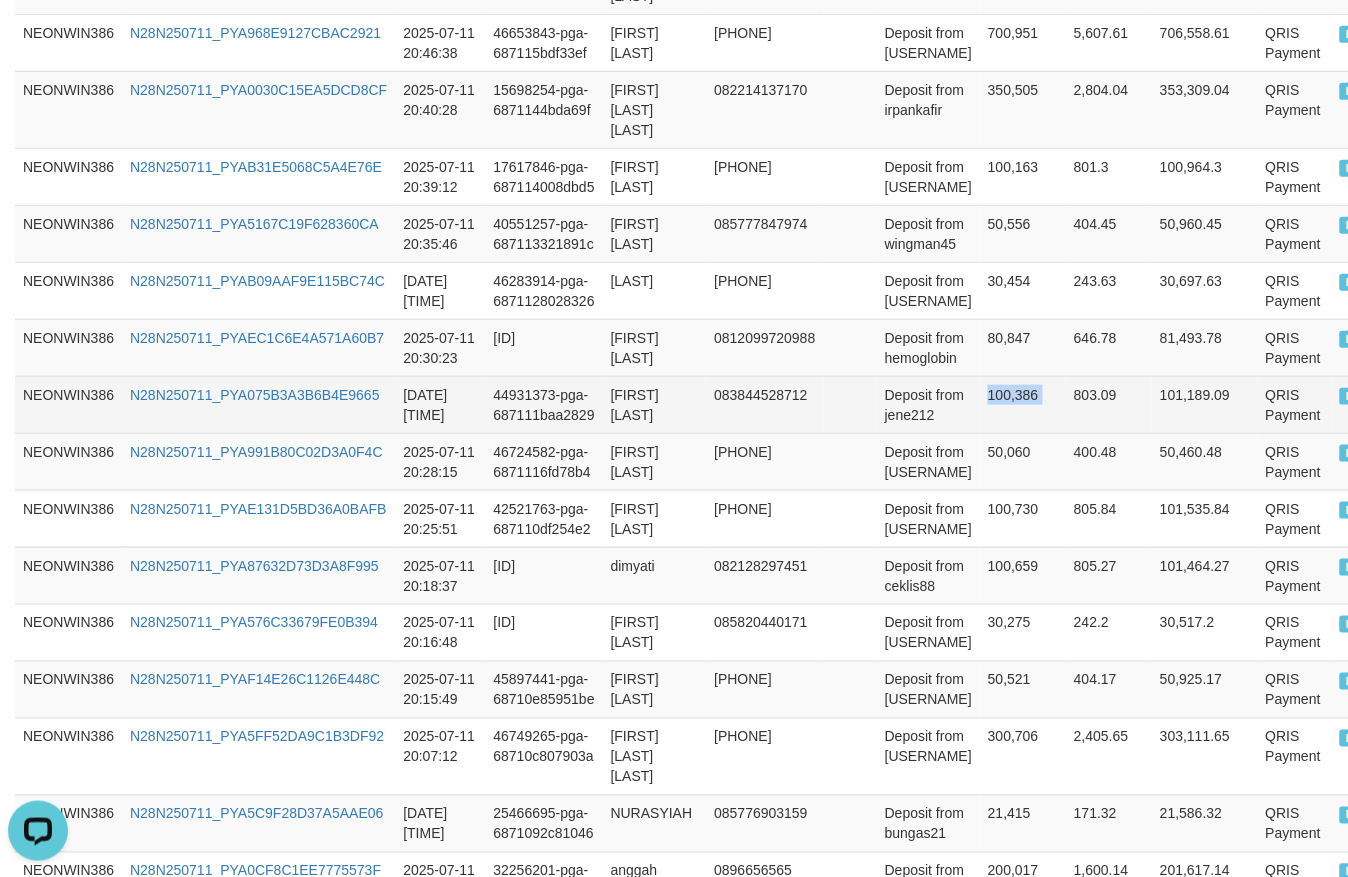 click on "100,386" at bounding box center (1023, 404) 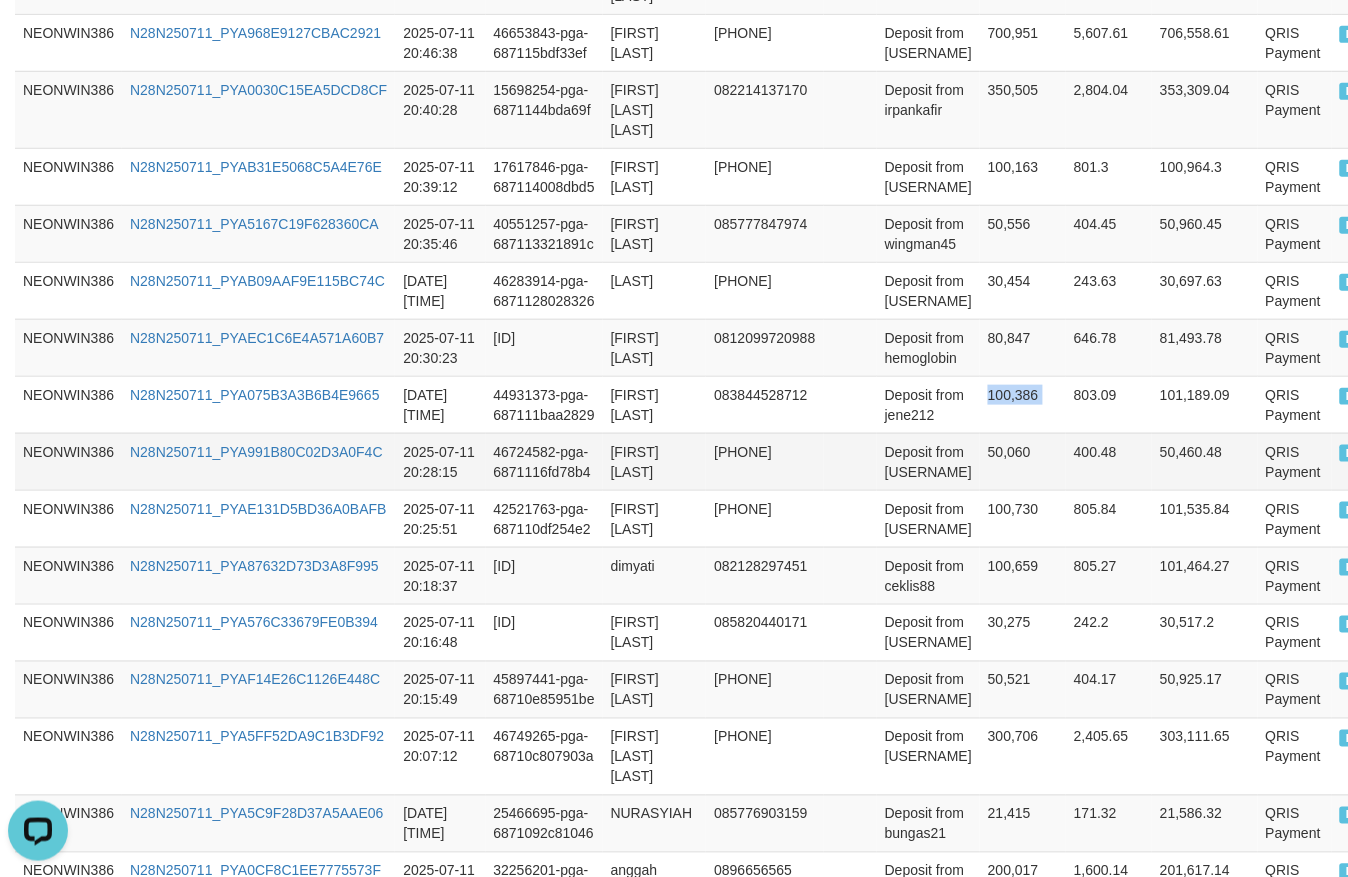 copy on "100,386" 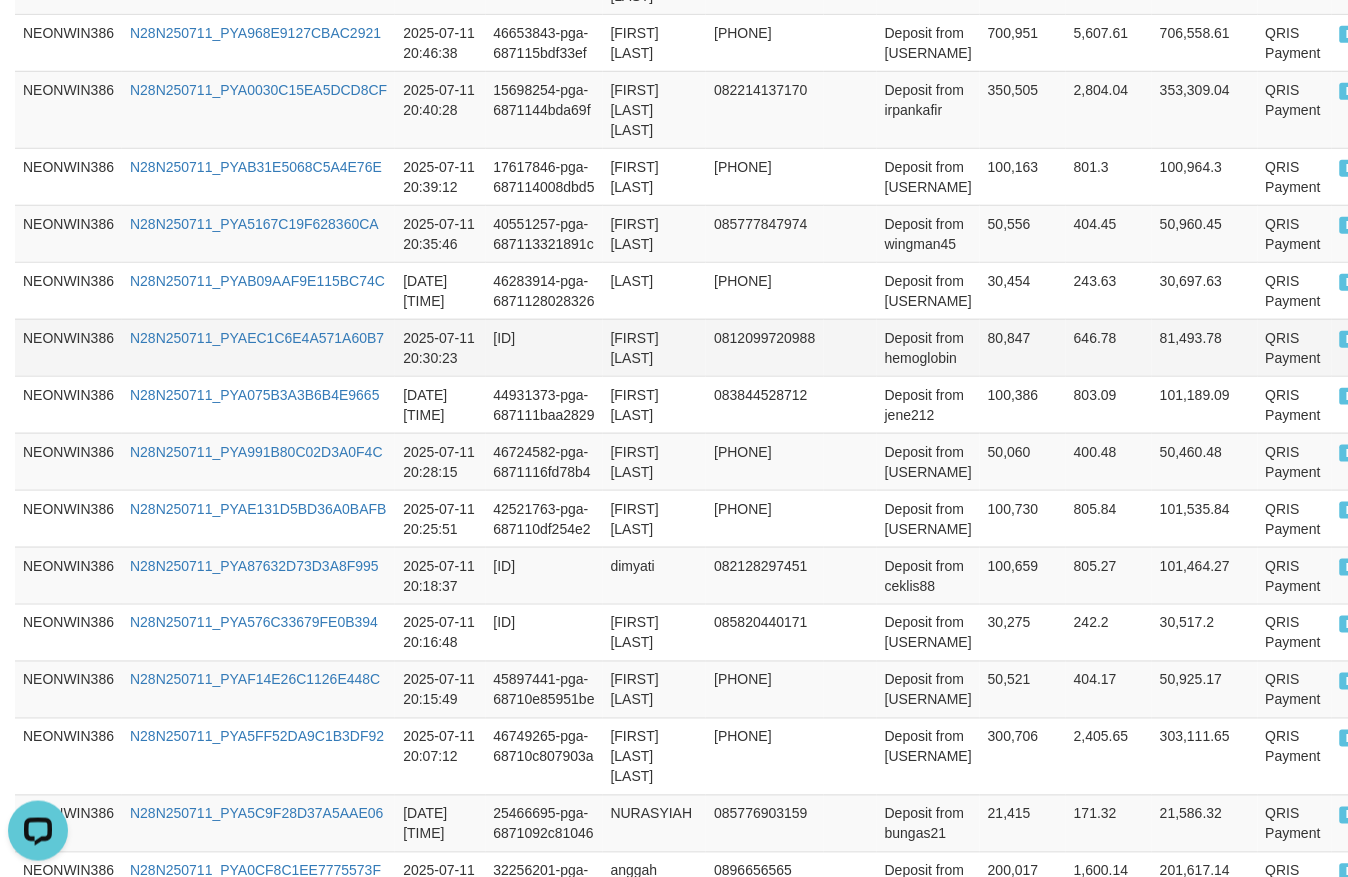 click on "80,847" at bounding box center [1023, 347] 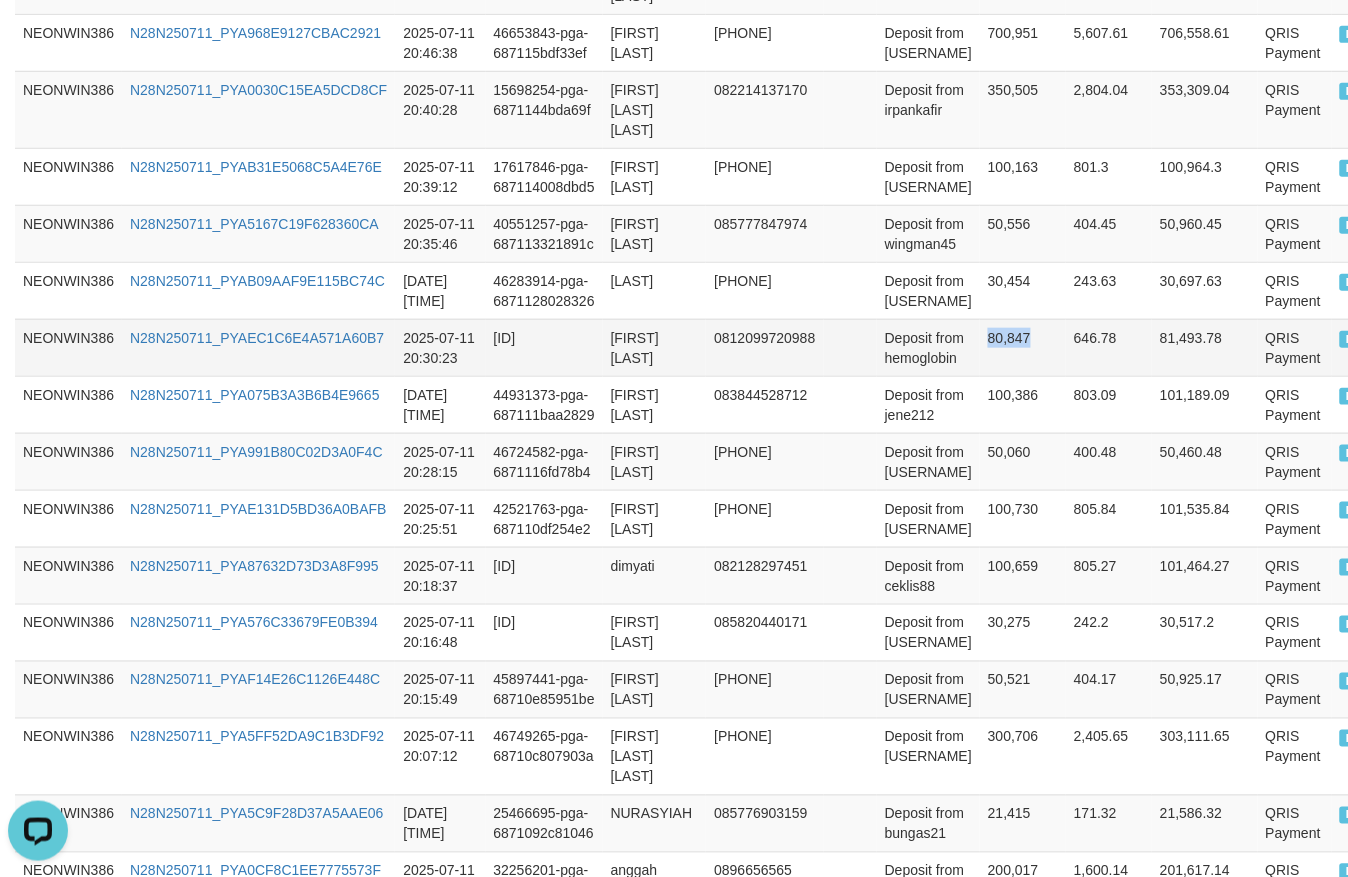click on "80,847" at bounding box center (1023, 347) 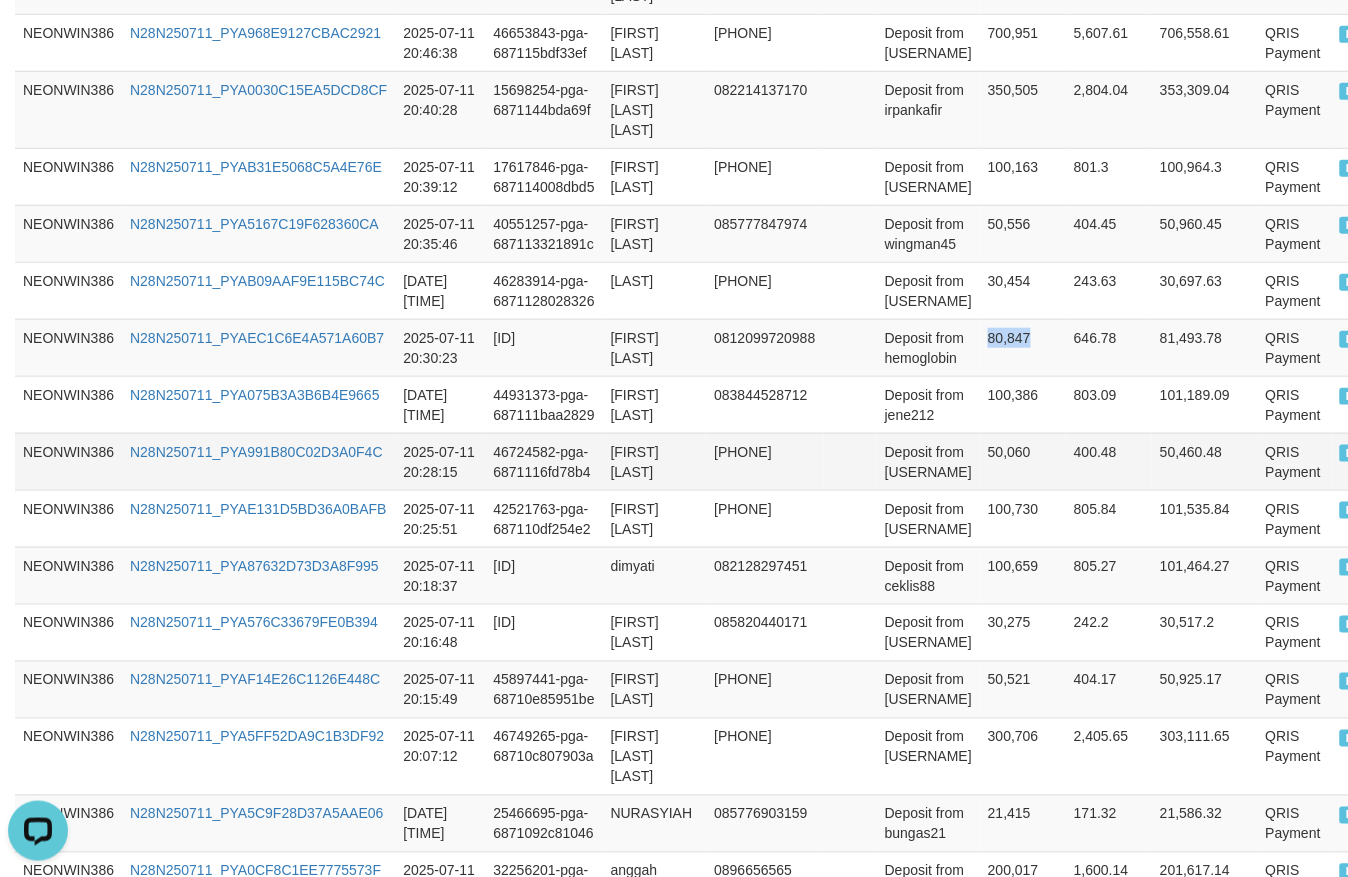 copy on "80,847" 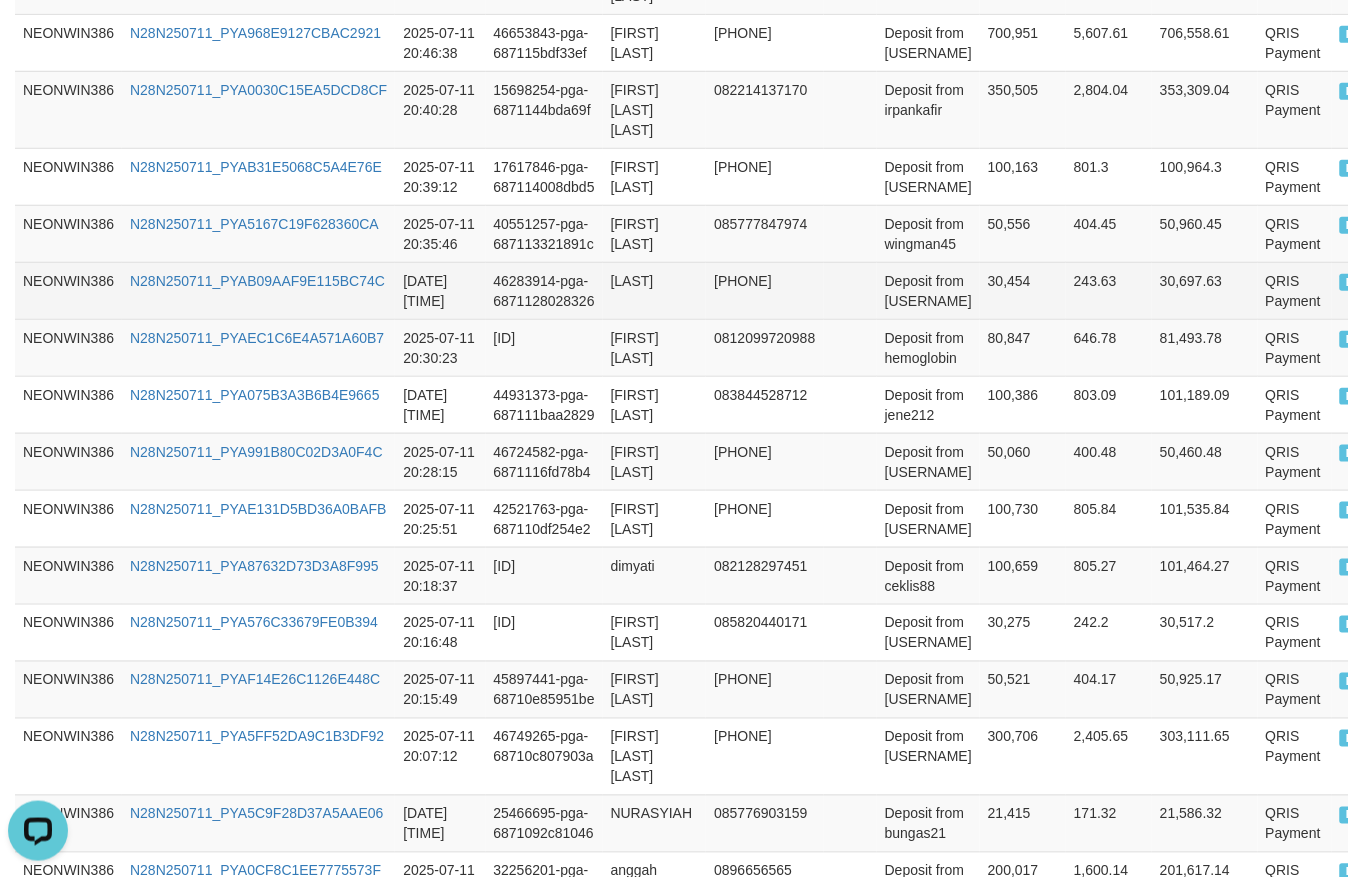 click on "30,454" at bounding box center (1023, 290) 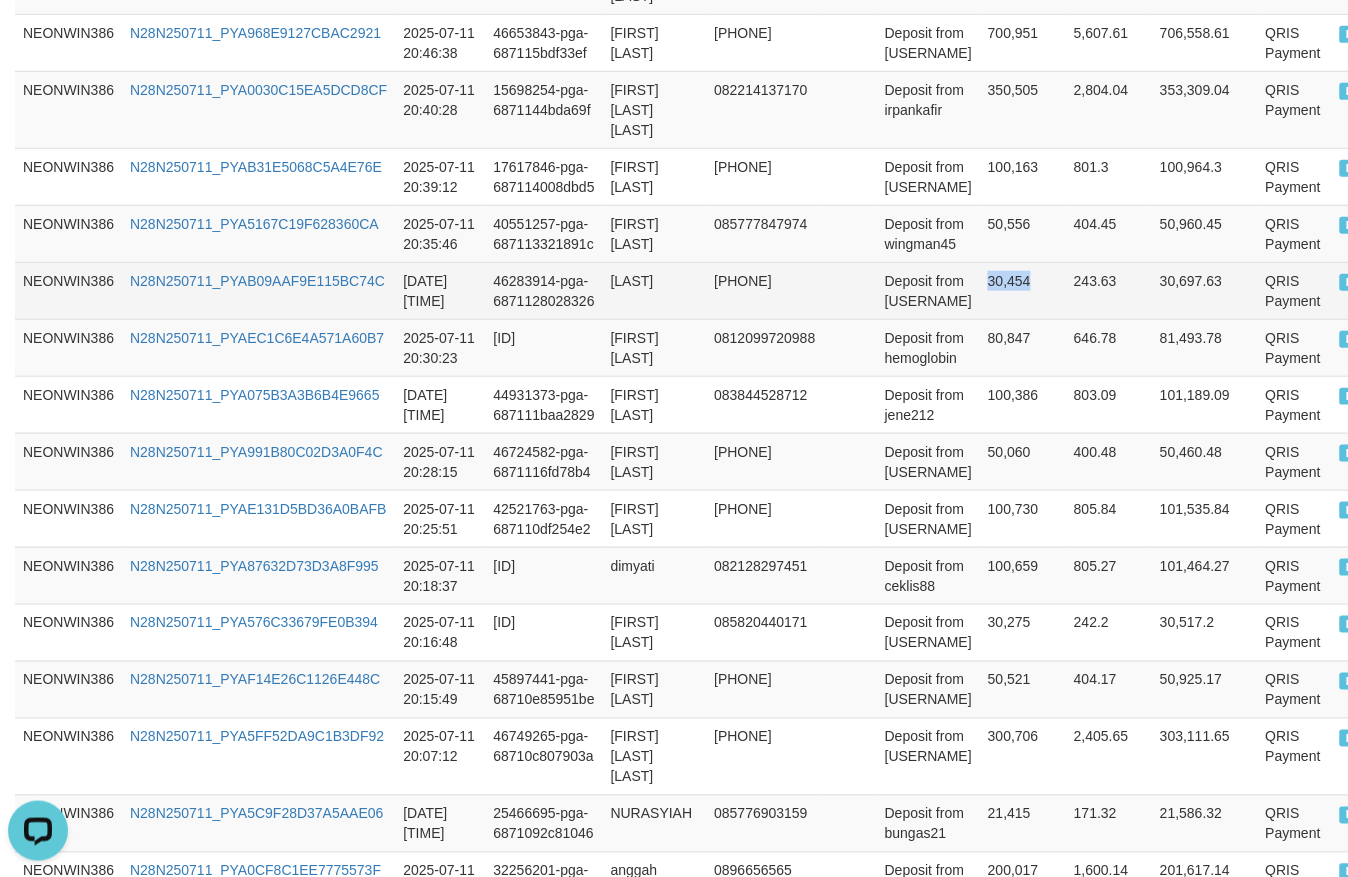 click on "30,454" at bounding box center (1023, 290) 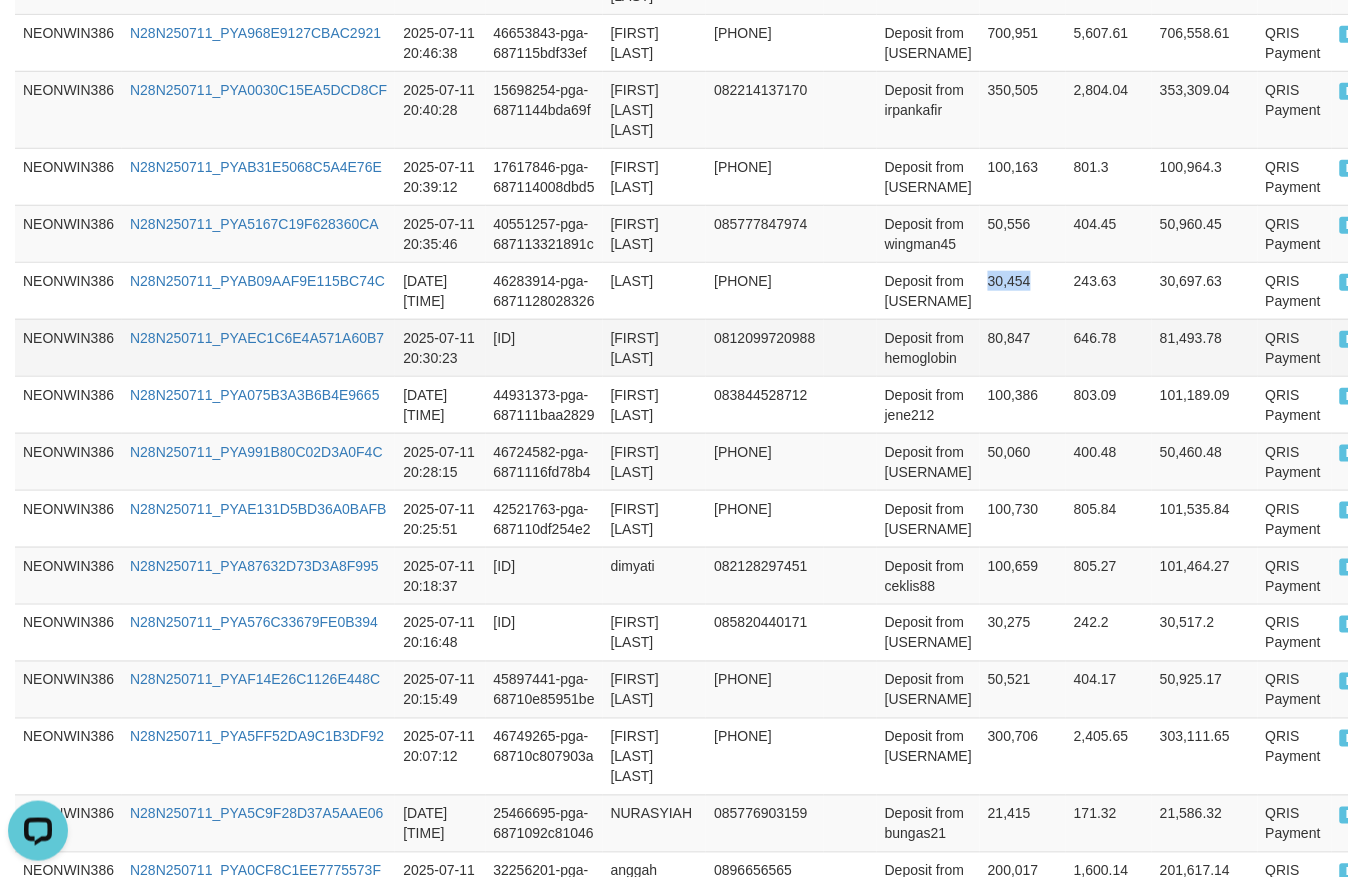 copy on "30,454" 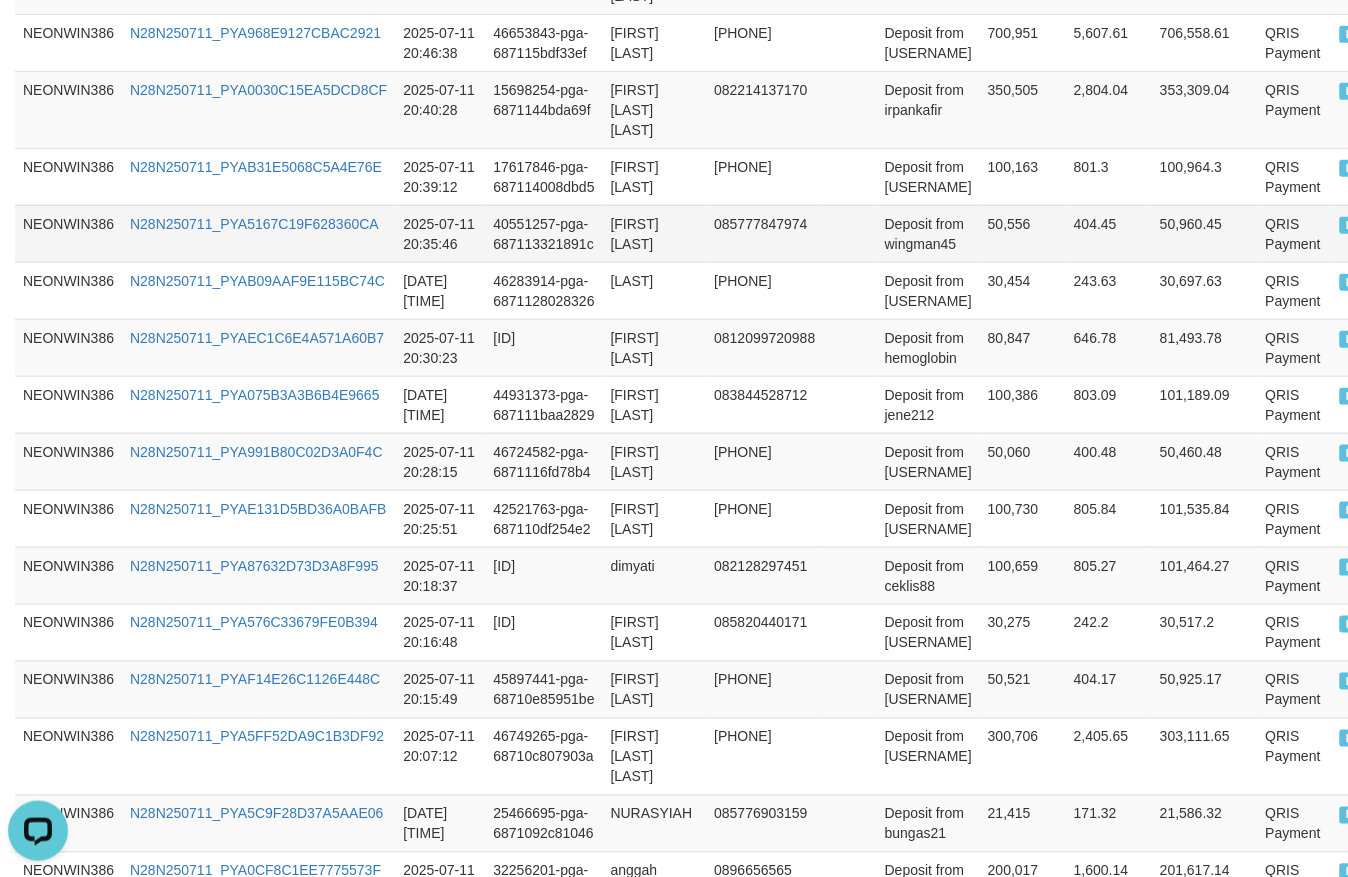 click on "50,556" at bounding box center [1023, 233] 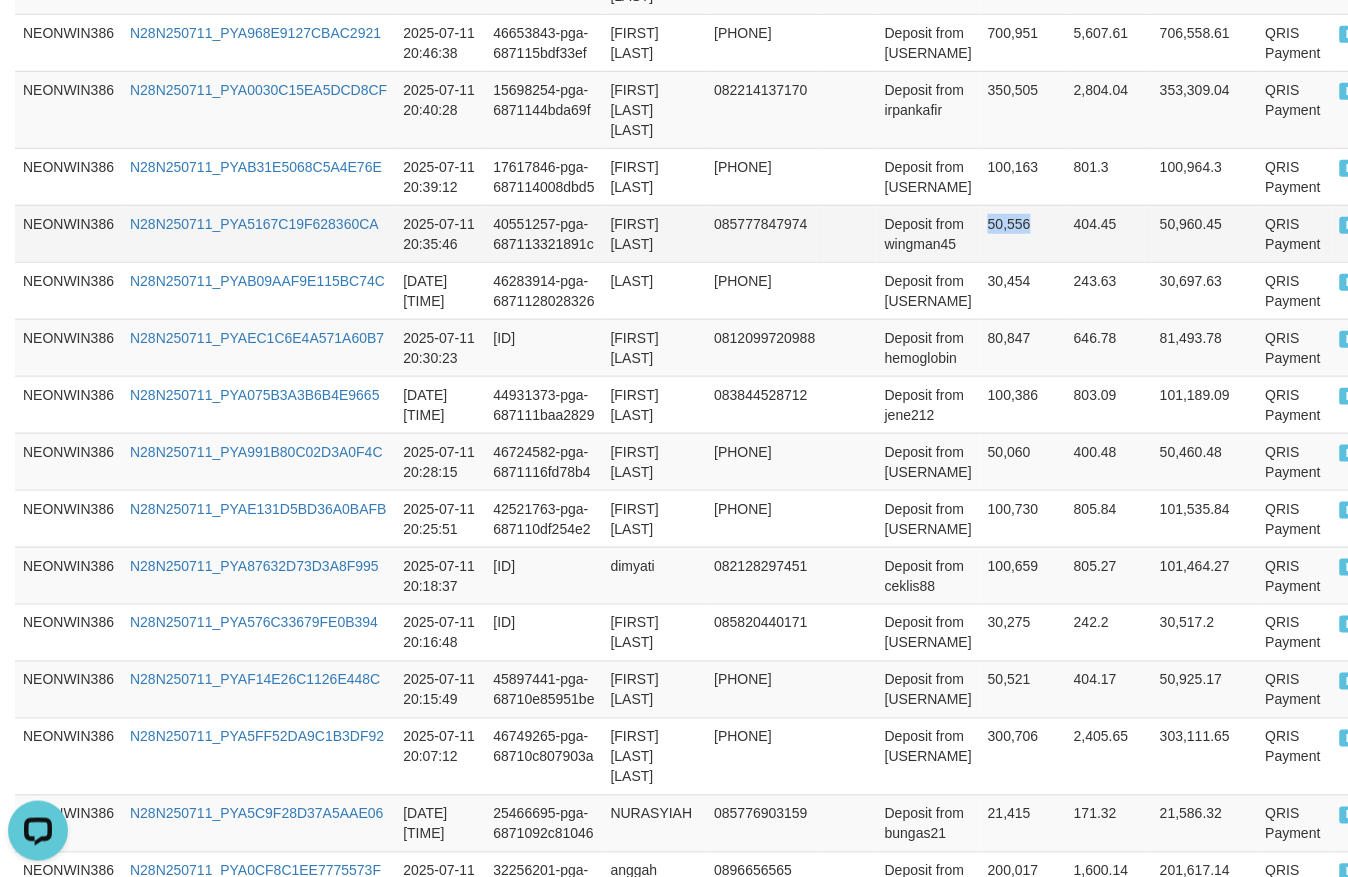 click on "50,556" at bounding box center (1023, 233) 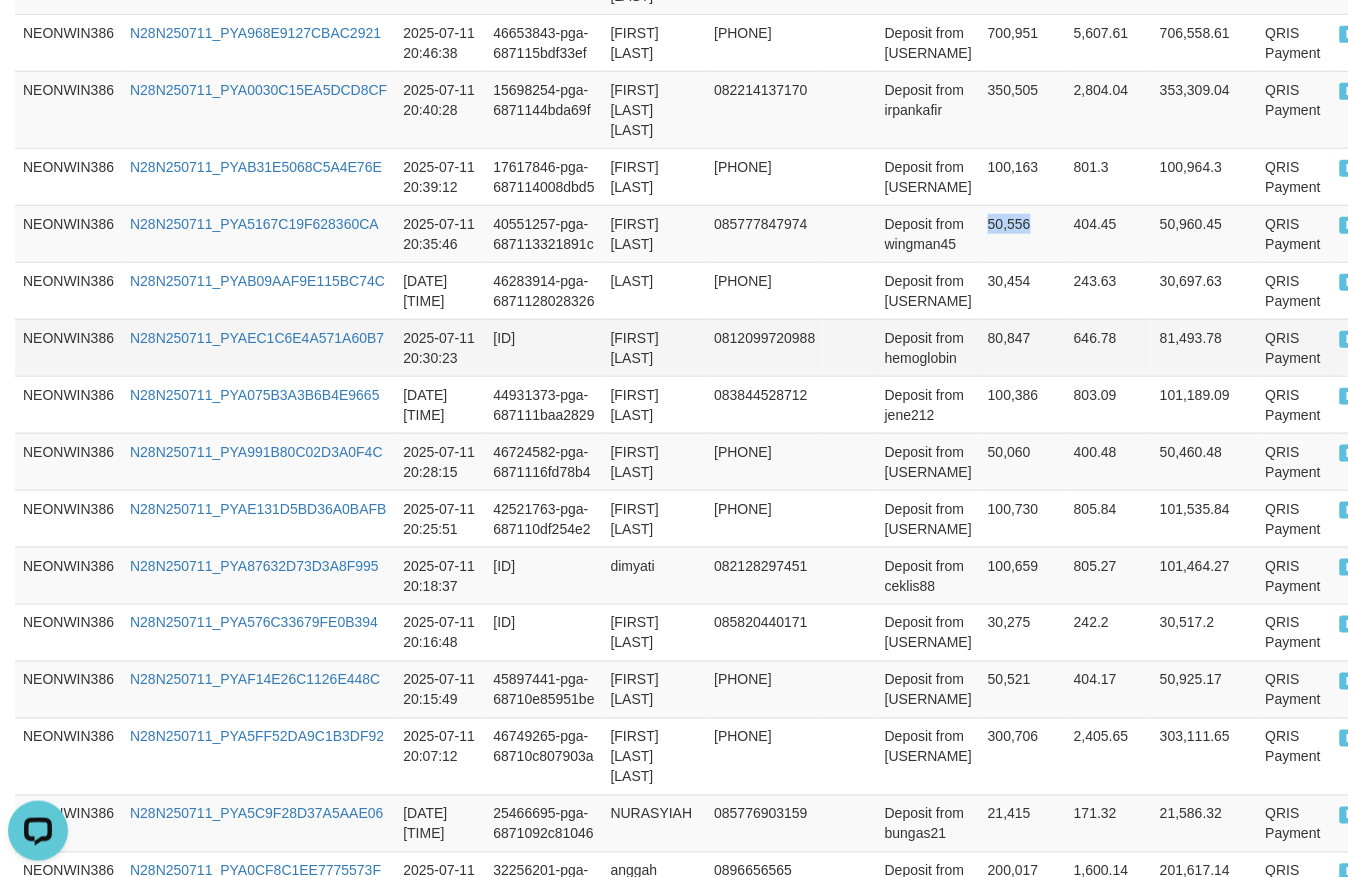 copy on "50,556" 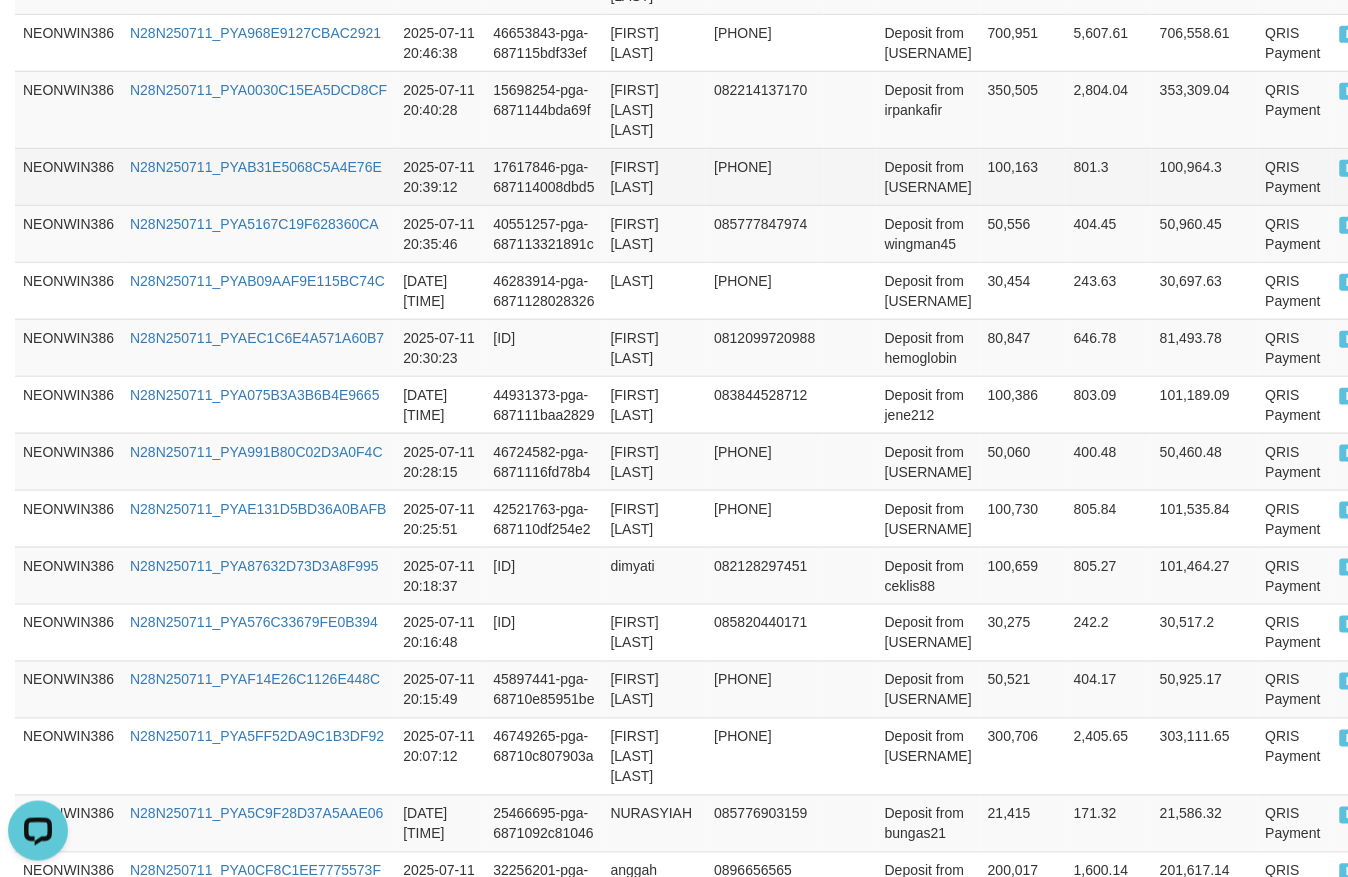 click on "100,163" at bounding box center (1023, 176) 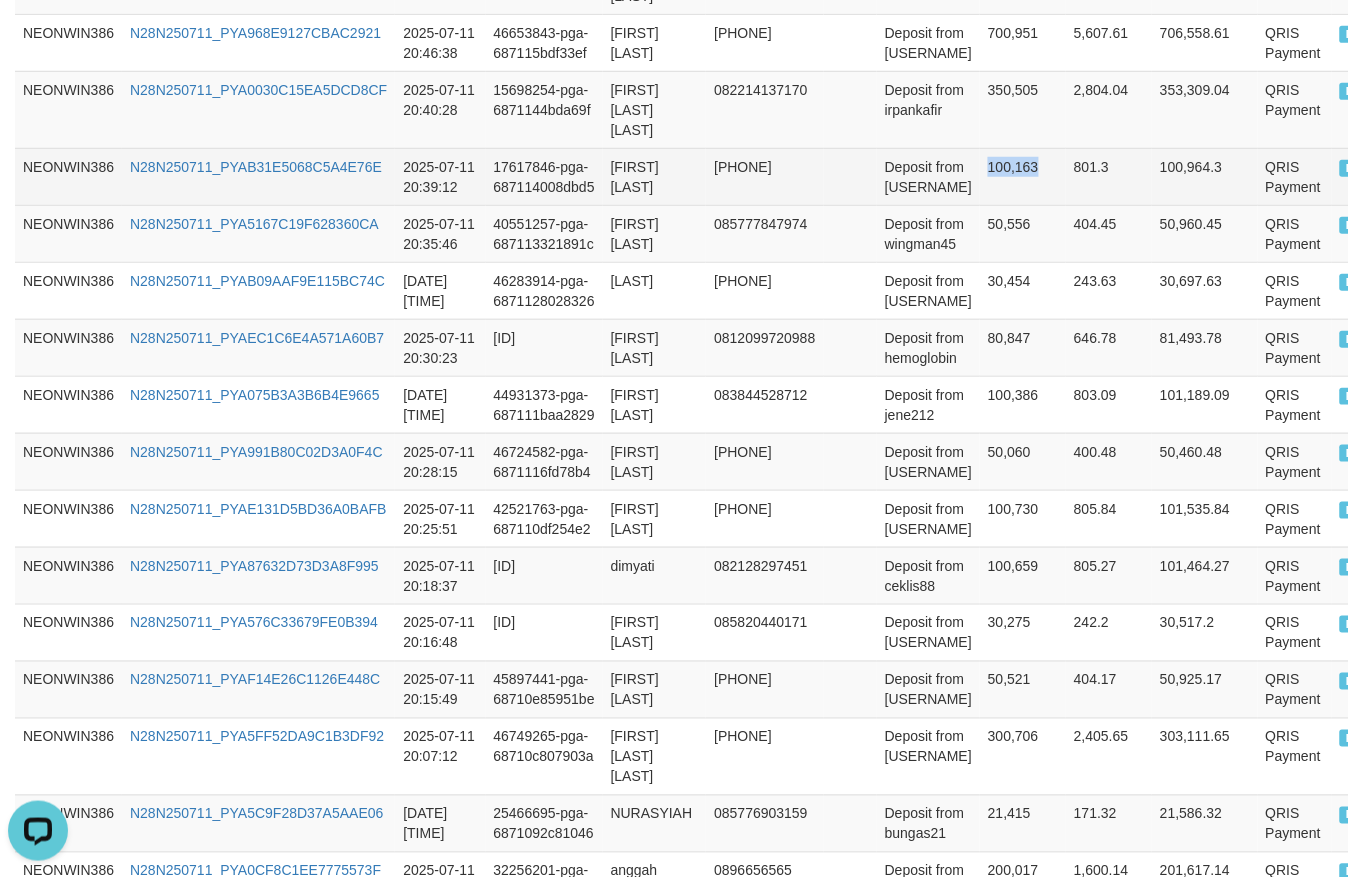click on "100,163" at bounding box center (1023, 176) 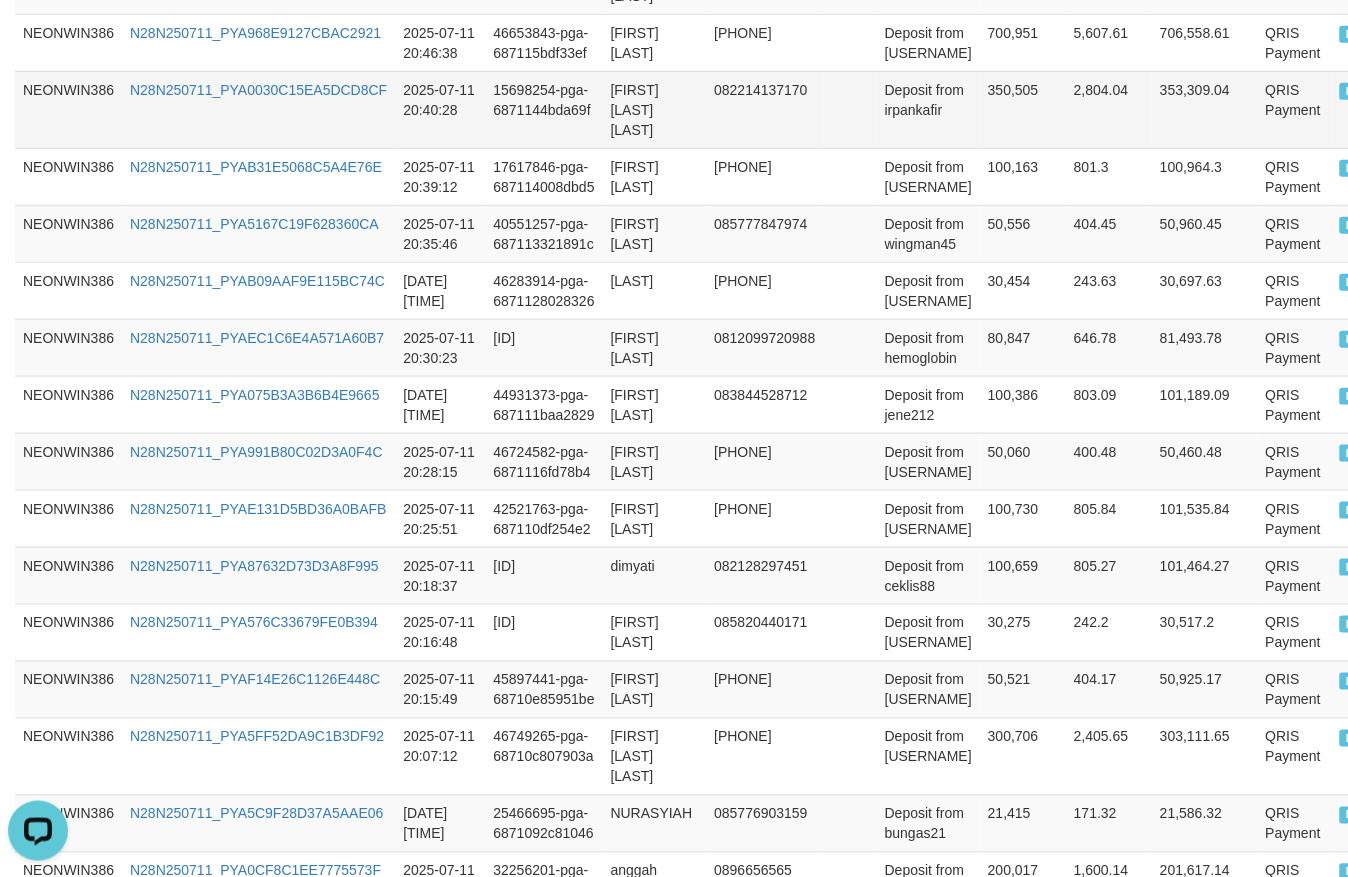 click on "350,505" at bounding box center (1023, 109) 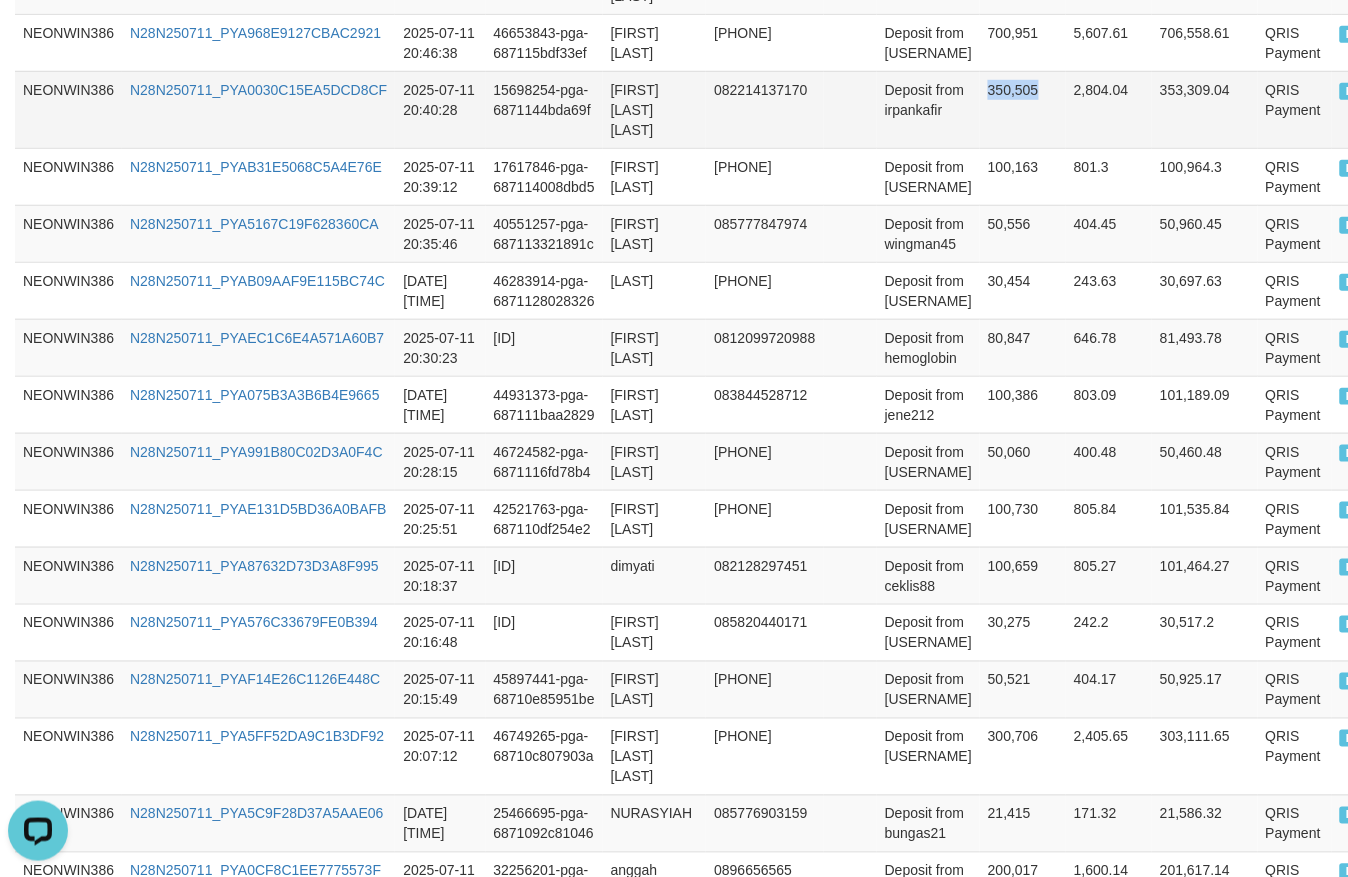 click on "350,505" at bounding box center [1023, 109] 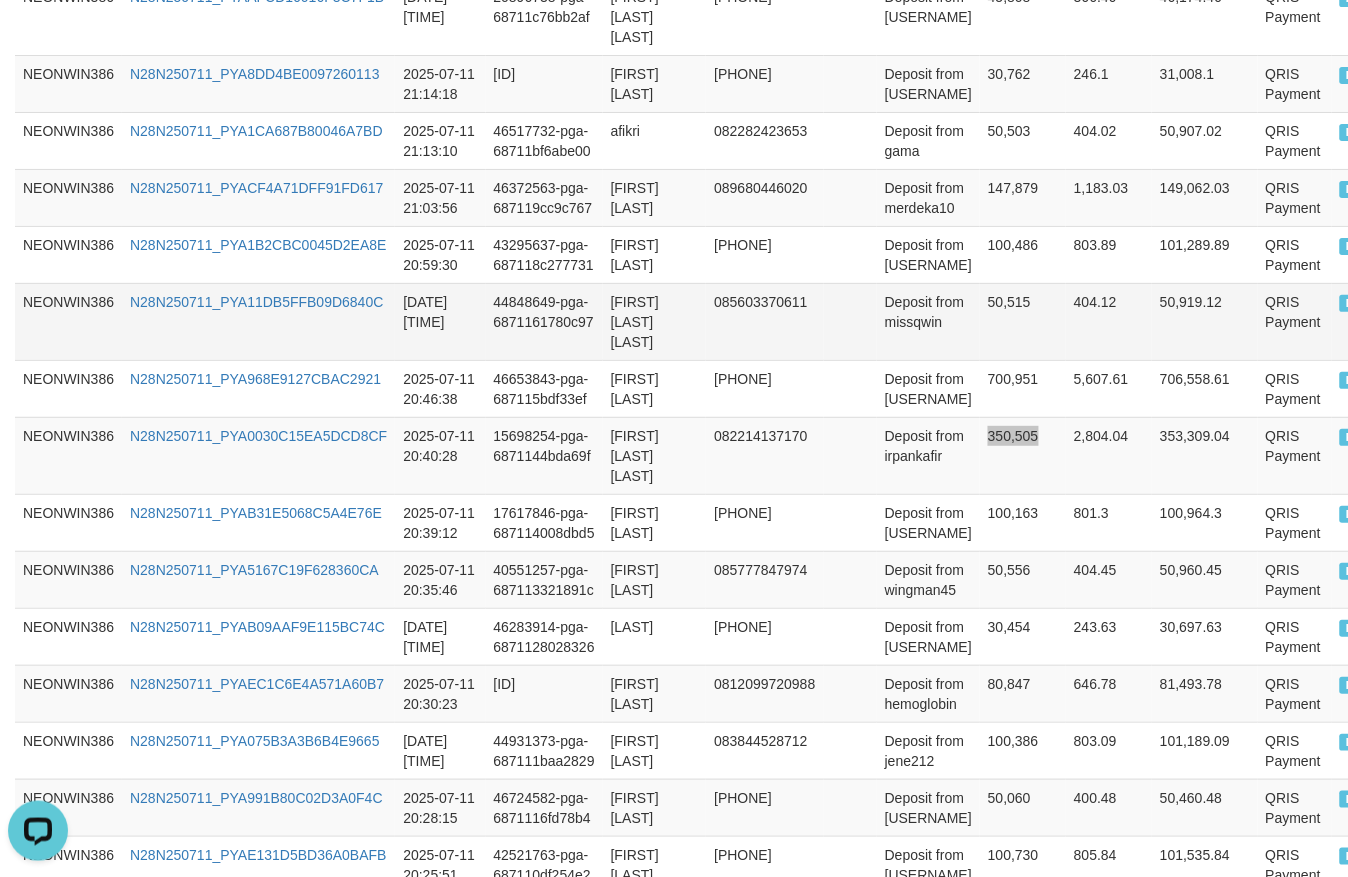 scroll, scrollTop: 1666, scrollLeft: 0, axis: vertical 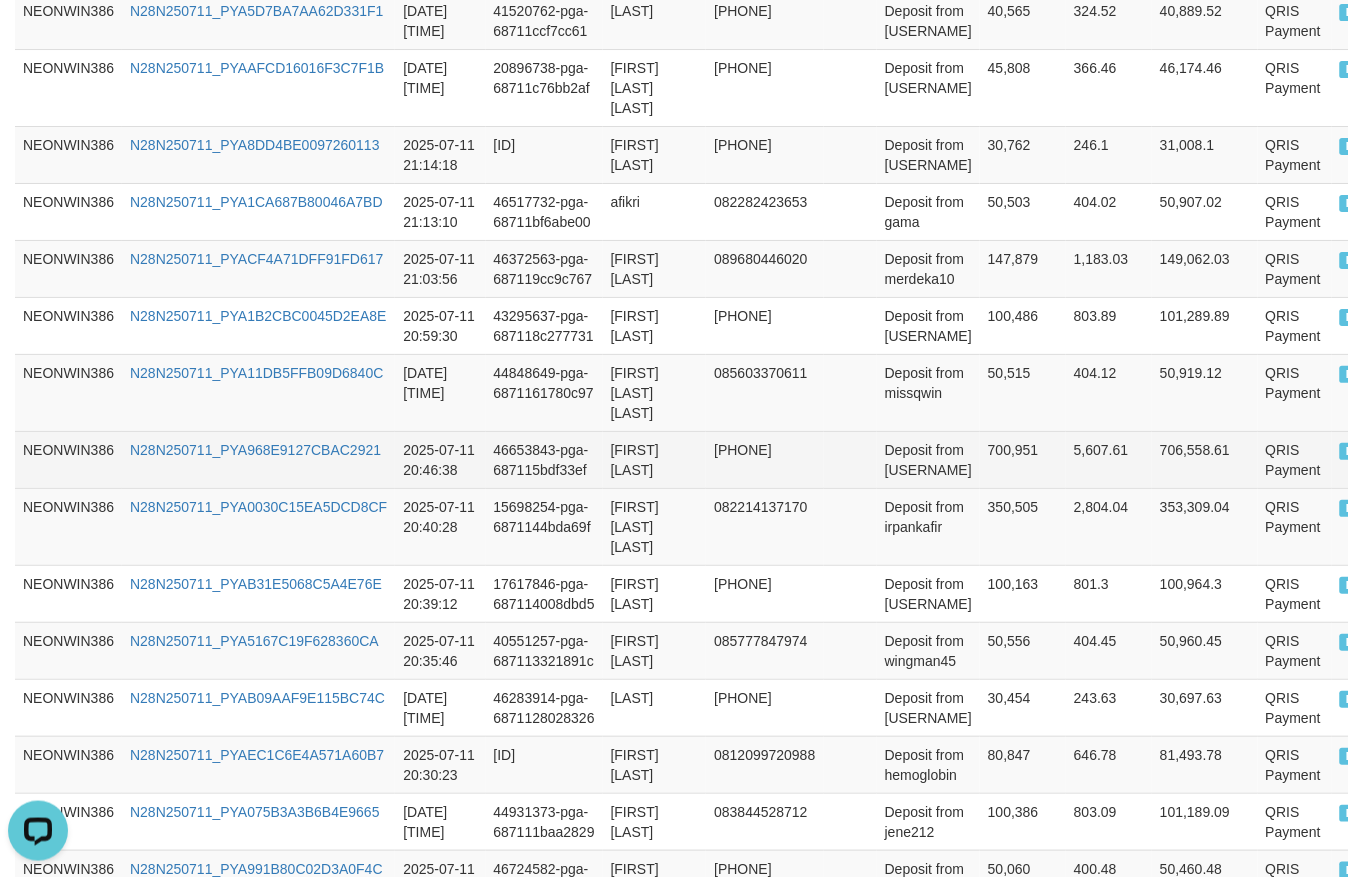 click on "700,951" at bounding box center [1023, 459] 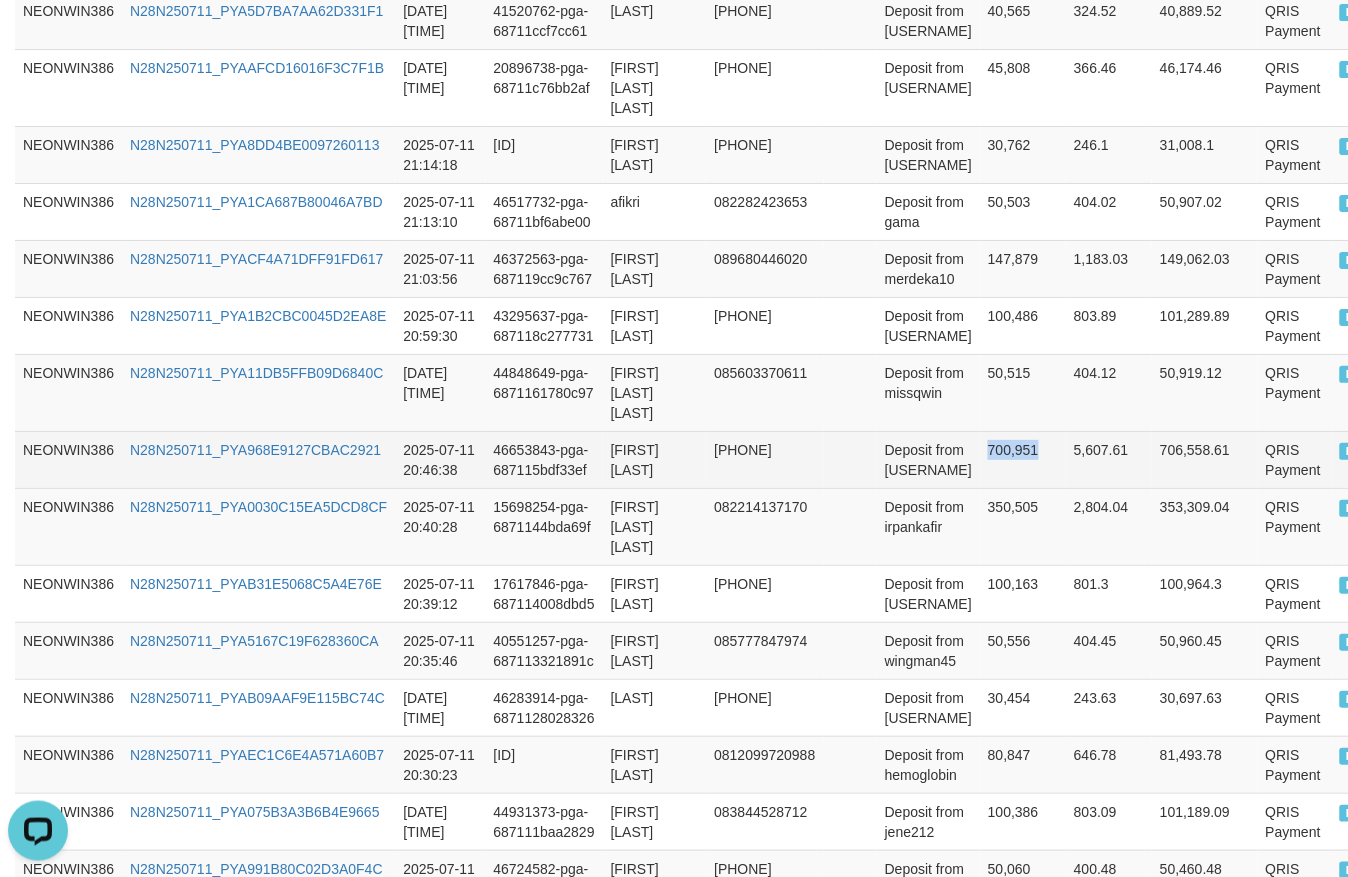 click on "700,951" at bounding box center (1023, 459) 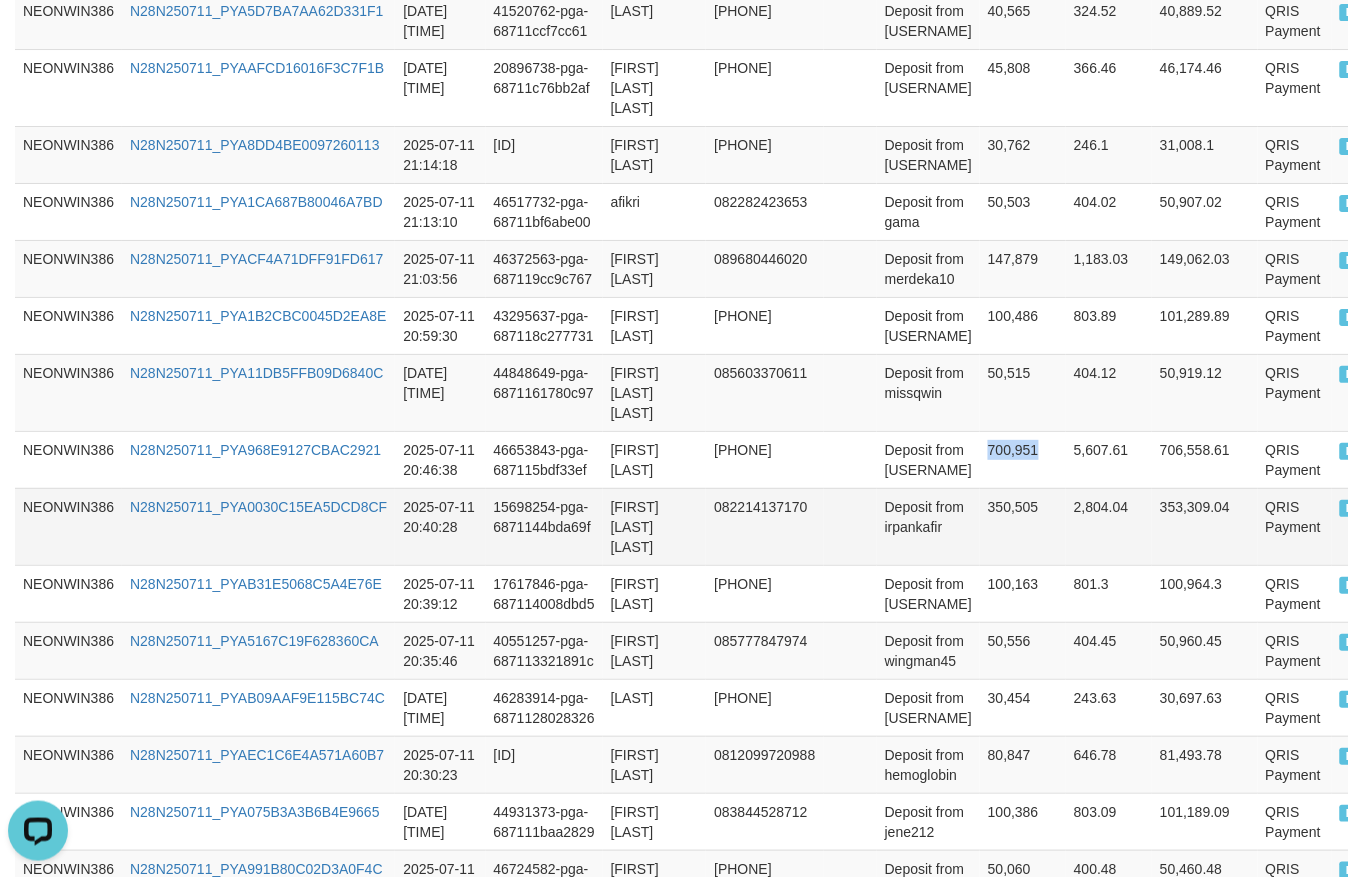 copy on "700,951" 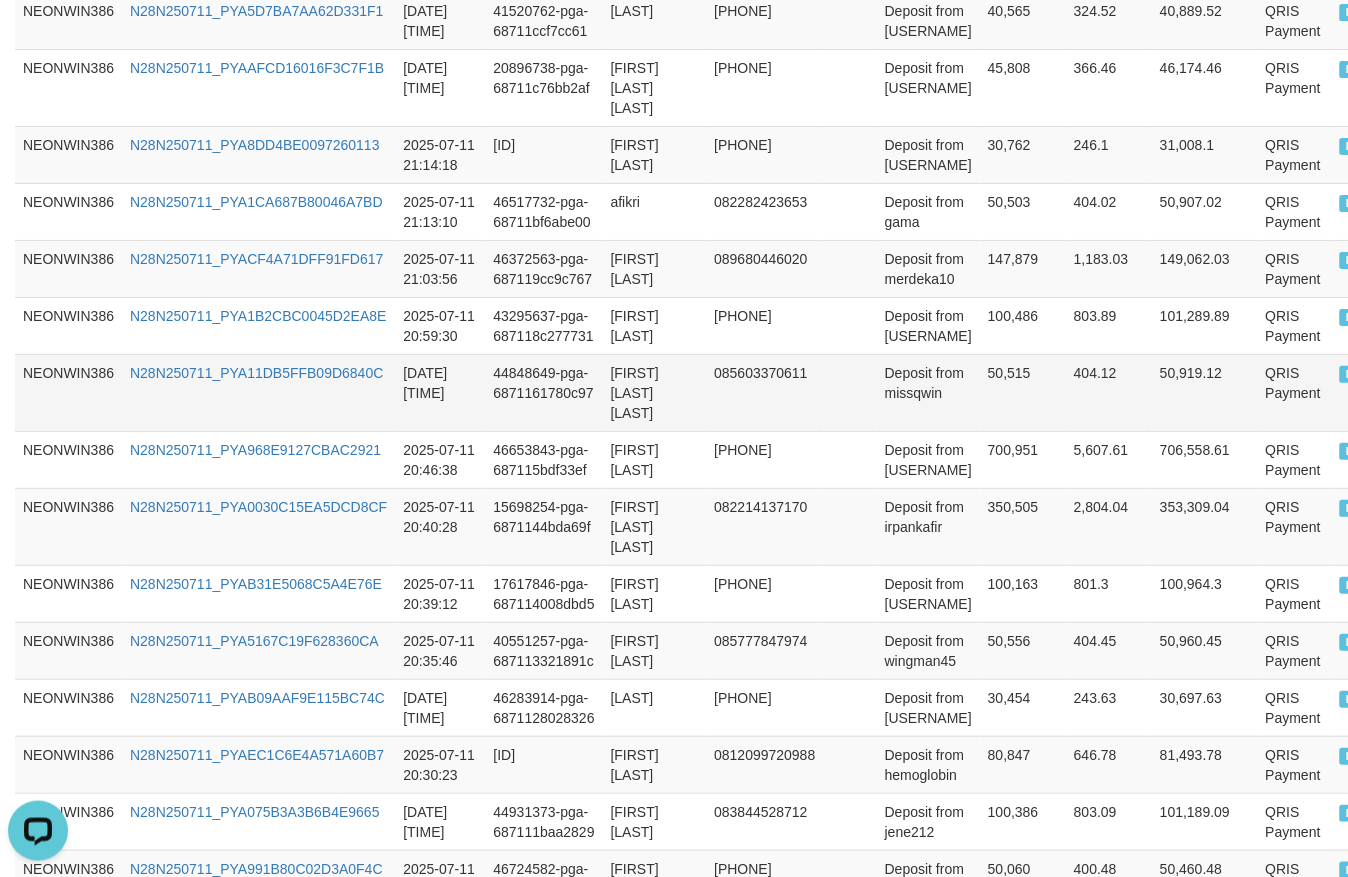click on "50,515" at bounding box center [1023, 392] 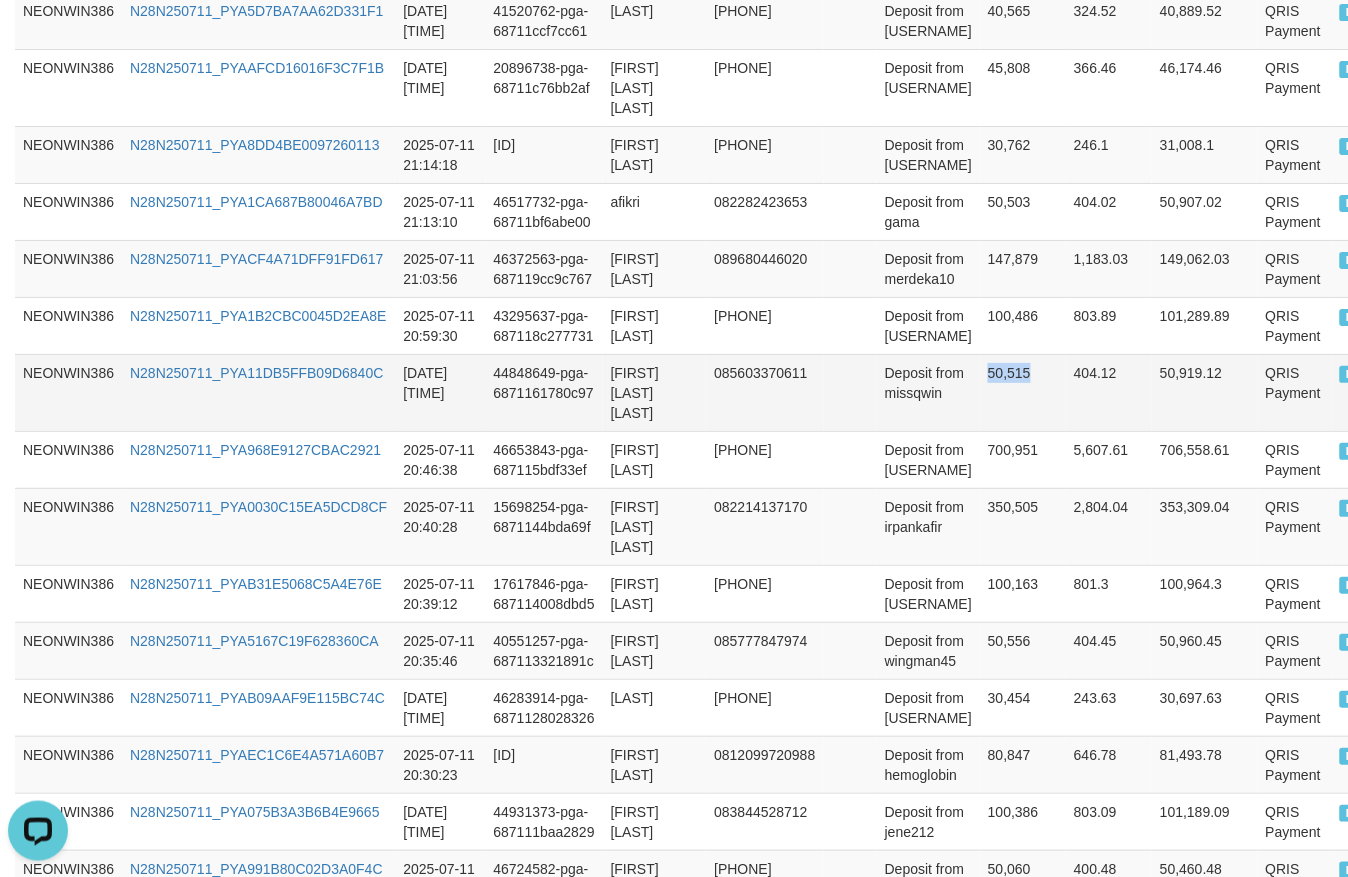 click on "50,515" at bounding box center (1023, 392) 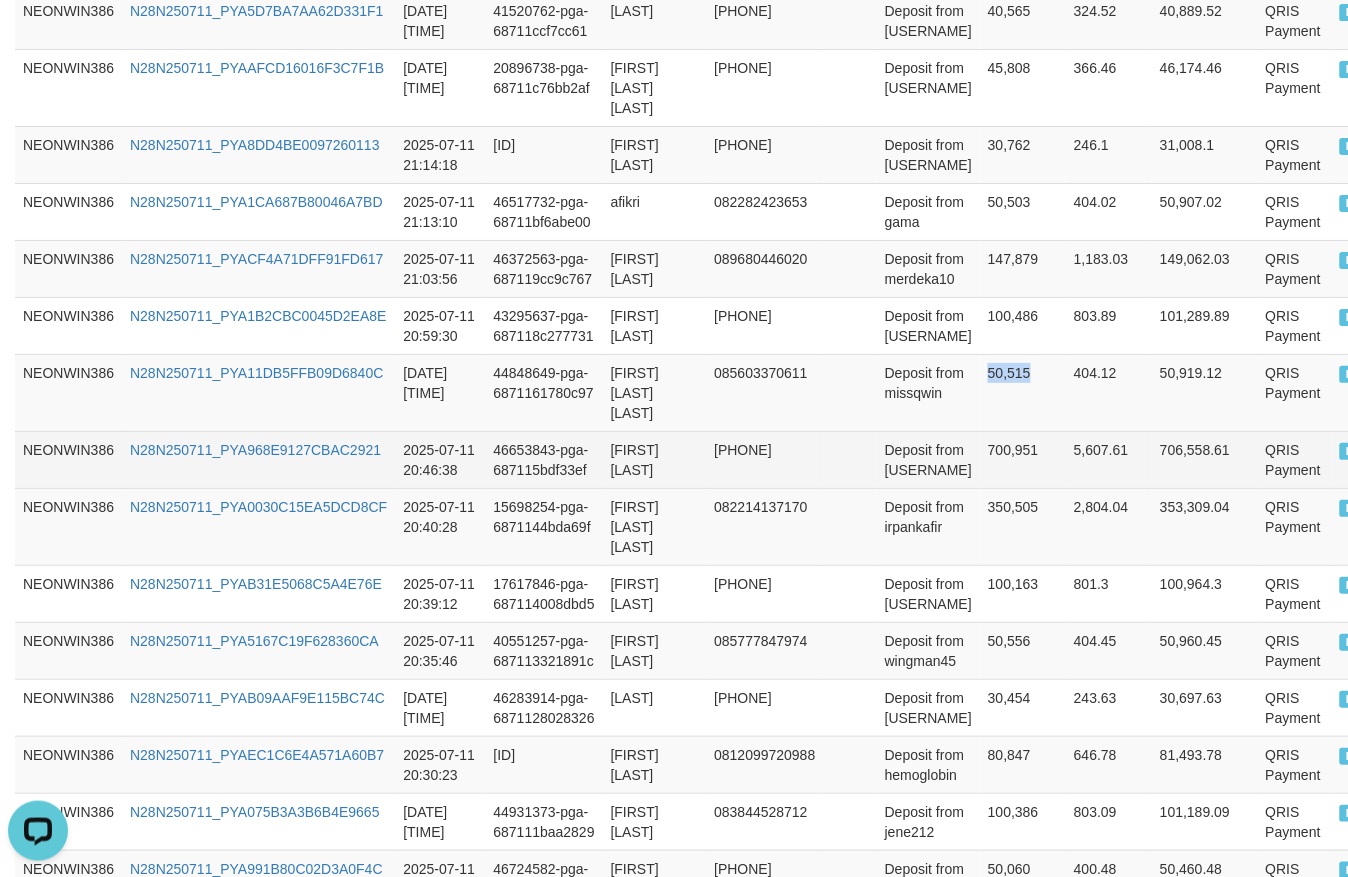 copy on "50,515" 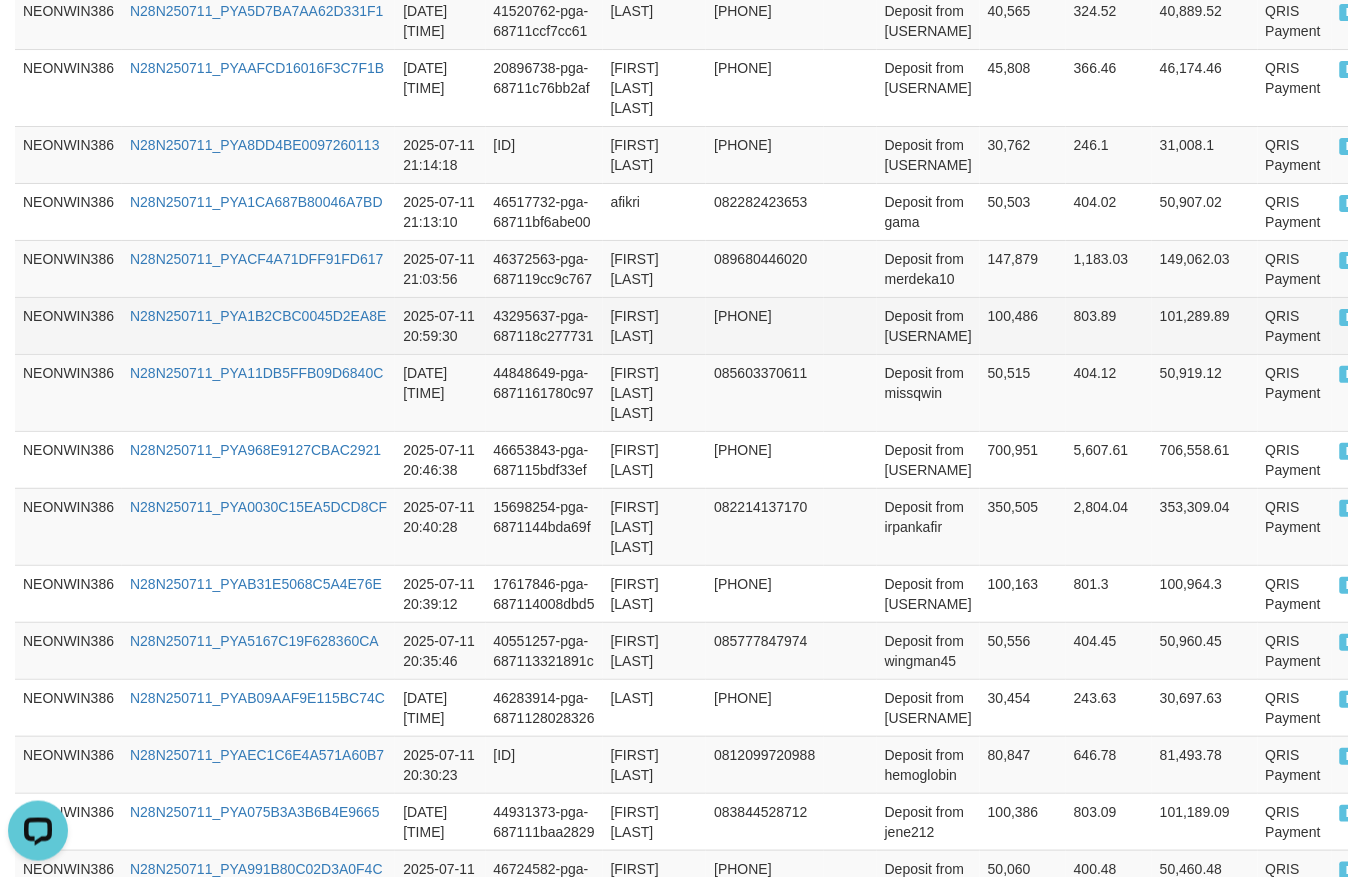 click on "100,486" at bounding box center [1023, 325] 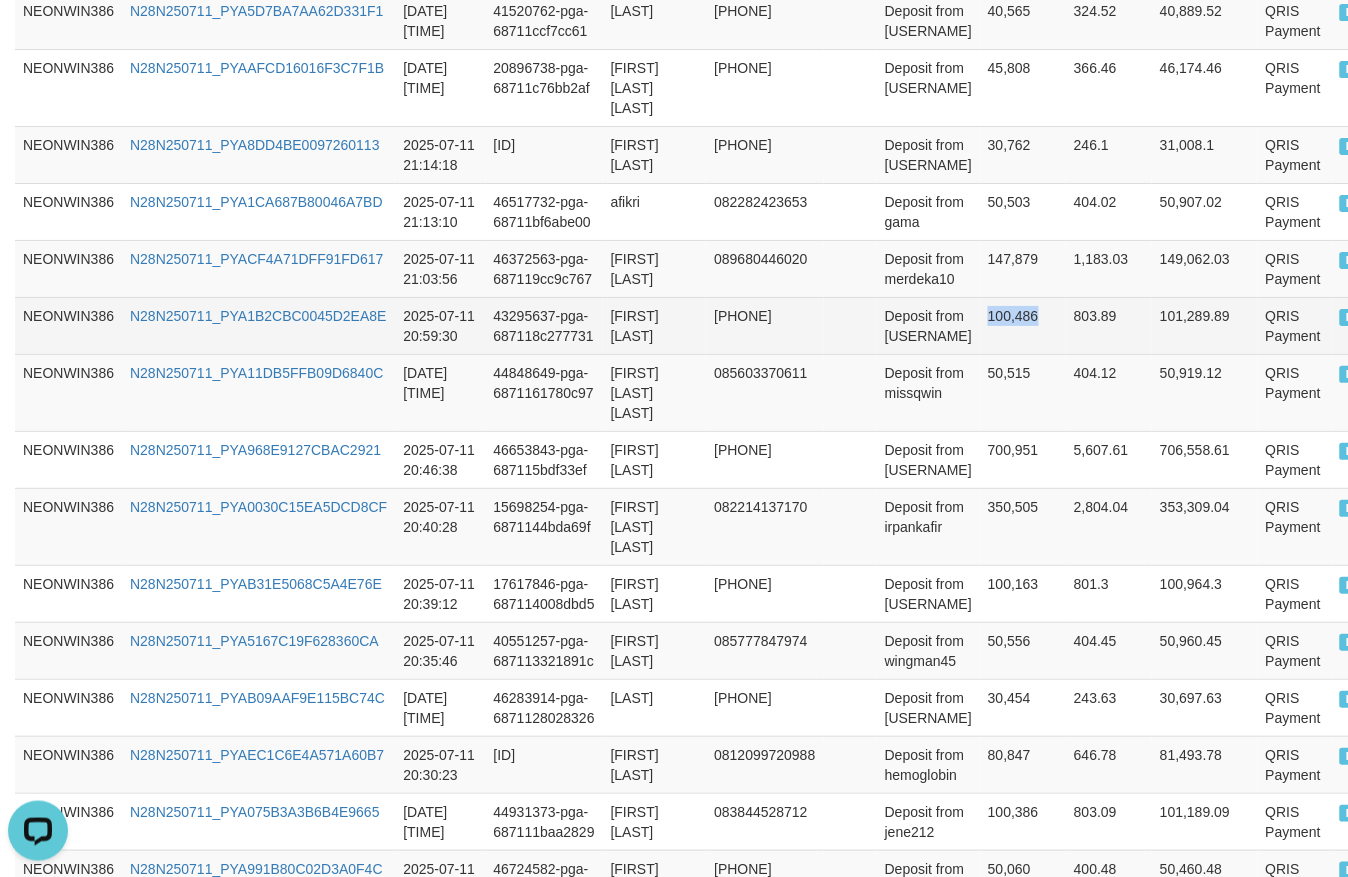 click on "100,486" at bounding box center [1023, 325] 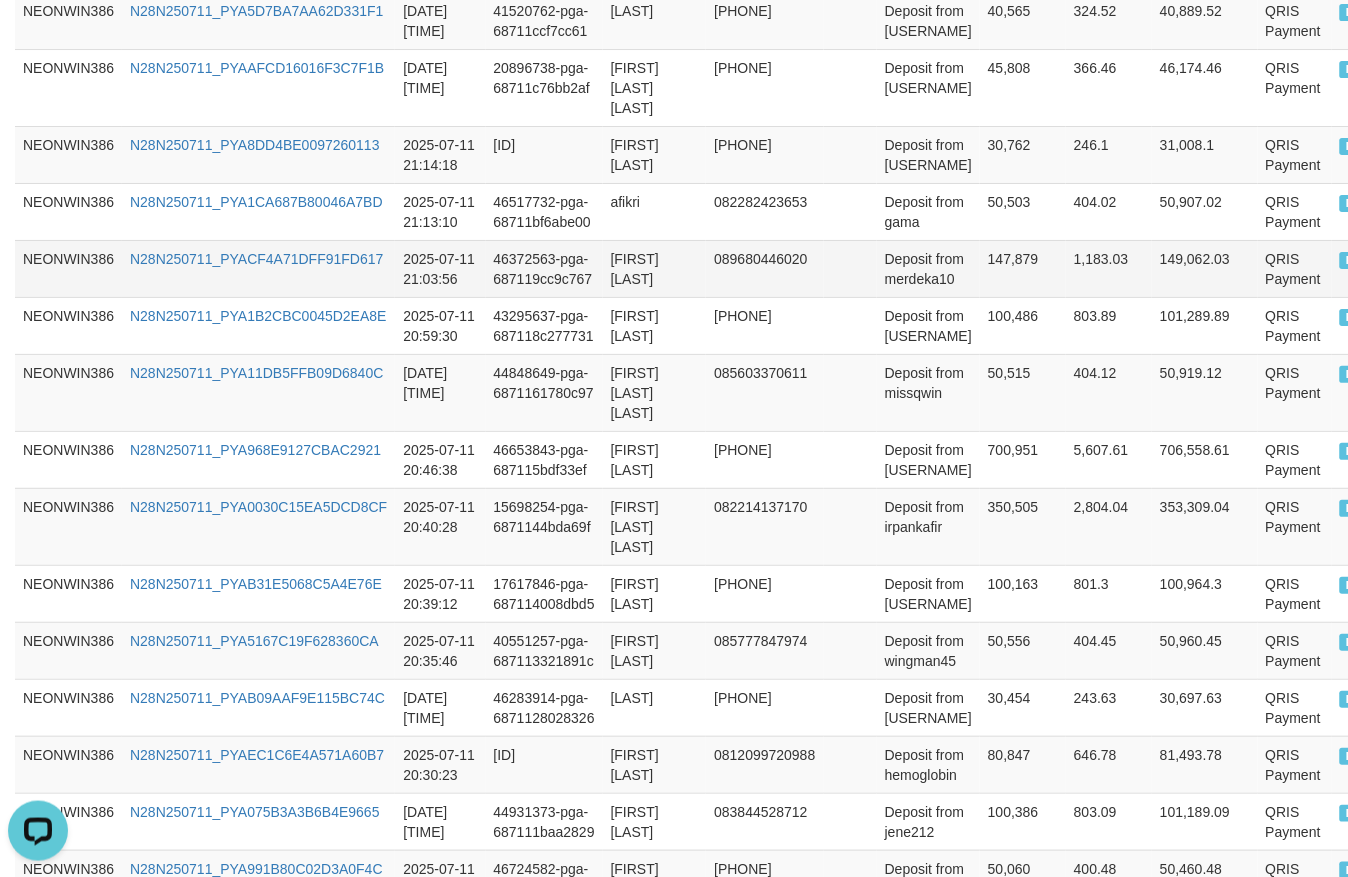 click on "147,879" at bounding box center (1023, 268) 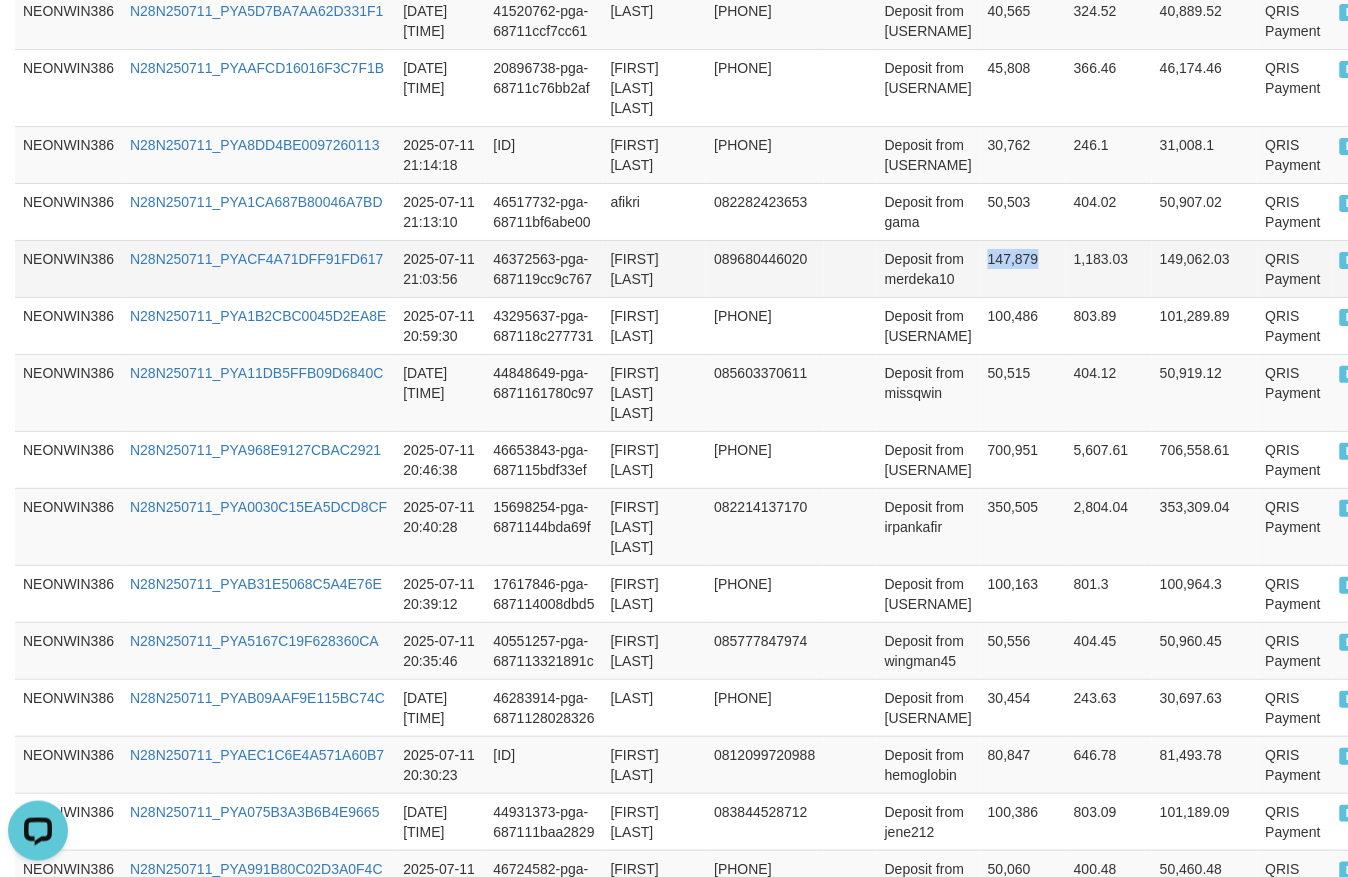 click on "147,879" at bounding box center [1023, 268] 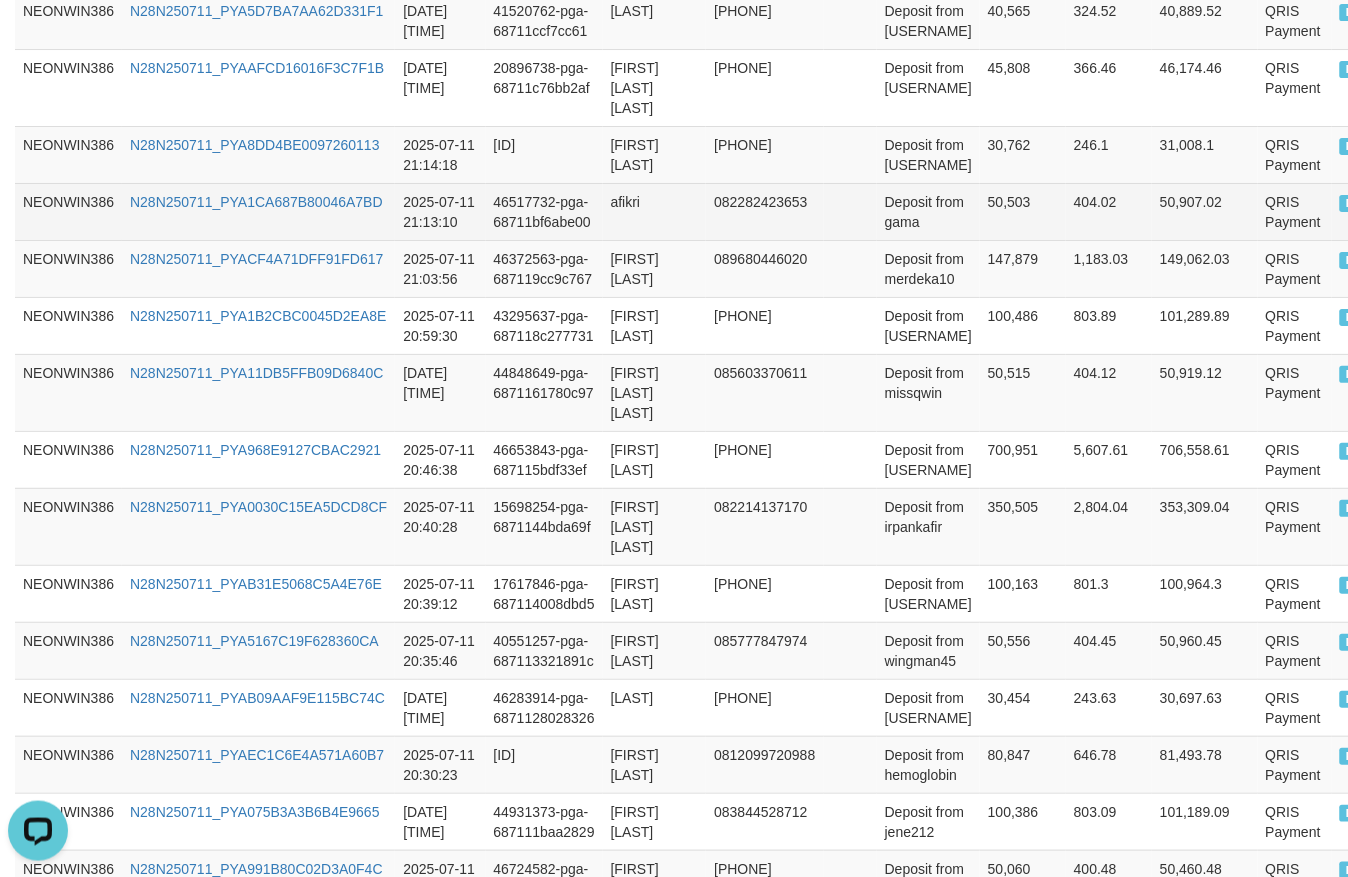 click on "50,503" at bounding box center (1023, 211) 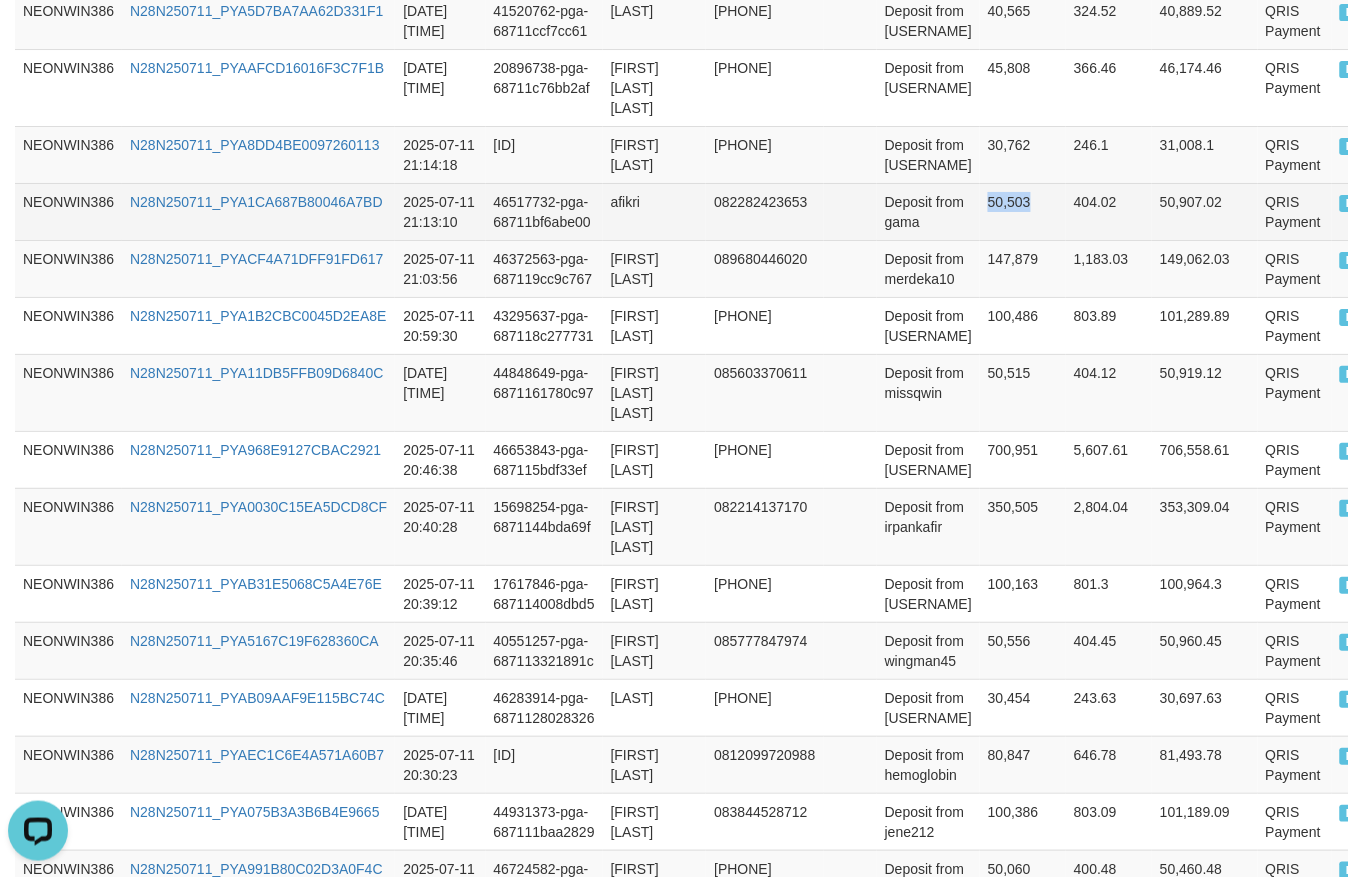 click on "50,503" at bounding box center [1023, 211] 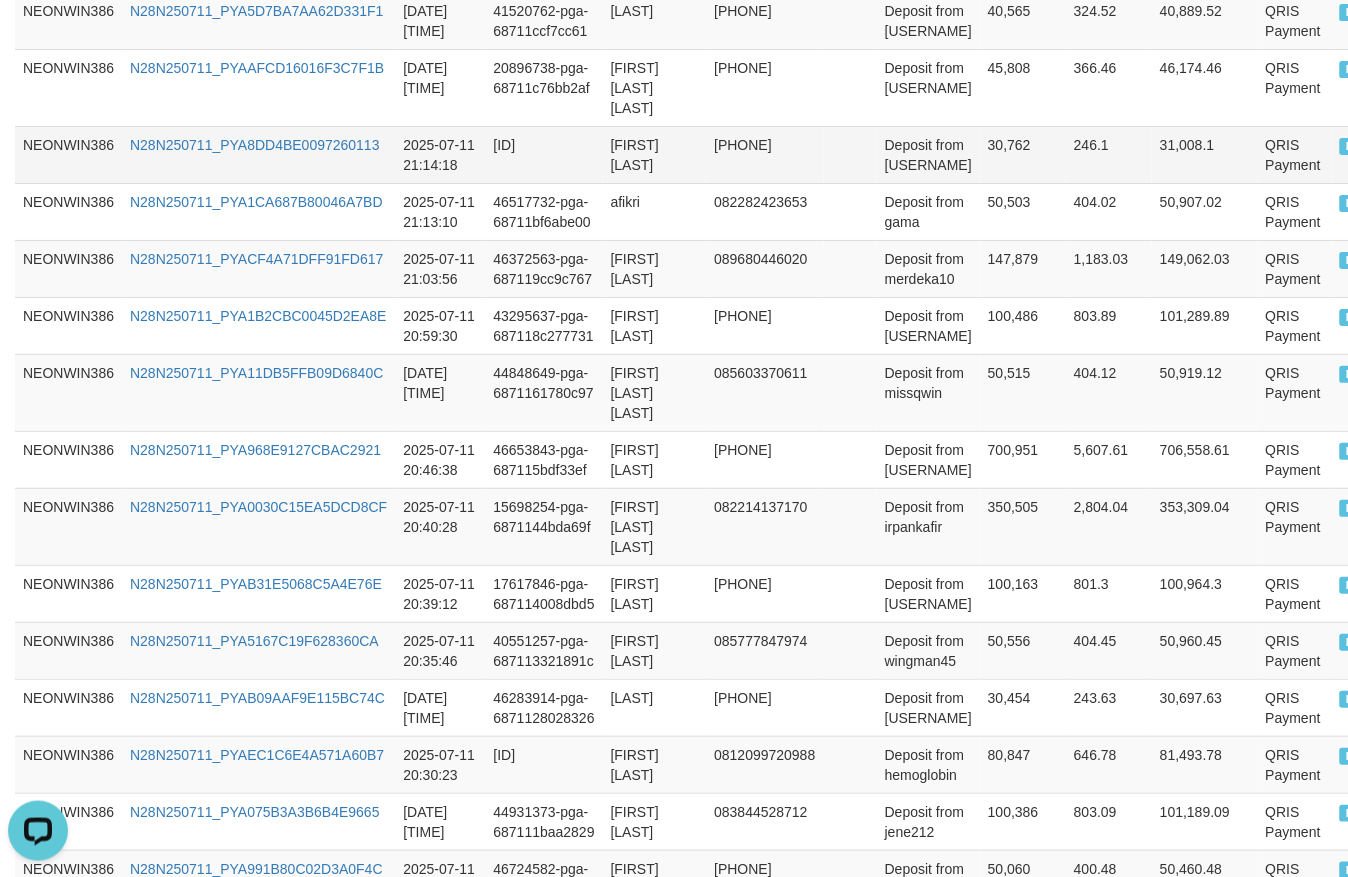 click on "30,762" at bounding box center (1023, 154) 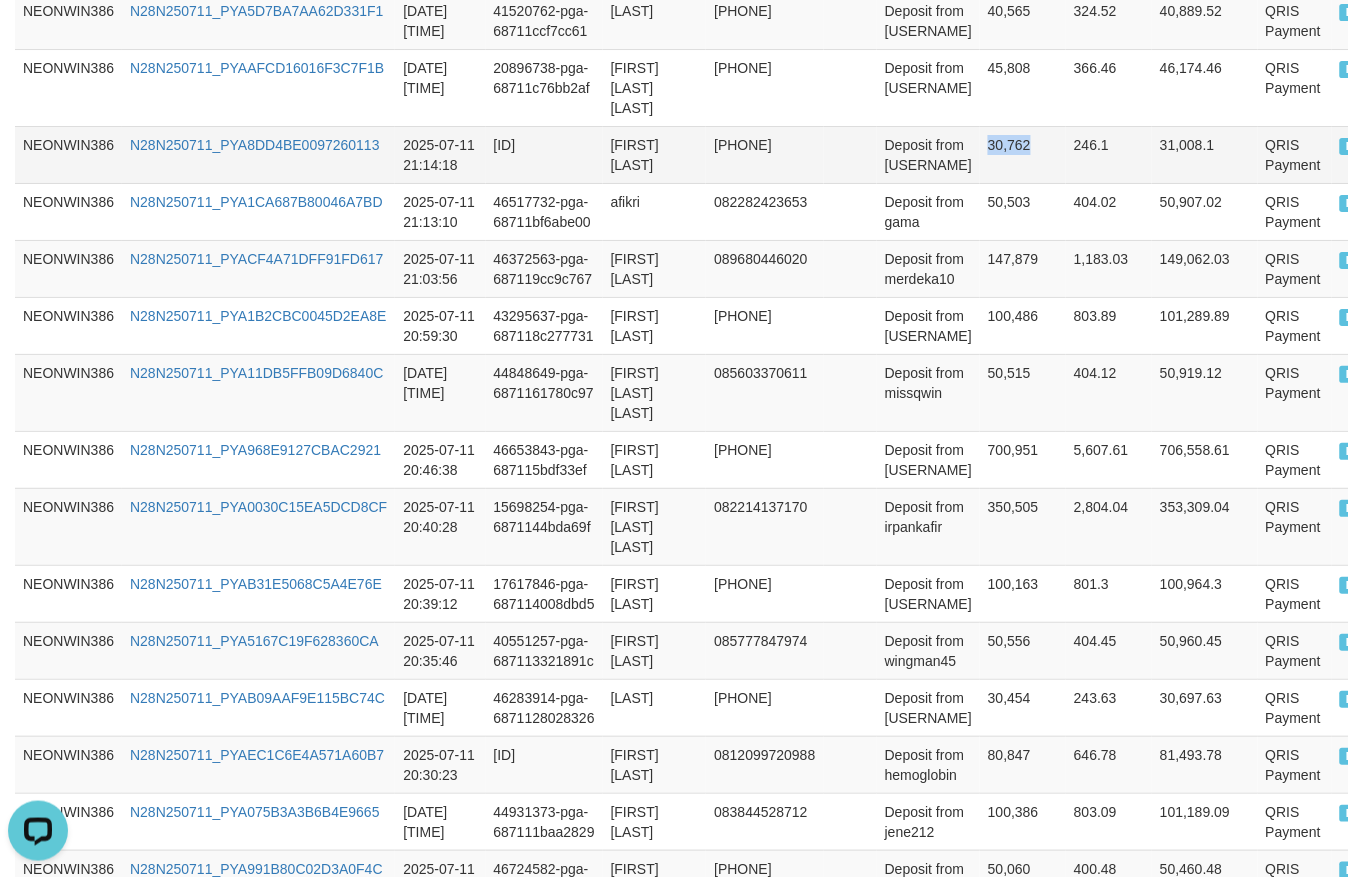 click on "30,762" at bounding box center [1023, 154] 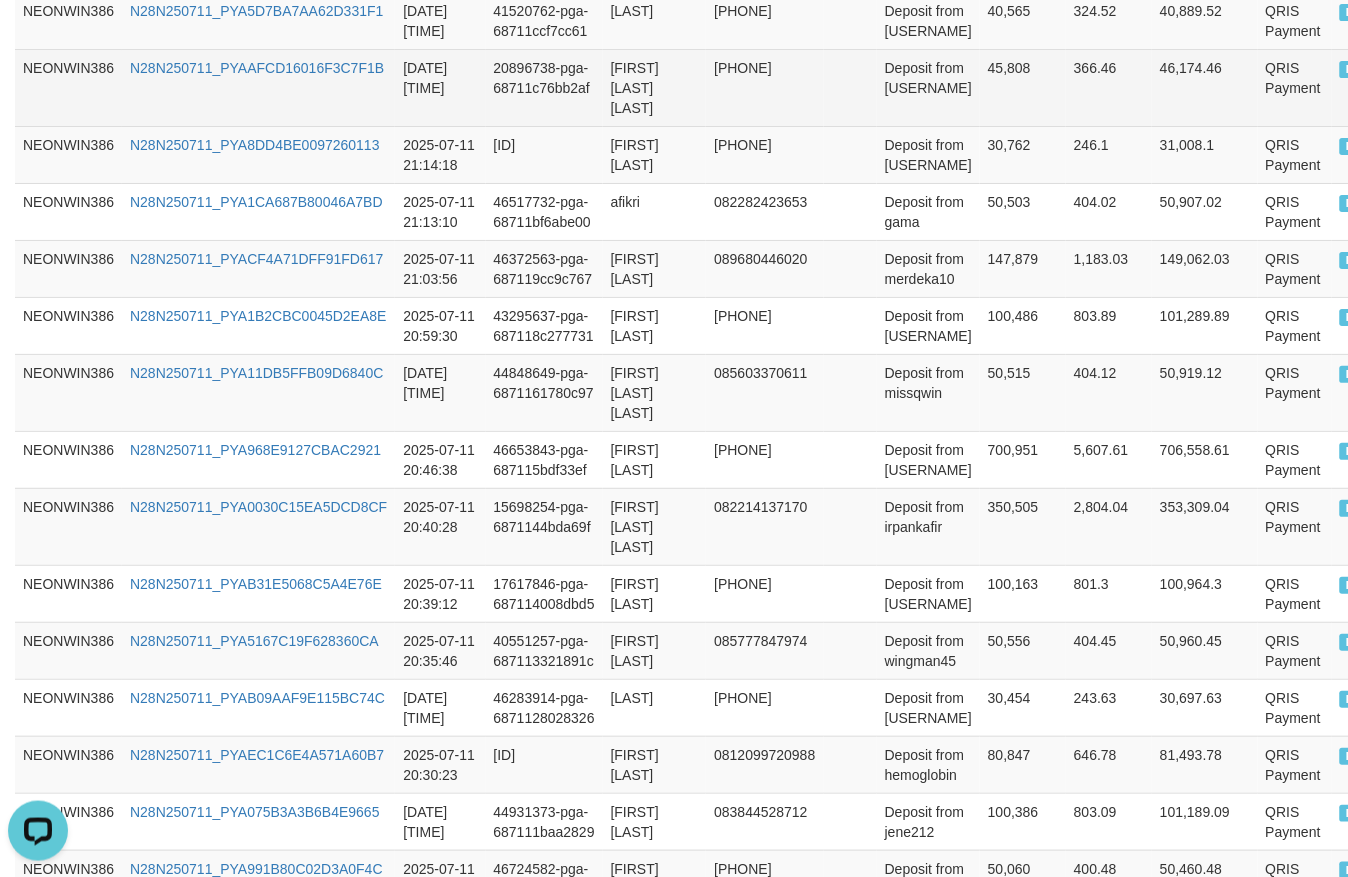 click on "45,808" at bounding box center [1023, 87] 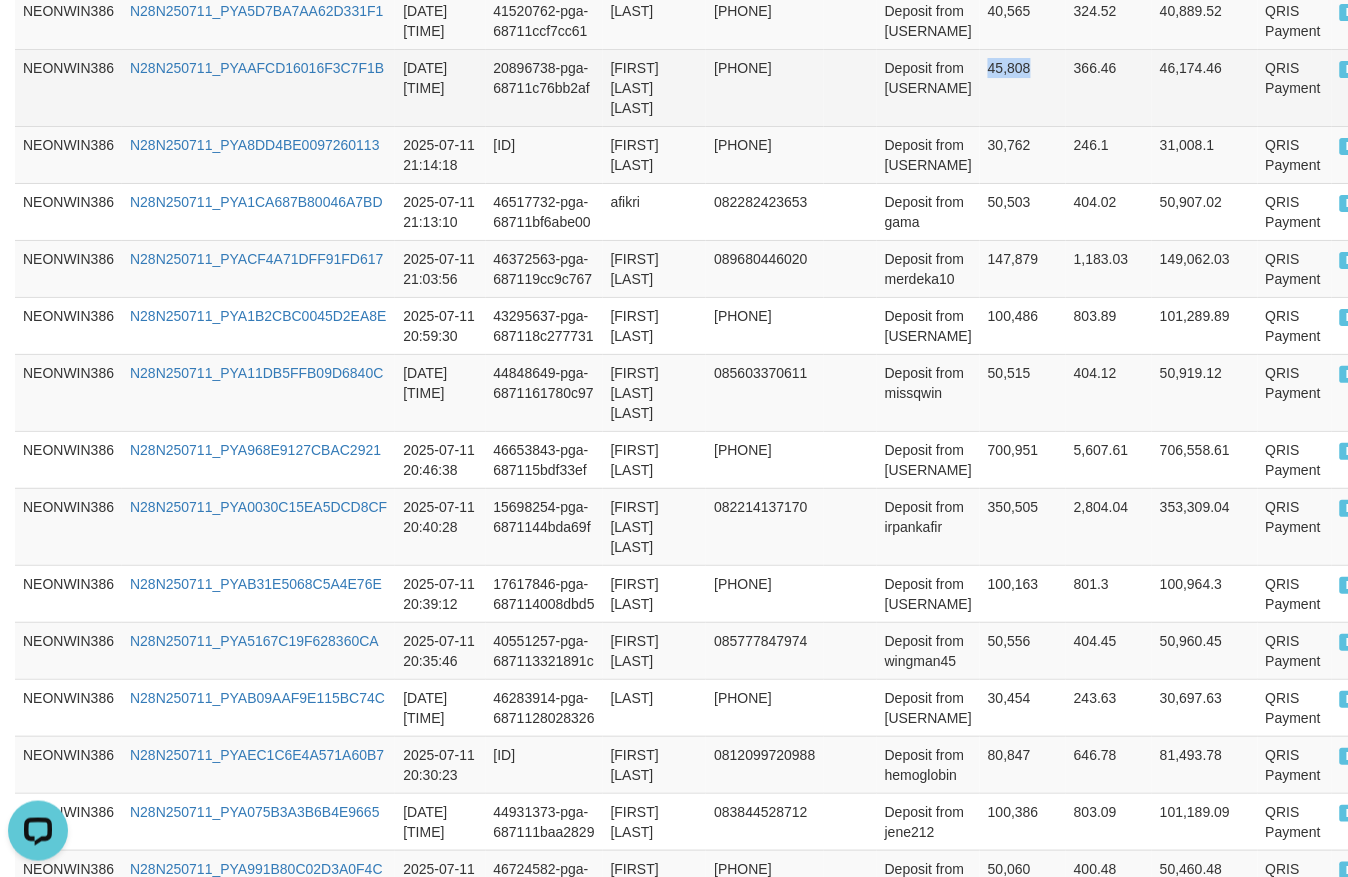 click on "45,808" at bounding box center [1023, 87] 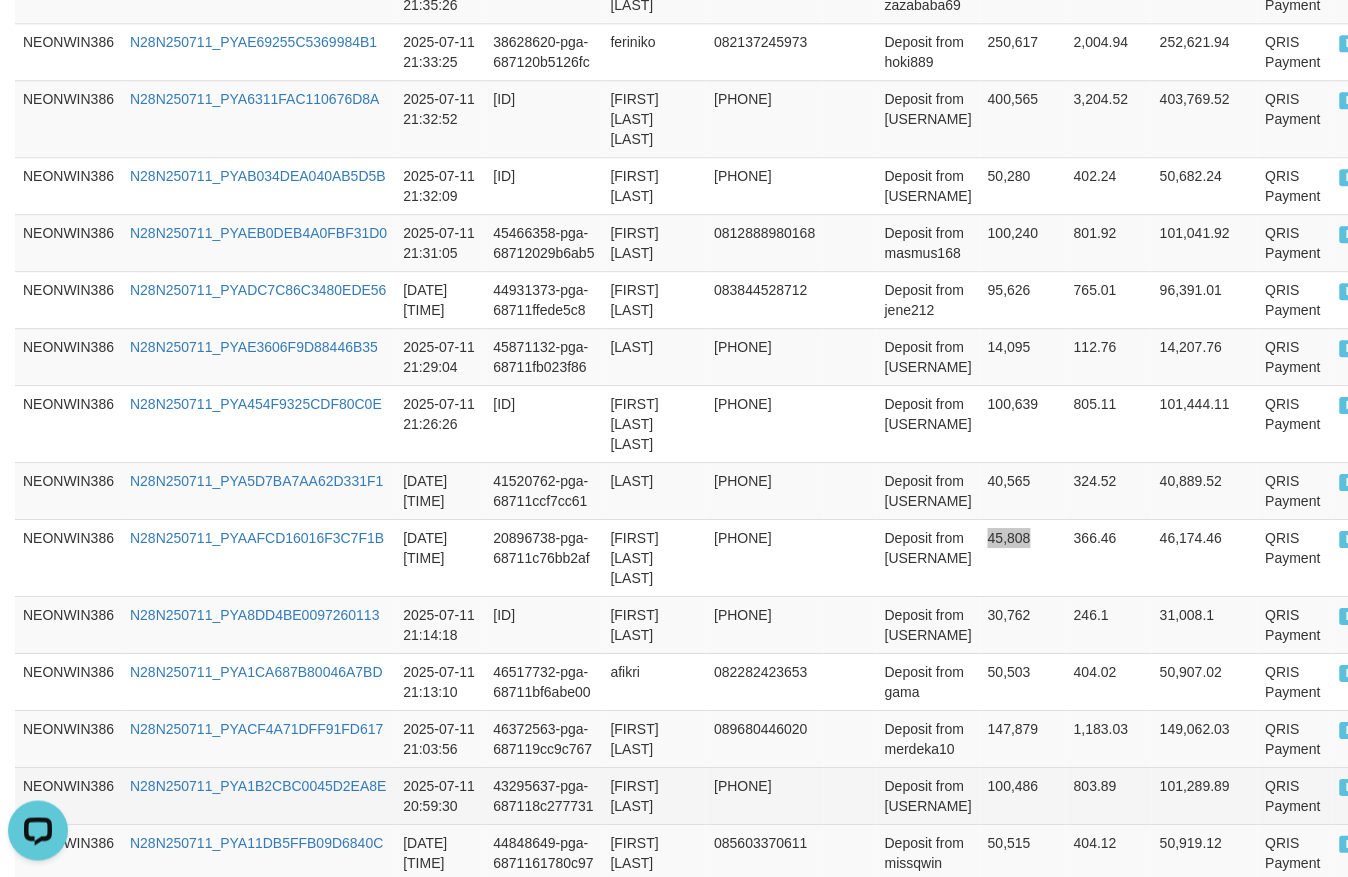 scroll, scrollTop: 1250, scrollLeft: 0, axis: vertical 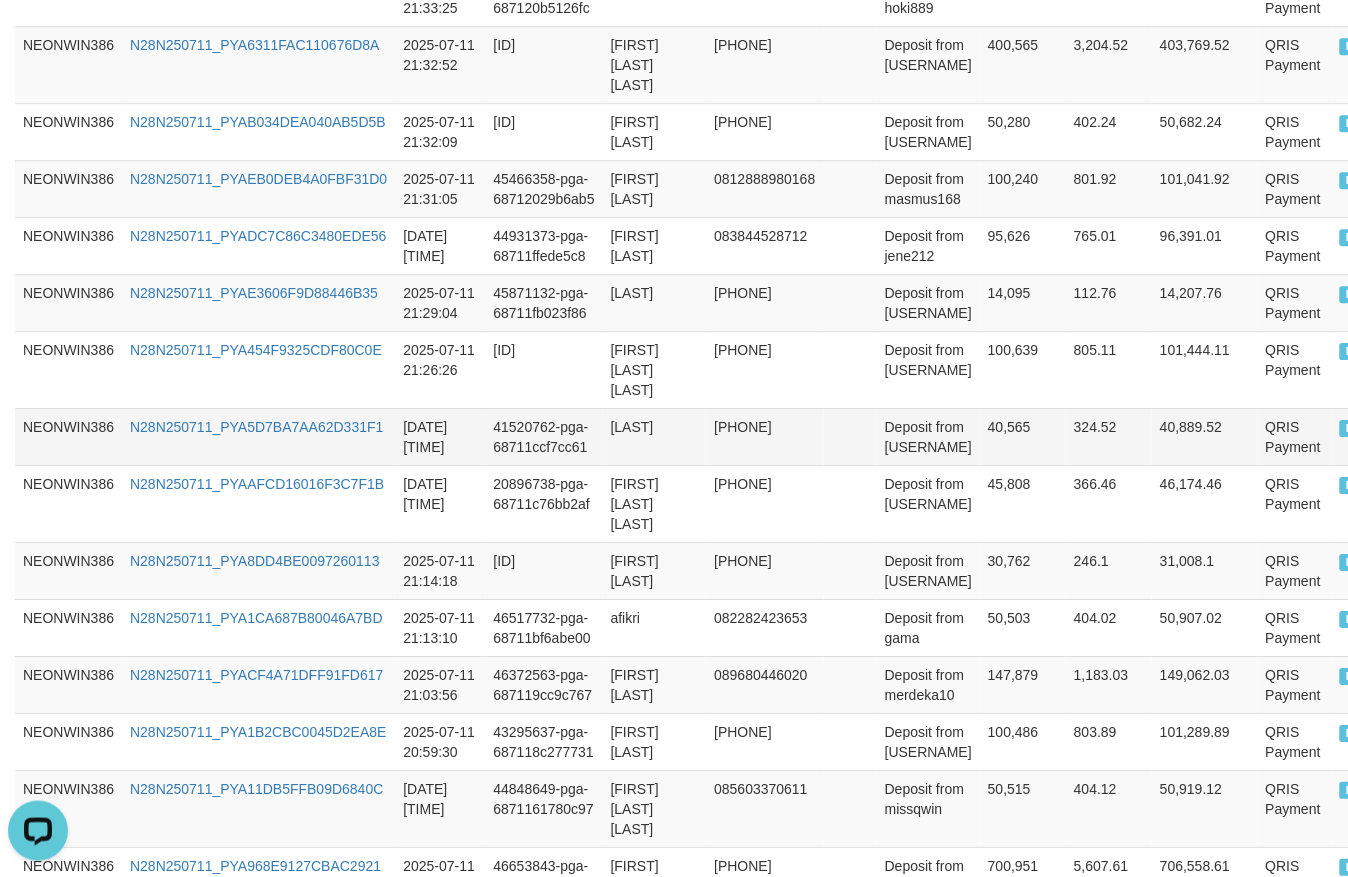 click on "40,565" at bounding box center (1023, 436) 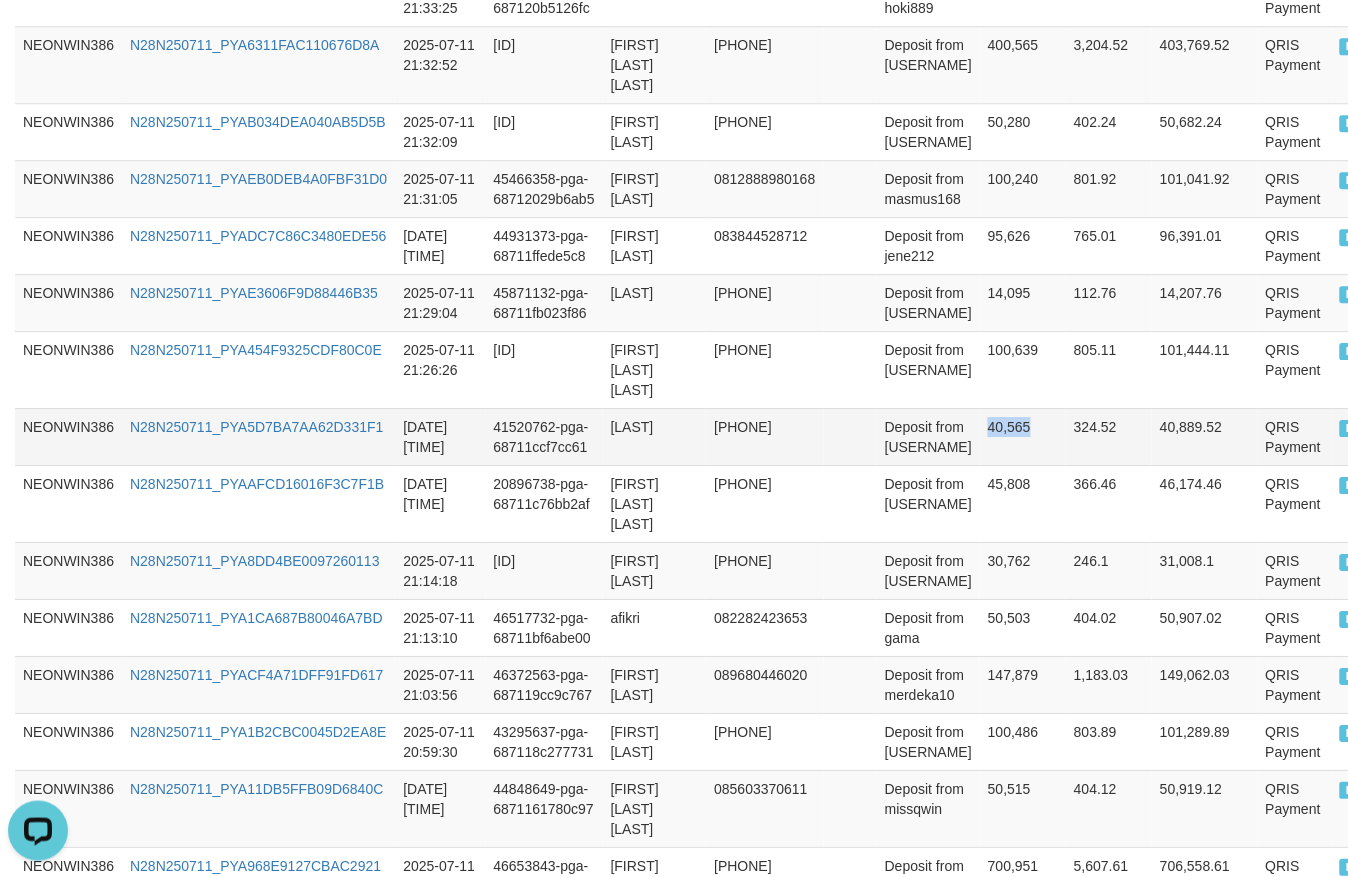 click on "40,565" at bounding box center (1023, 436) 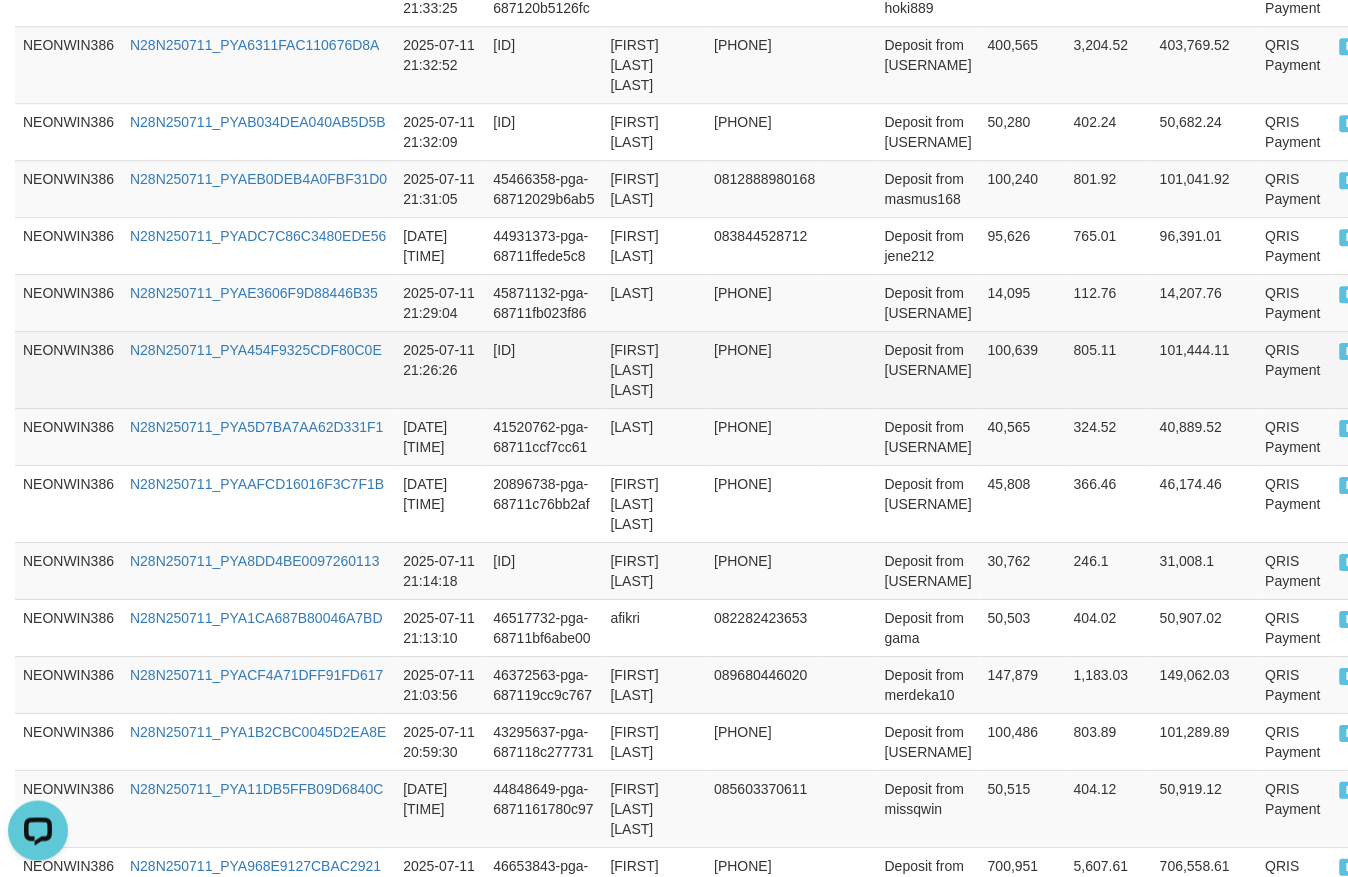 click on "100,639" at bounding box center [1023, 369] 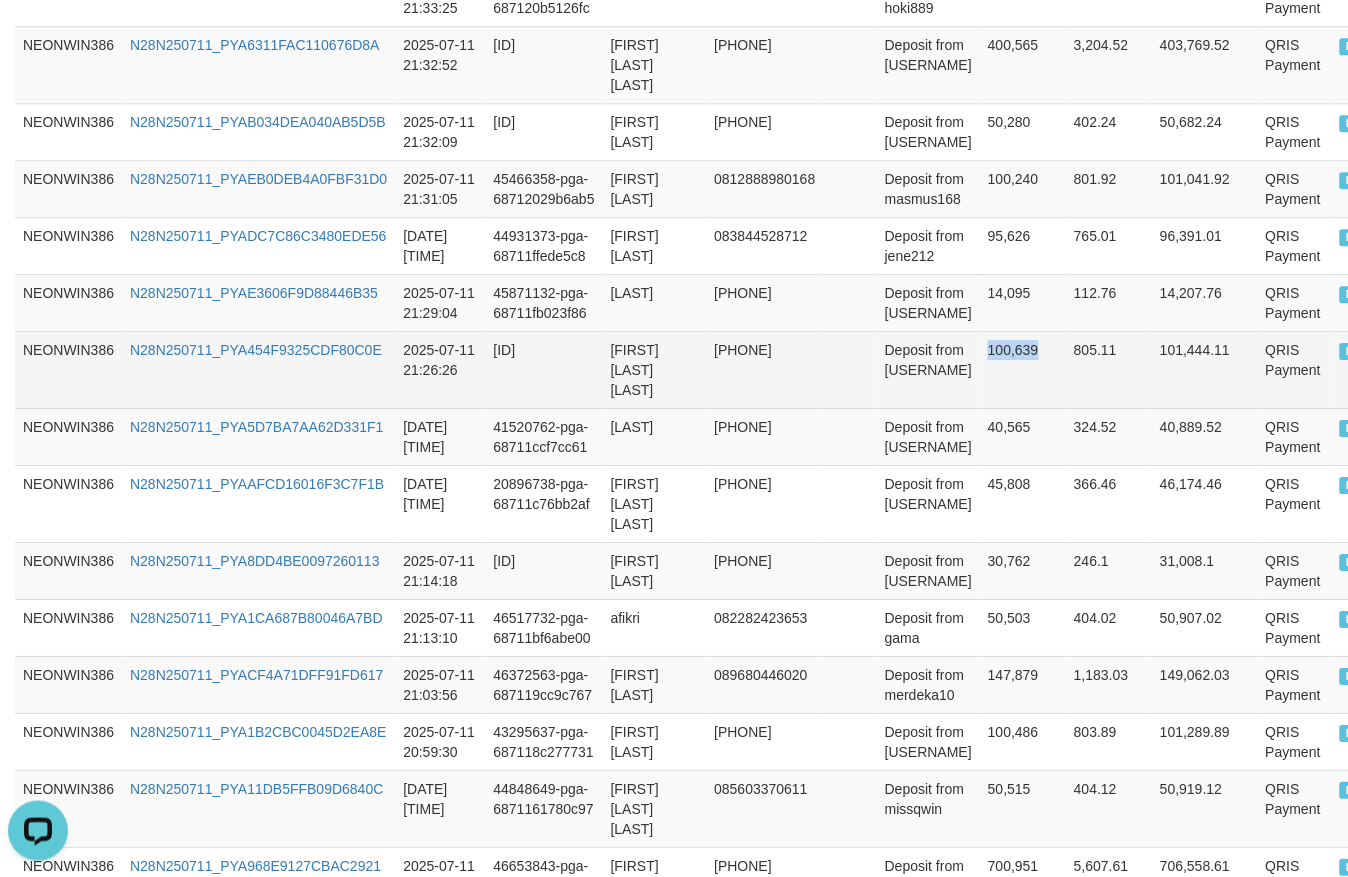 click on "100,639" at bounding box center [1023, 369] 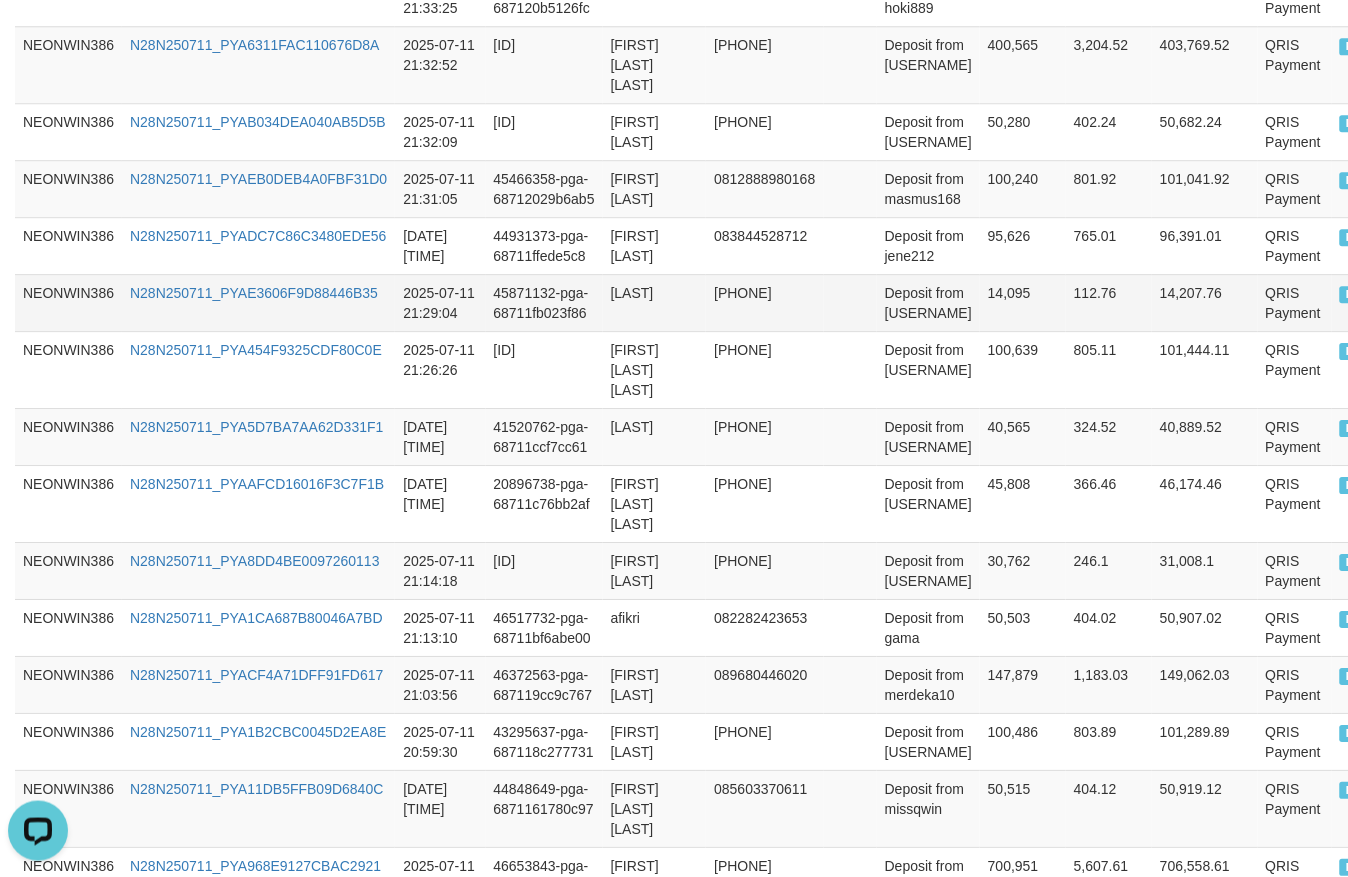 click on "14,095" at bounding box center (1023, 302) 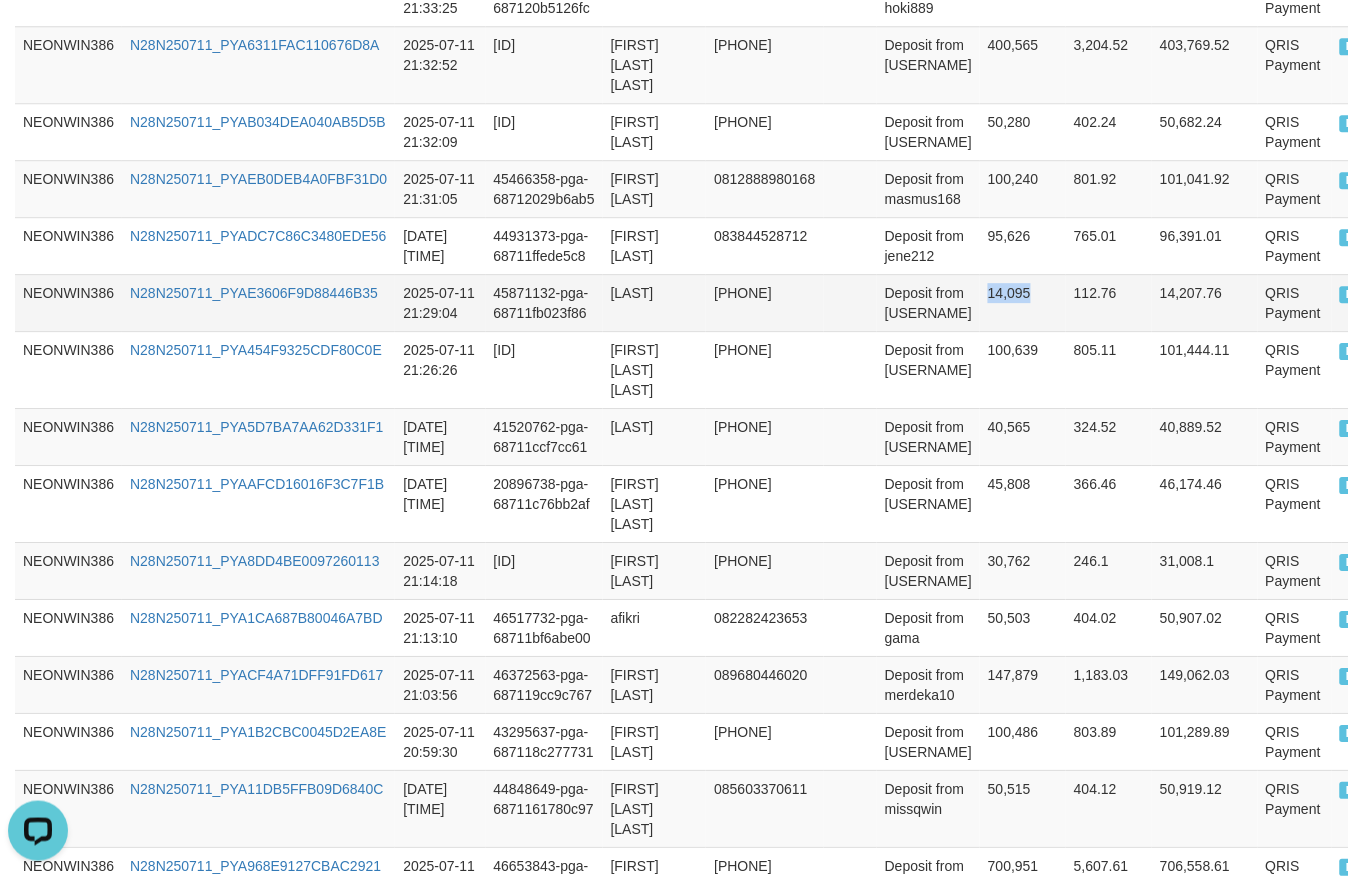 drag, startPoint x: 1015, startPoint y: 270, endPoint x: 1050, endPoint y: 281, distance: 36.687874 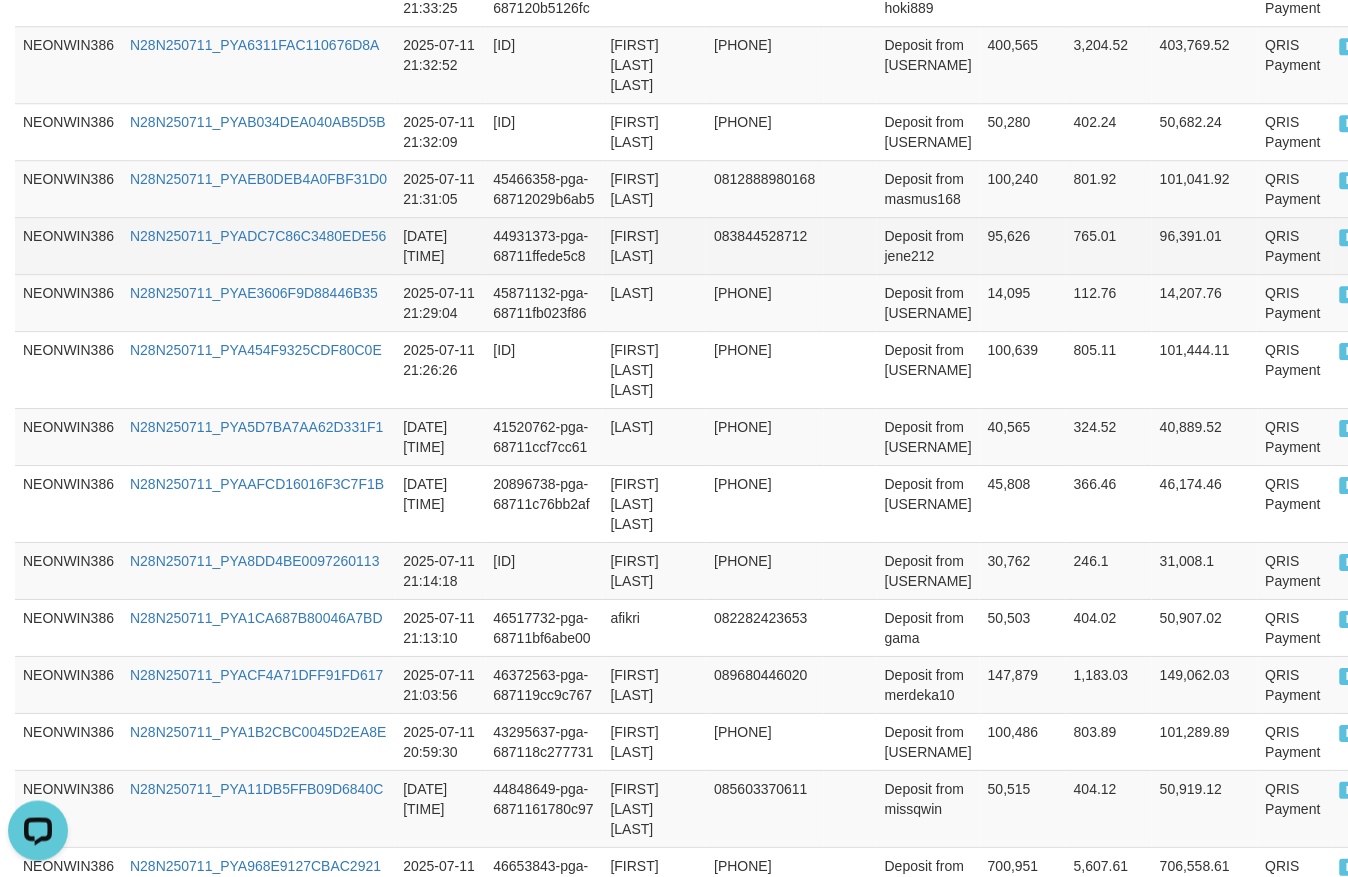 click on "95,626" at bounding box center (1023, 245) 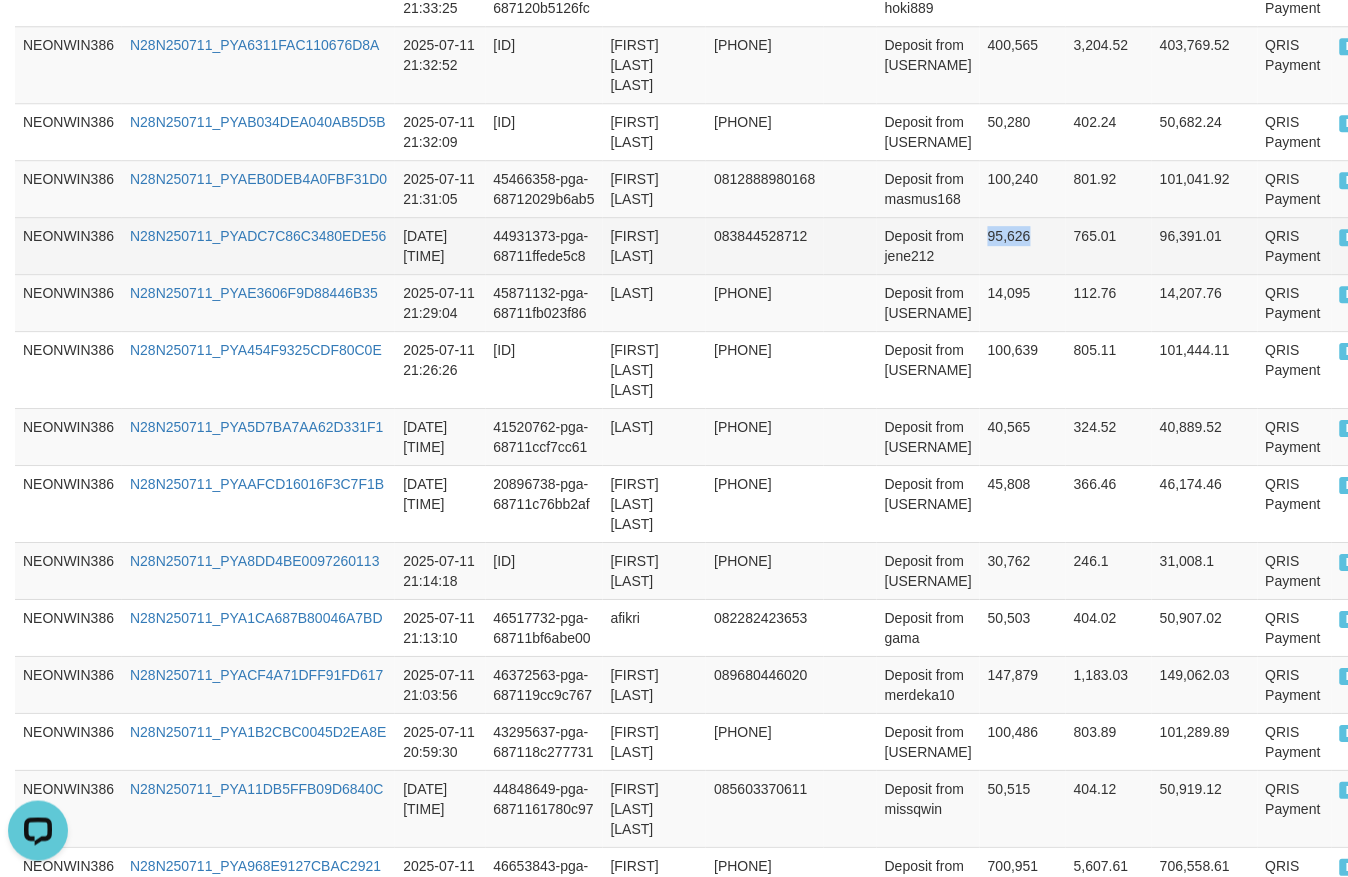 click on "95,626" at bounding box center (1023, 245) 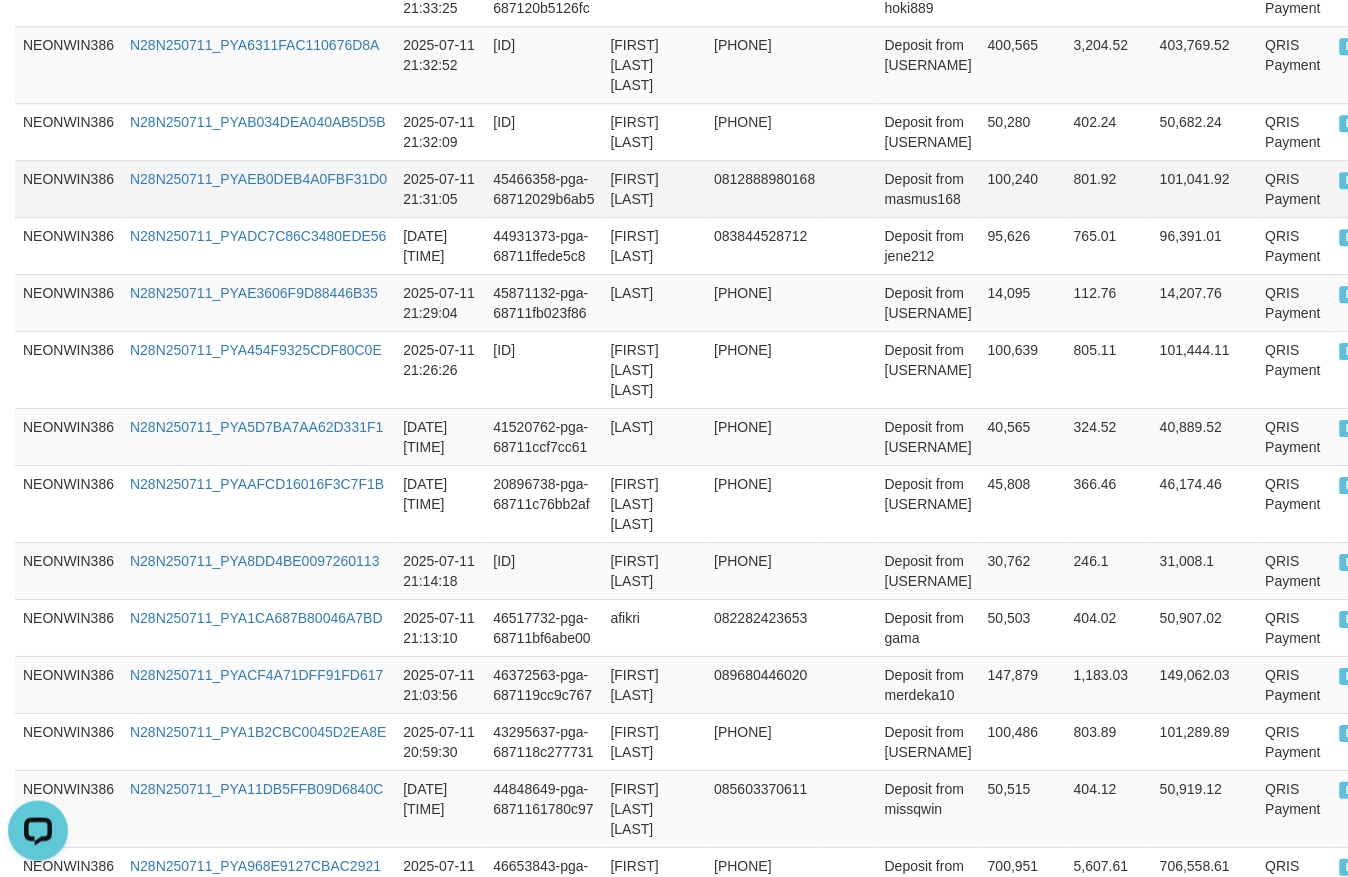 click on "100,240" at bounding box center (1023, 188) 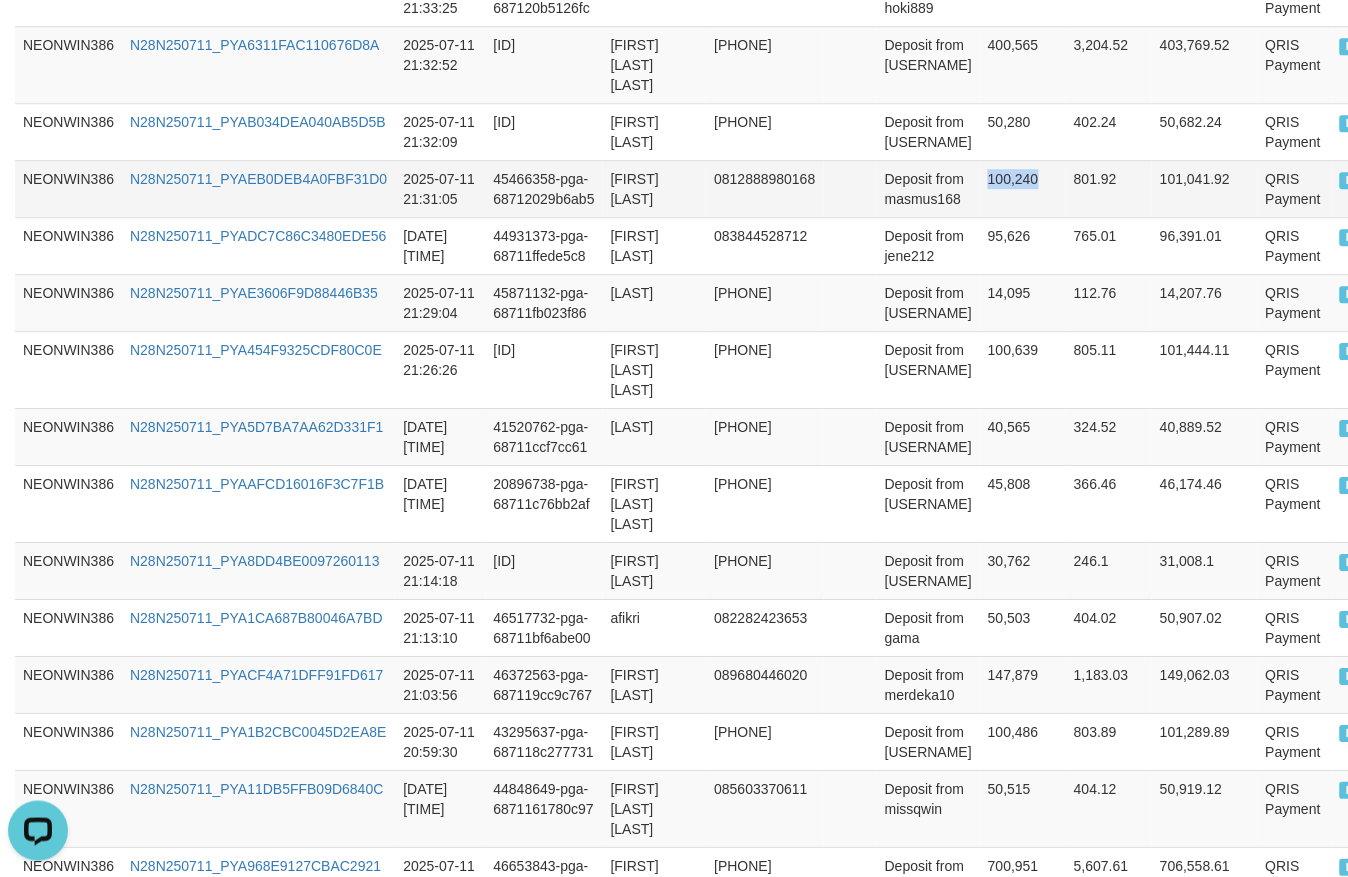 click on "100,240" at bounding box center [1023, 188] 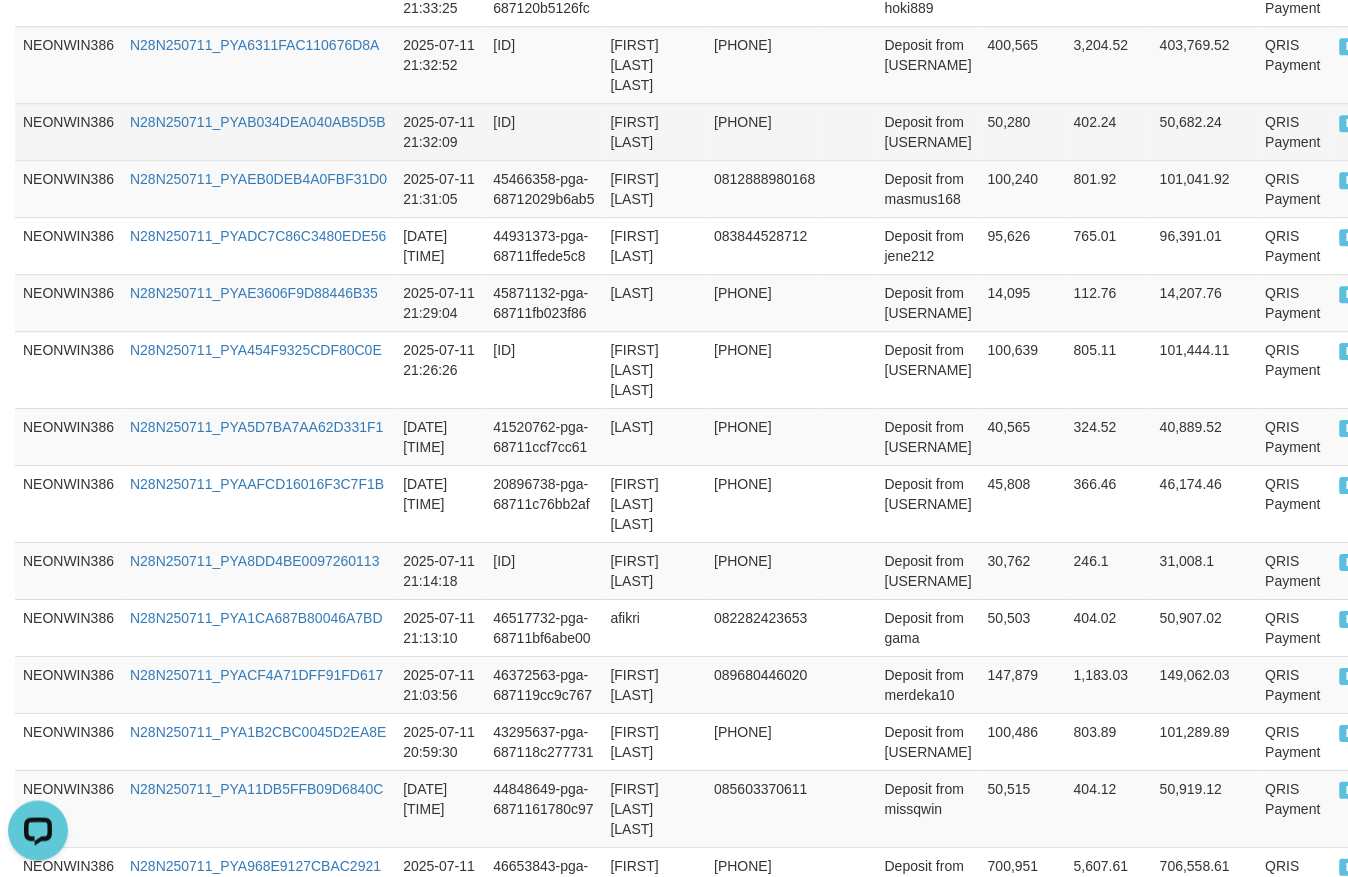 click on "50,280" at bounding box center [1023, 131] 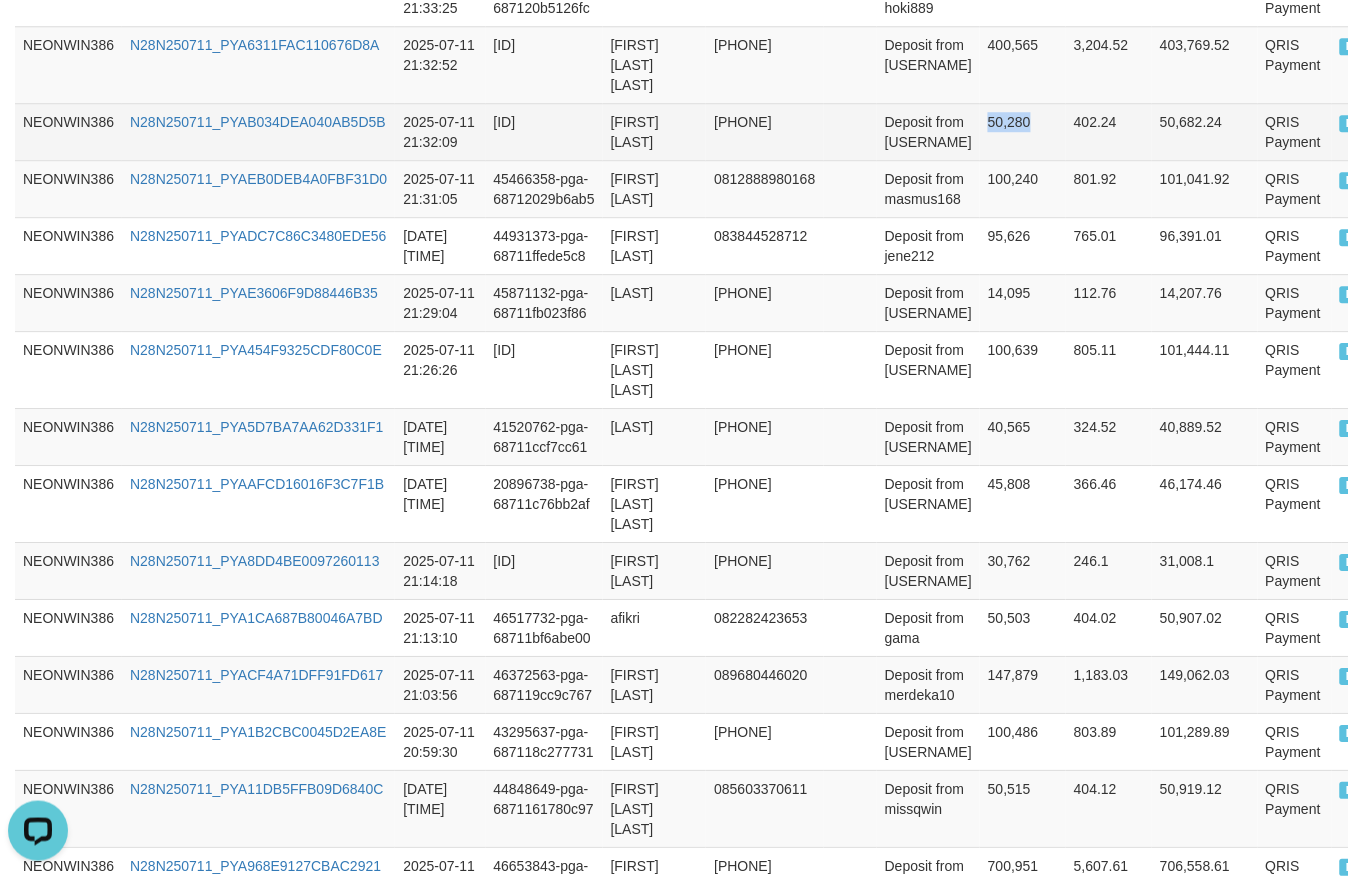 click on "50,280" at bounding box center [1023, 131] 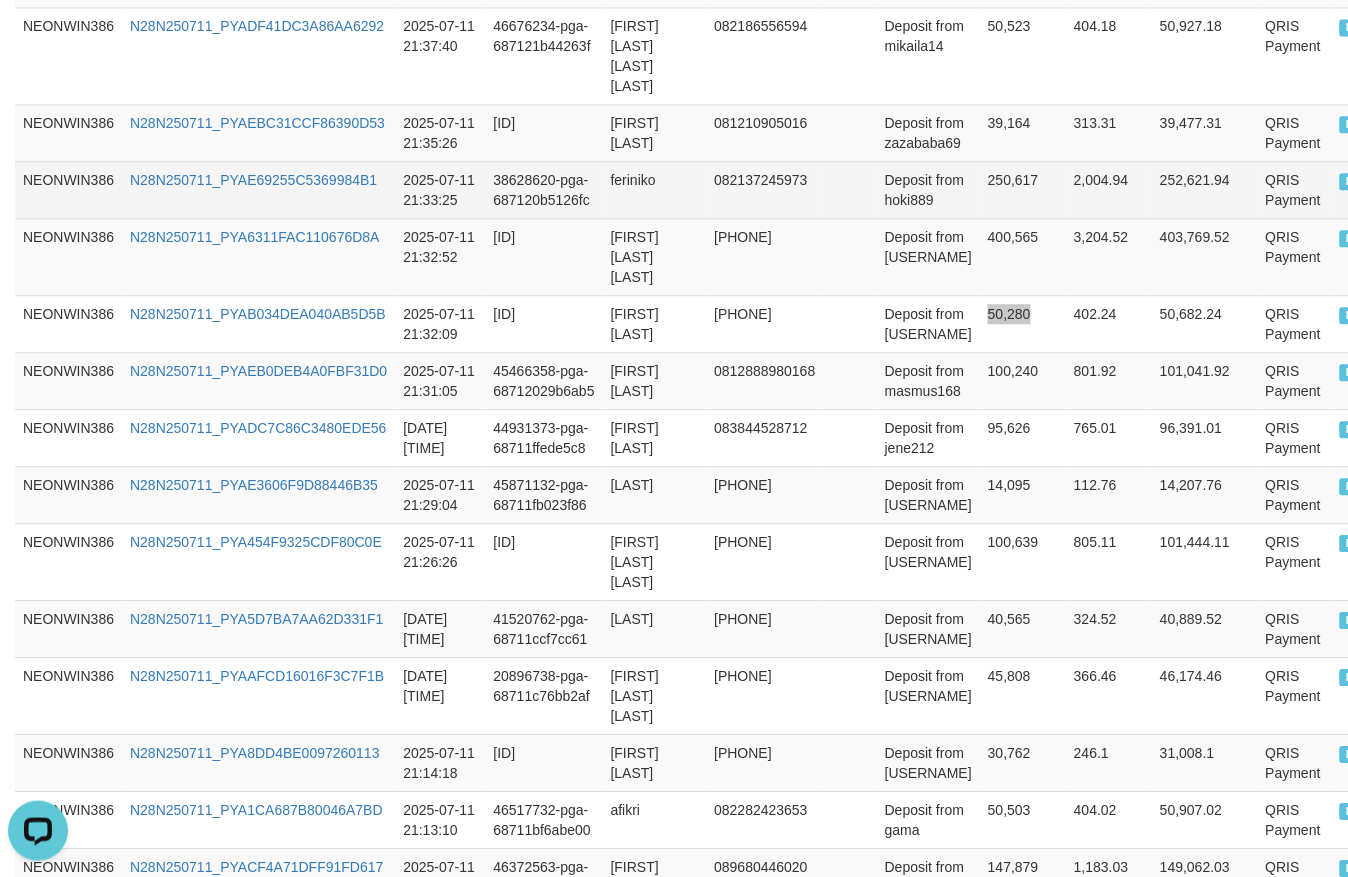 scroll, scrollTop: 833, scrollLeft: 0, axis: vertical 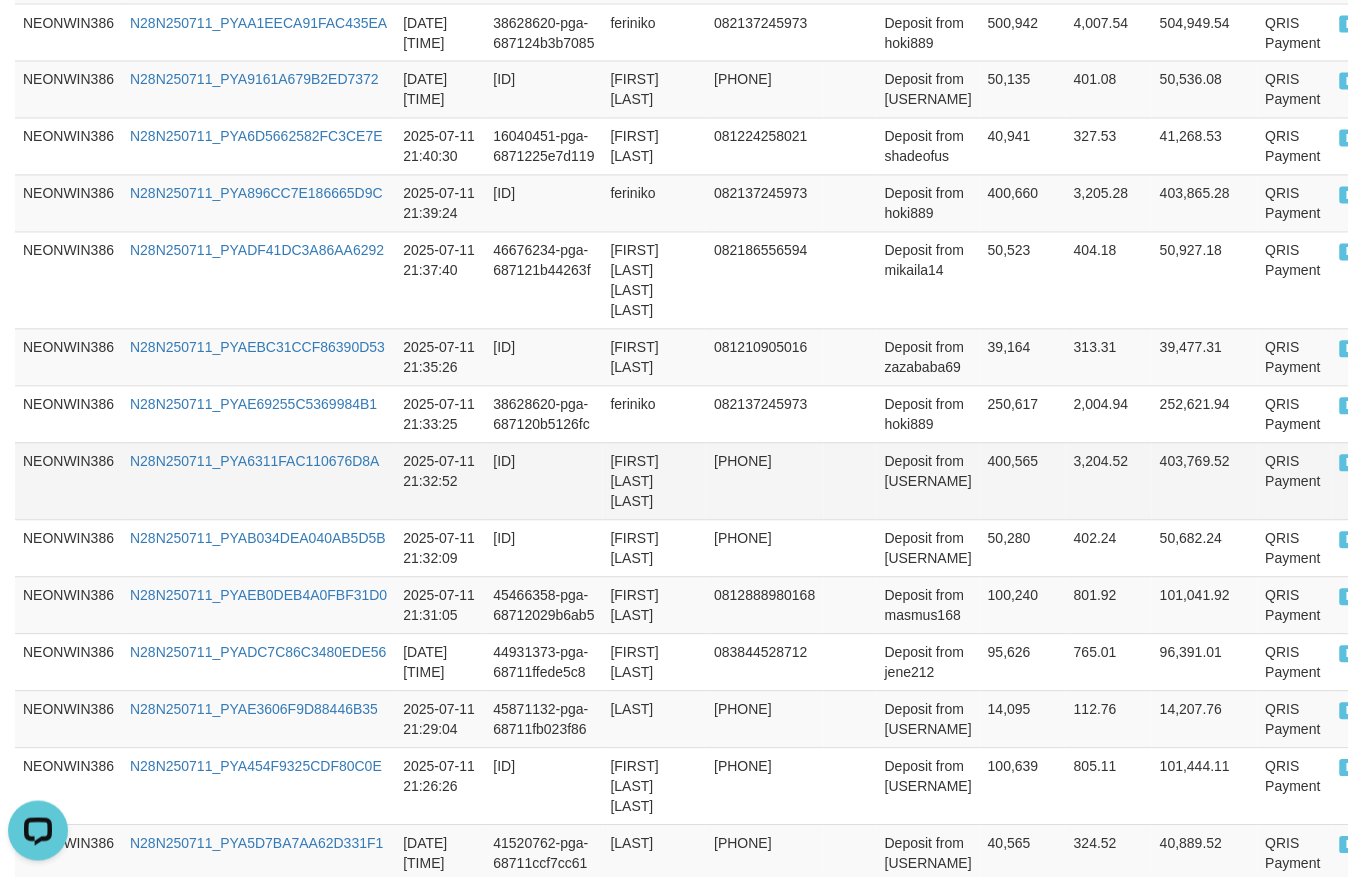 click on "400,565" at bounding box center (1023, 481) 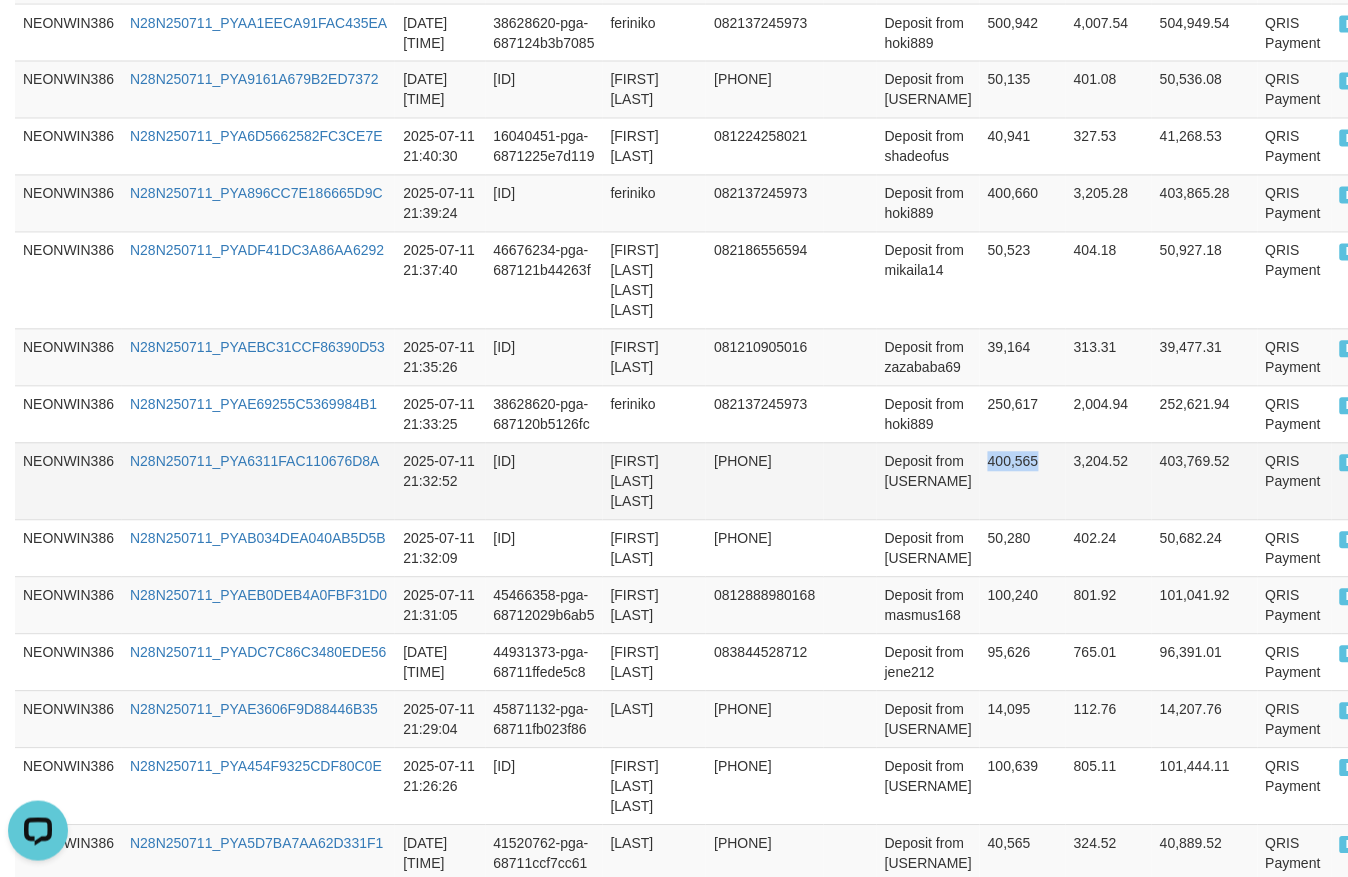 click on "400,565" at bounding box center [1023, 481] 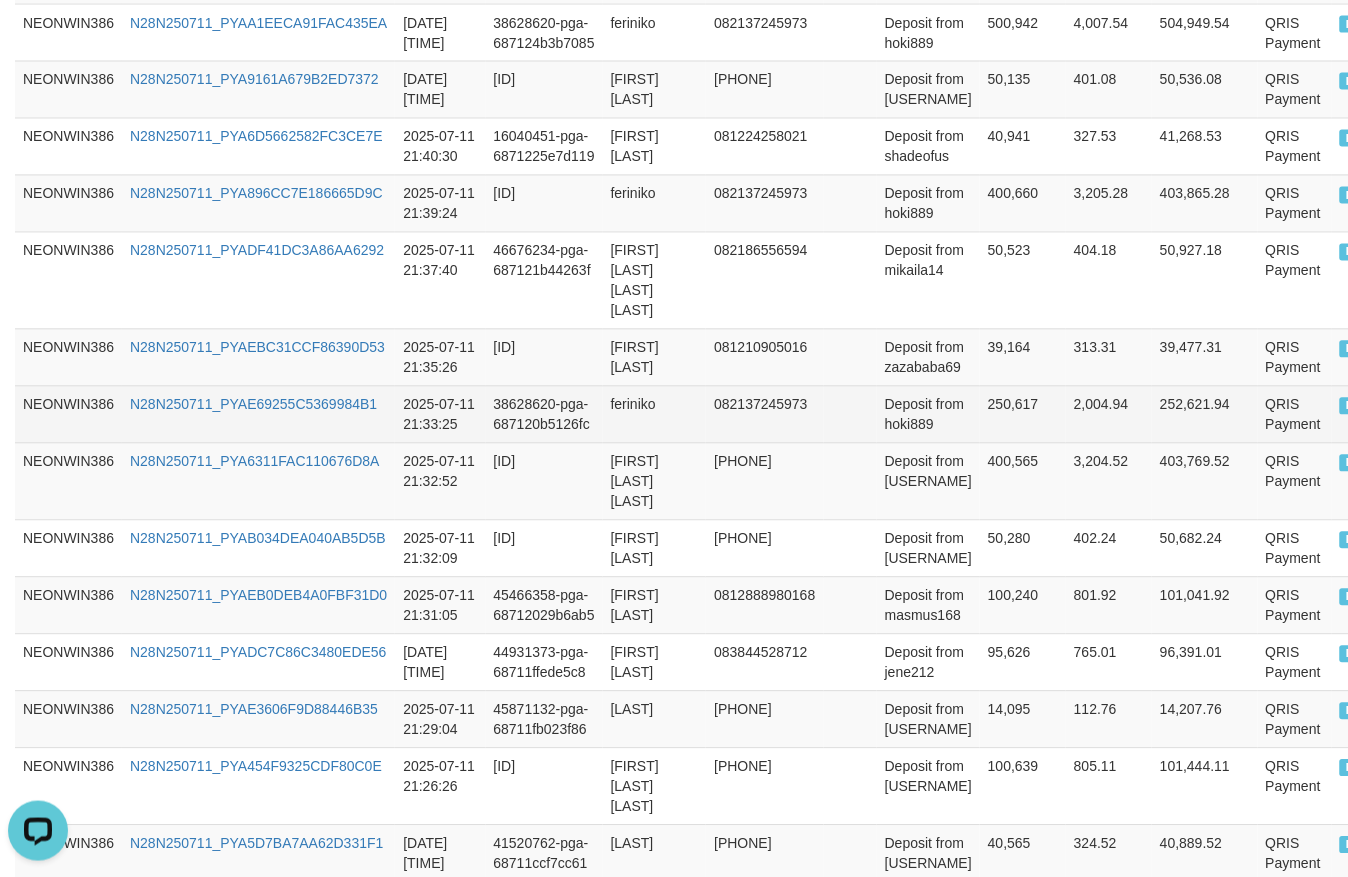click on "250,617" at bounding box center (1023, 414) 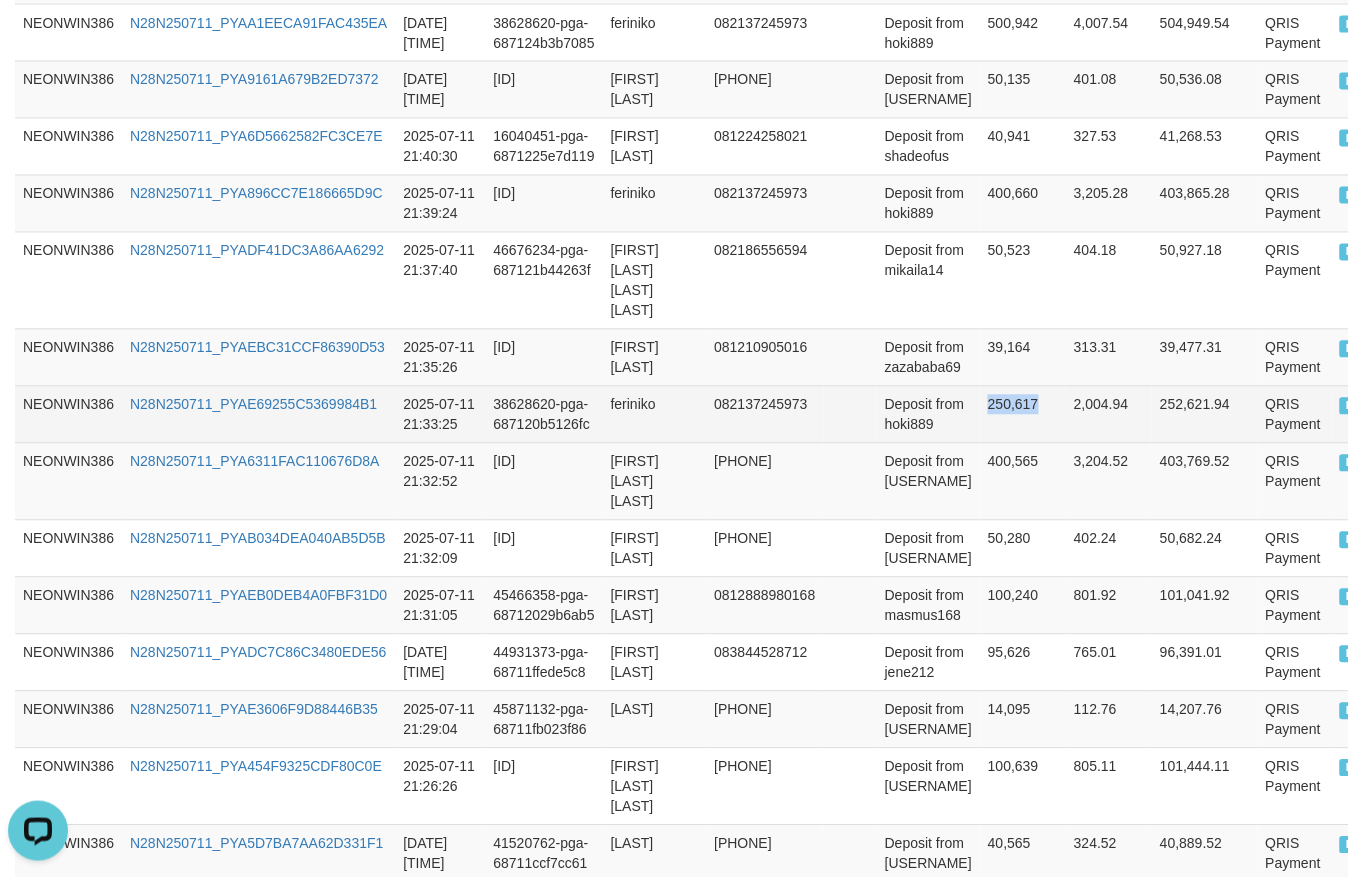 click on "250,617" at bounding box center [1023, 414] 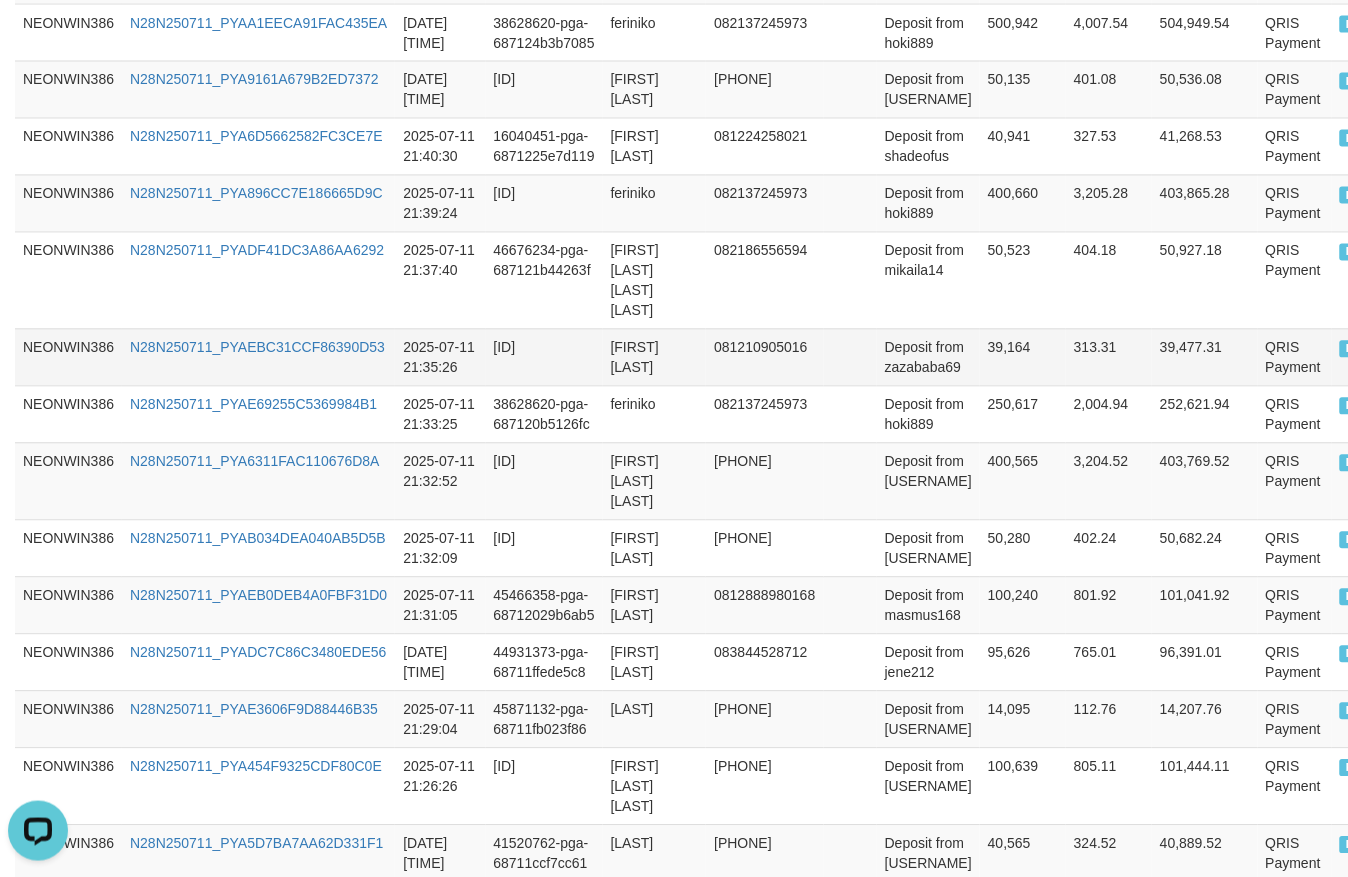 click on "39,164" at bounding box center [1023, 357] 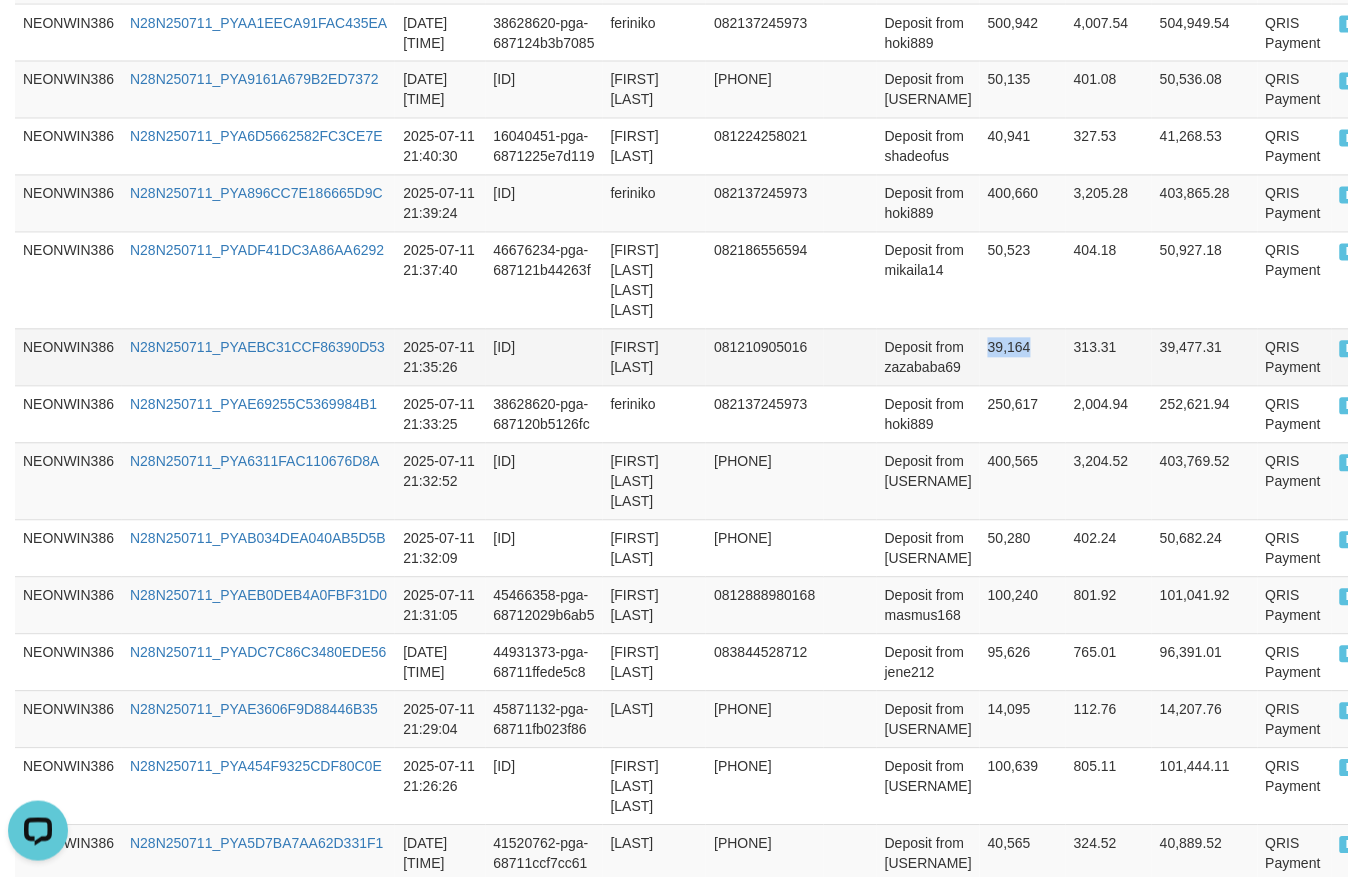 click on "39,164" at bounding box center (1023, 357) 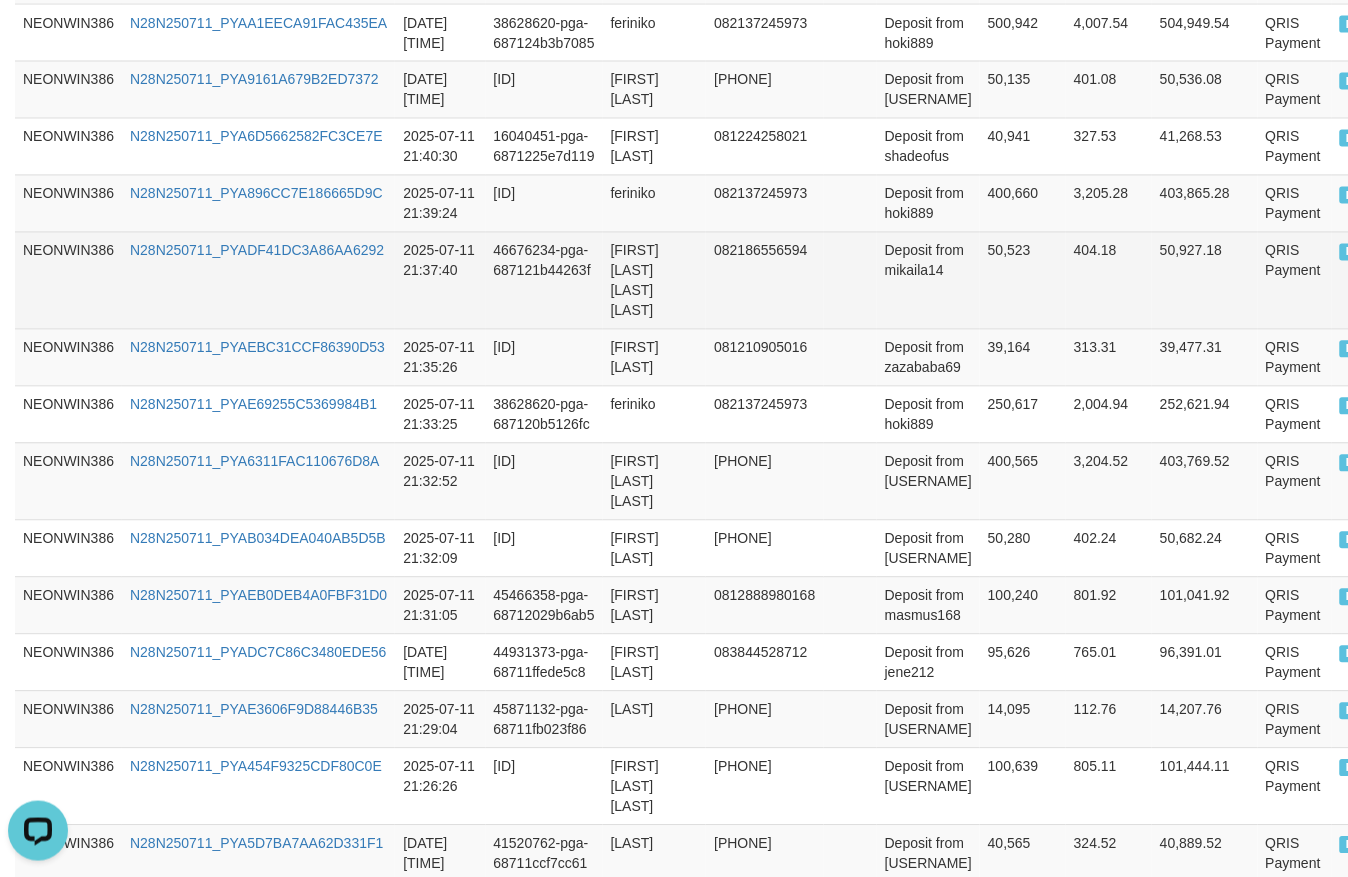 click on "50,523" at bounding box center (1023, 280) 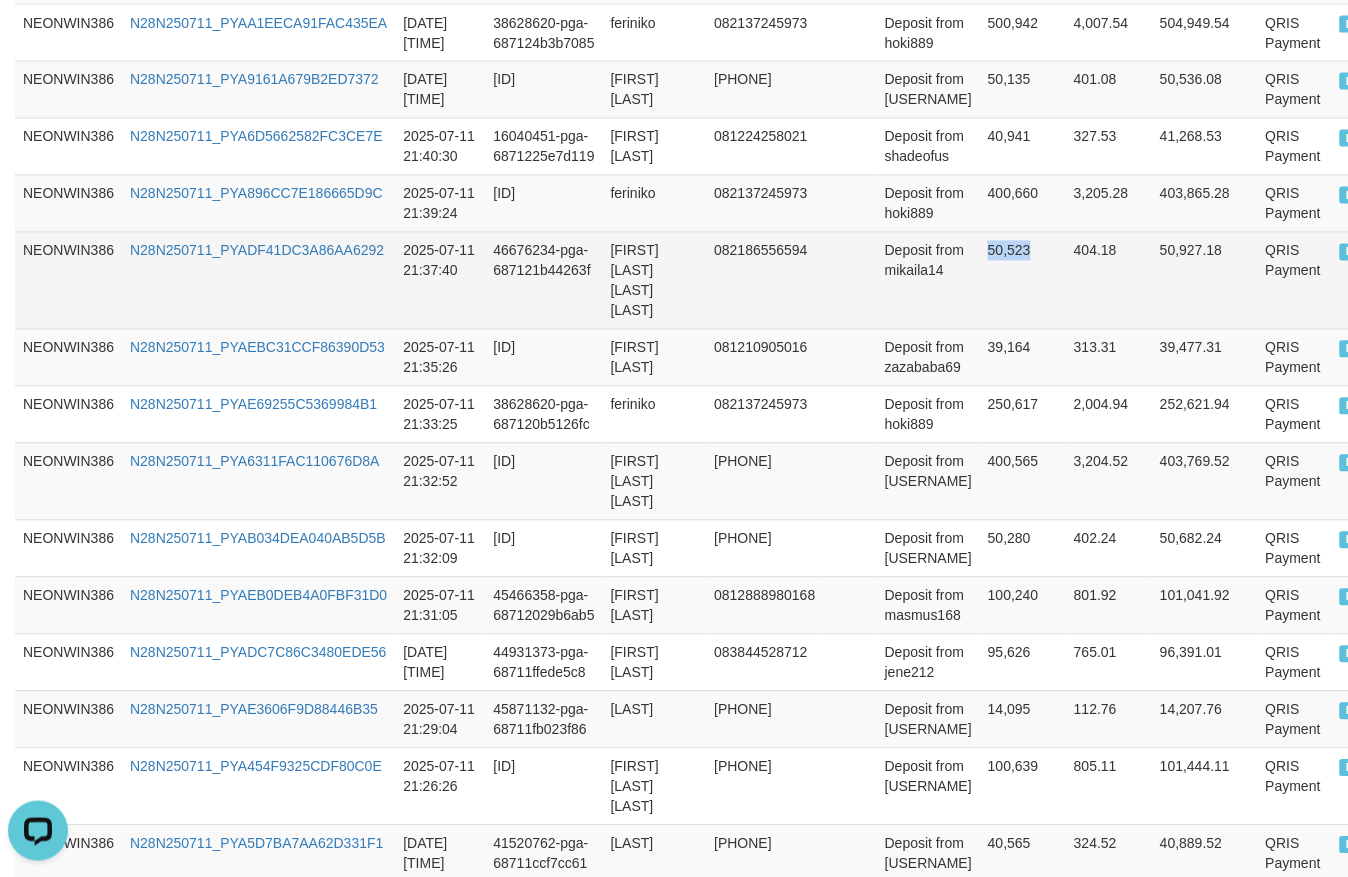 click on "50,523" at bounding box center (1023, 280) 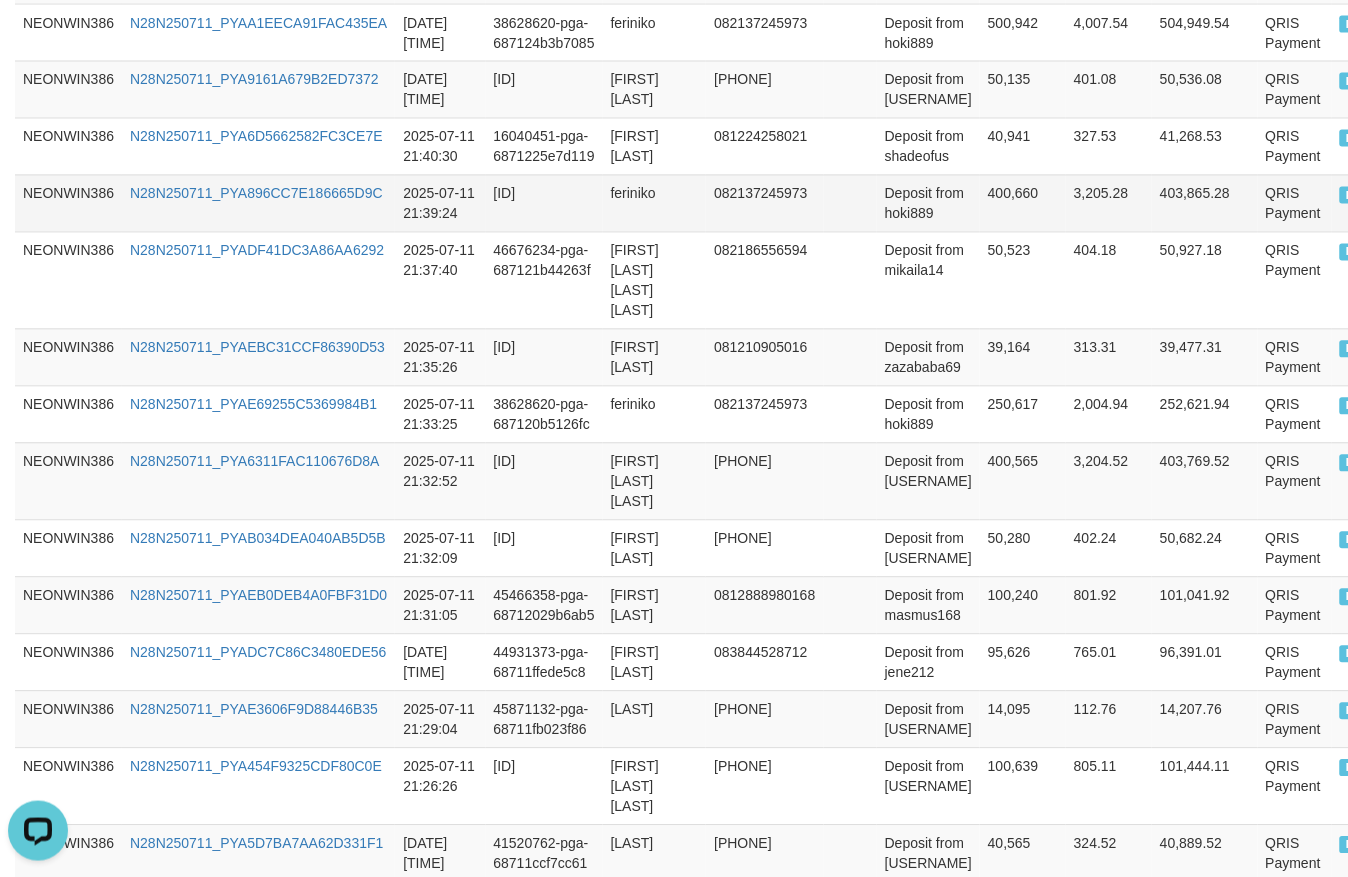 click on "400,660" at bounding box center [1023, 203] 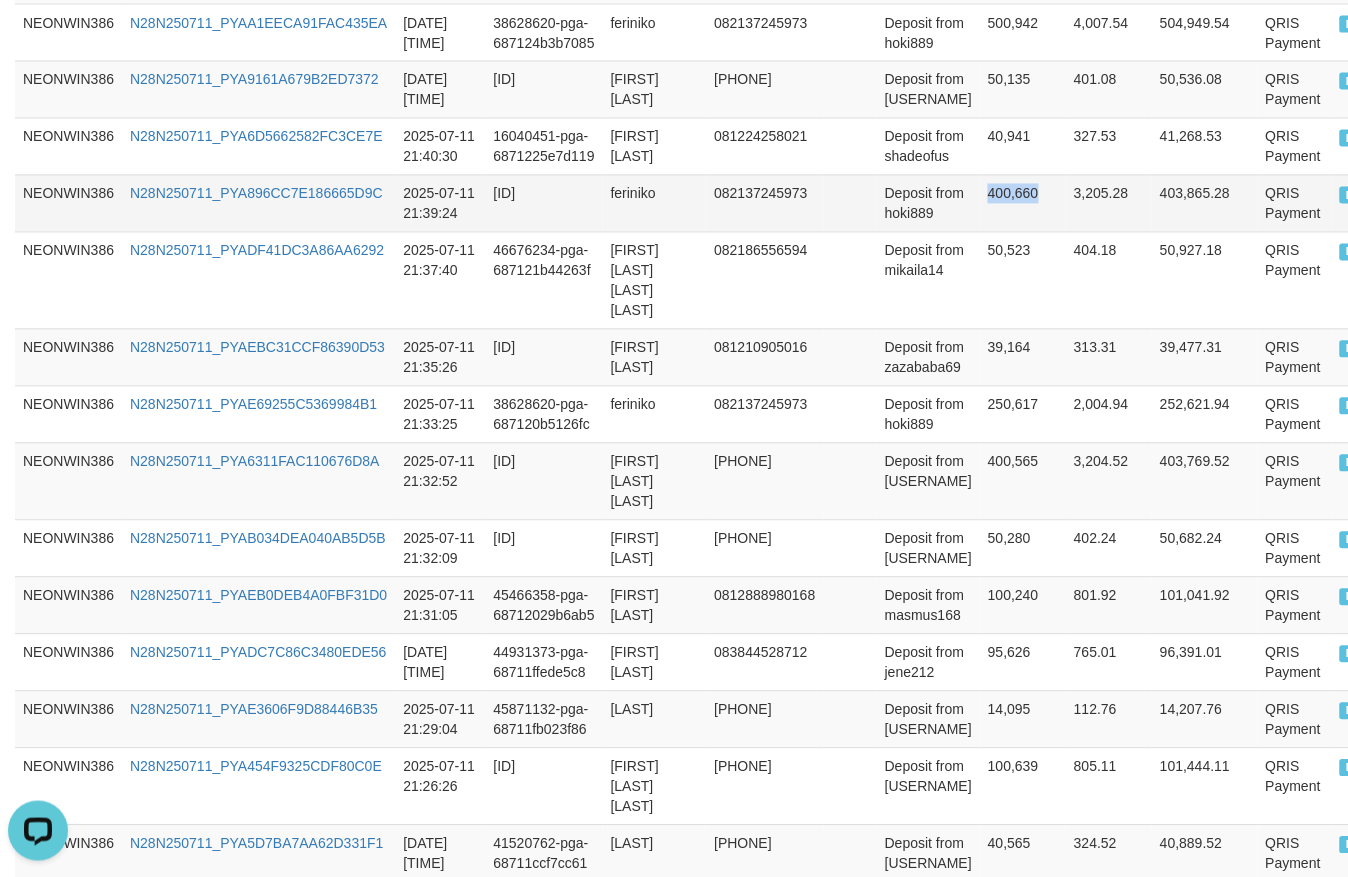 click on "400,660" at bounding box center [1023, 203] 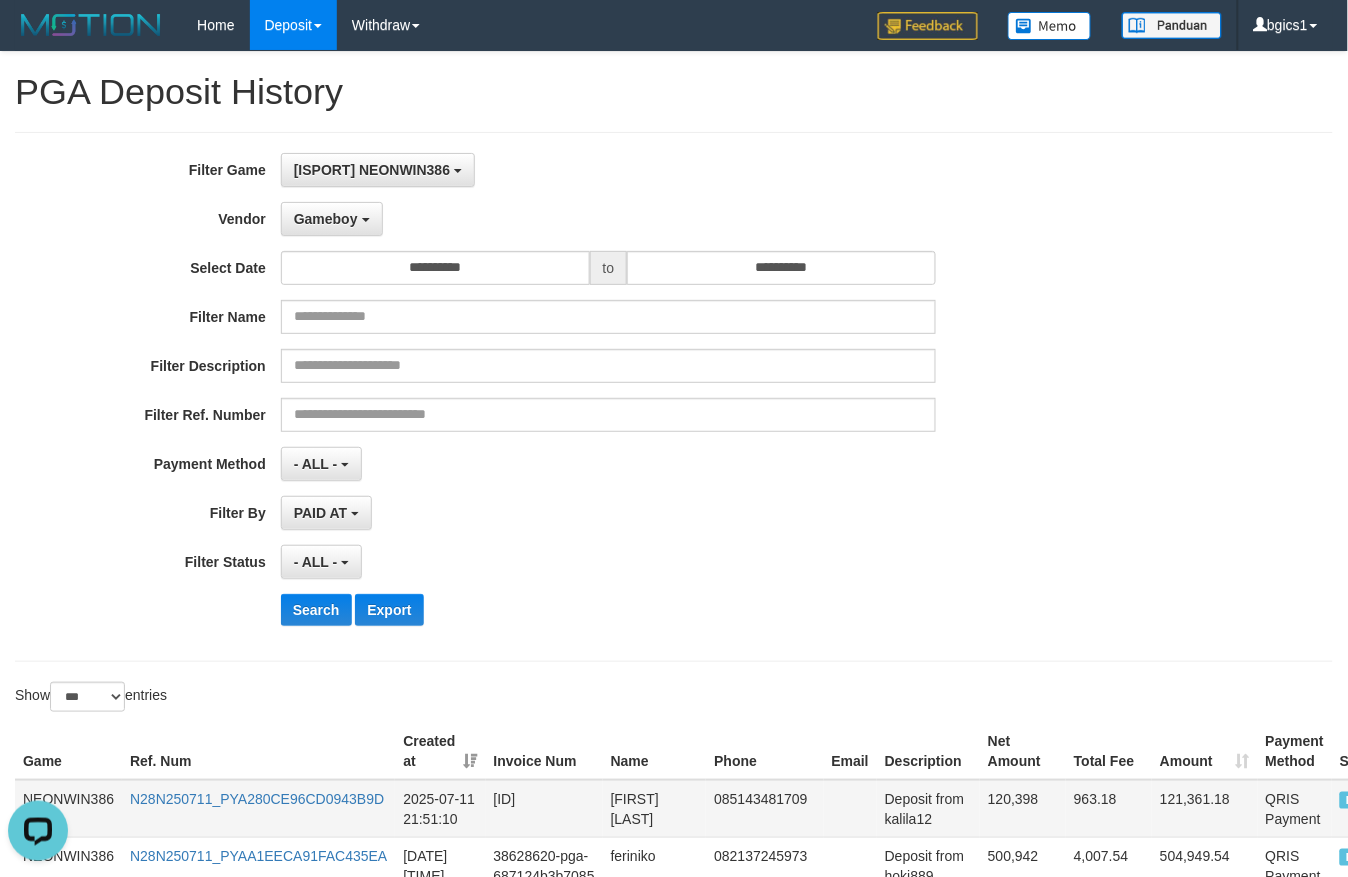 scroll, scrollTop: 416, scrollLeft: 0, axis: vertical 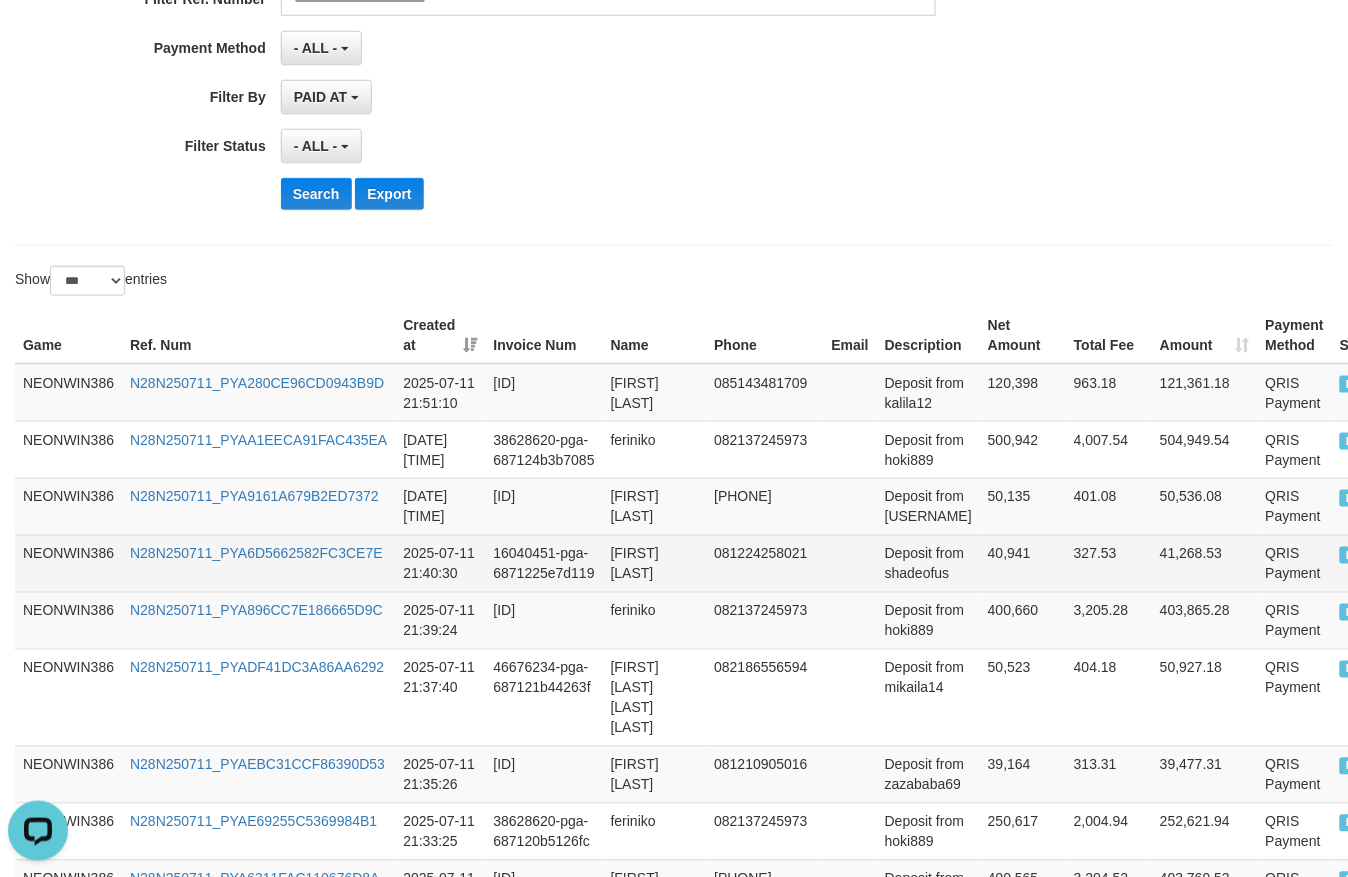 click on "40,941" at bounding box center (1023, 563) 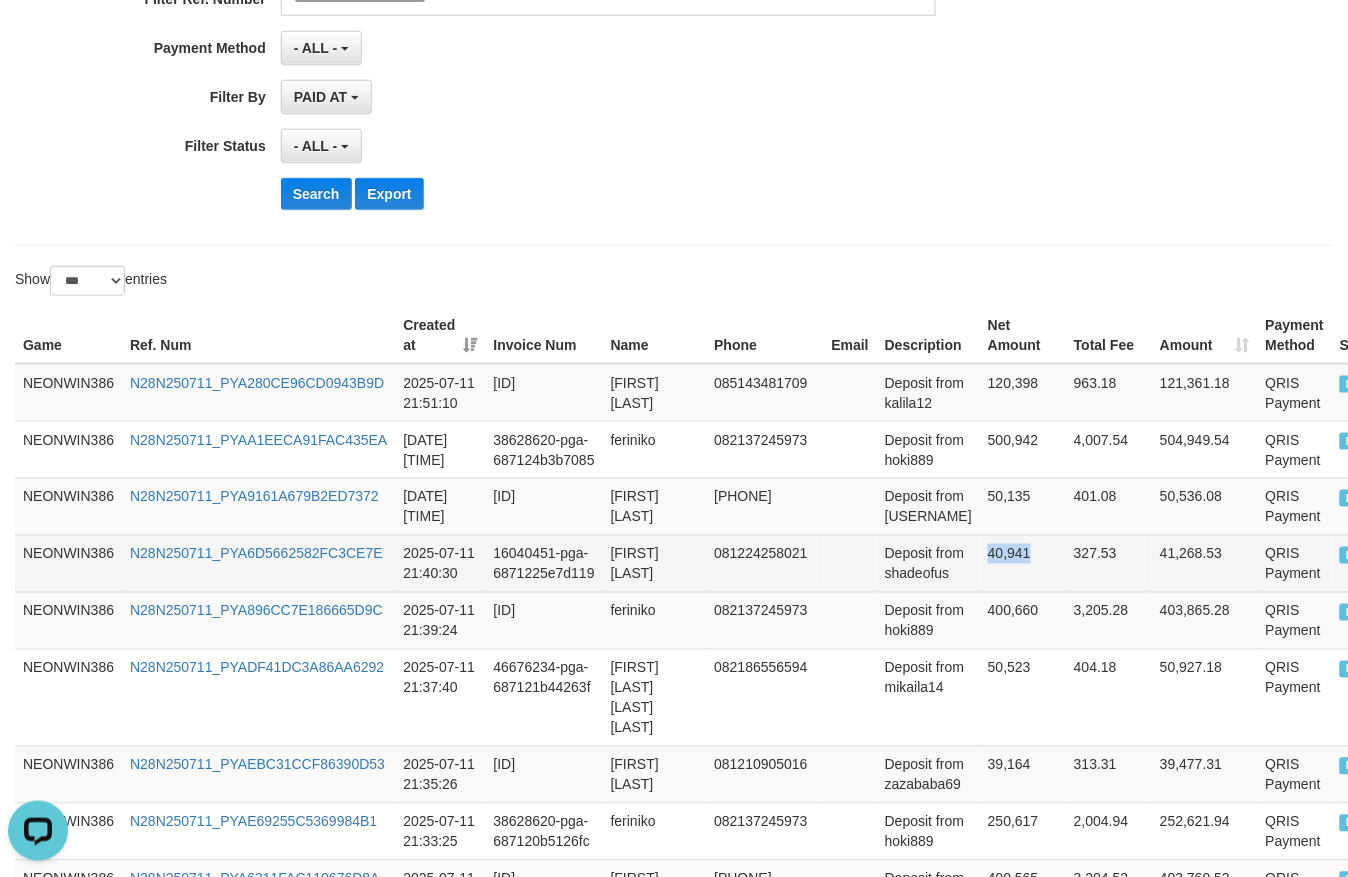 click on "40,941" at bounding box center [1023, 563] 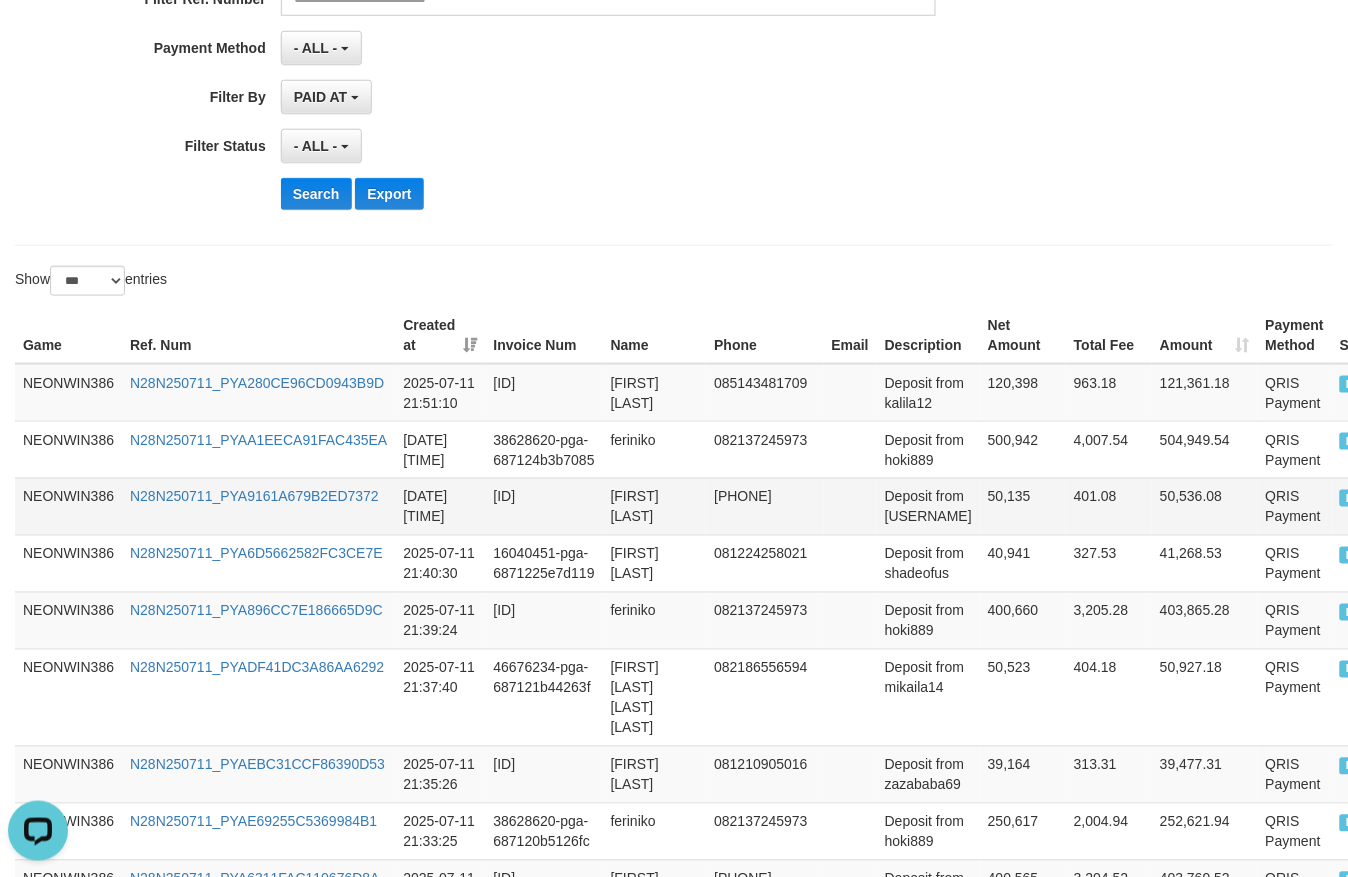 click on "50,135" at bounding box center (1023, 506) 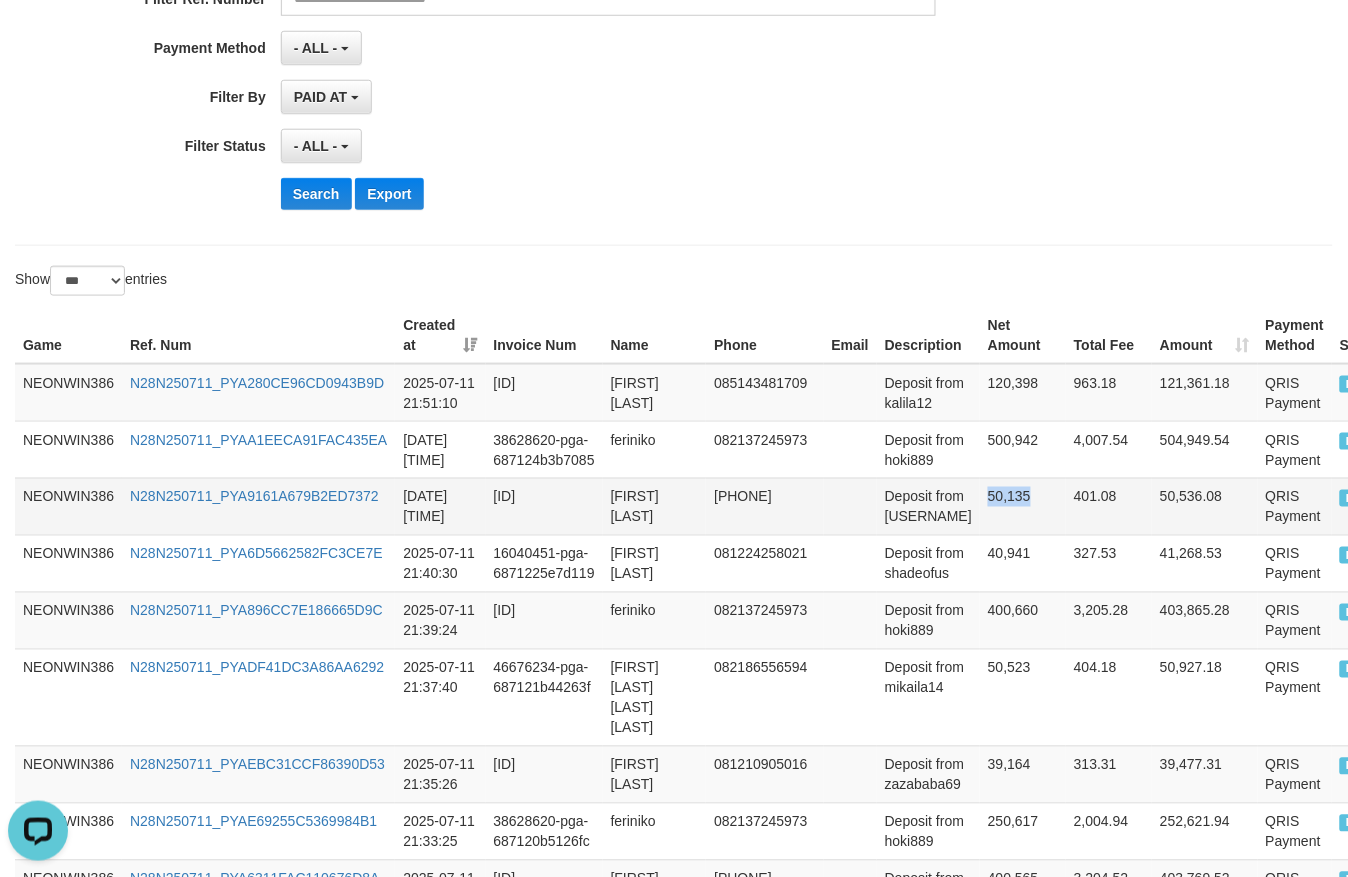 click on "50,135" at bounding box center (1023, 506) 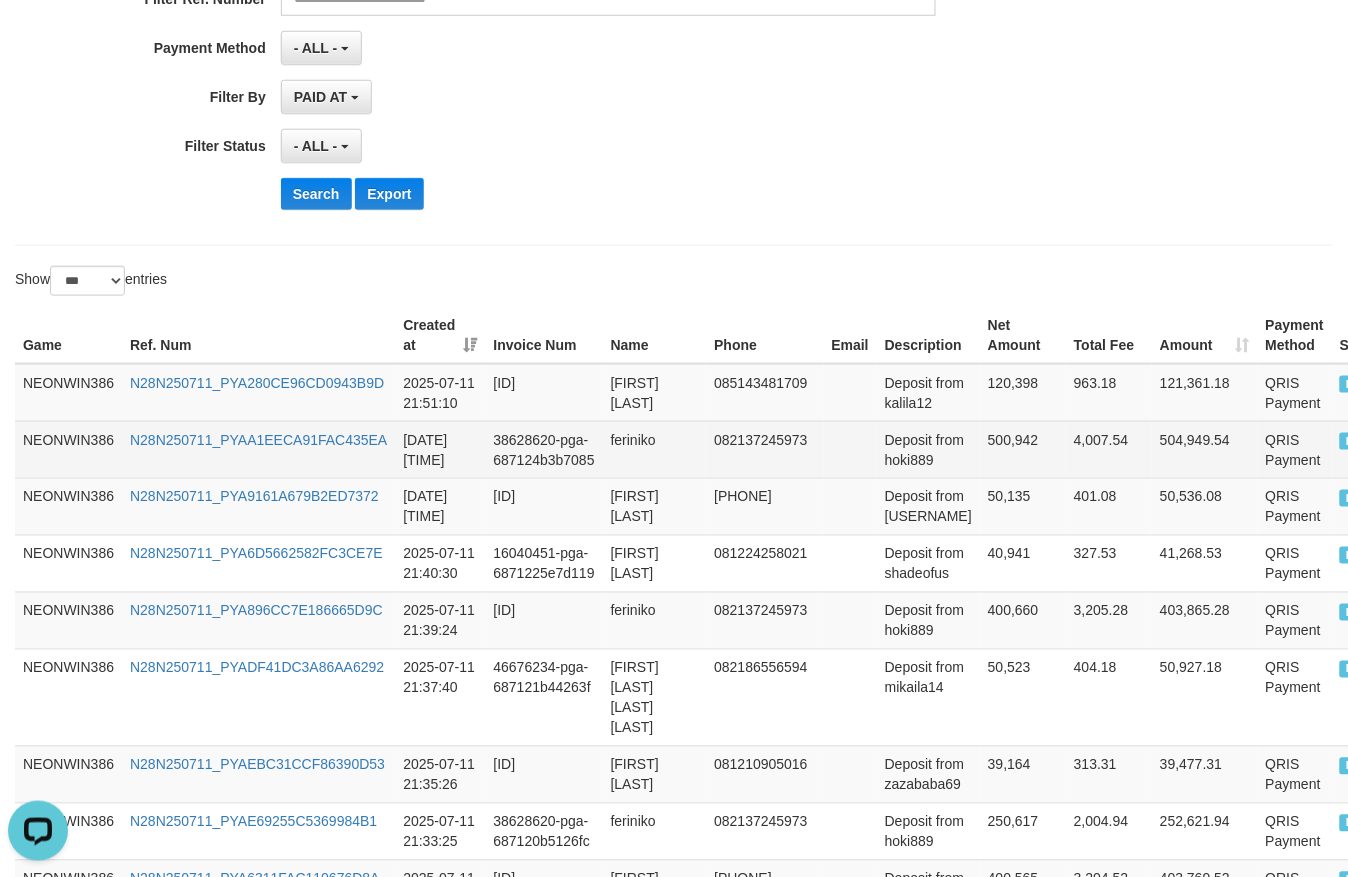 click on "500,942" at bounding box center [1023, 449] 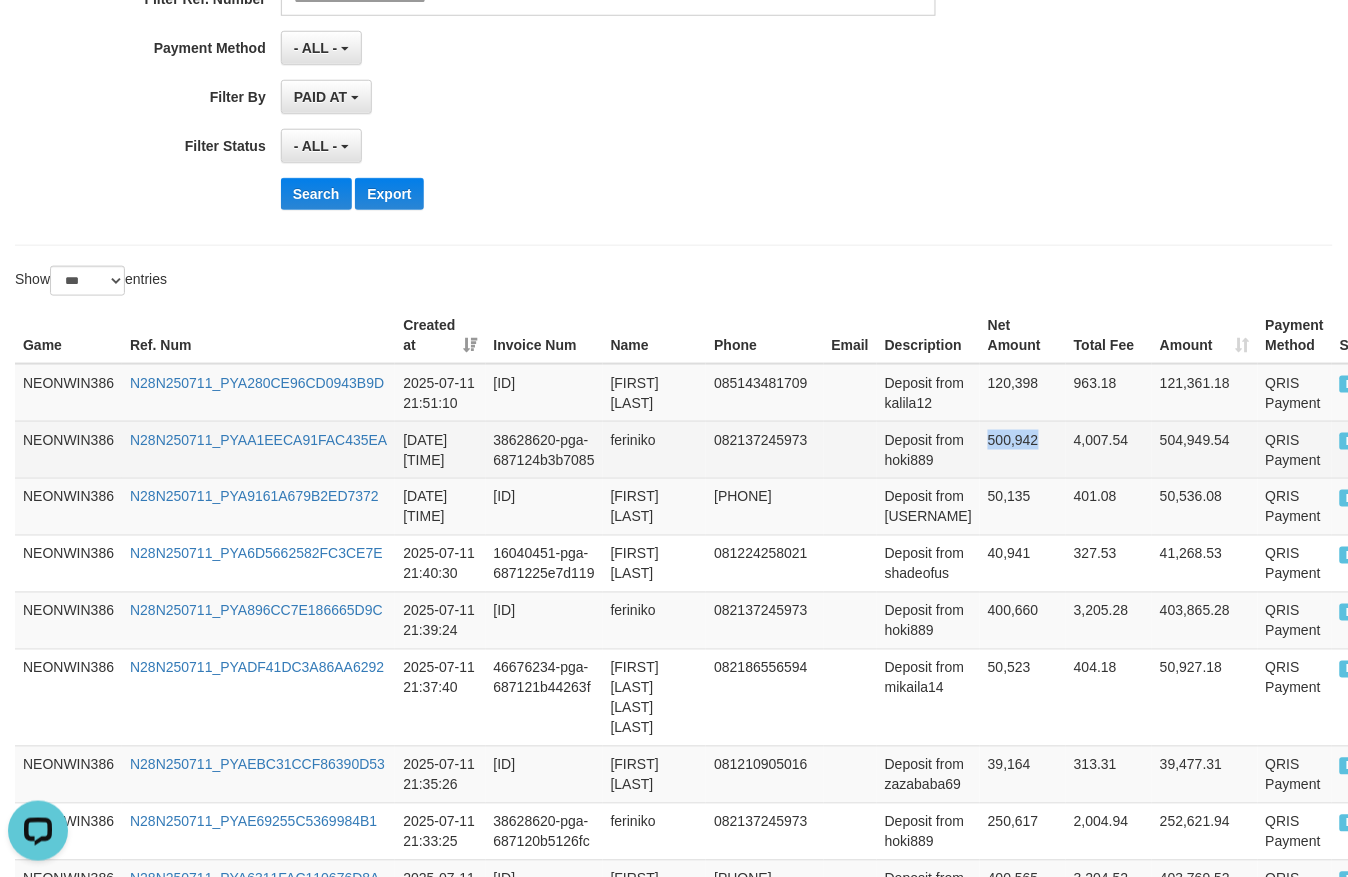 click on "500,942" at bounding box center (1023, 449) 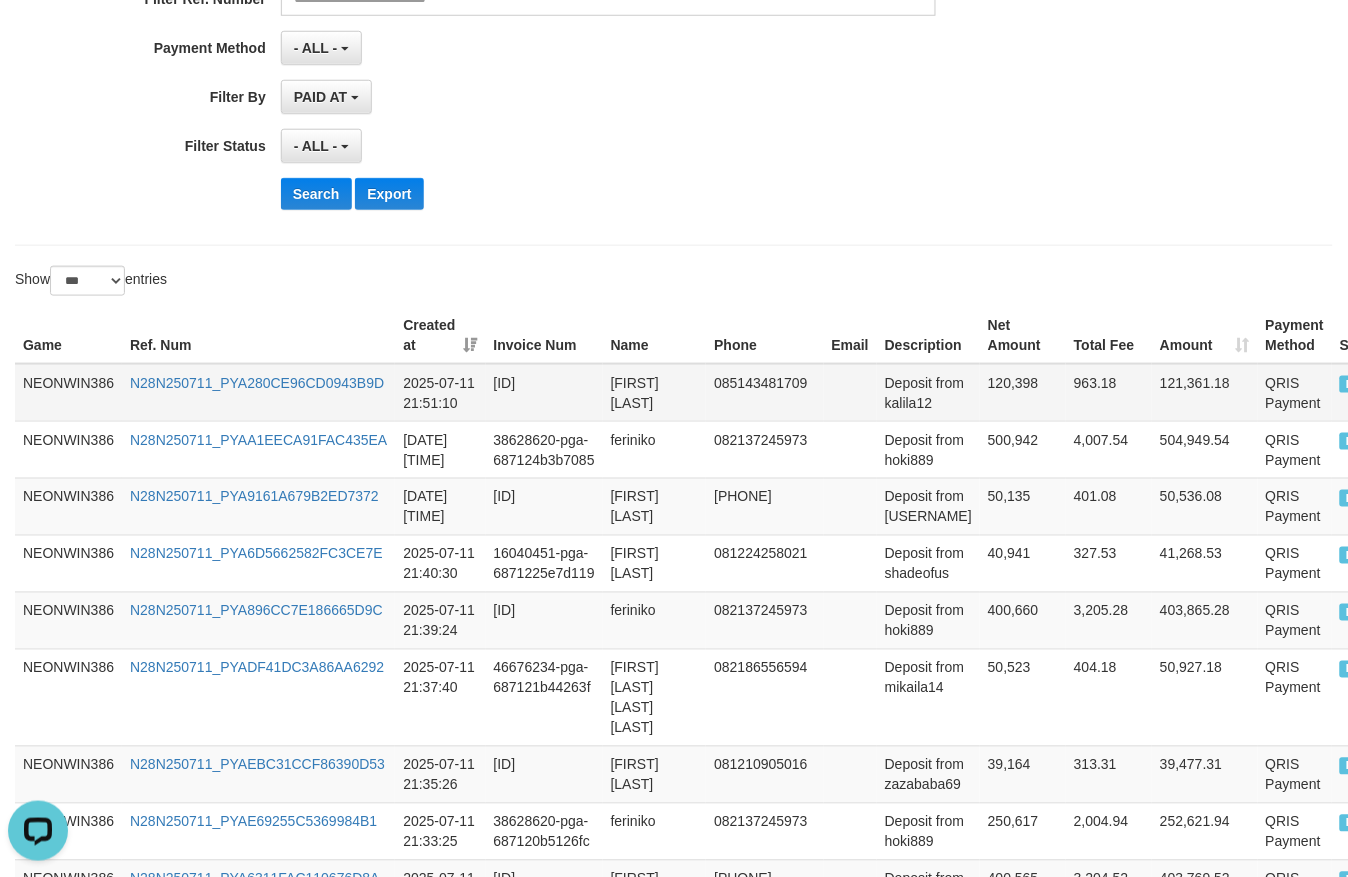 click on "120,398" at bounding box center (1023, 393) 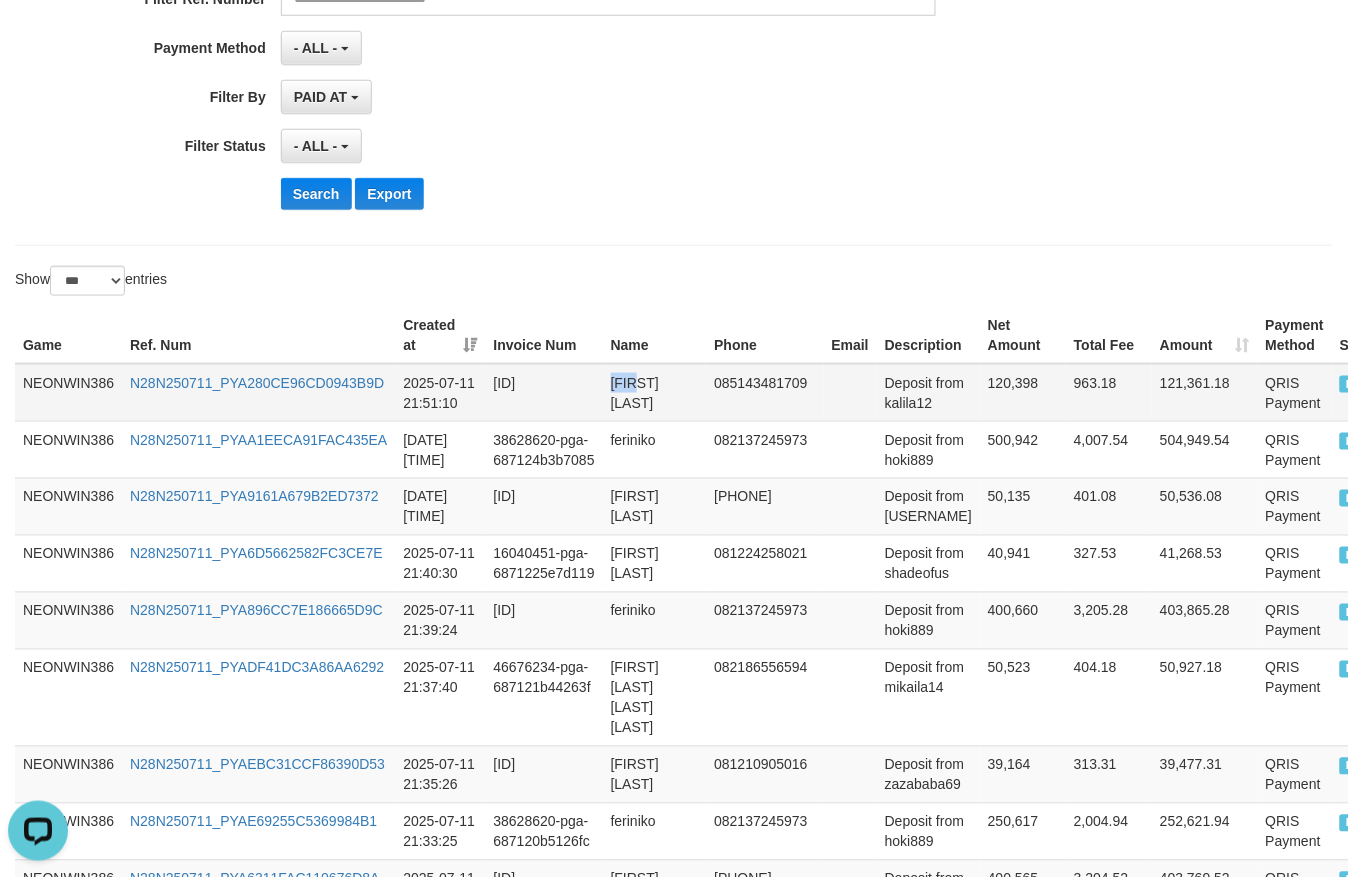 drag, startPoint x: 618, startPoint y: 388, endPoint x: 643, endPoint y: 388, distance: 25 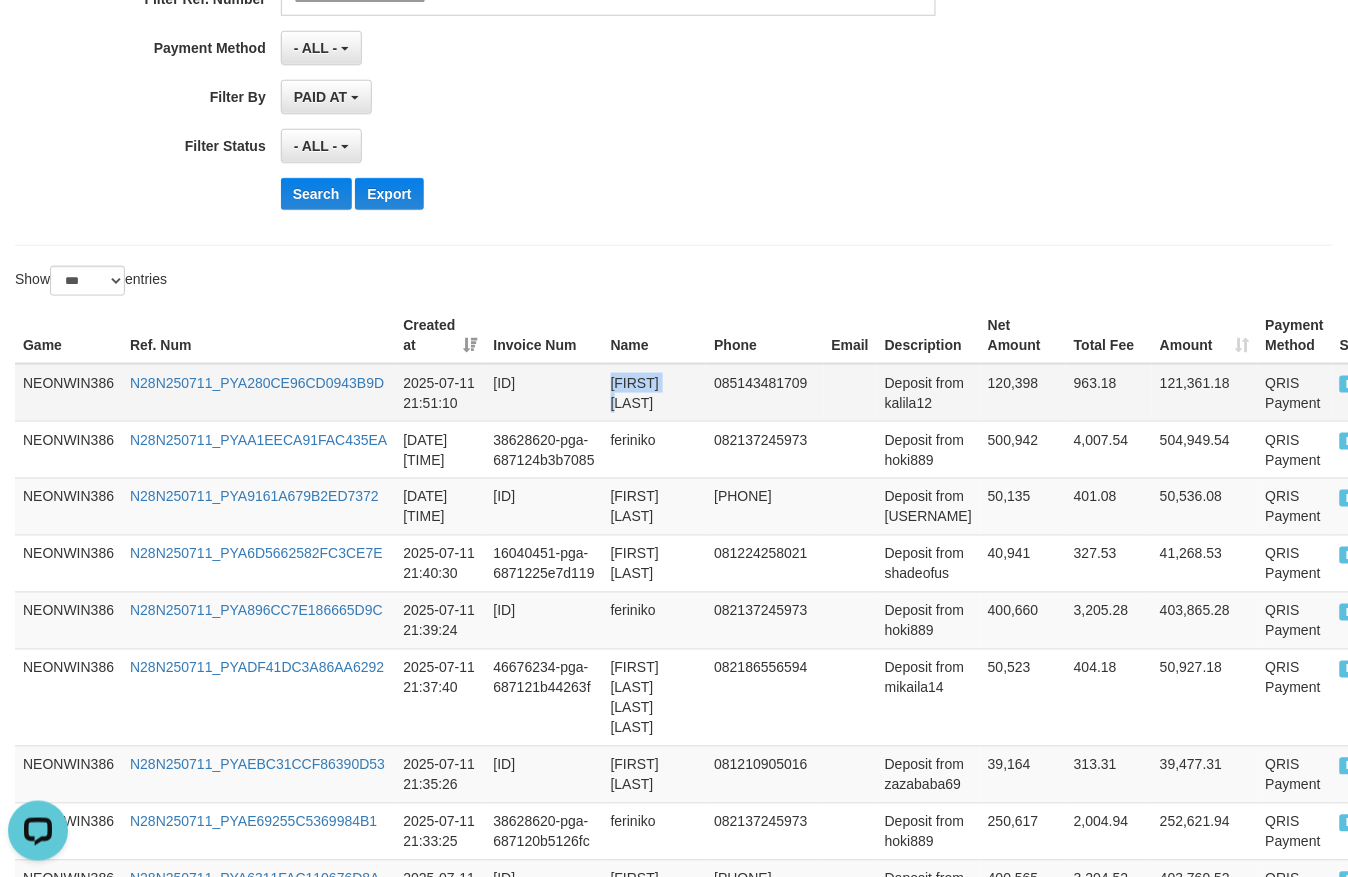 click on "[FIRST] [LAST]" at bounding box center [655, 393] 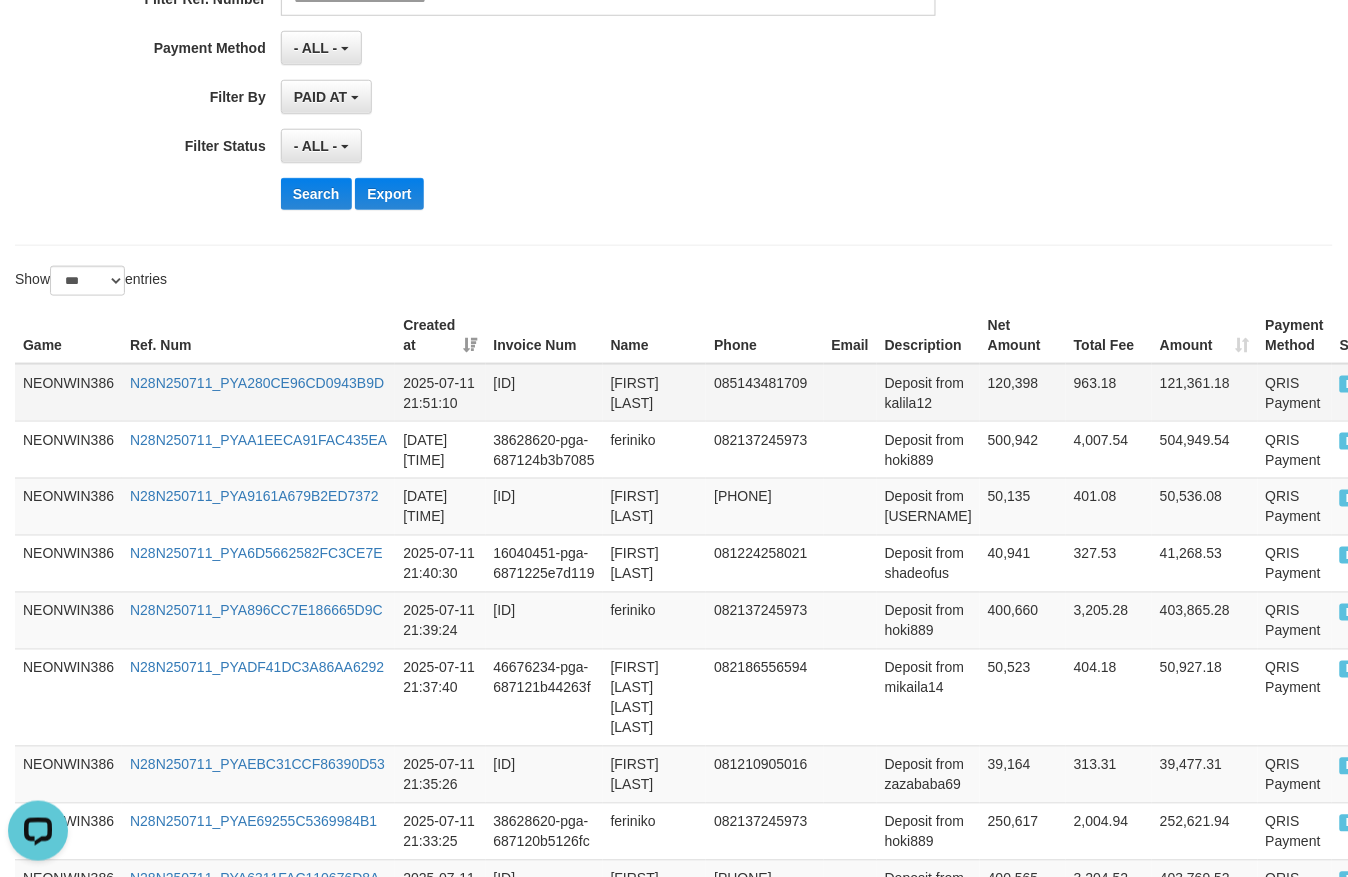 click on "Deposit from kalila12" at bounding box center [928, 393] 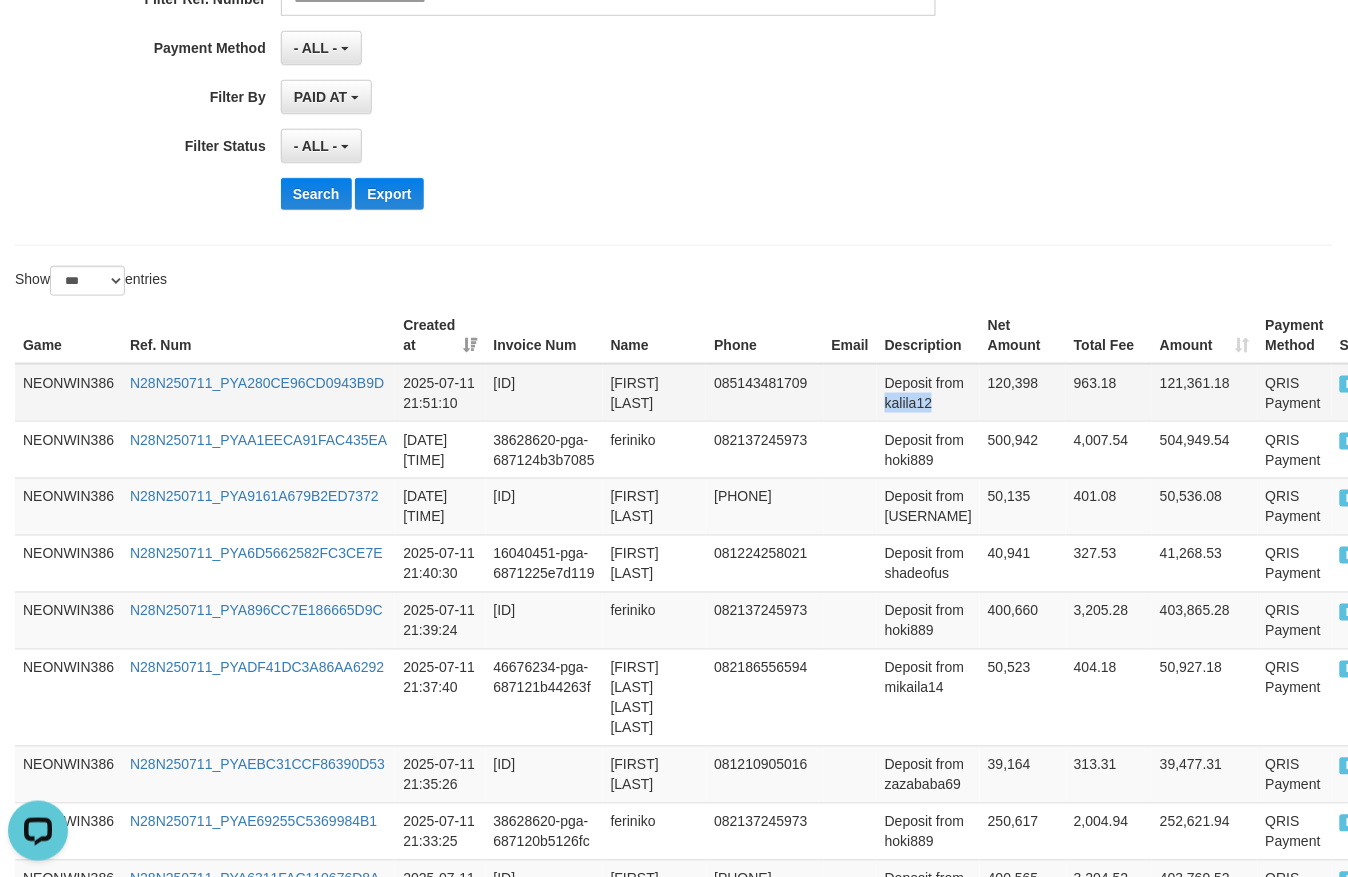 click on "Deposit from kalila12" at bounding box center (928, 393) 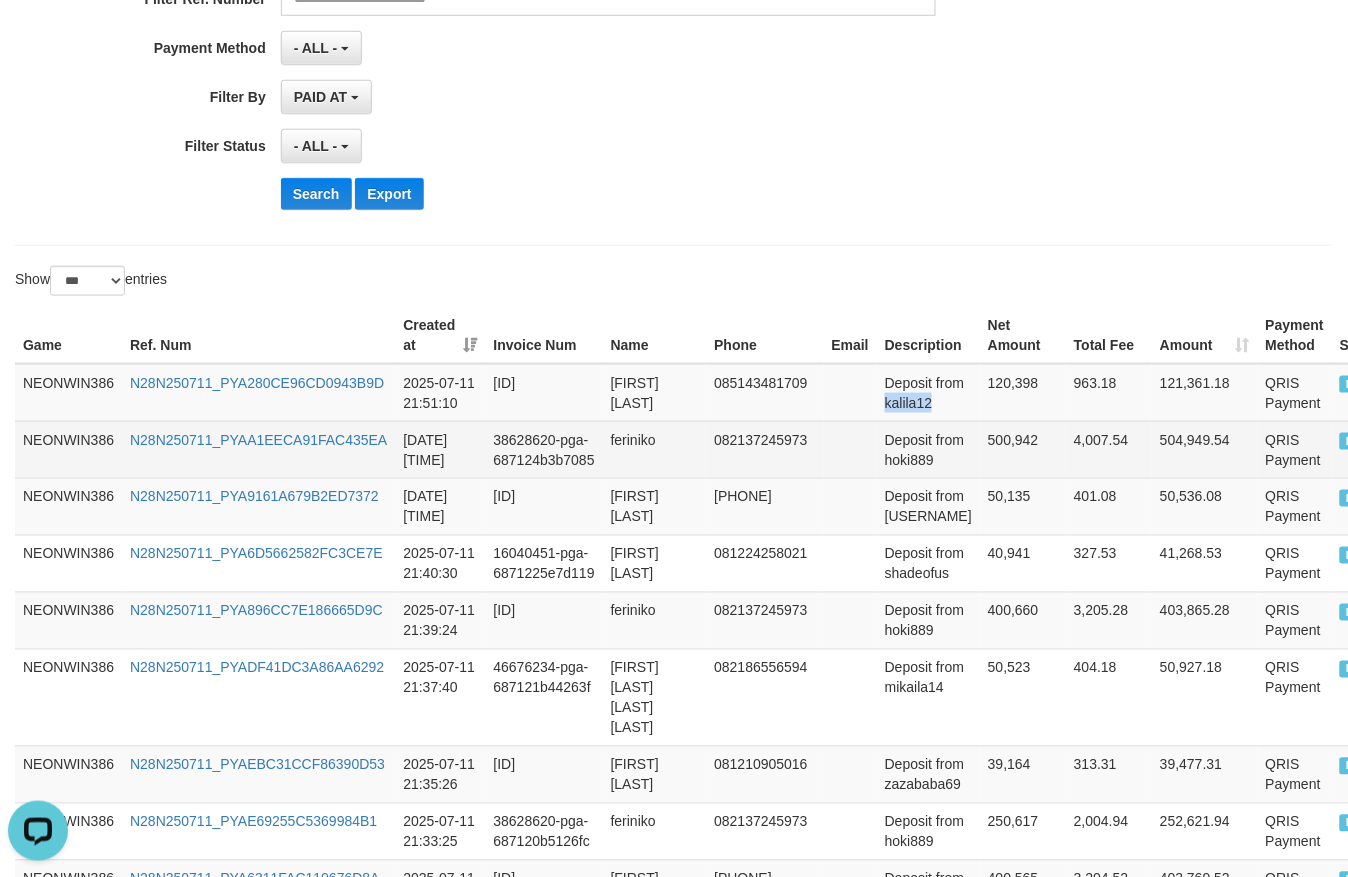 click on "feriniko" at bounding box center [655, 449] 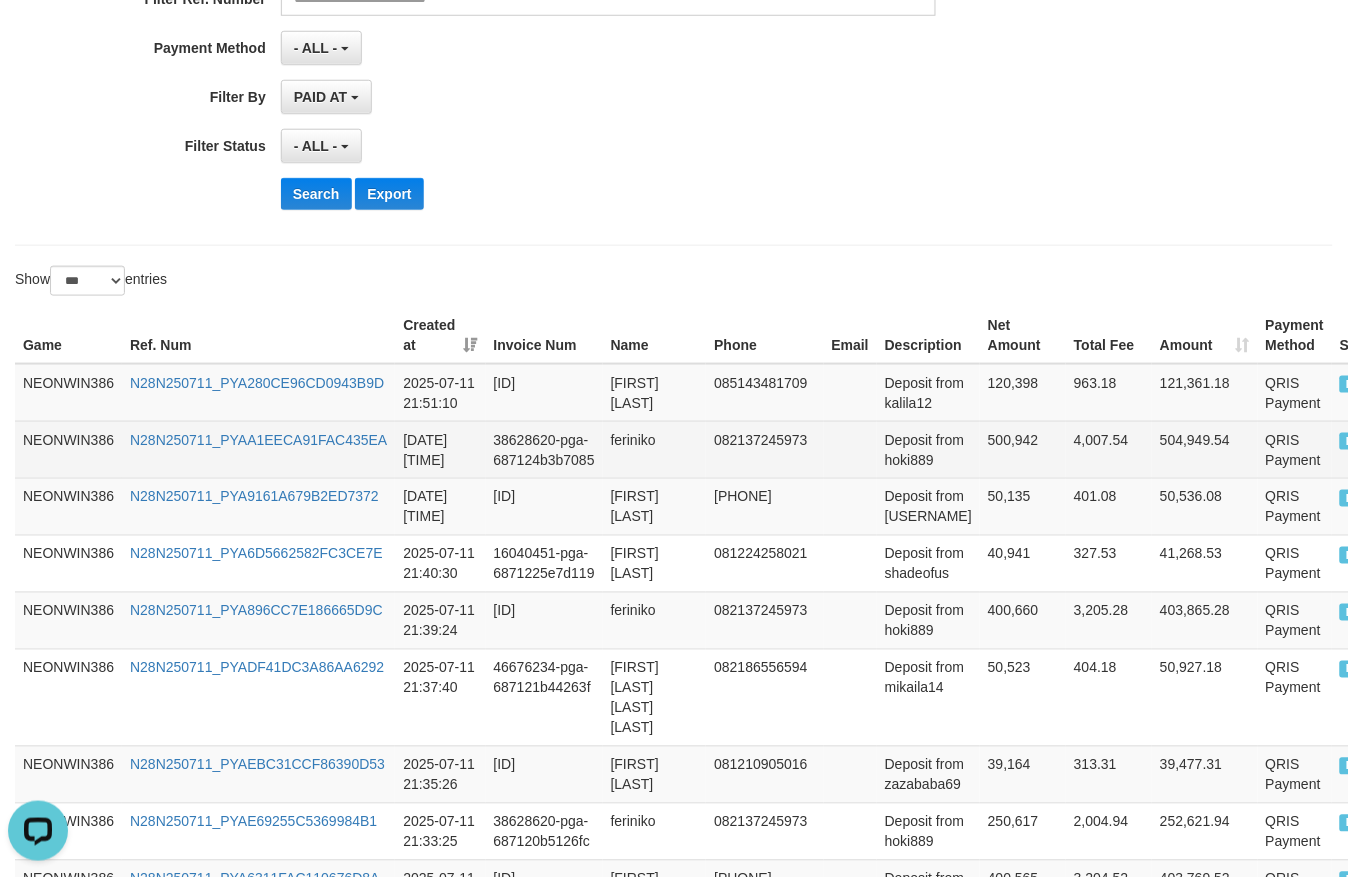 click on "feriniko" at bounding box center [655, 449] 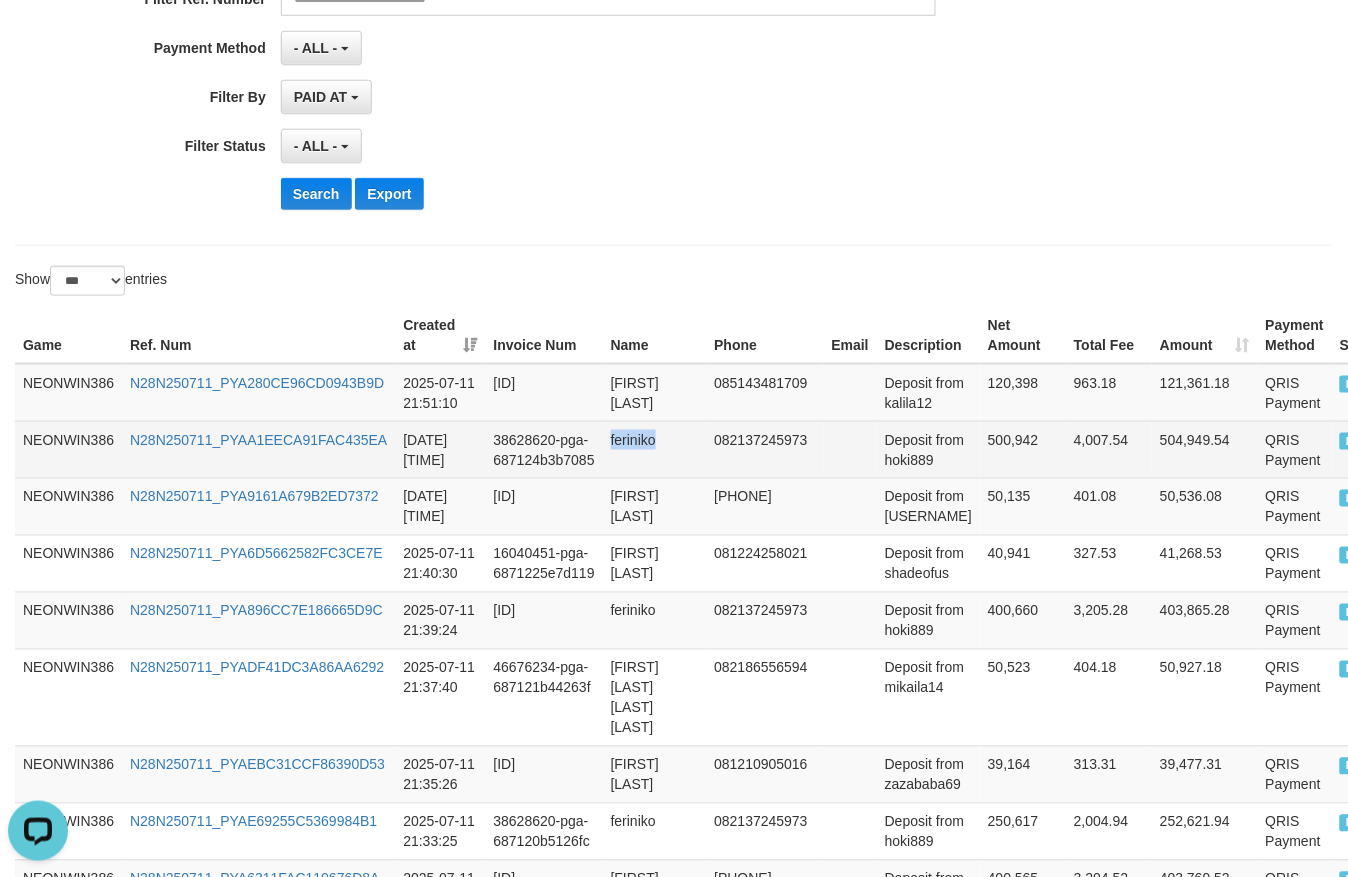 click on "feriniko" at bounding box center (655, 449) 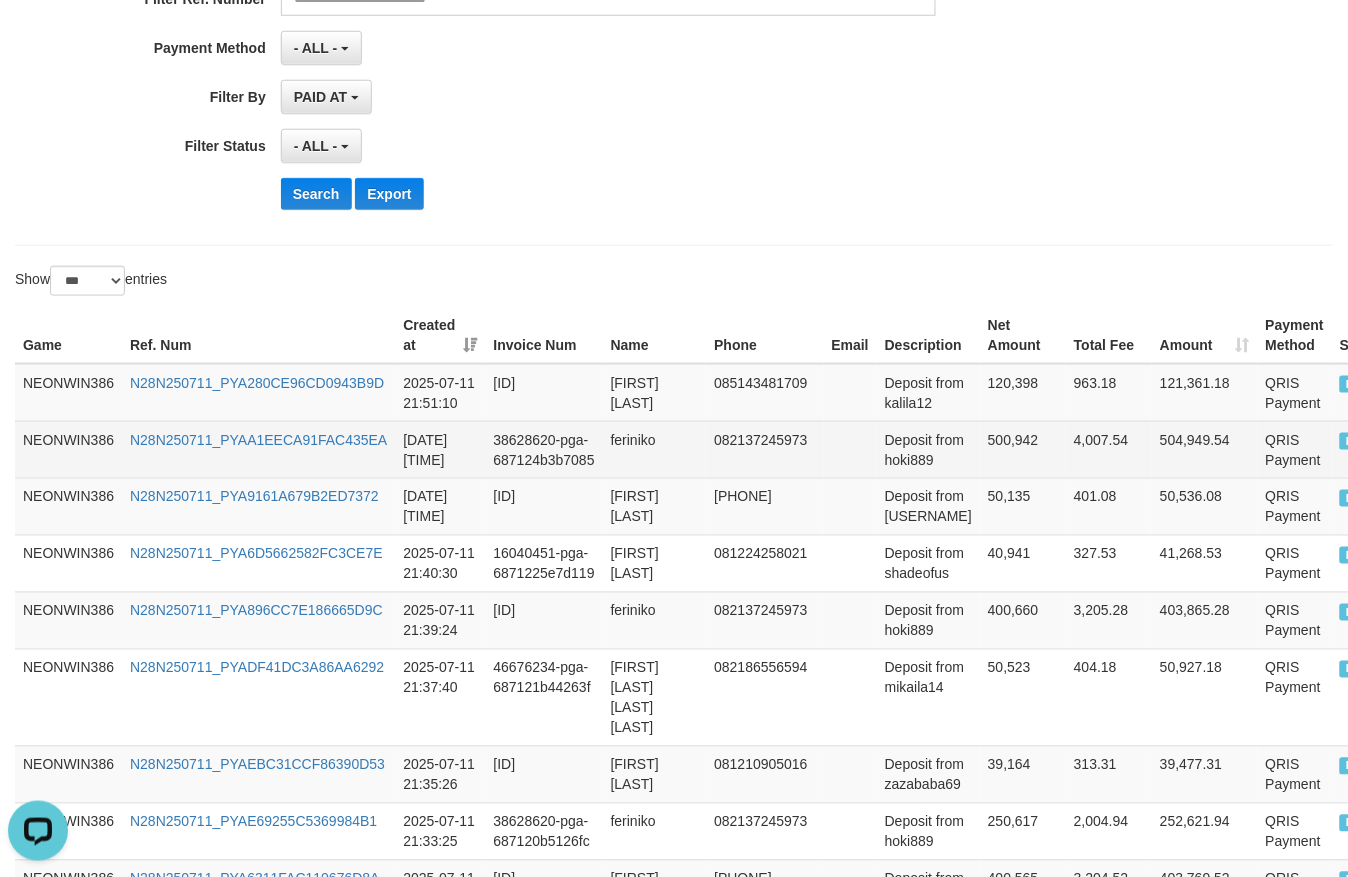 click on "Deposit from hoki889" at bounding box center (928, 449) 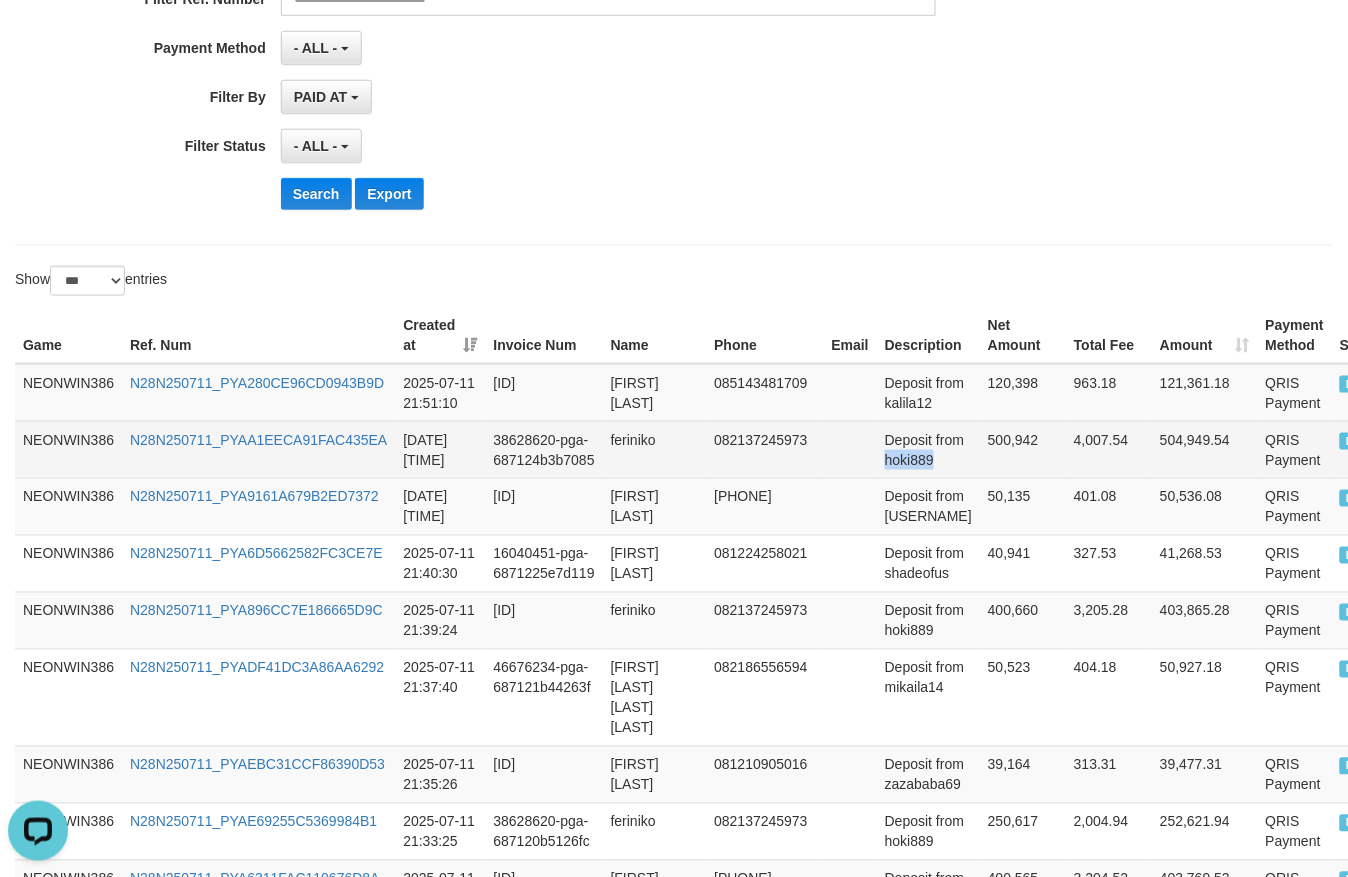 click on "Deposit from hoki889" at bounding box center (928, 449) 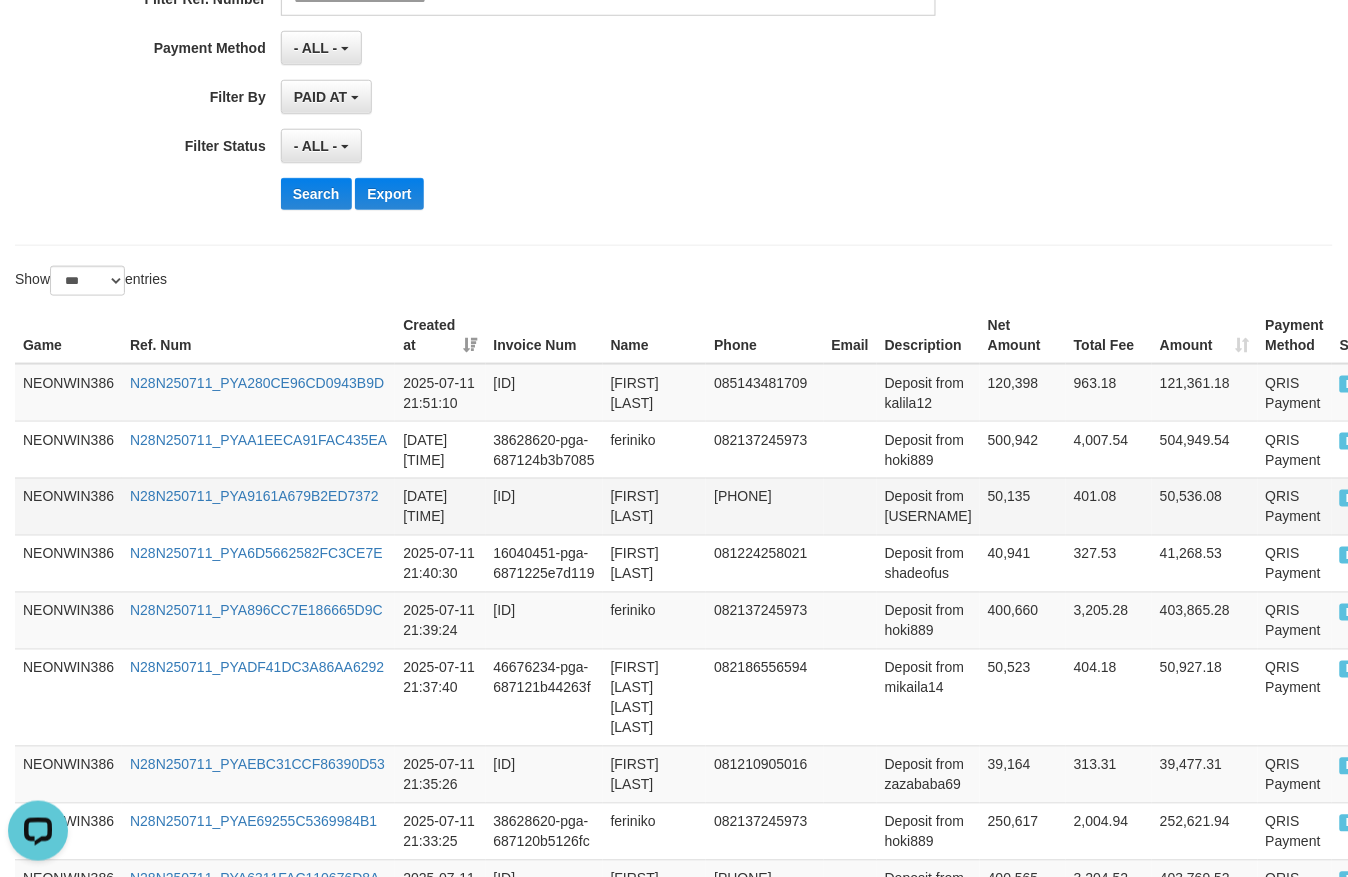 click on "[FIRST] [LAST]" at bounding box center [655, 506] 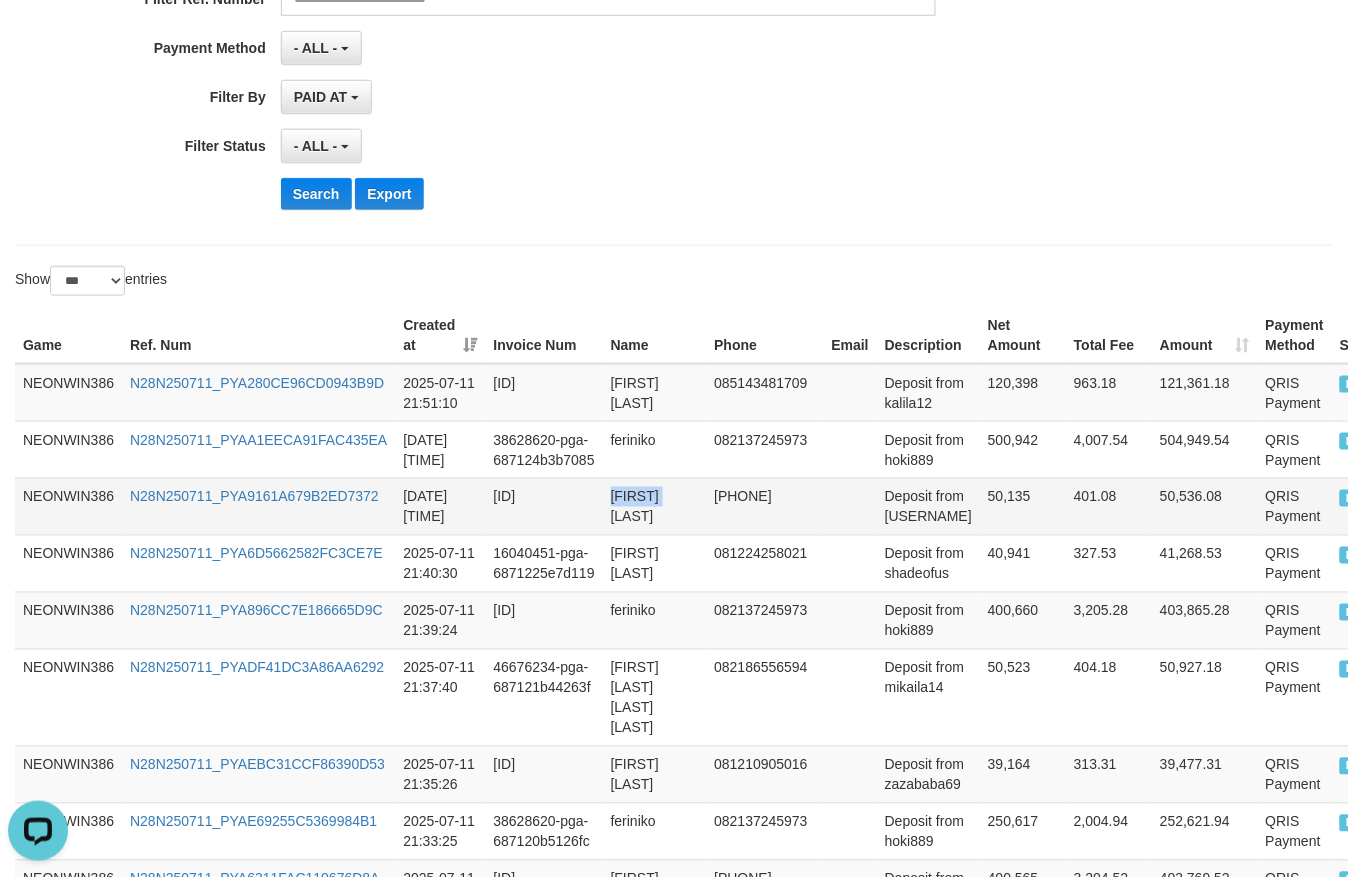drag, startPoint x: 642, startPoint y: 495, endPoint x: 660, endPoint y: 503, distance: 19.697716 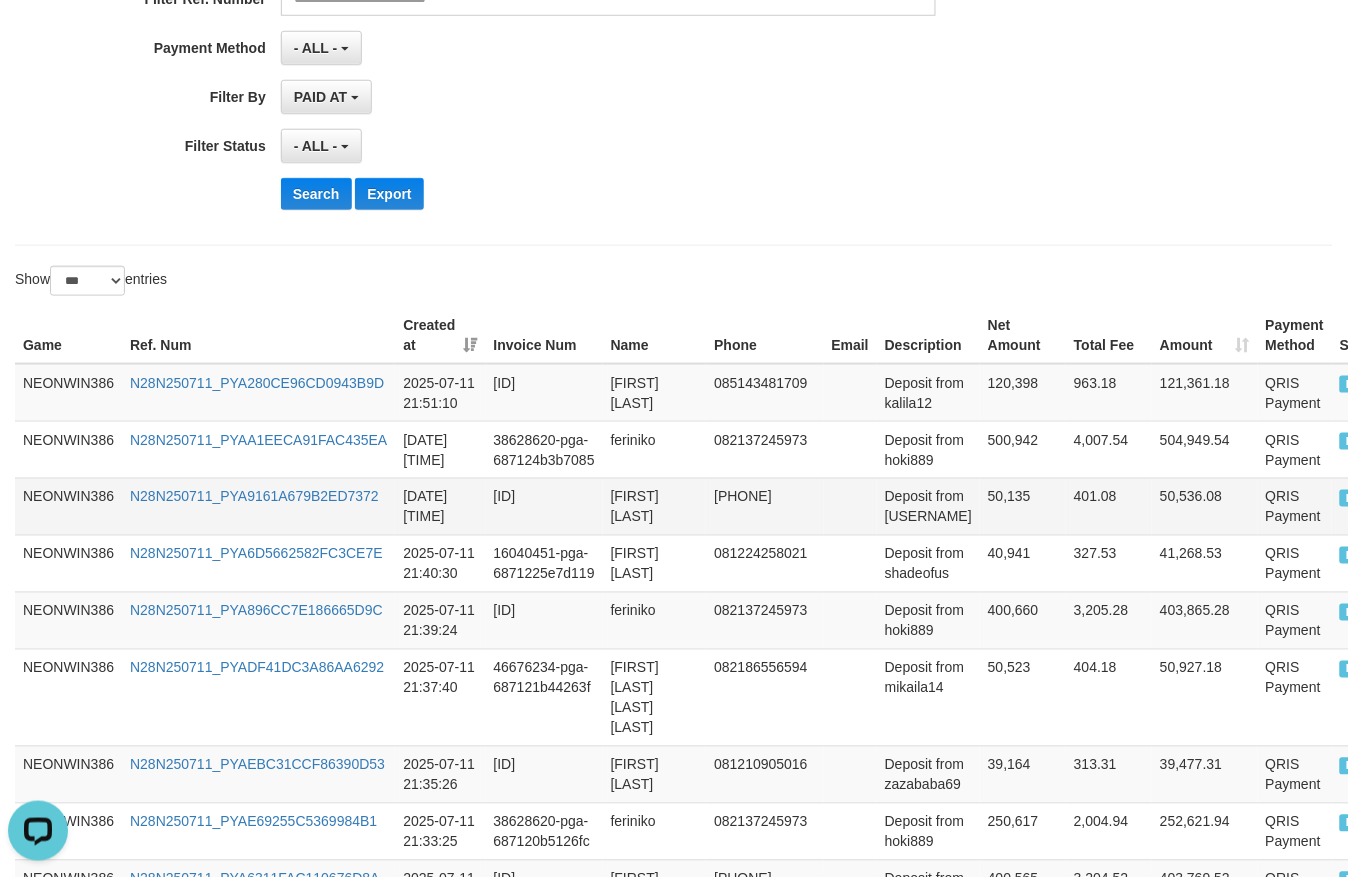 click on "Deposit from [USERNAME]" at bounding box center (928, 506) 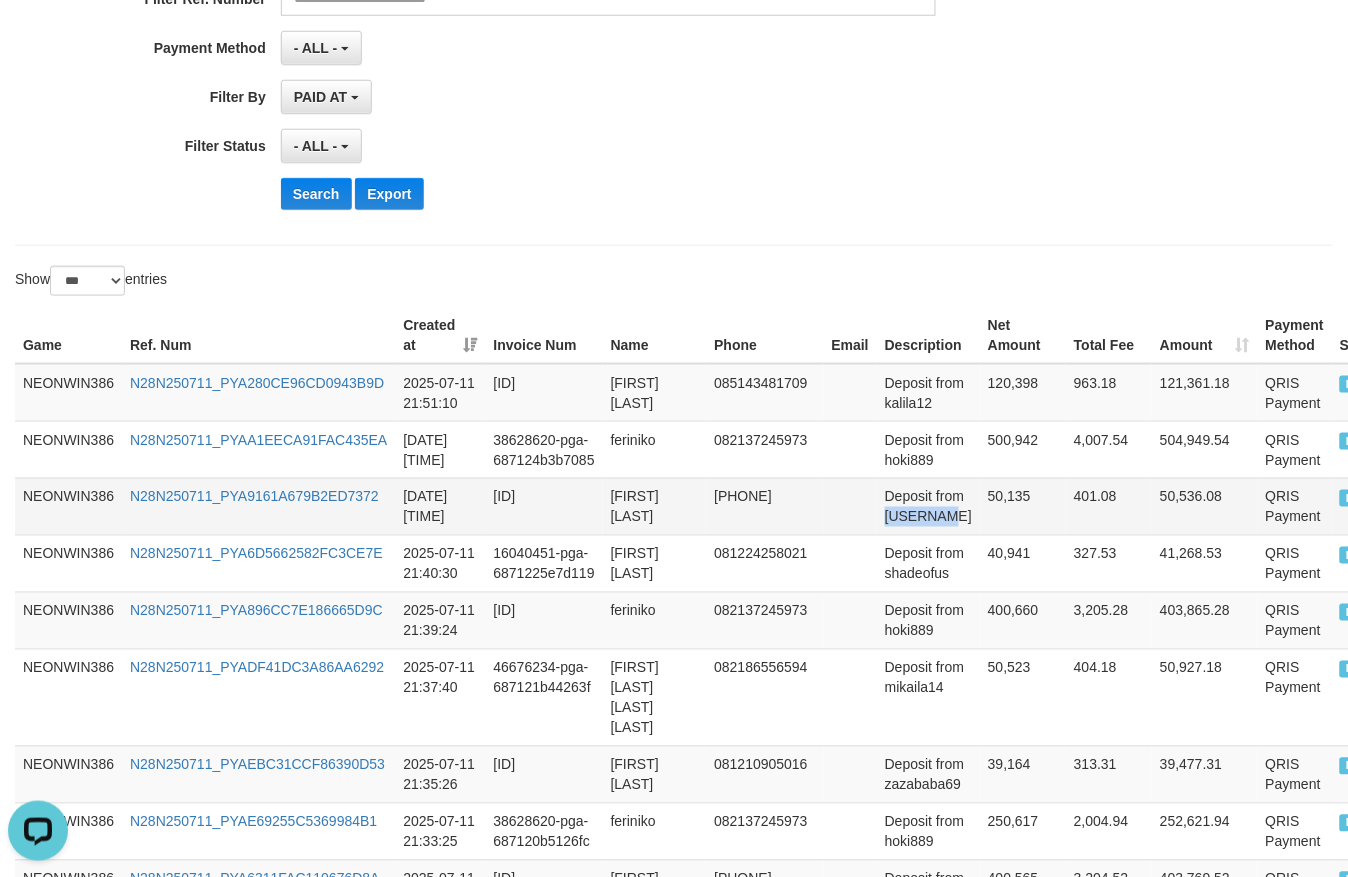 click on "Deposit from [USERNAME]" at bounding box center [928, 506] 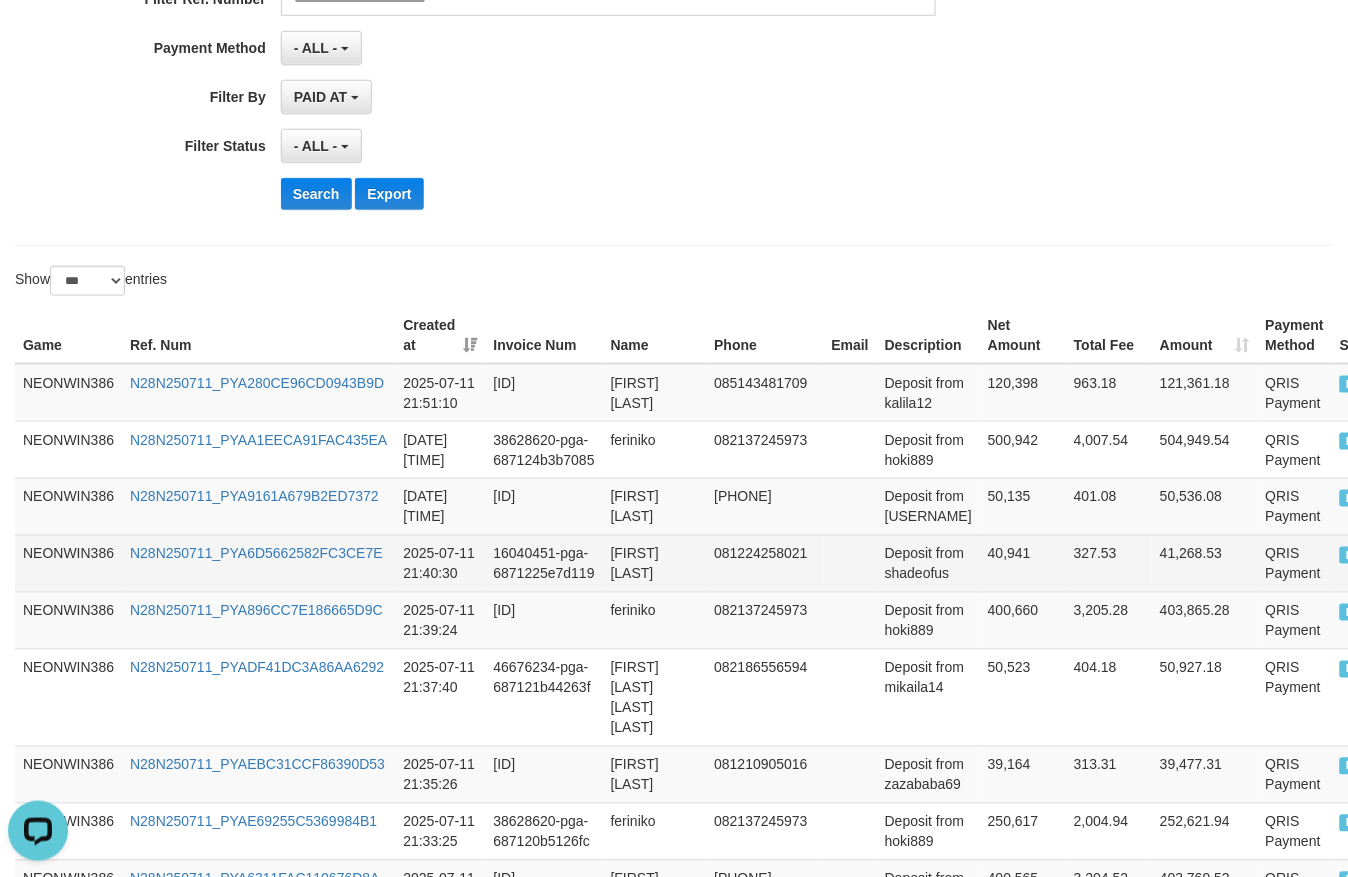 click on "[FIRST] [LAST]" at bounding box center [655, 563] 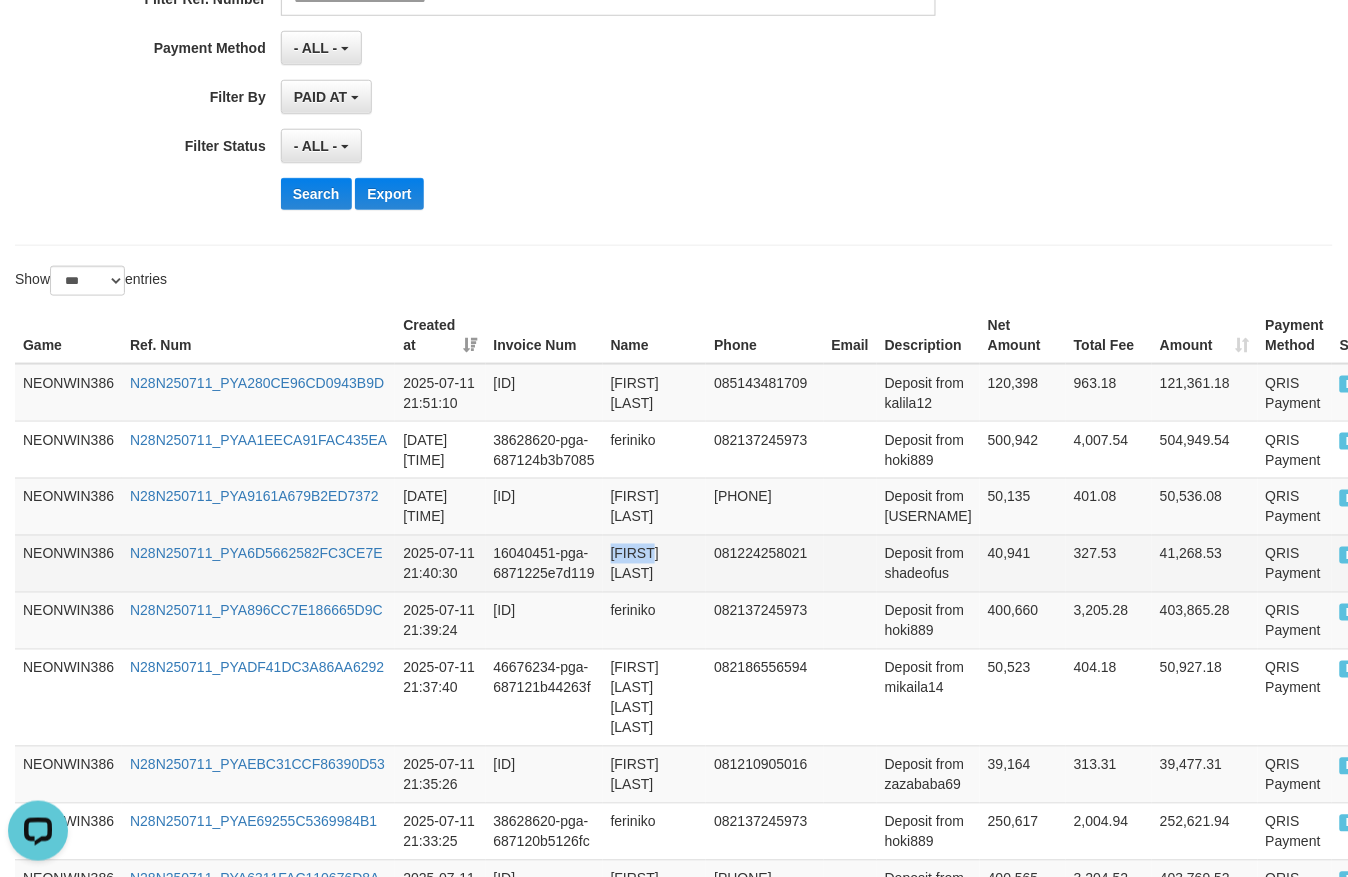 drag, startPoint x: 633, startPoint y: 555, endPoint x: 655, endPoint y: 583, distance: 35.608986 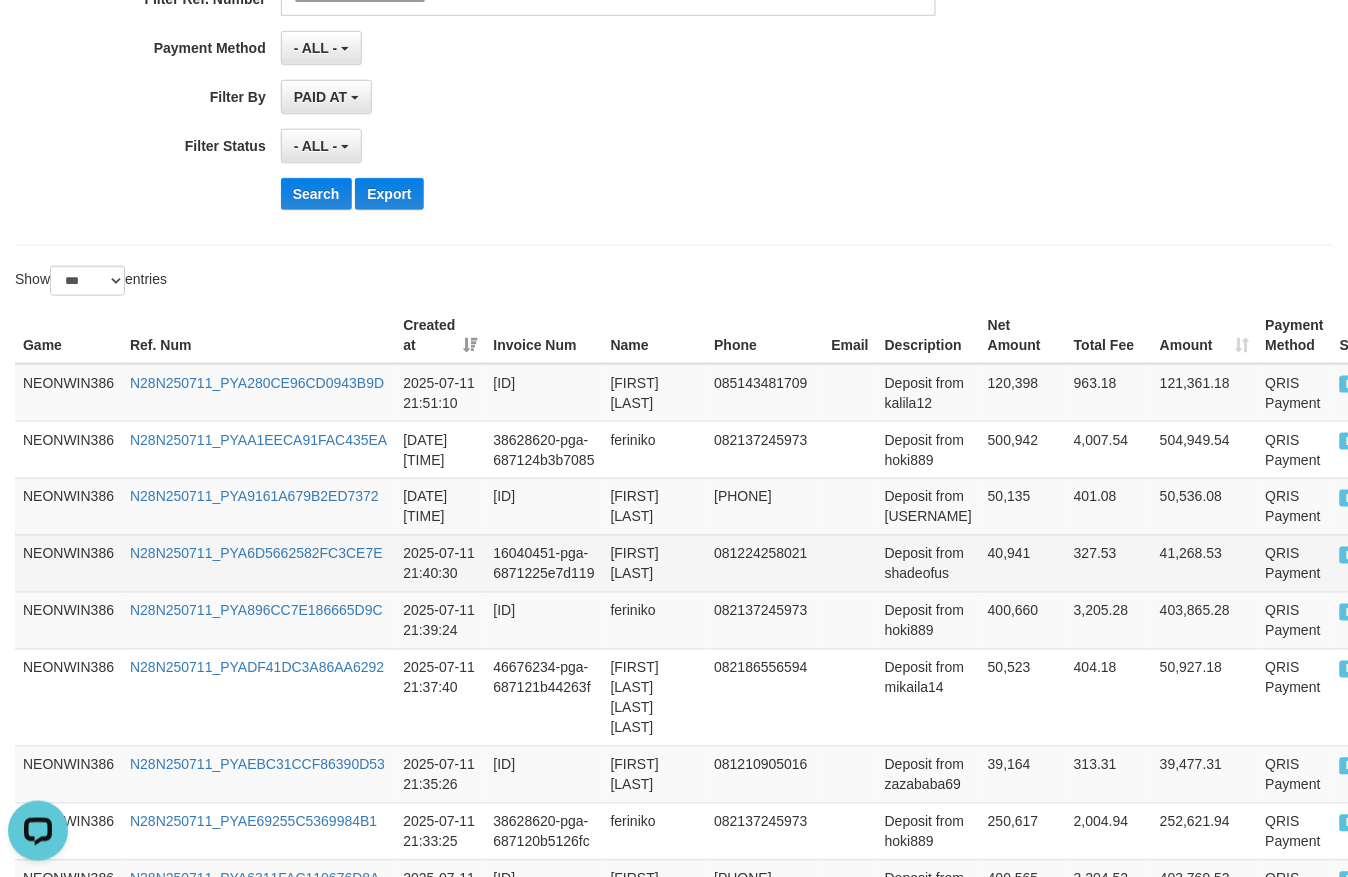 click on "Deposit from shadeofus" at bounding box center [928, 563] 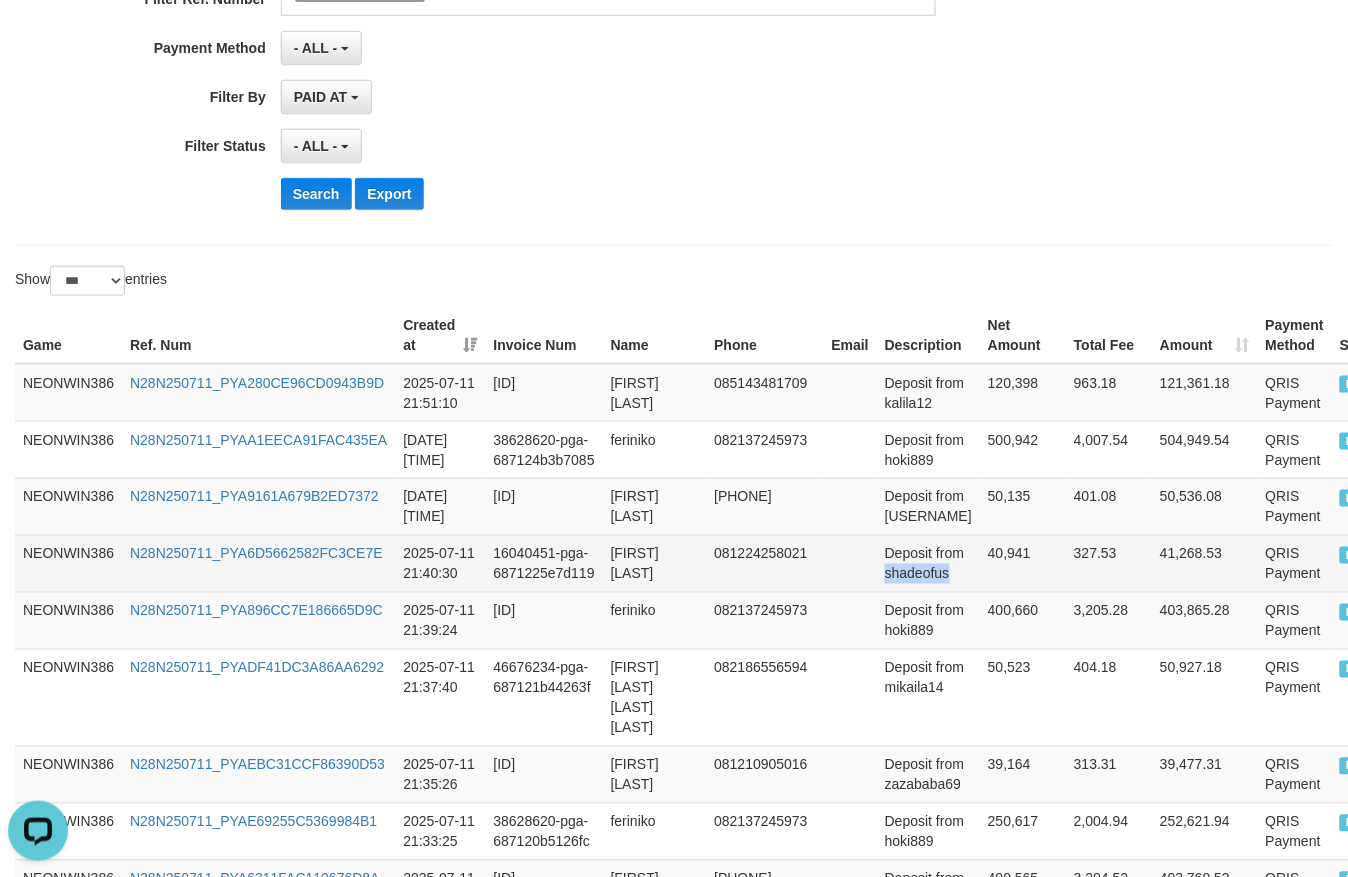 click on "Deposit from shadeofus" at bounding box center [928, 563] 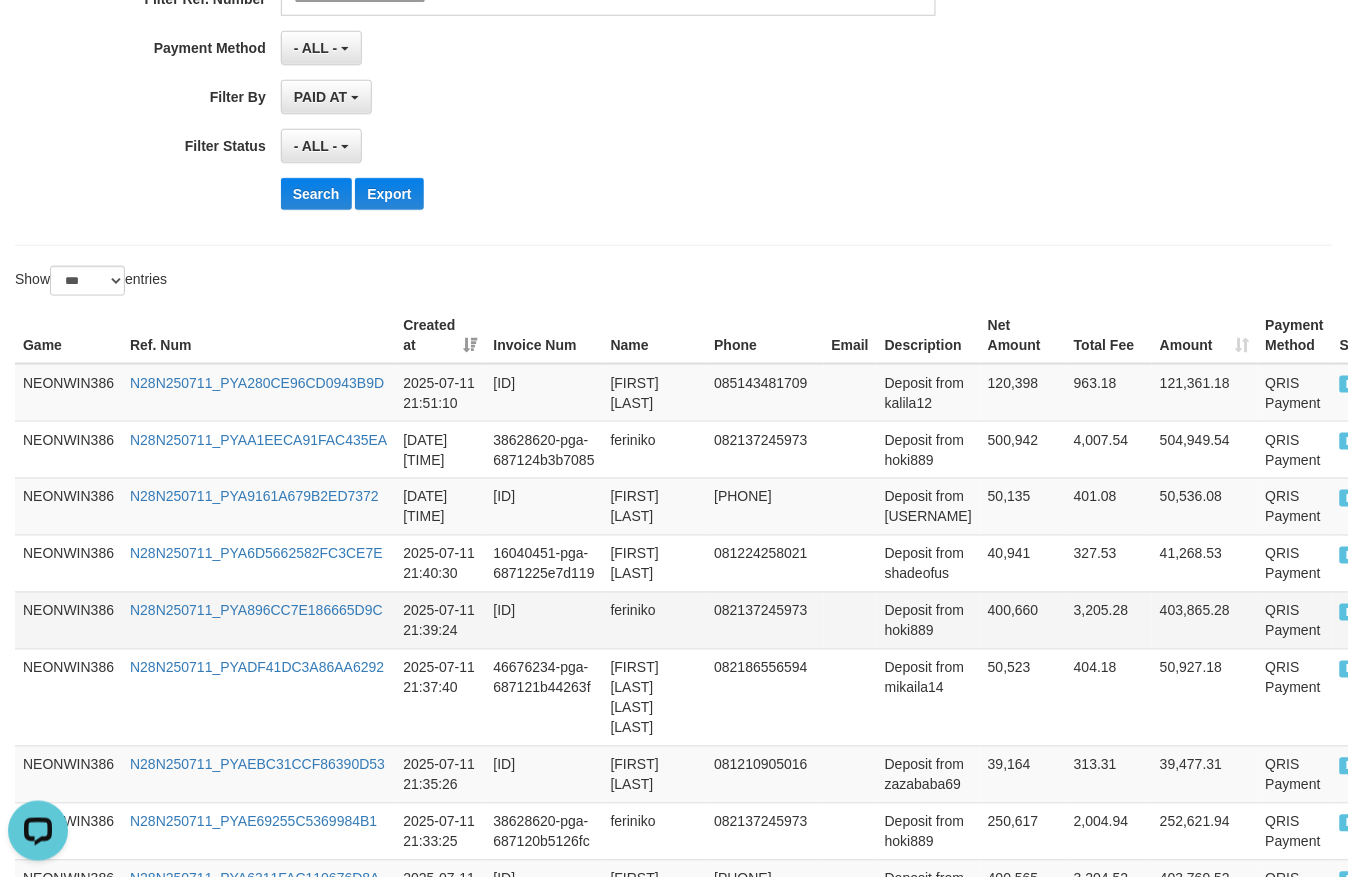 click on "feriniko" at bounding box center (655, 620) 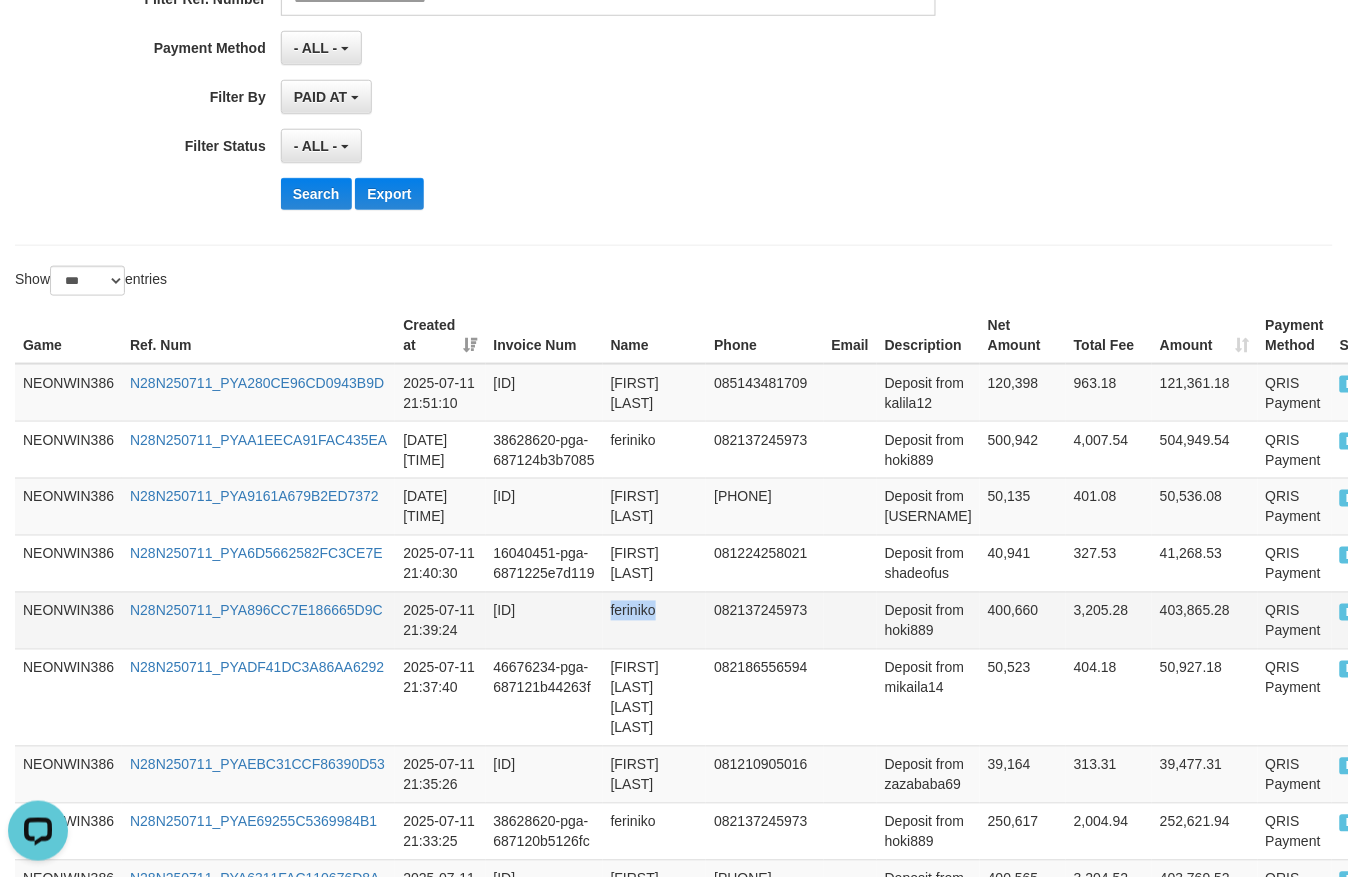 click on "feriniko" at bounding box center [655, 620] 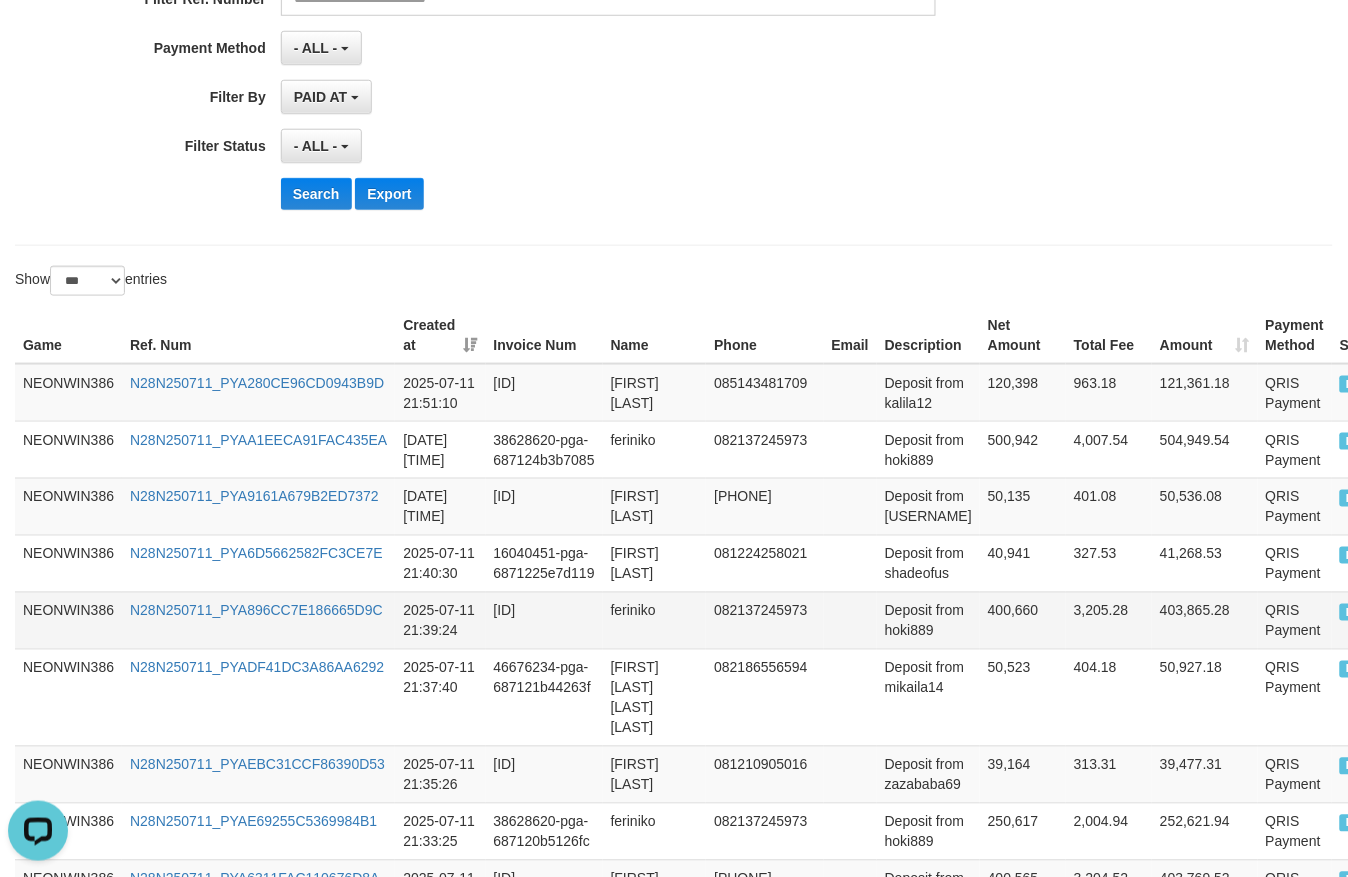click on "Deposit from hoki889" at bounding box center (928, 620) 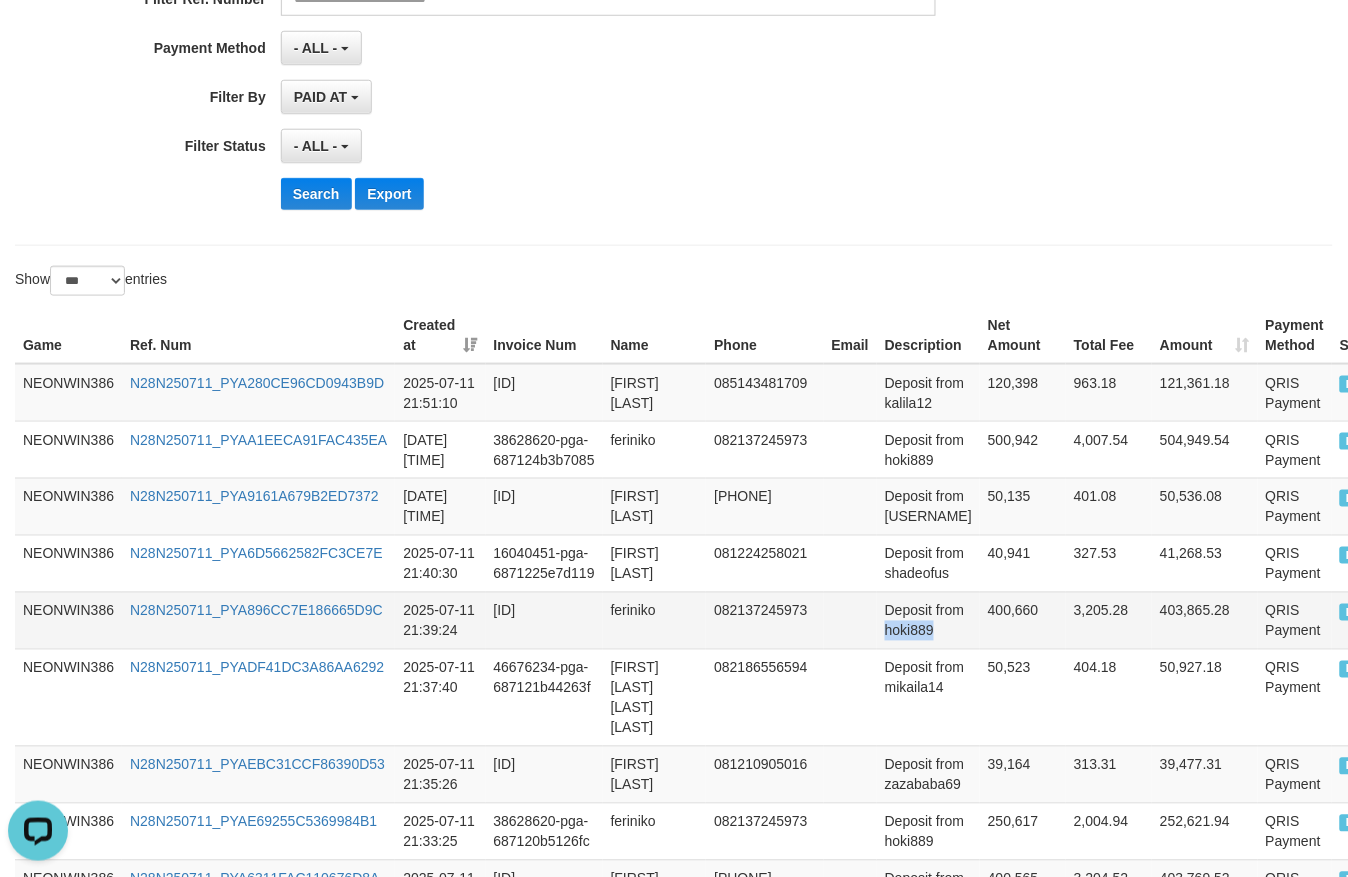 click on "Deposit from hoki889" at bounding box center [928, 620] 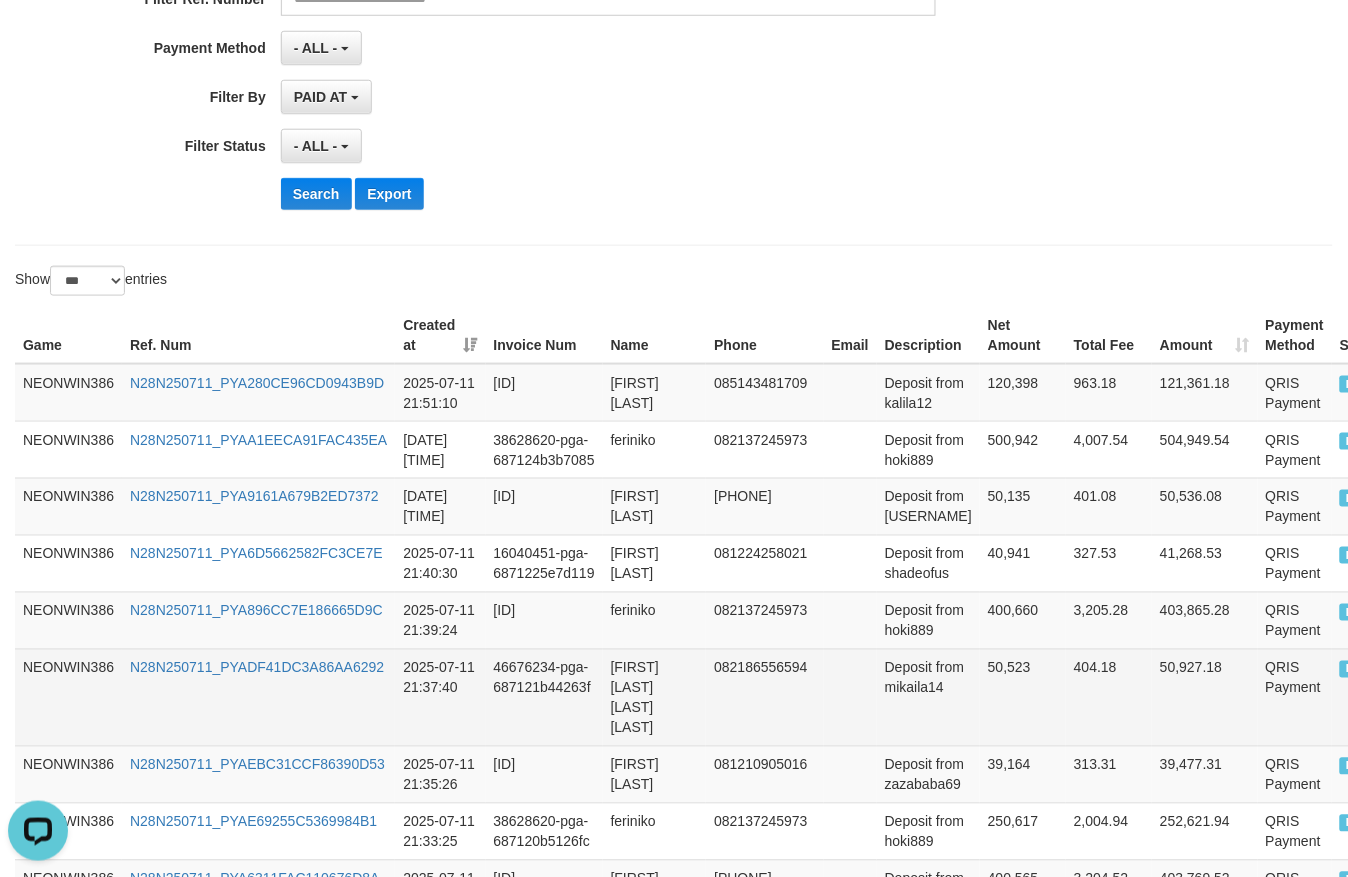 click on "[FIRST] [LAST] [LAST] [LAST]" at bounding box center [655, 697] 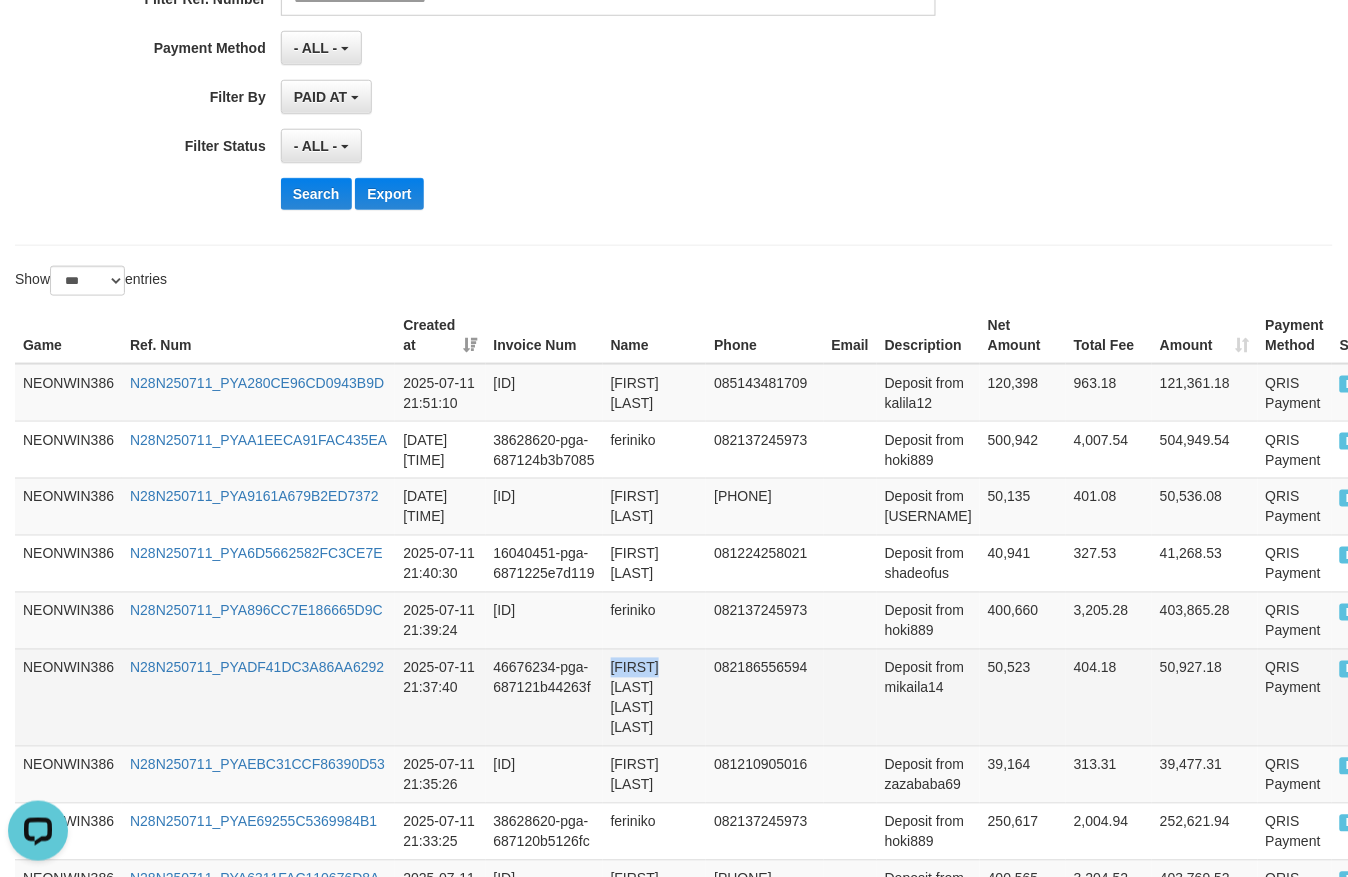 click on "[FIRST] [LAST] [LAST] [LAST]" at bounding box center (655, 697) 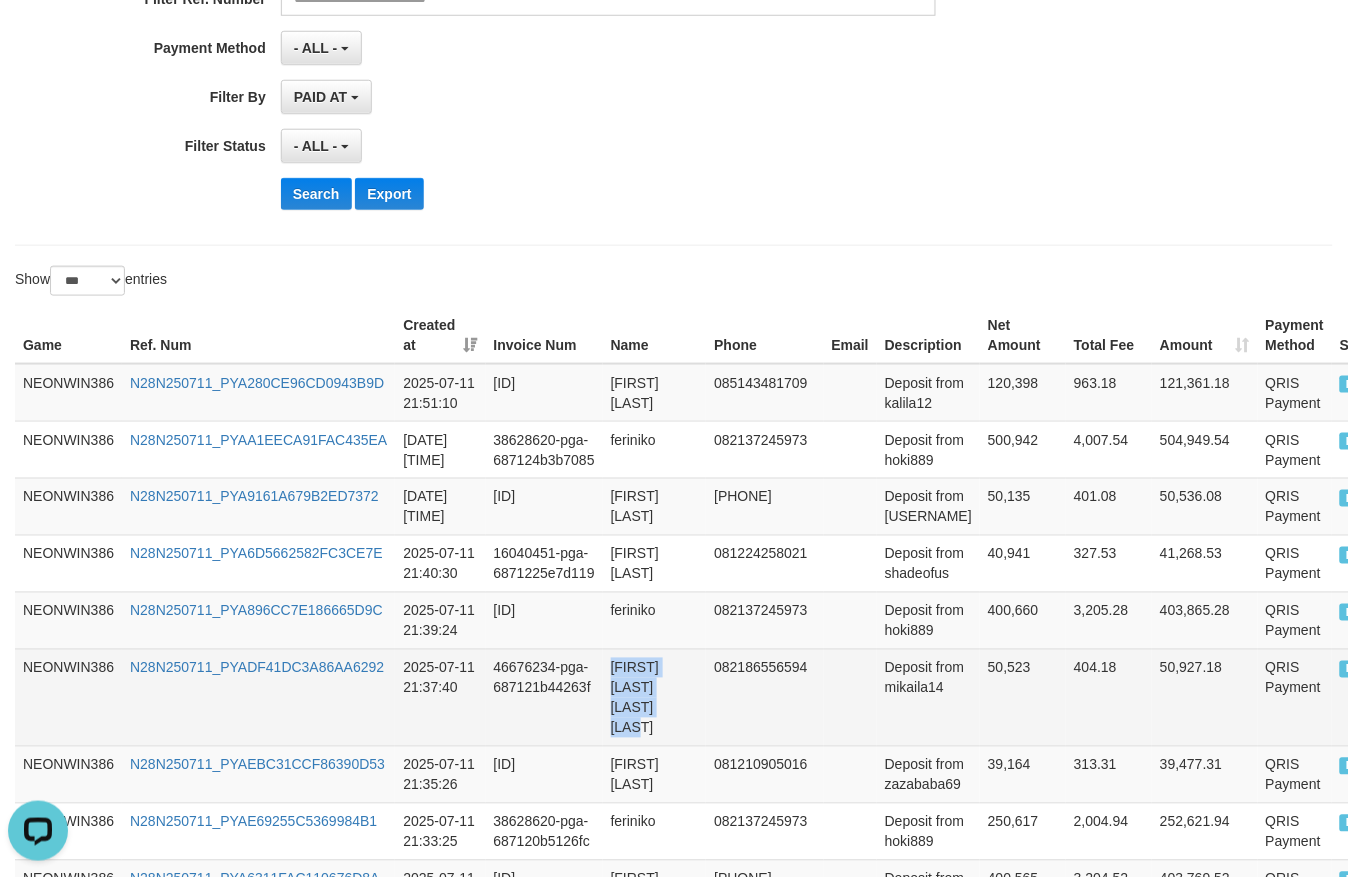 drag, startPoint x: 658, startPoint y: 693, endPoint x: 696, endPoint y: 698, distance: 38.327538 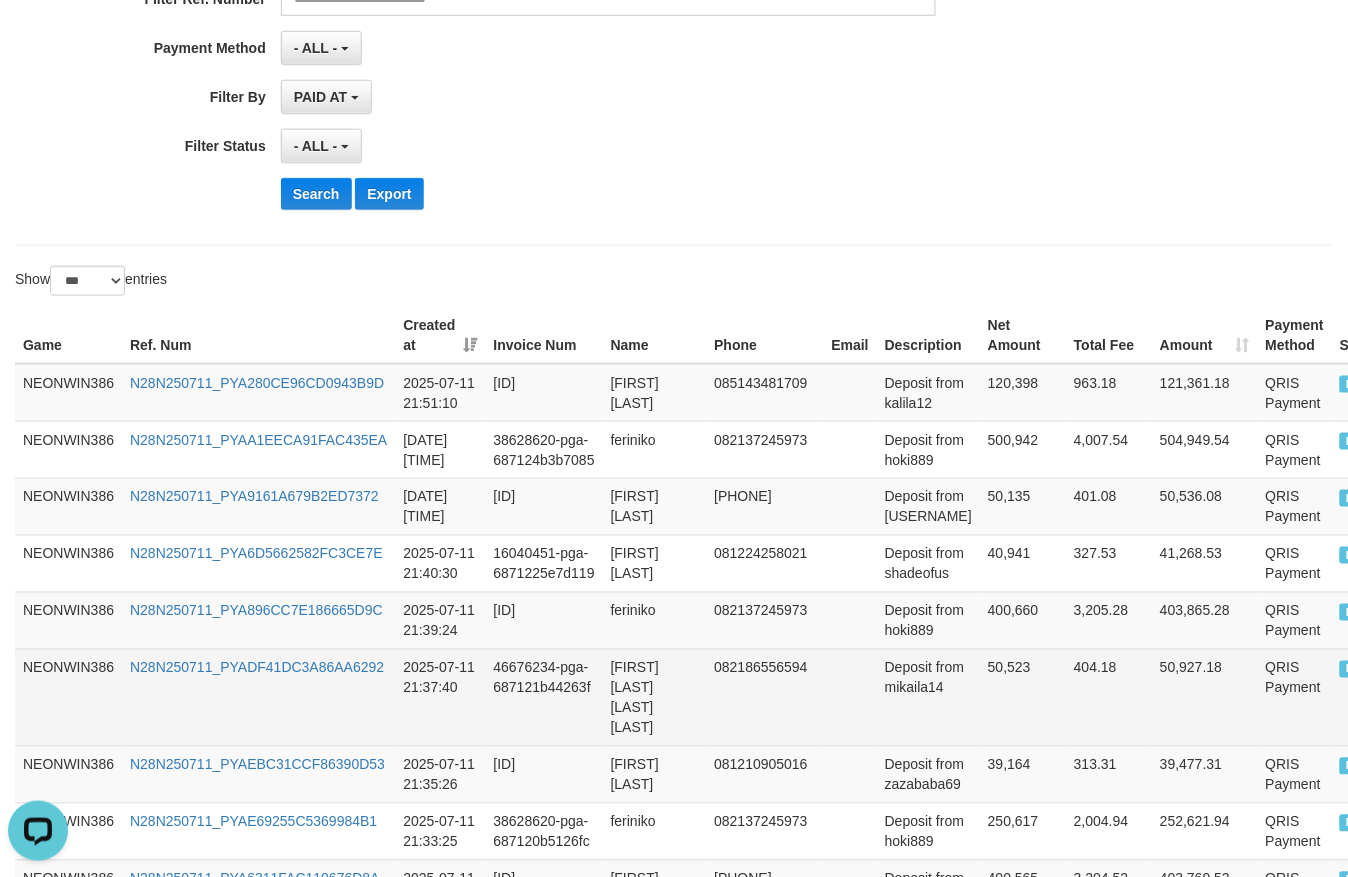 click on "Deposit from mikaila14" at bounding box center (928, 697) 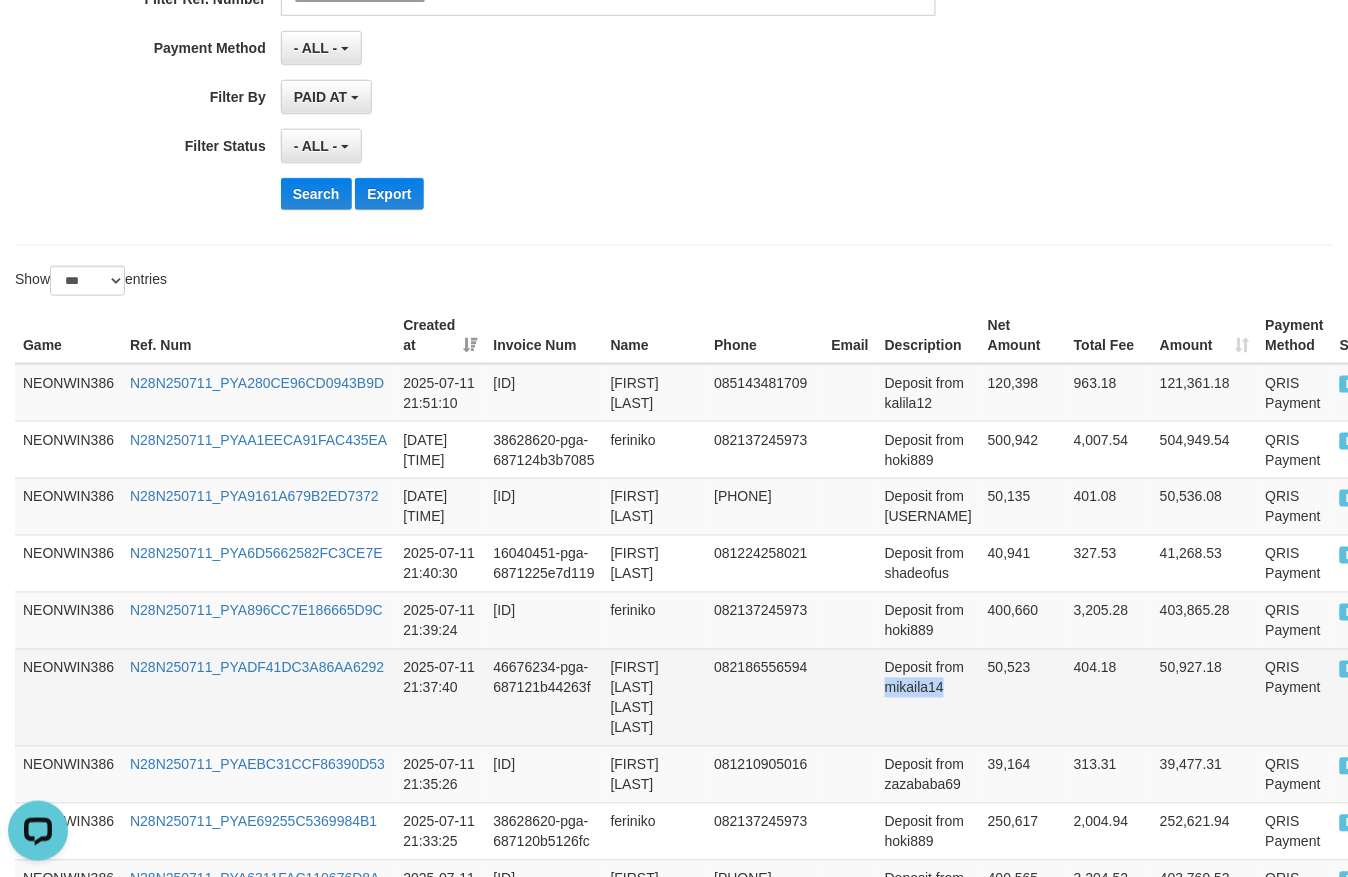 click on "Deposit from mikaila14" at bounding box center [928, 697] 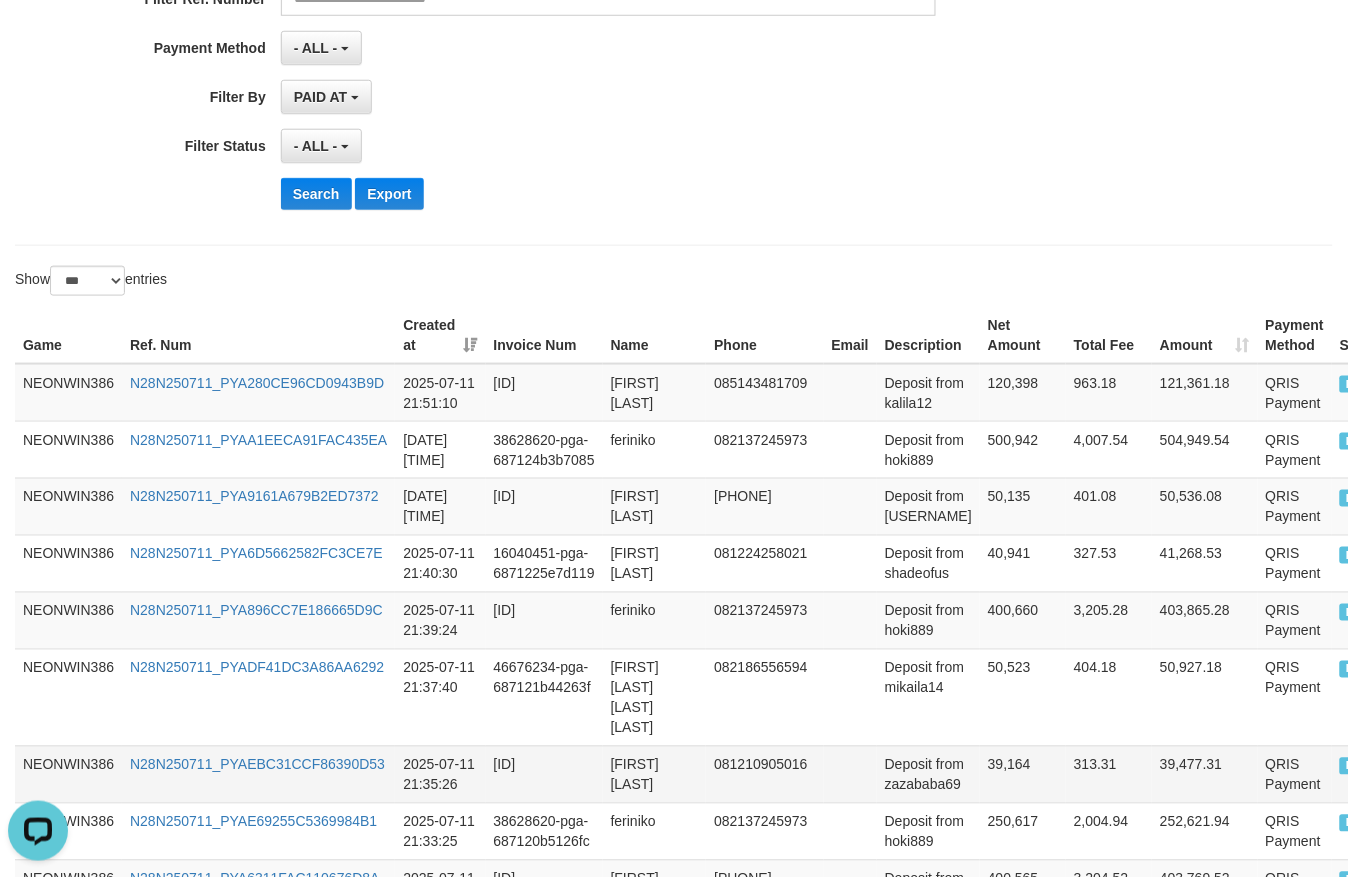 click on "[FIRST] [LAST]" at bounding box center (655, 774) 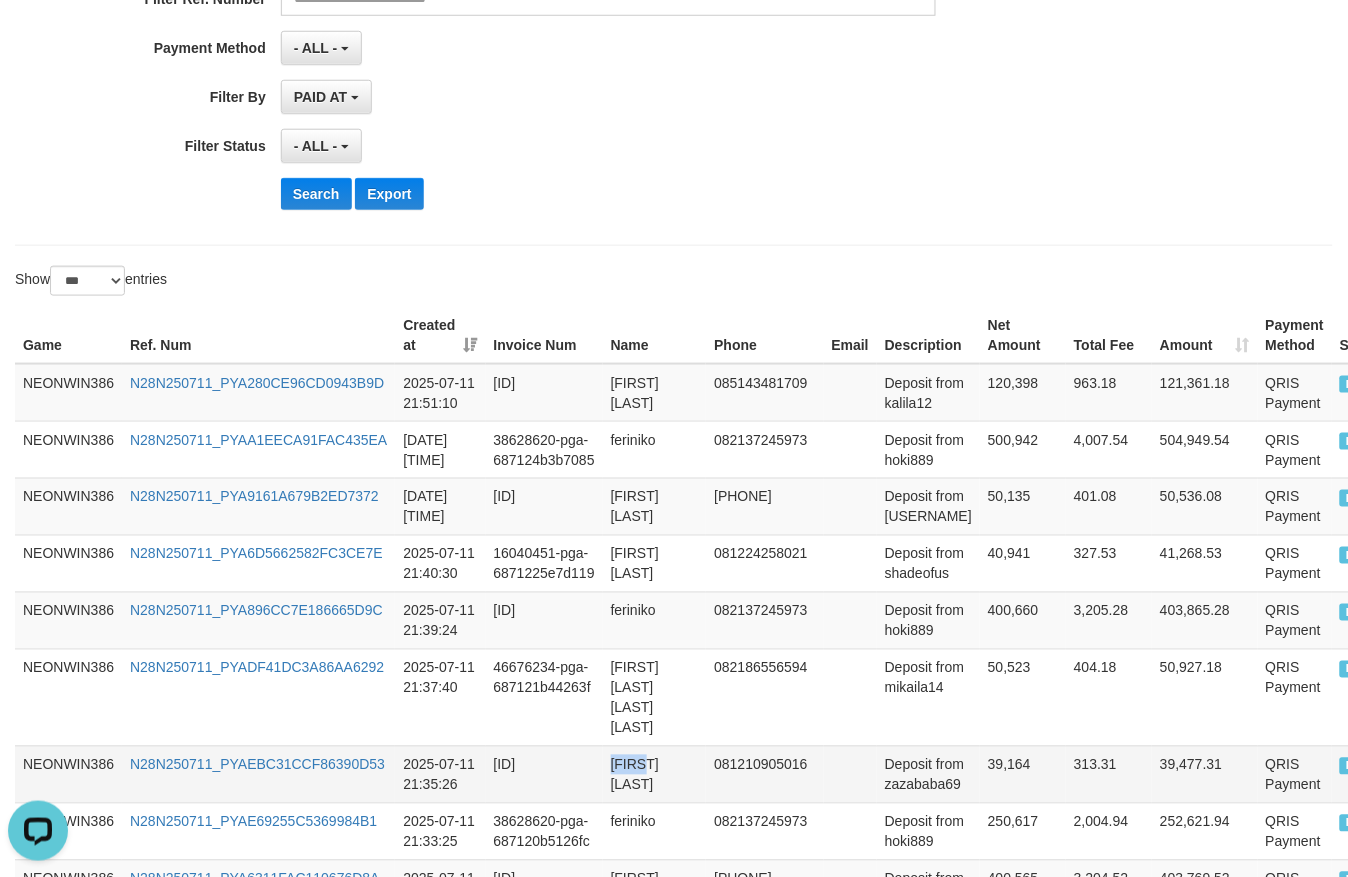 click on "[FIRST] [LAST]" at bounding box center (655, 774) 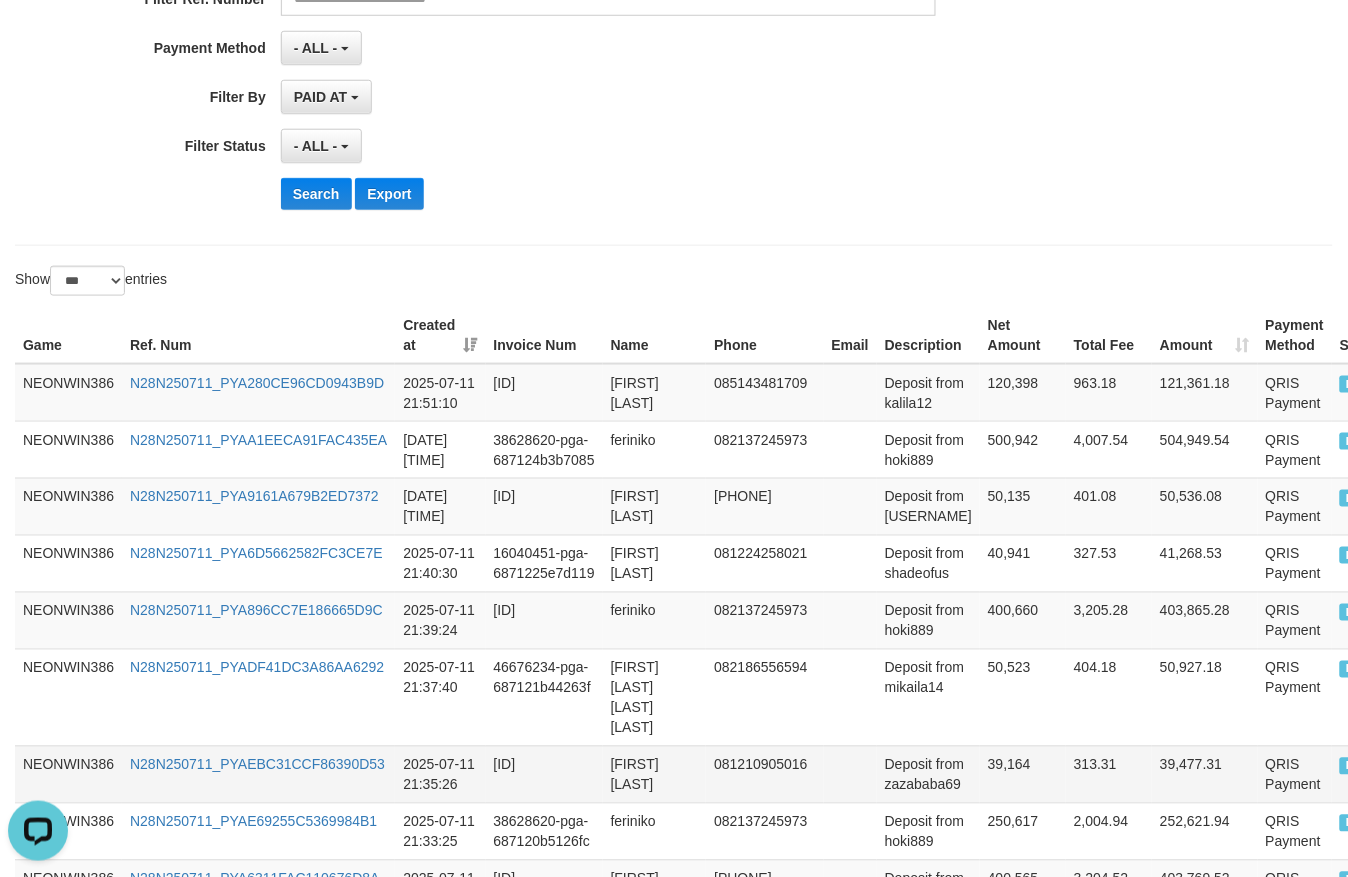 click on "Deposit from zazababa69" at bounding box center [928, 774] 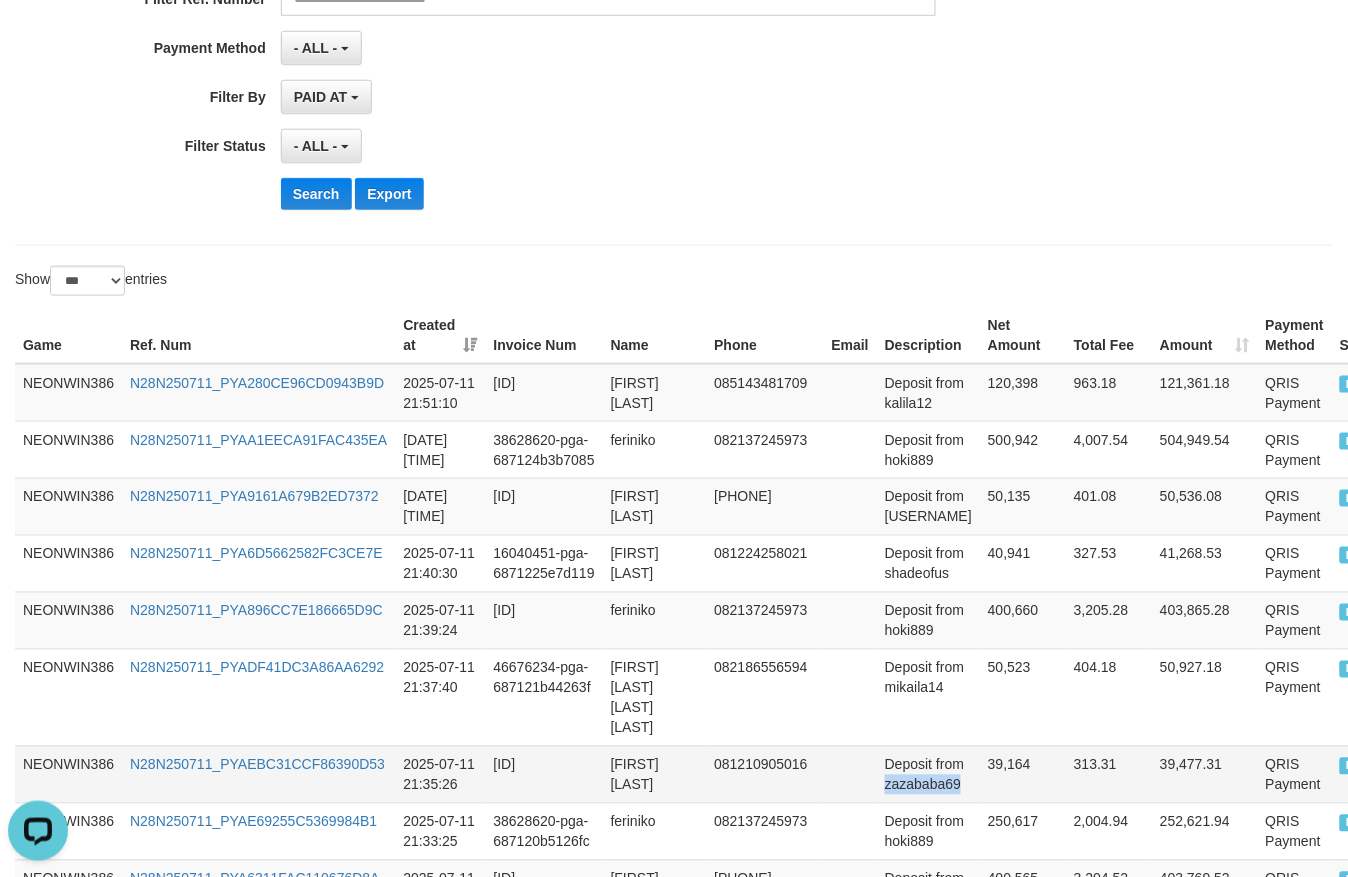 click on "Deposit from zazababa69" at bounding box center [928, 774] 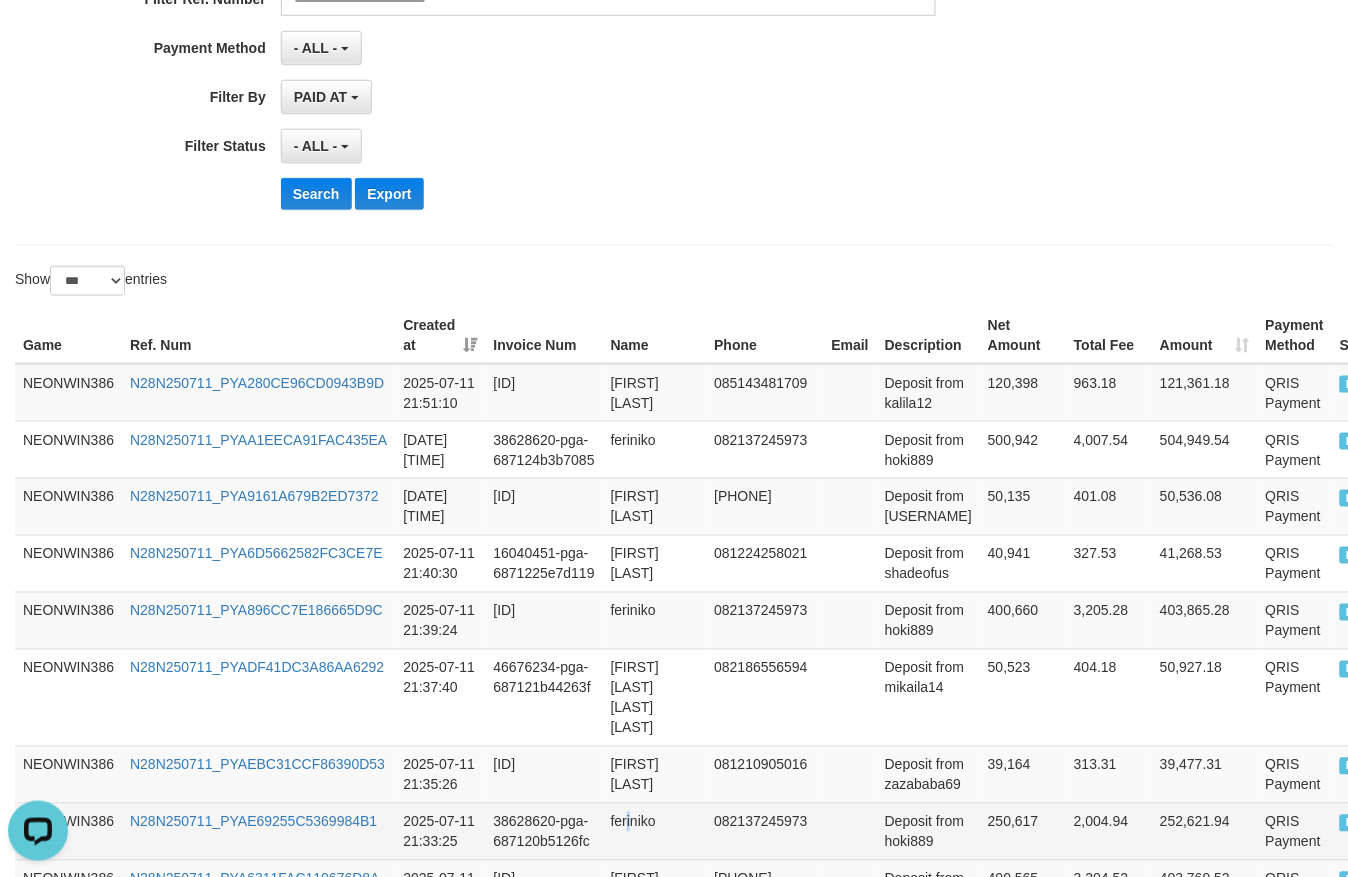 click on "feriniko" at bounding box center (655, 831) 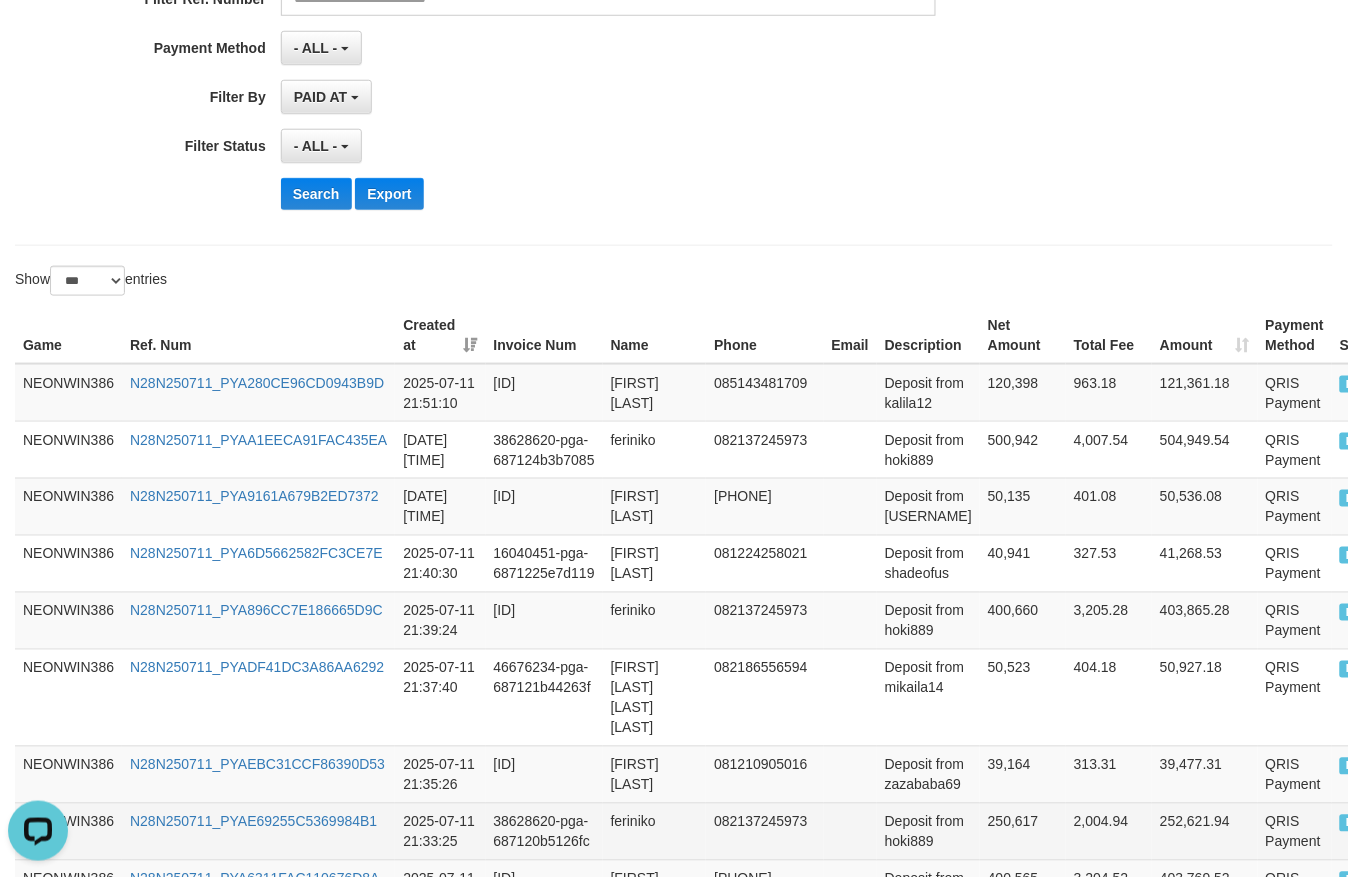 click on "feriniko" at bounding box center (655, 831) 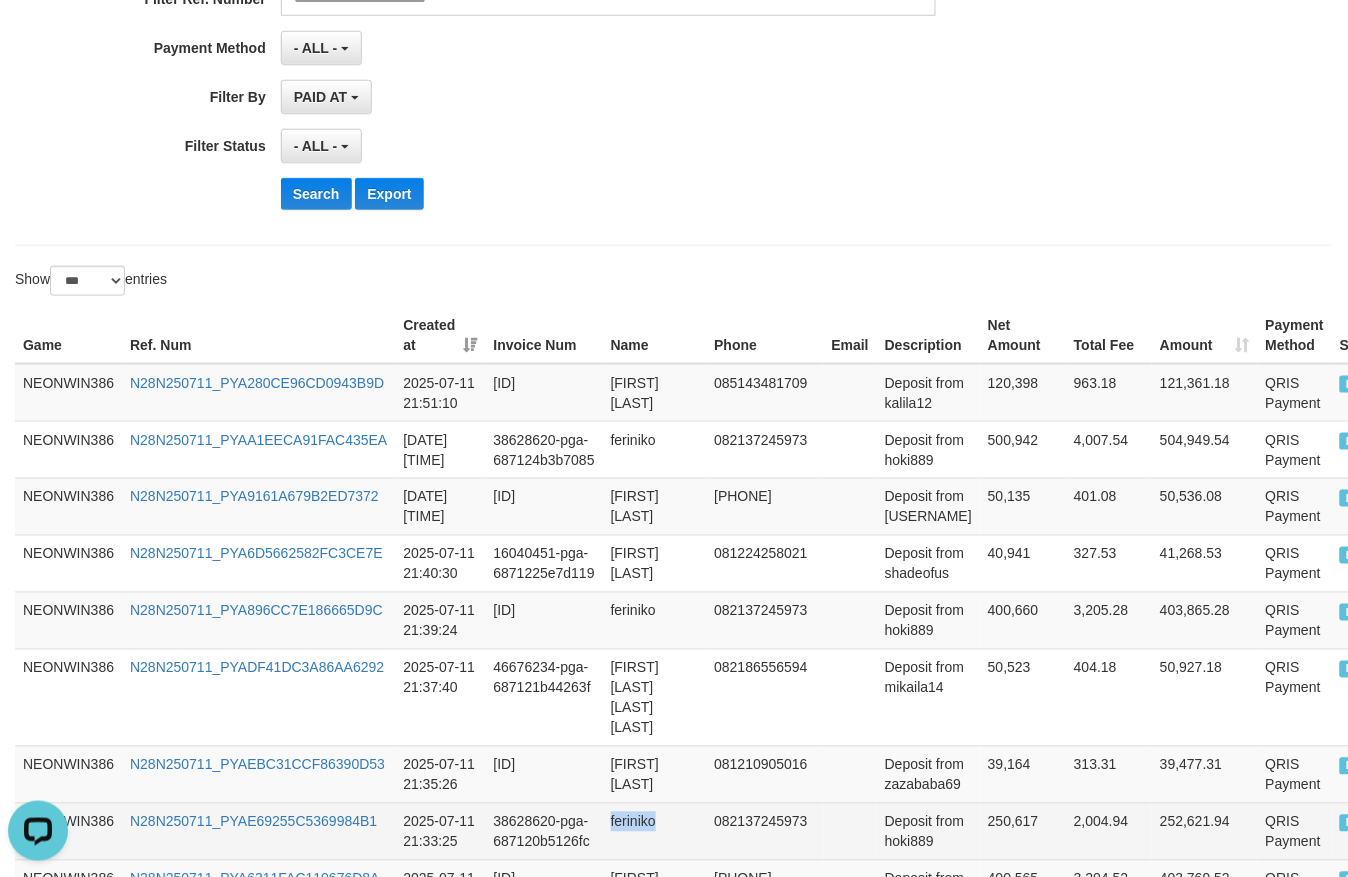click on "feriniko" at bounding box center (655, 831) 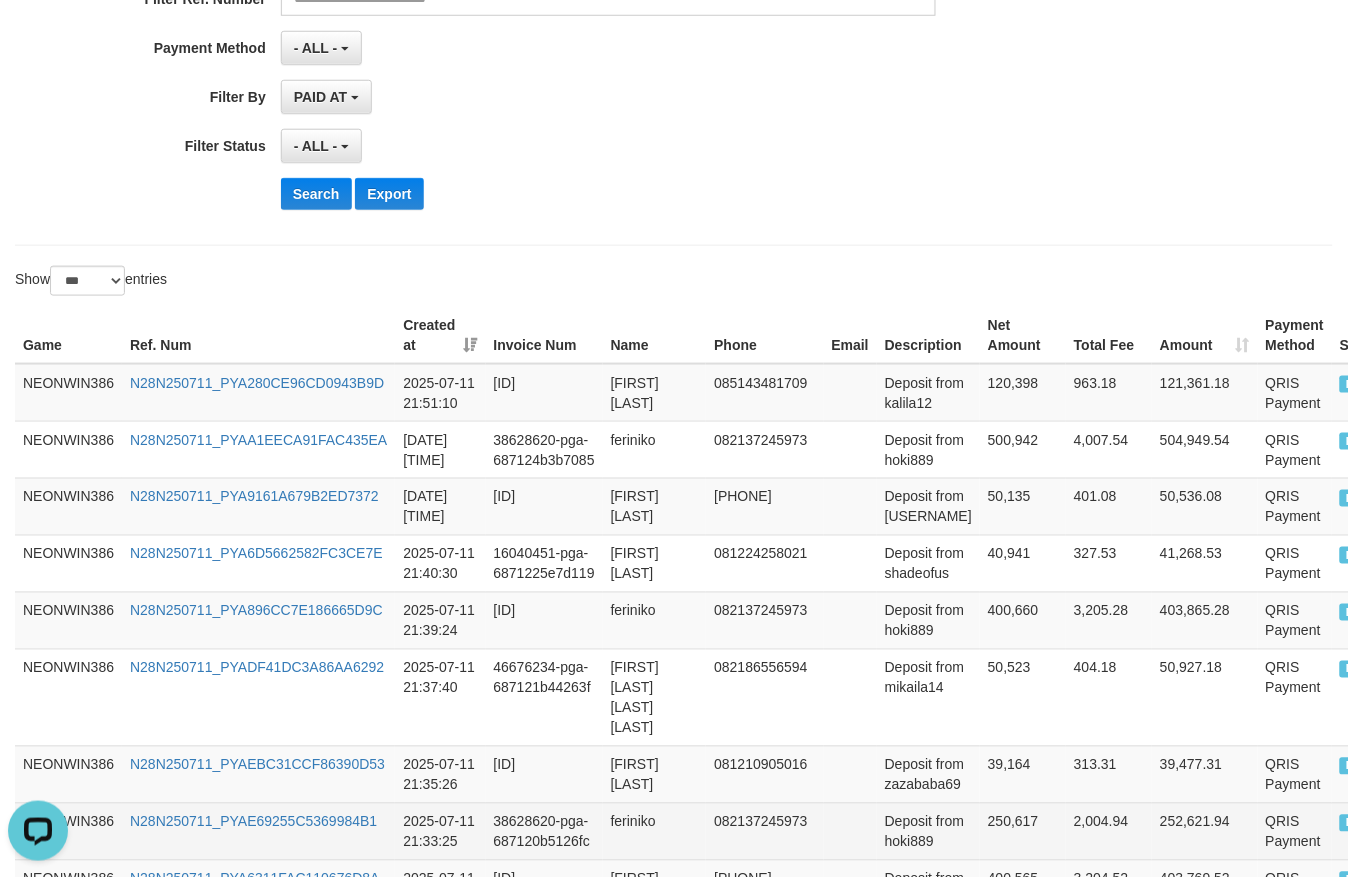 click on "Deposit from hoki889" at bounding box center (928, 831) 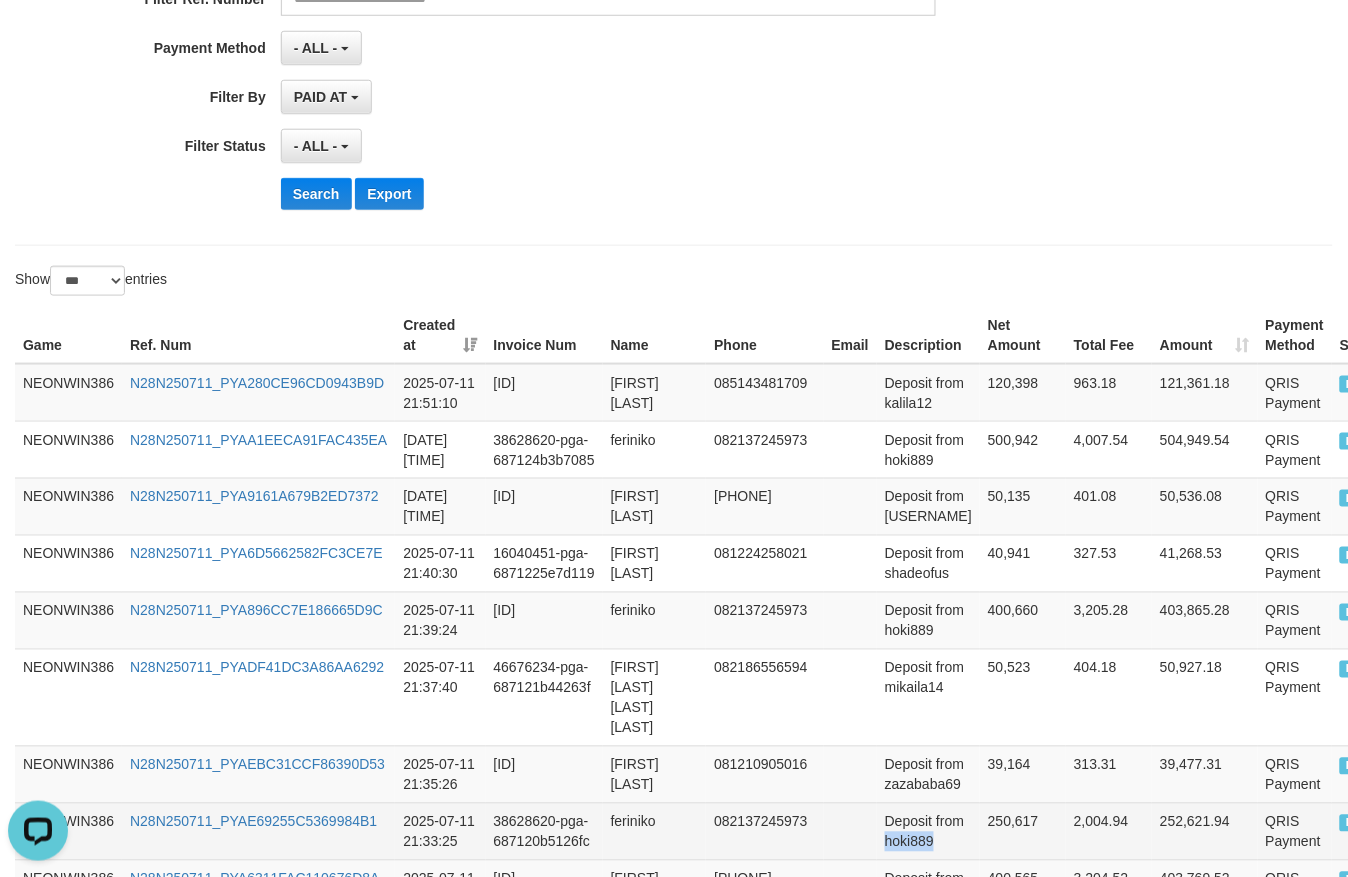 click on "Deposit from hoki889" at bounding box center (928, 831) 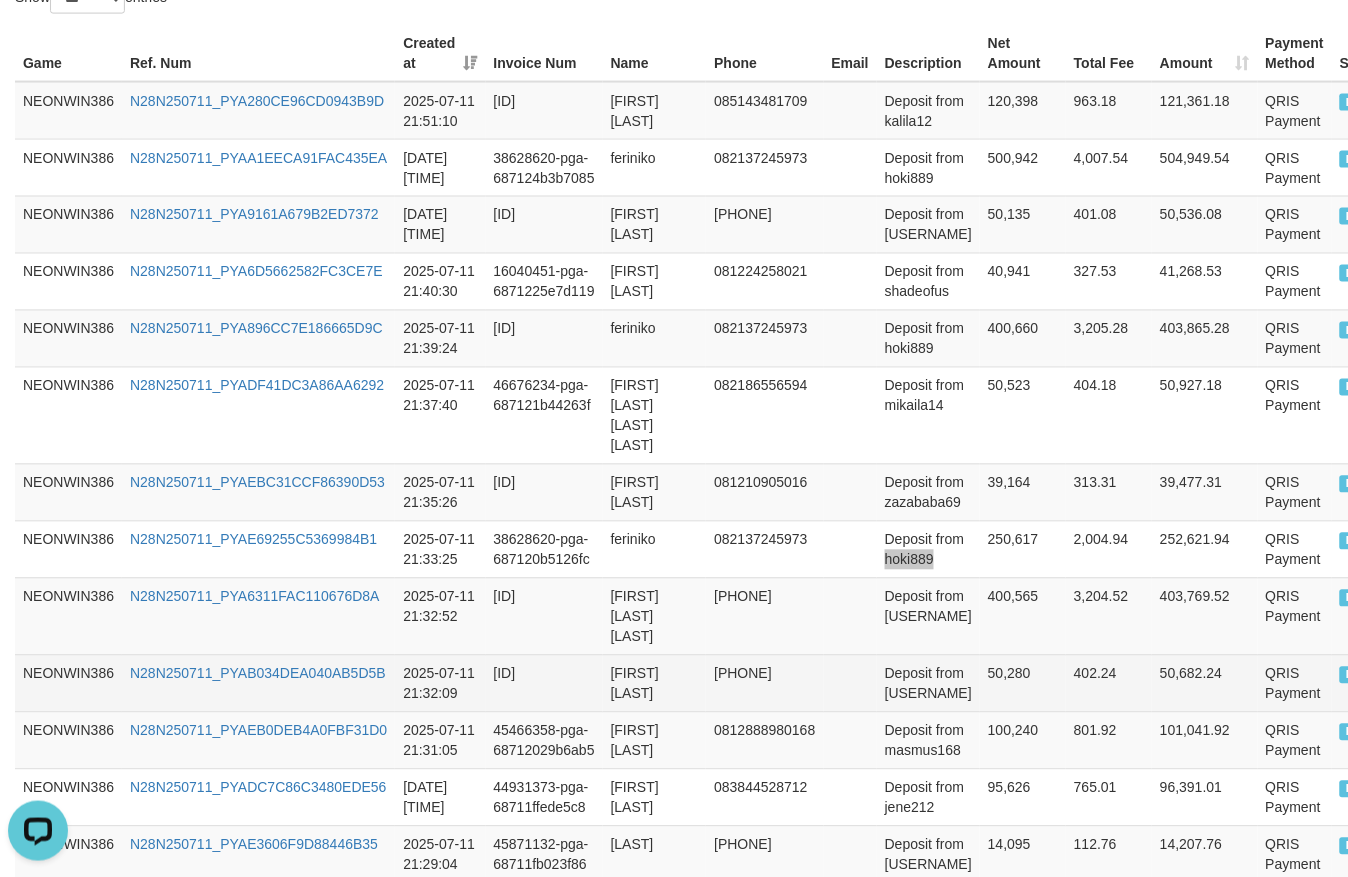 scroll, scrollTop: 833, scrollLeft: 0, axis: vertical 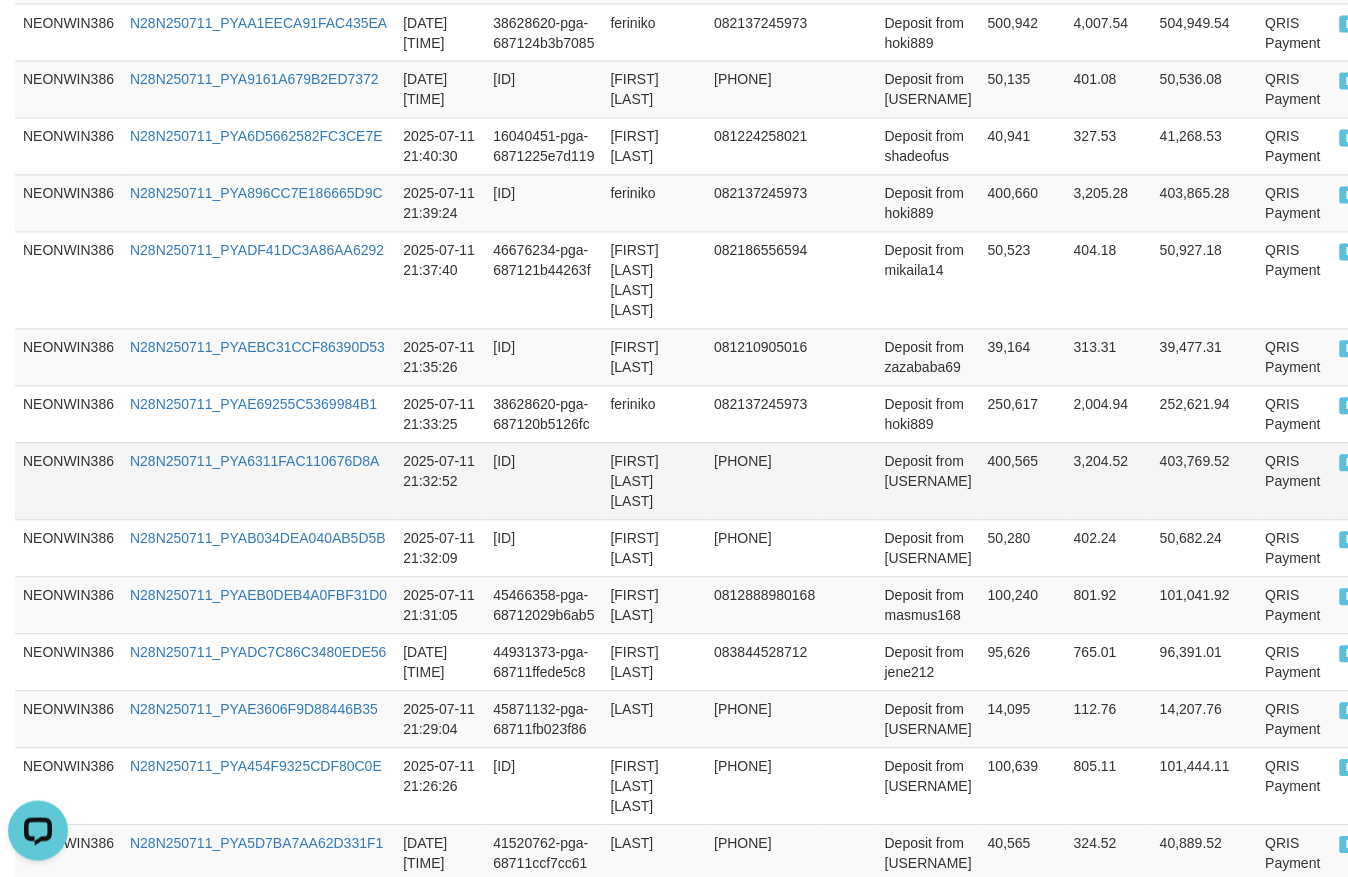 click on "[FIRST] [LAST] [LAST]" at bounding box center [655, 481] 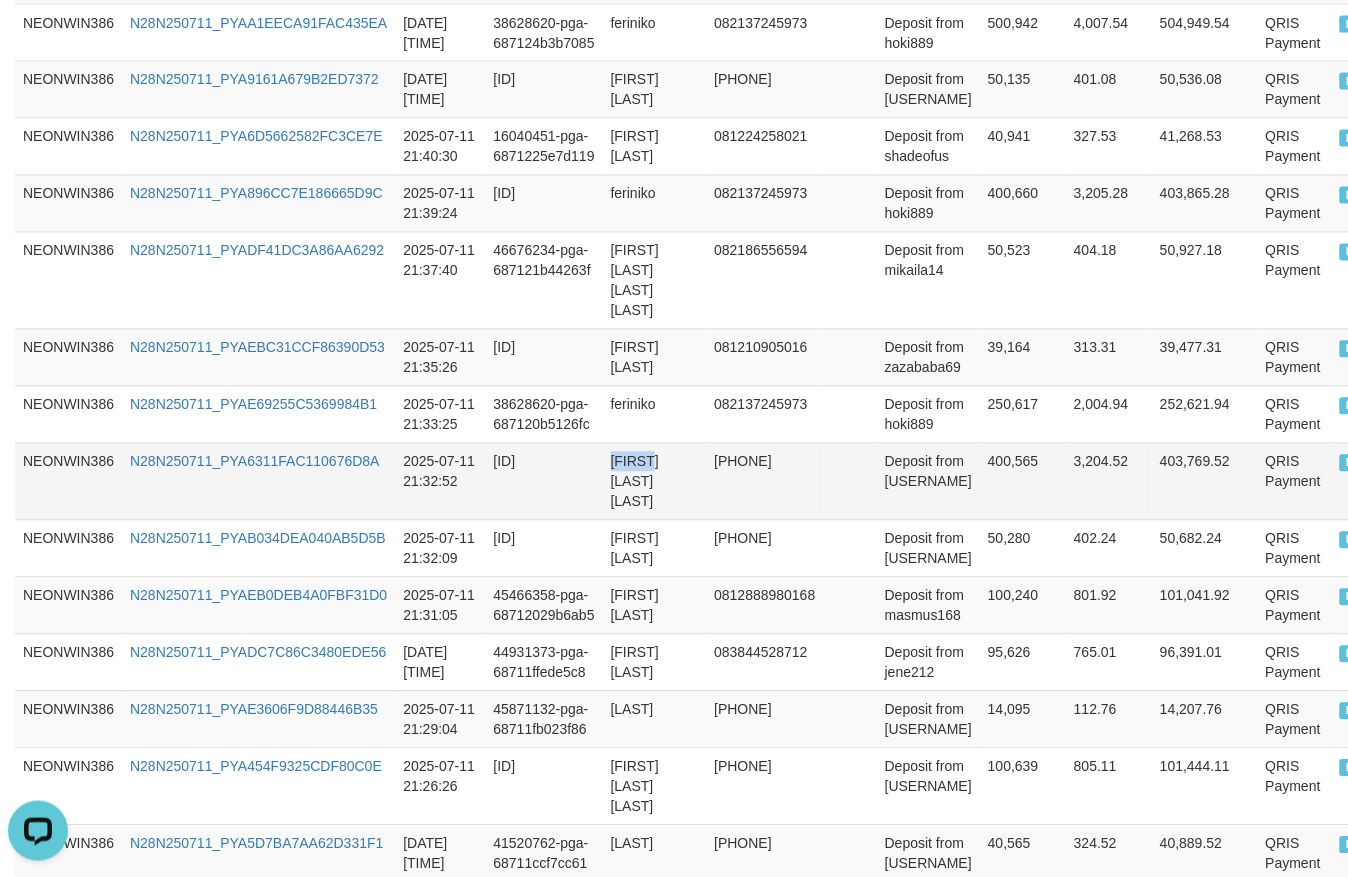 drag, startPoint x: 626, startPoint y: 417, endPoint x: 648, endPoint y: 455, distance: 43.908997 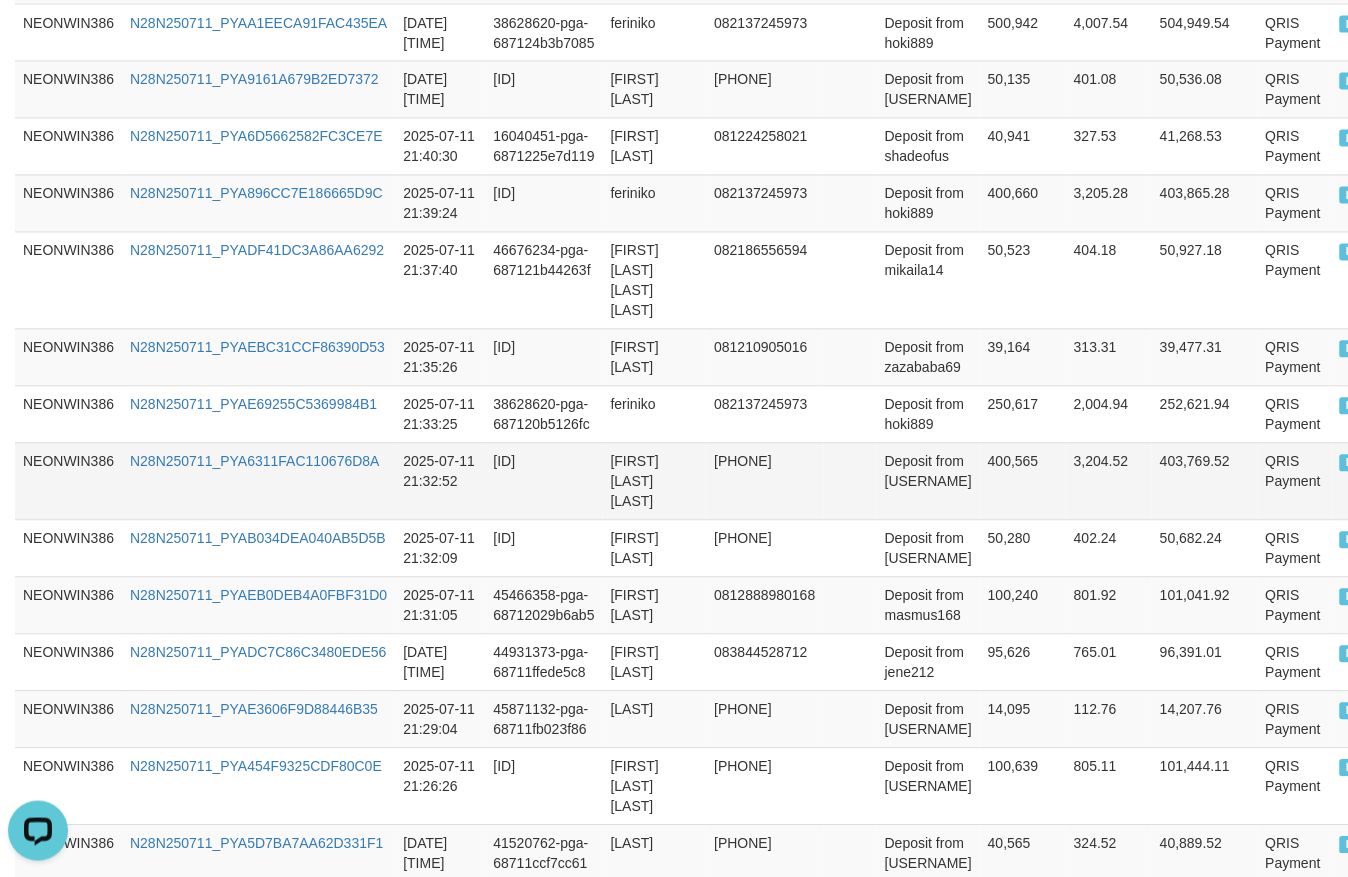 click on "Deposit from [USERNAME]" at bounding box center [928, 481] 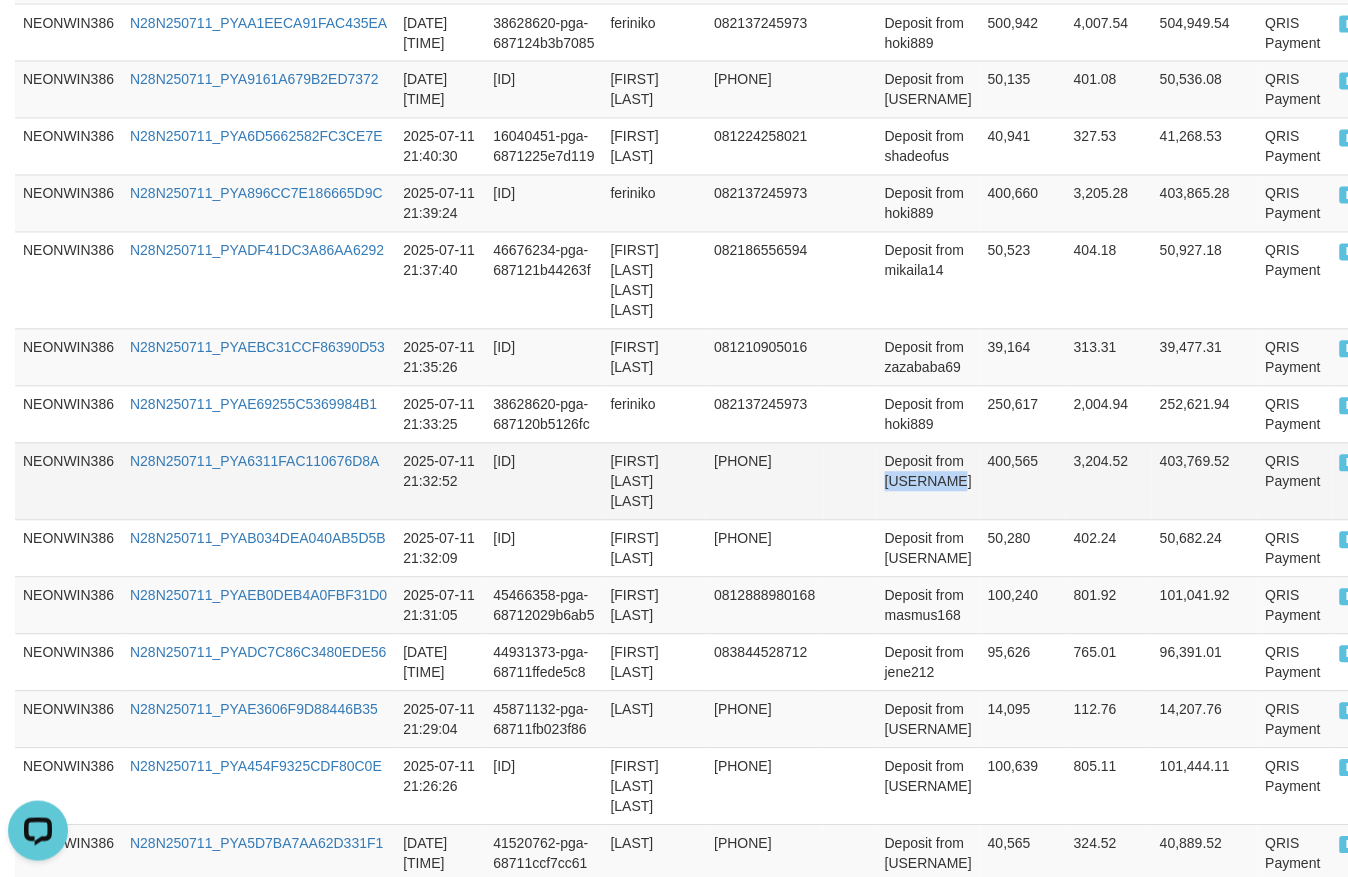 drag, startPoint x: 917, startPoint y: 438, endPoint x: 927, endPoint y: 440, distance: 10.198039 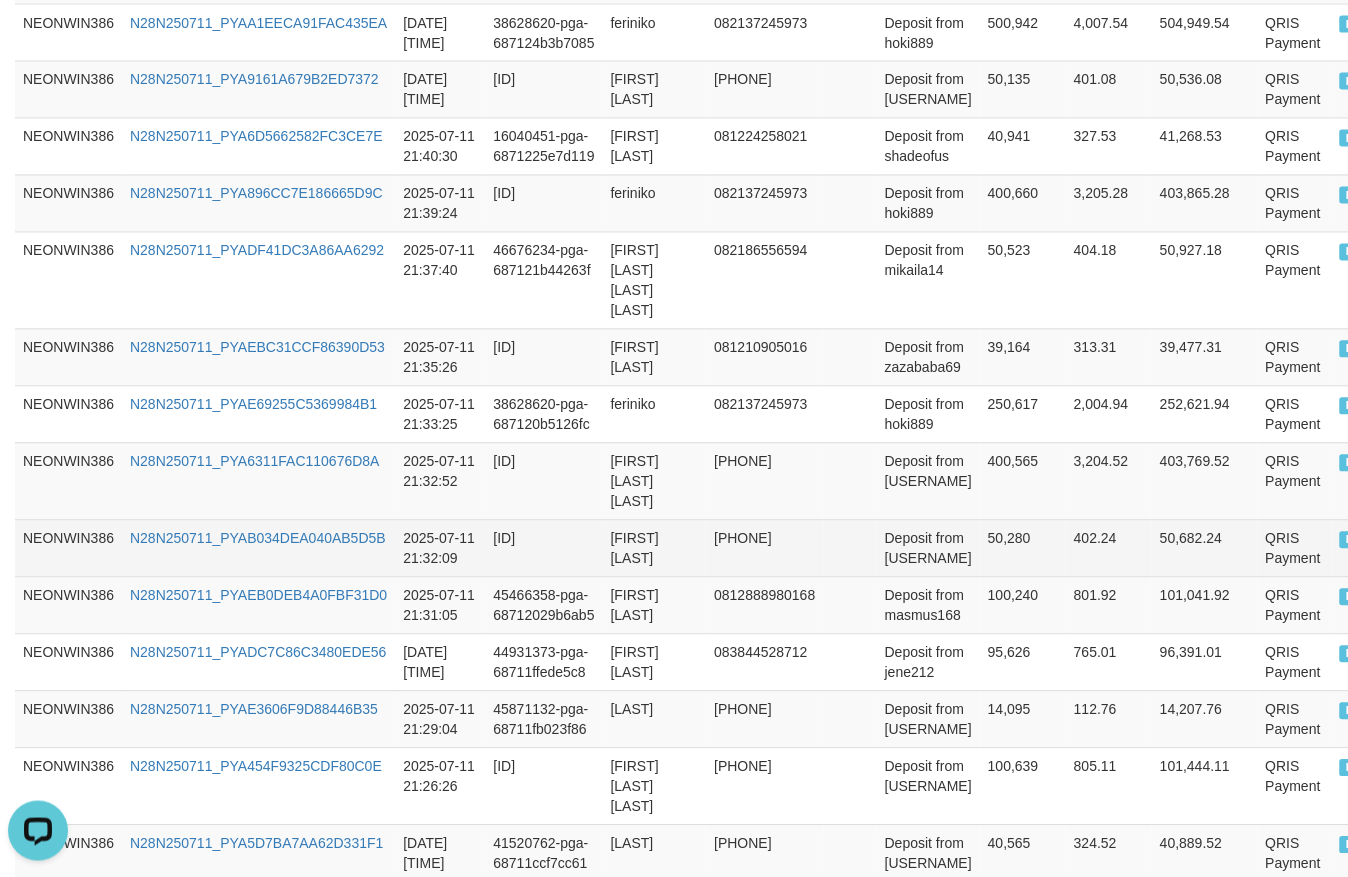 click on "[FIRST] [LAST]" at bounding box center [655, 548] 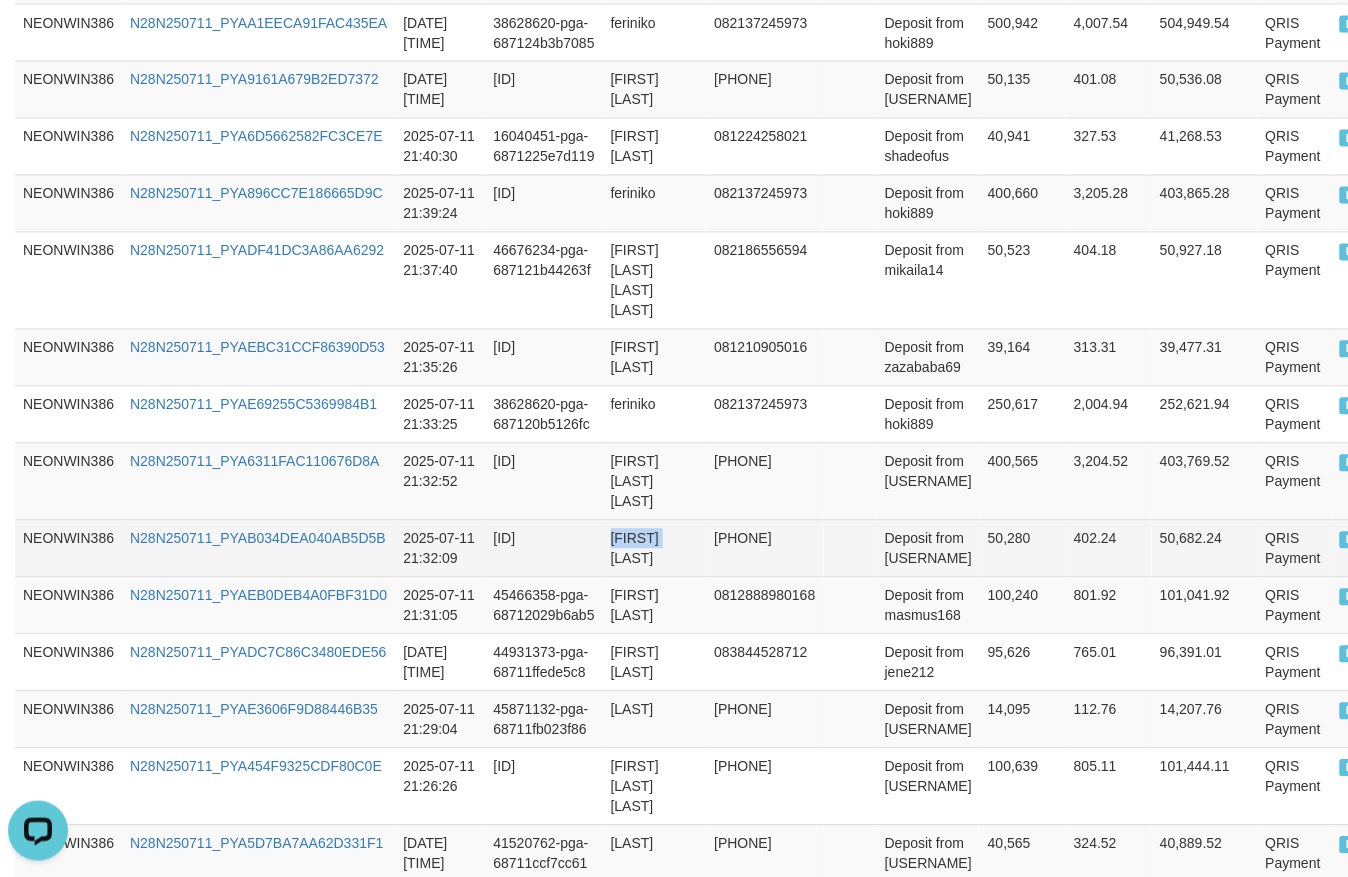 click on "[FIRST] [LAST]" at bounding box center [655, 548] 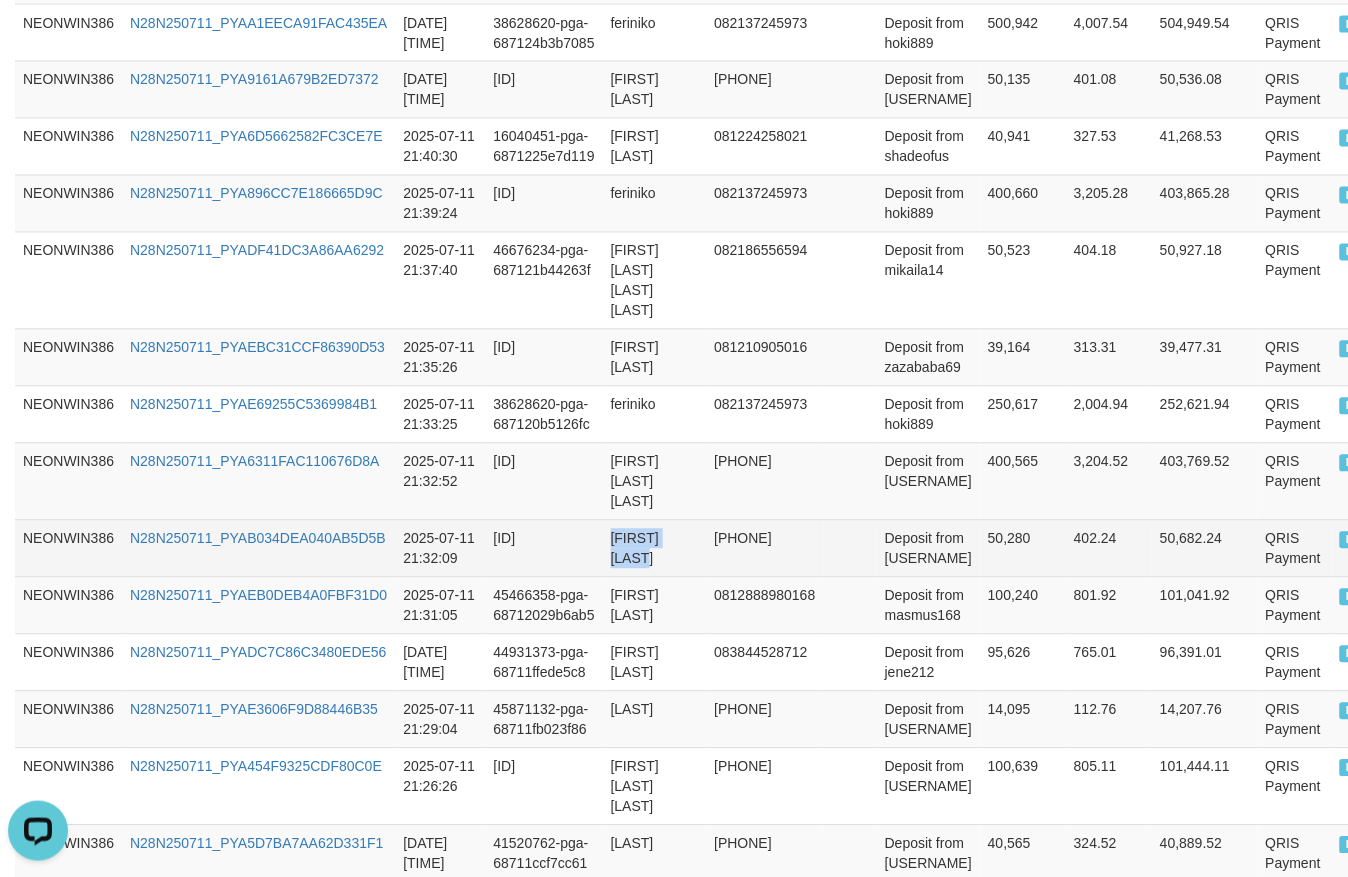 click on "[FIRST] [LAST]" at bounding box center (655, 548) 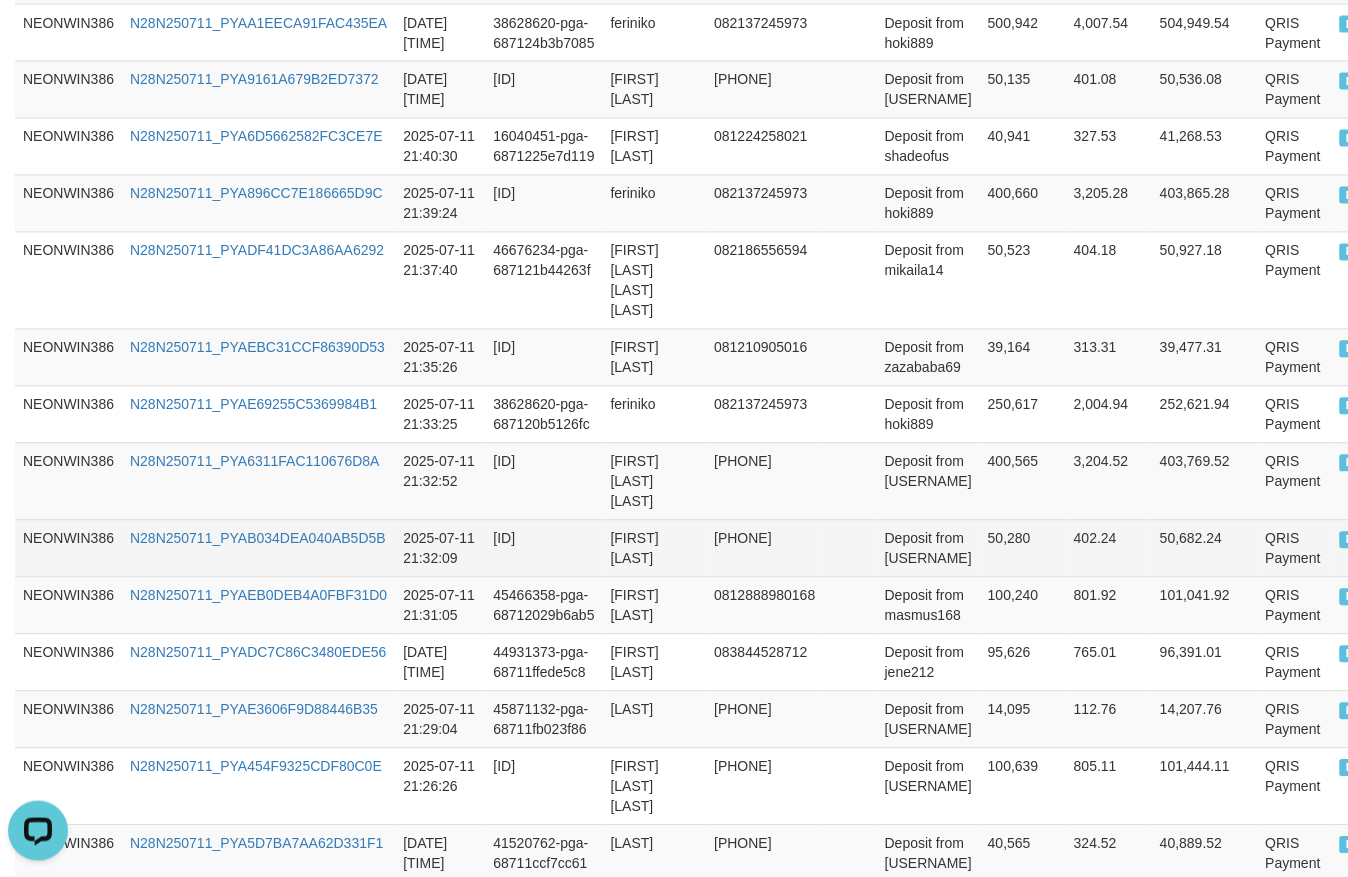 click on "Deposit from [USERNAME]" at bounding box center (928, 548) 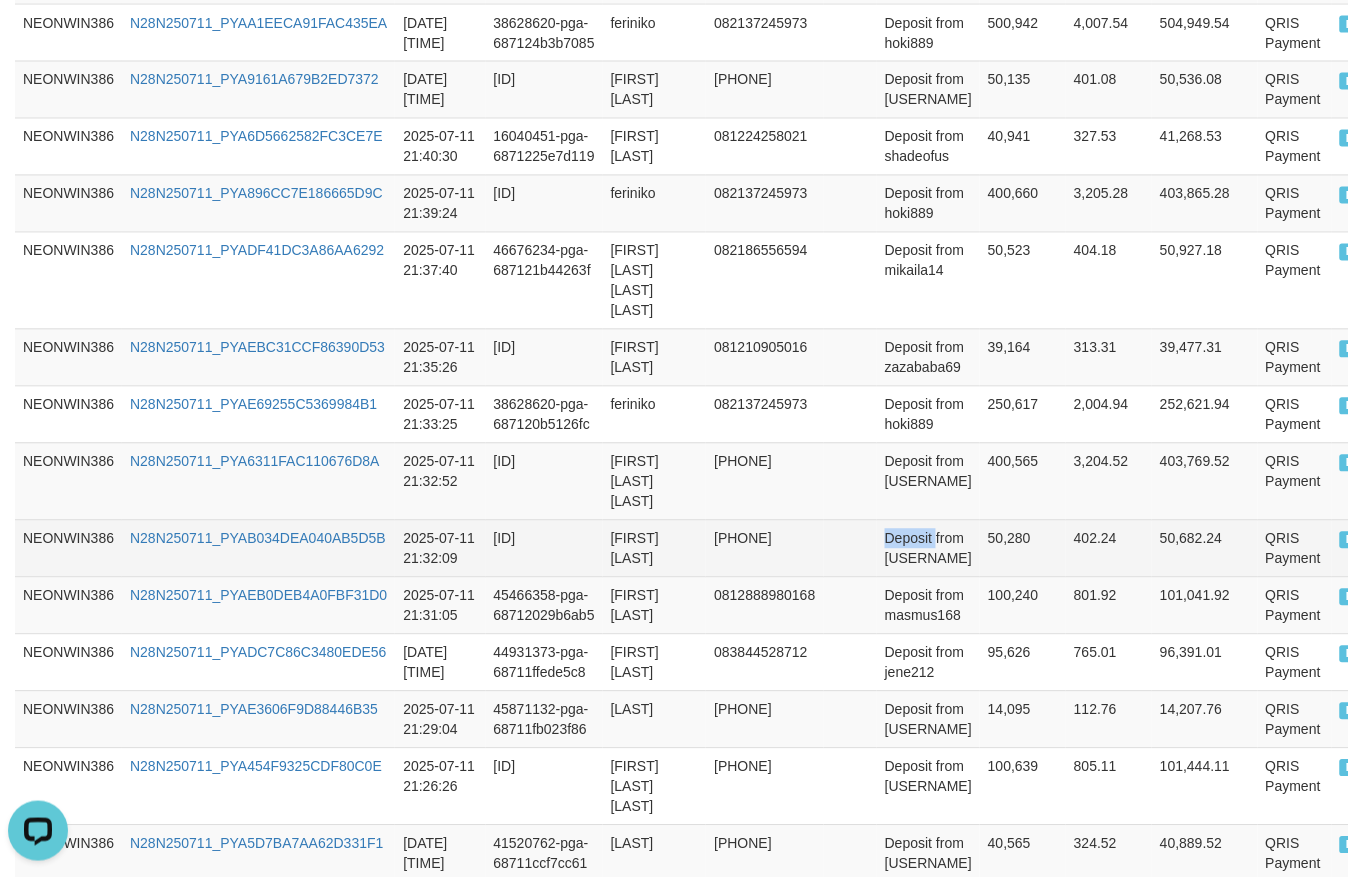 click on "Deposit from [USERNAME]" at bounding box center (928, 548) 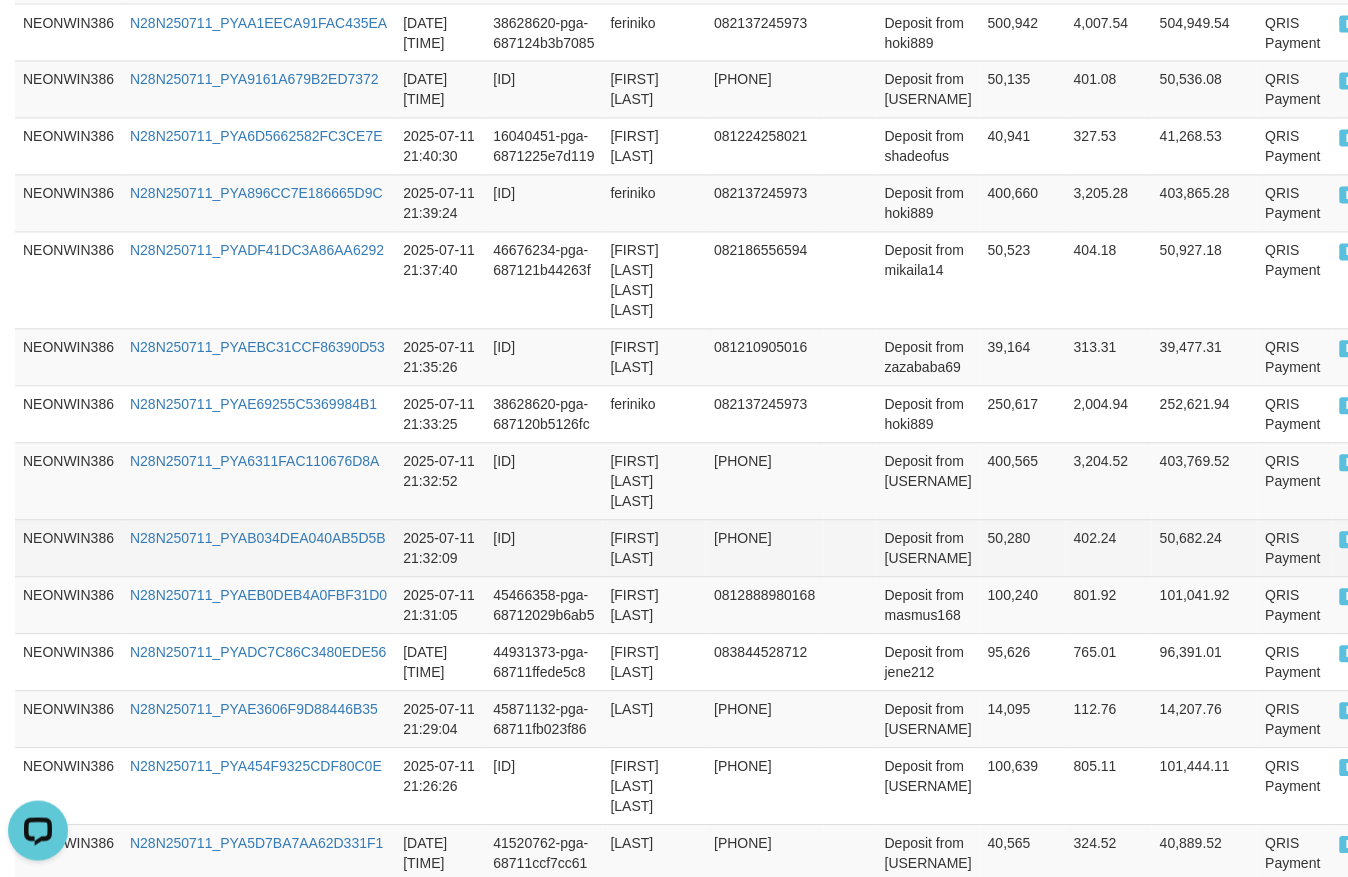 click on "Deposit from [USERNAME]" at bounding box center (928, 548) 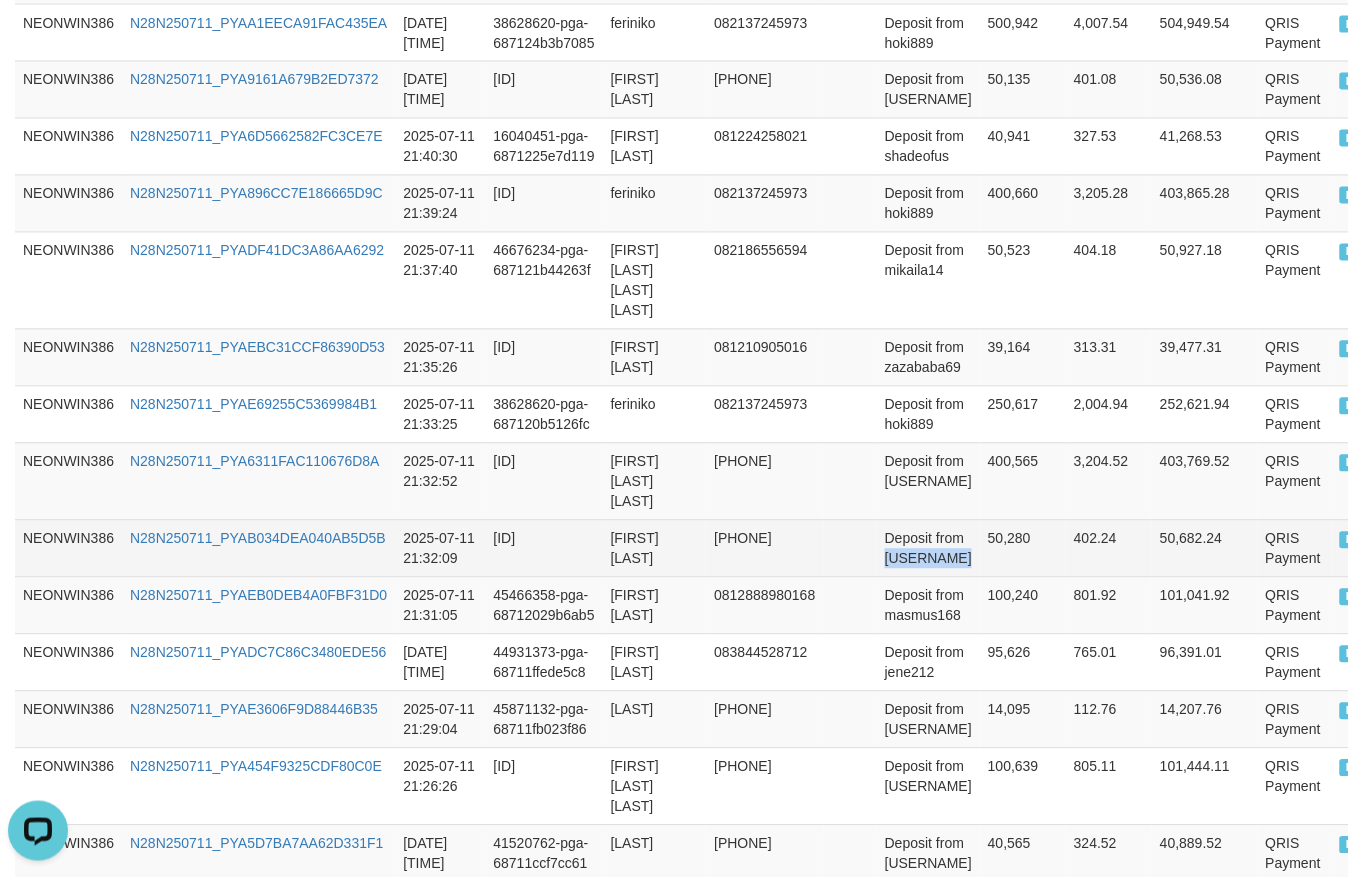 click on "Deposit from [USERNAME]" at bounding box center (928, 548) 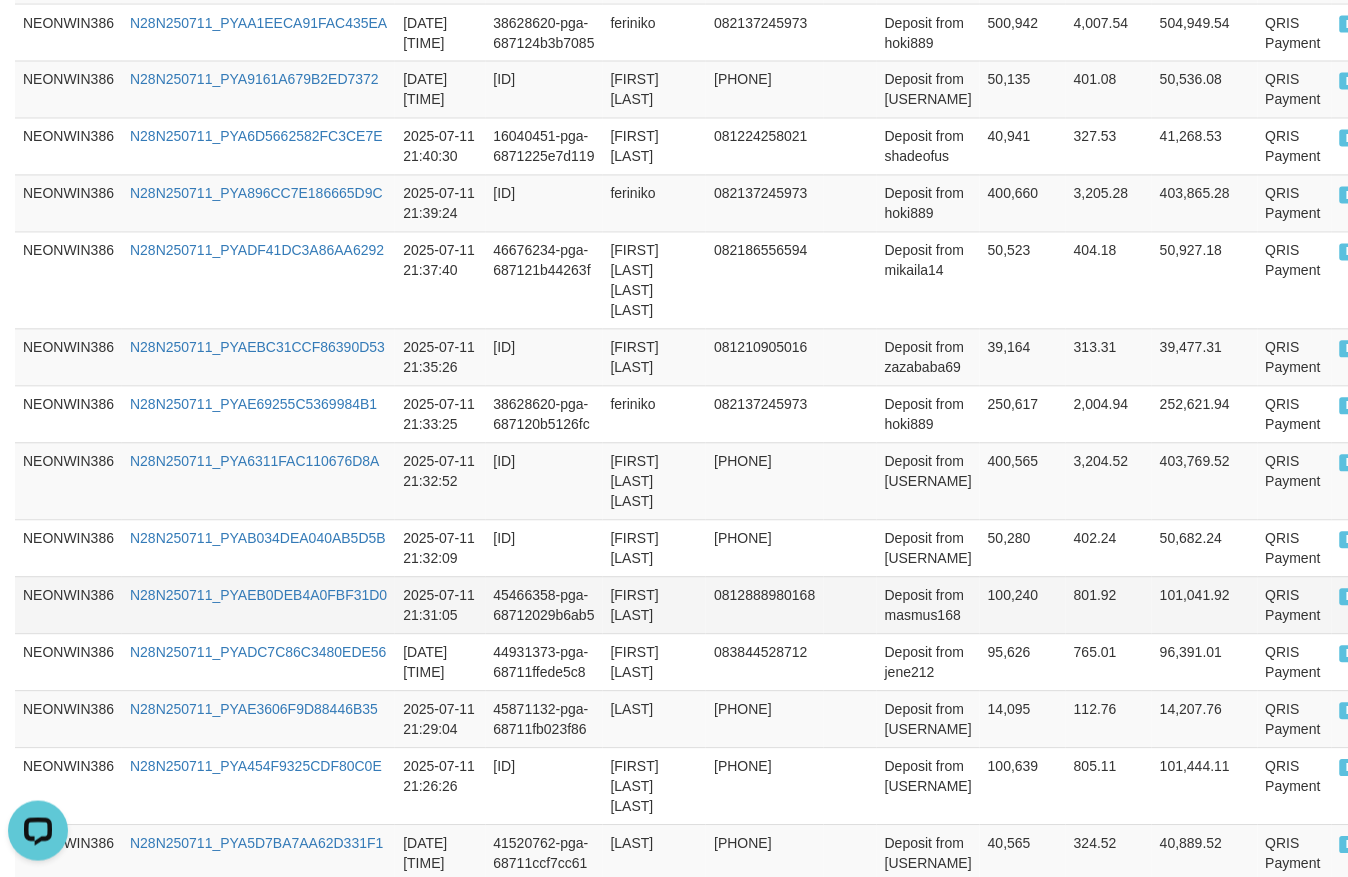click on "[FIRST] [LAST]" at bounding box center [655, 605] 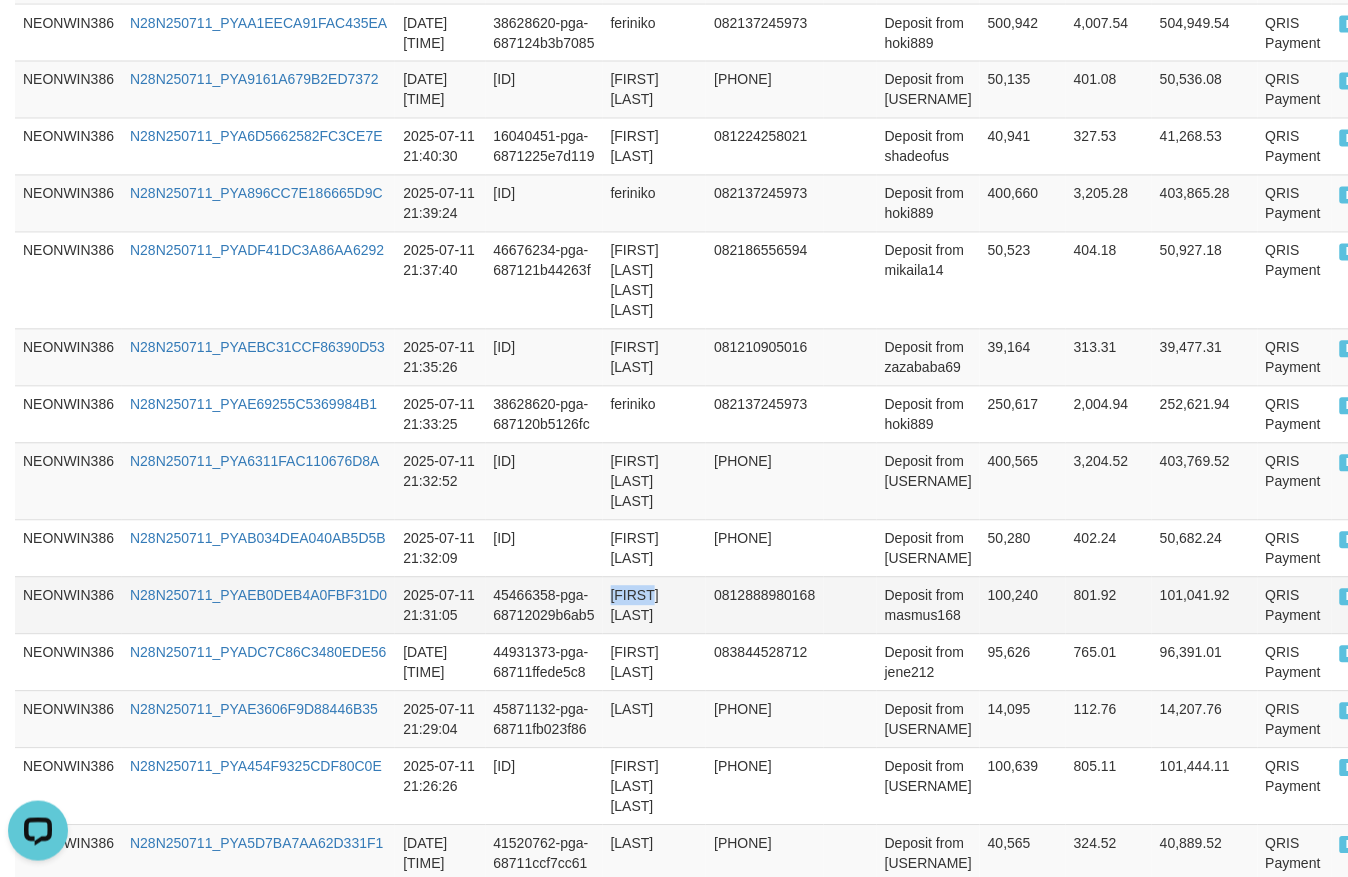 drag, startPoint x: 647, startPoint y: 580, endPoint x: 682, endPoint y: 590, distance: 36.40055 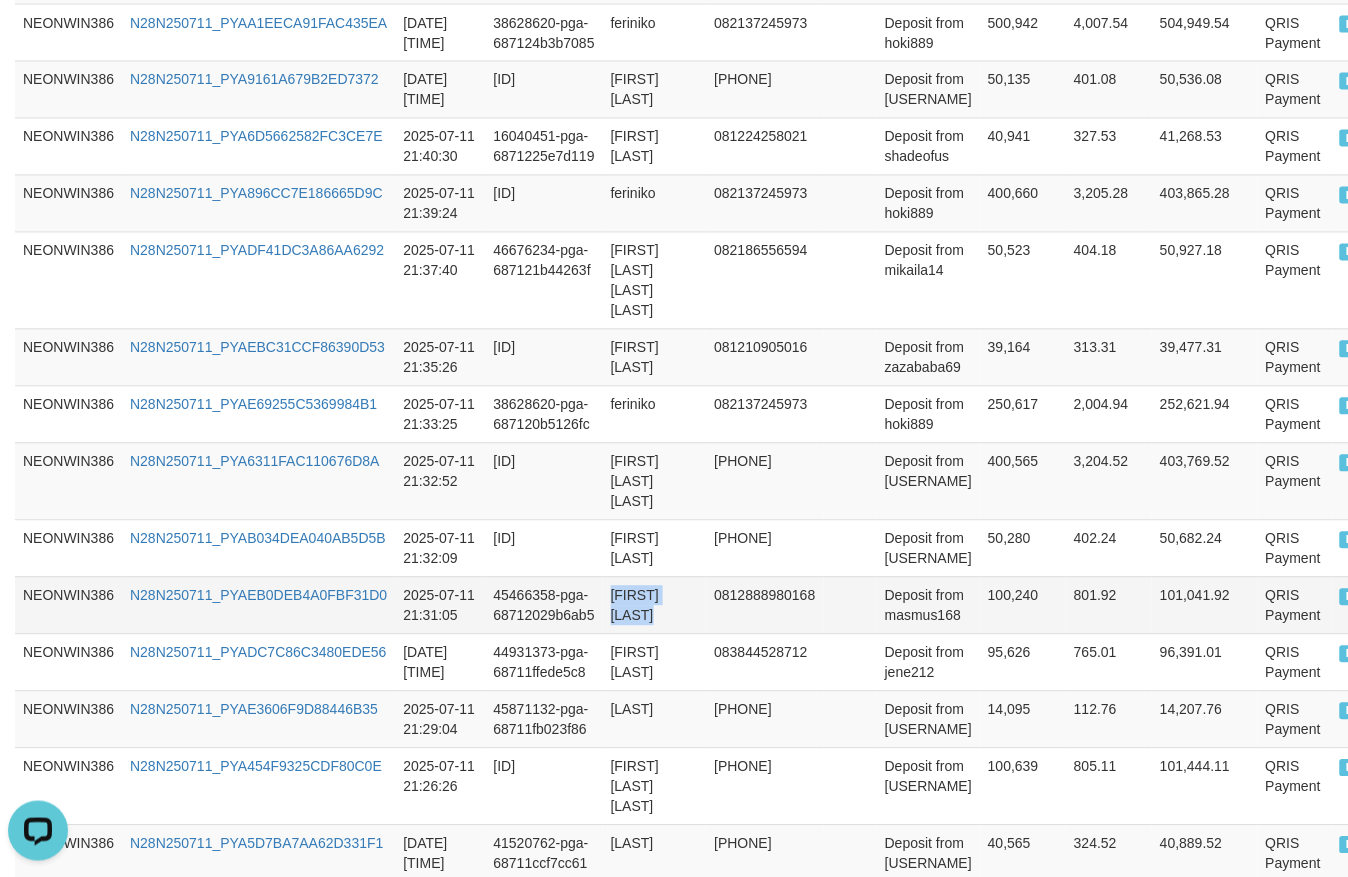 click on "[FIRST] [LAST]" at bounding box center [655, 605] 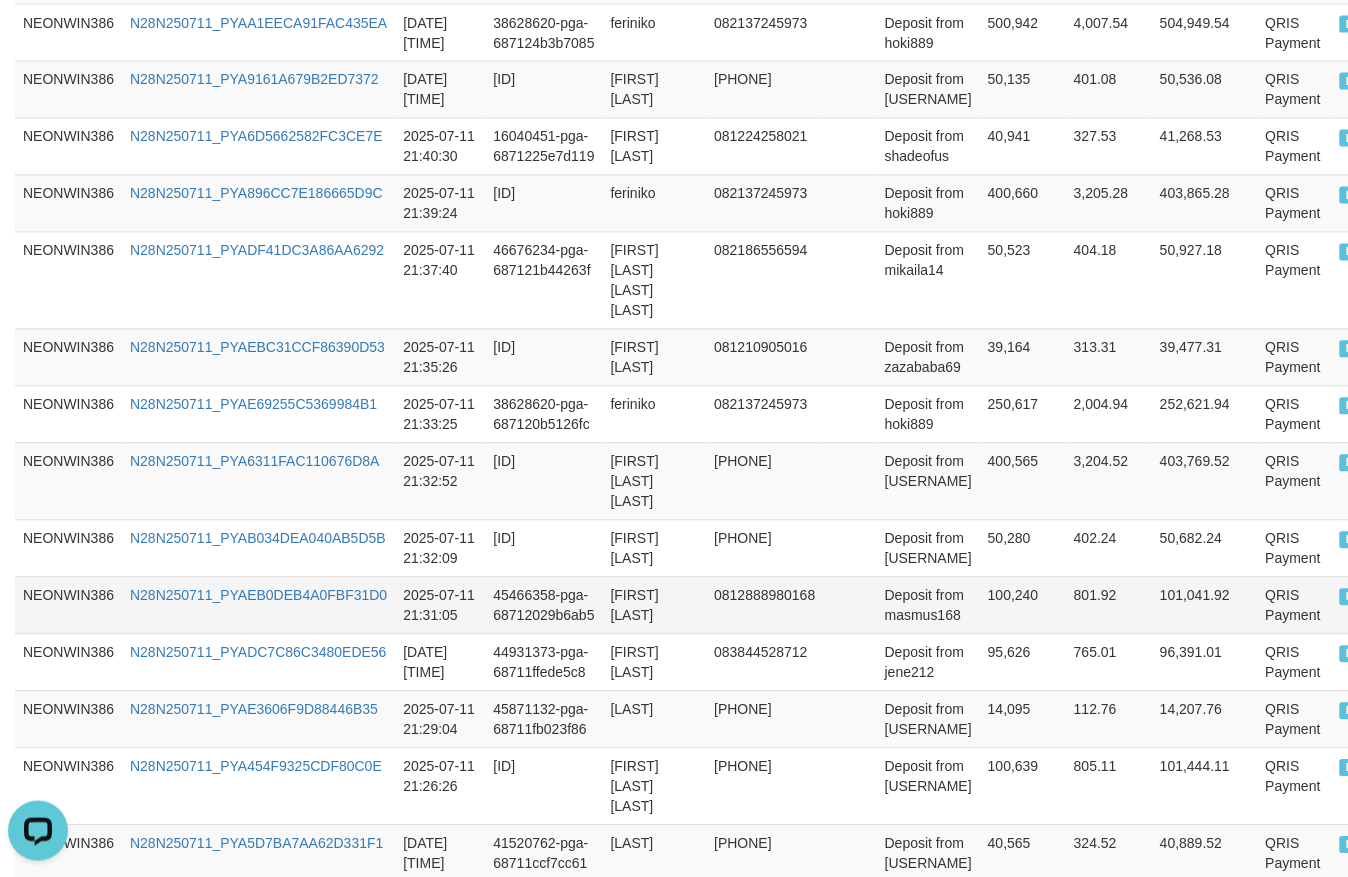 click on "Deposit from masmus168" at bounding box center (928, 605) 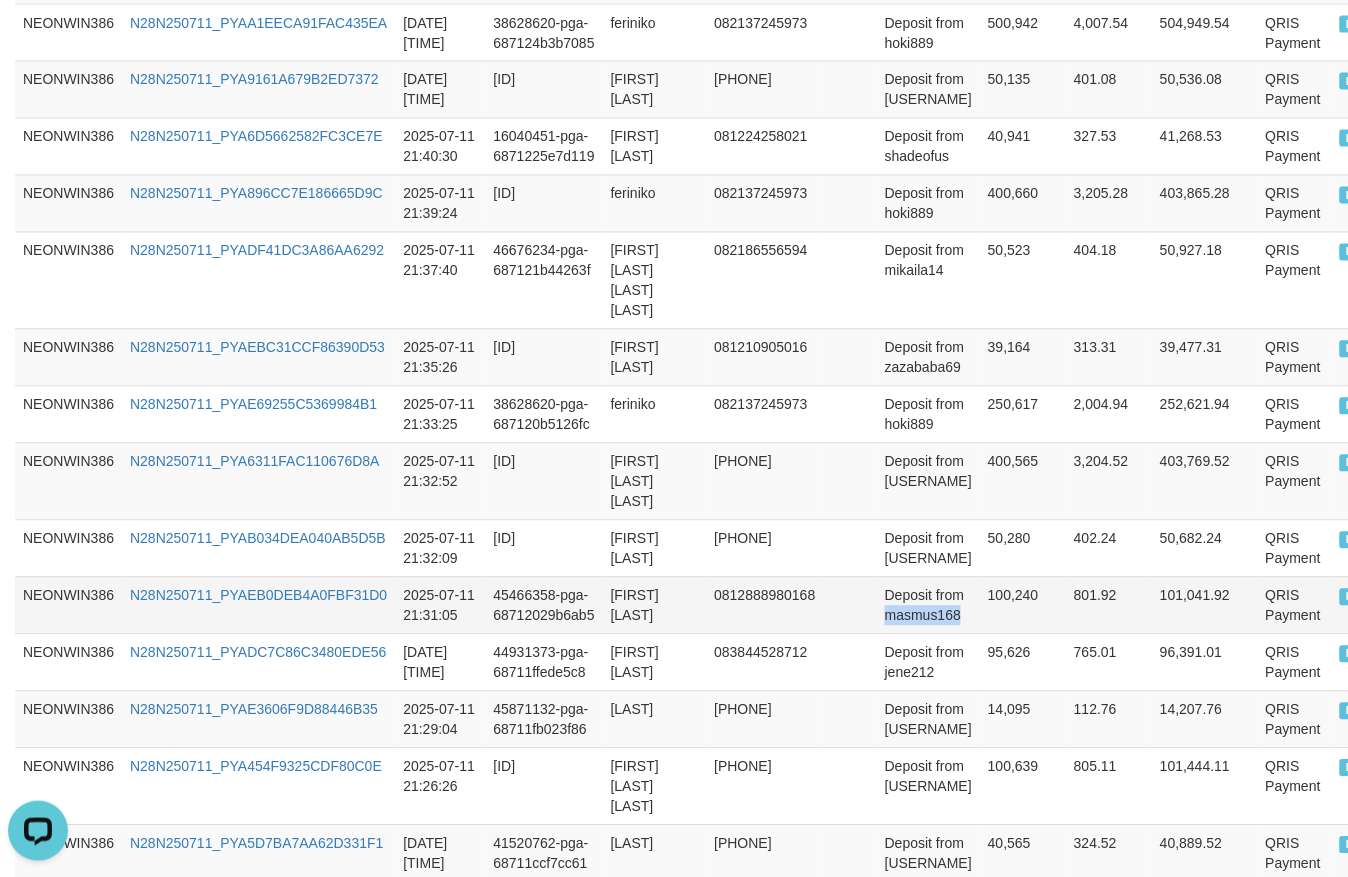 click on "Deposit from masmus168" at bounding box center (928, 605) 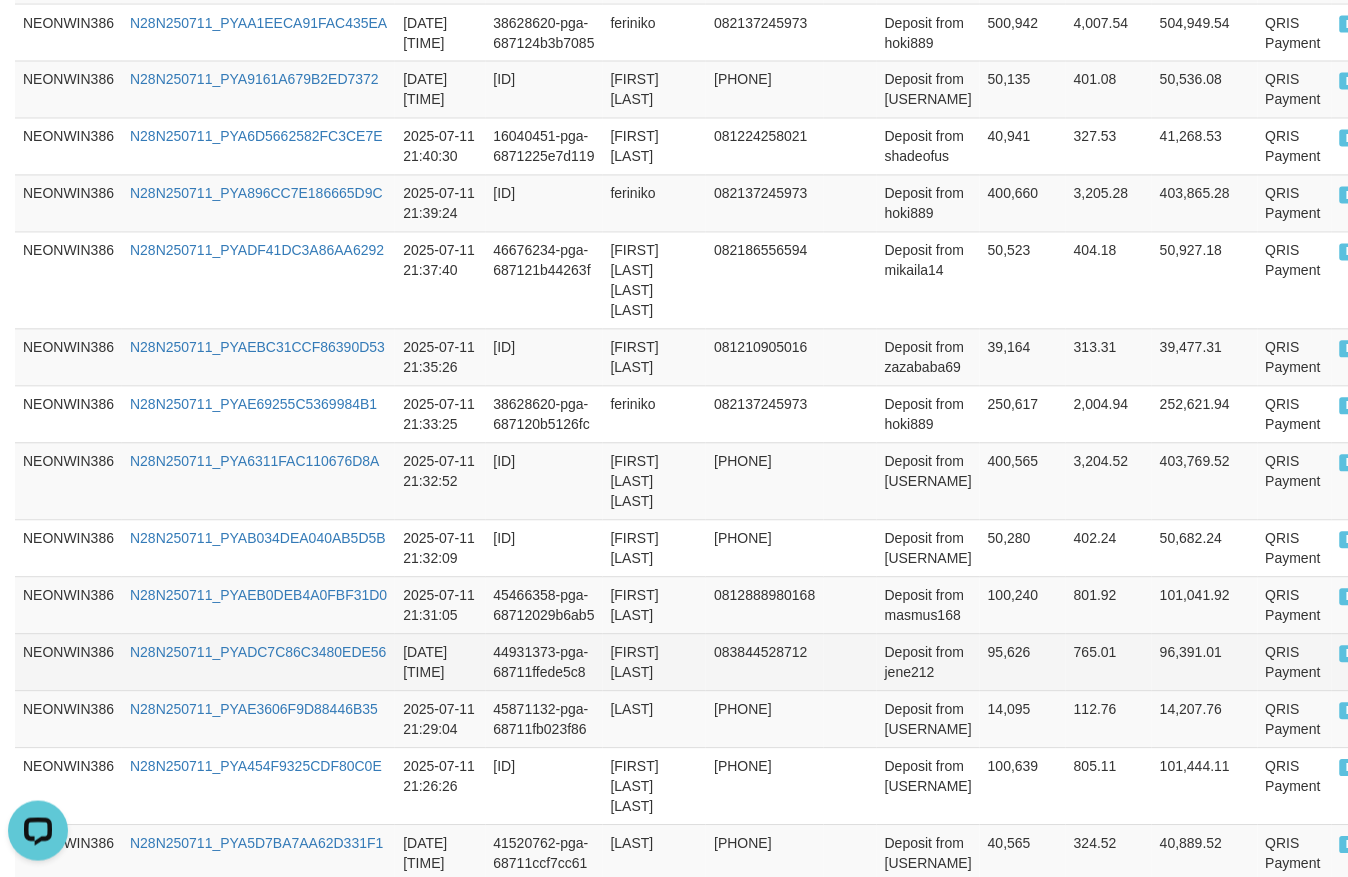 click on "[FIRST] [LAST]" at bounding box center (655, 662) 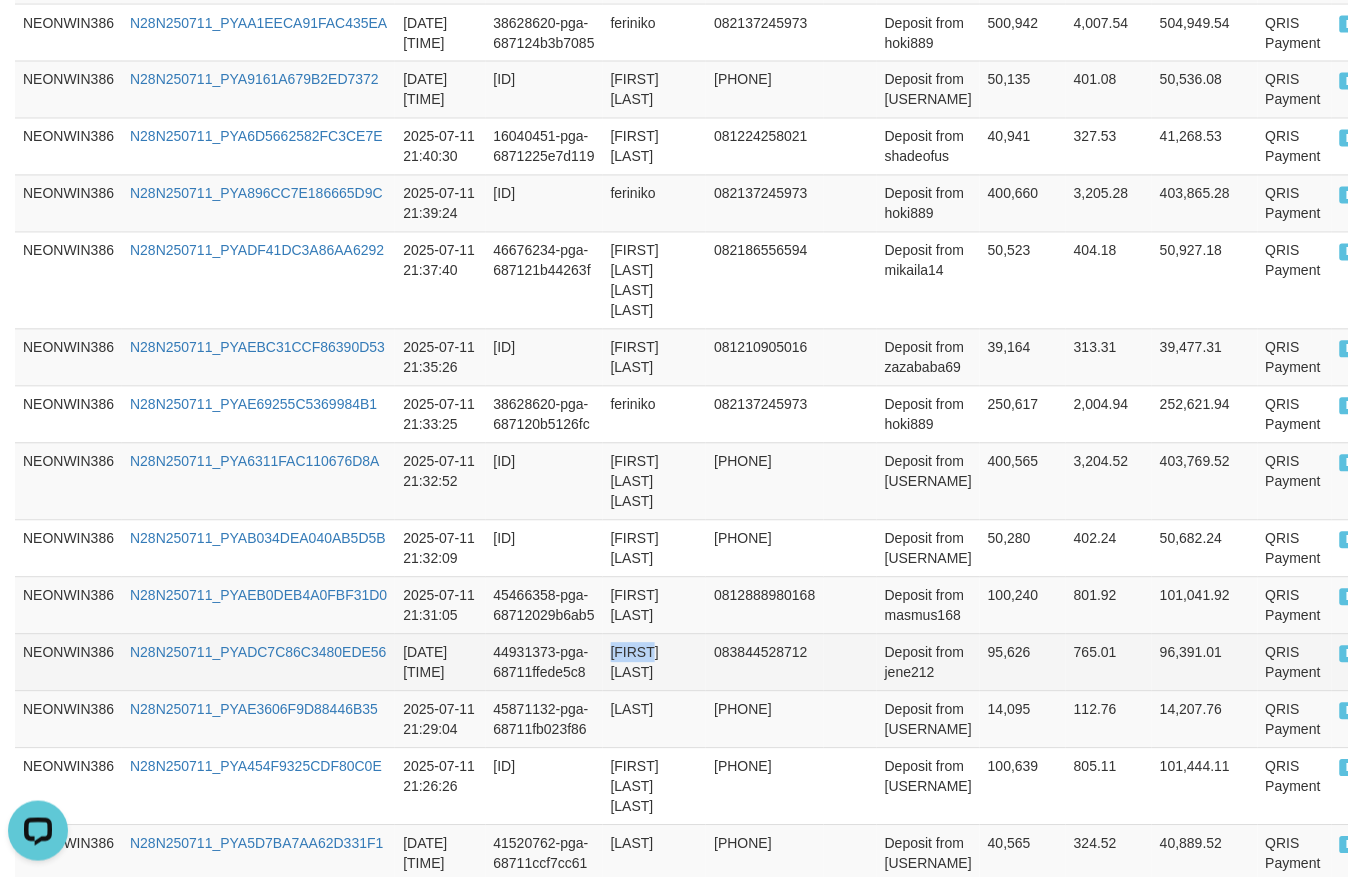 drag, startPoint x: 627, startPoint y: 635, endPoint x: 668, endPoint y: 638, distance: 41.109608 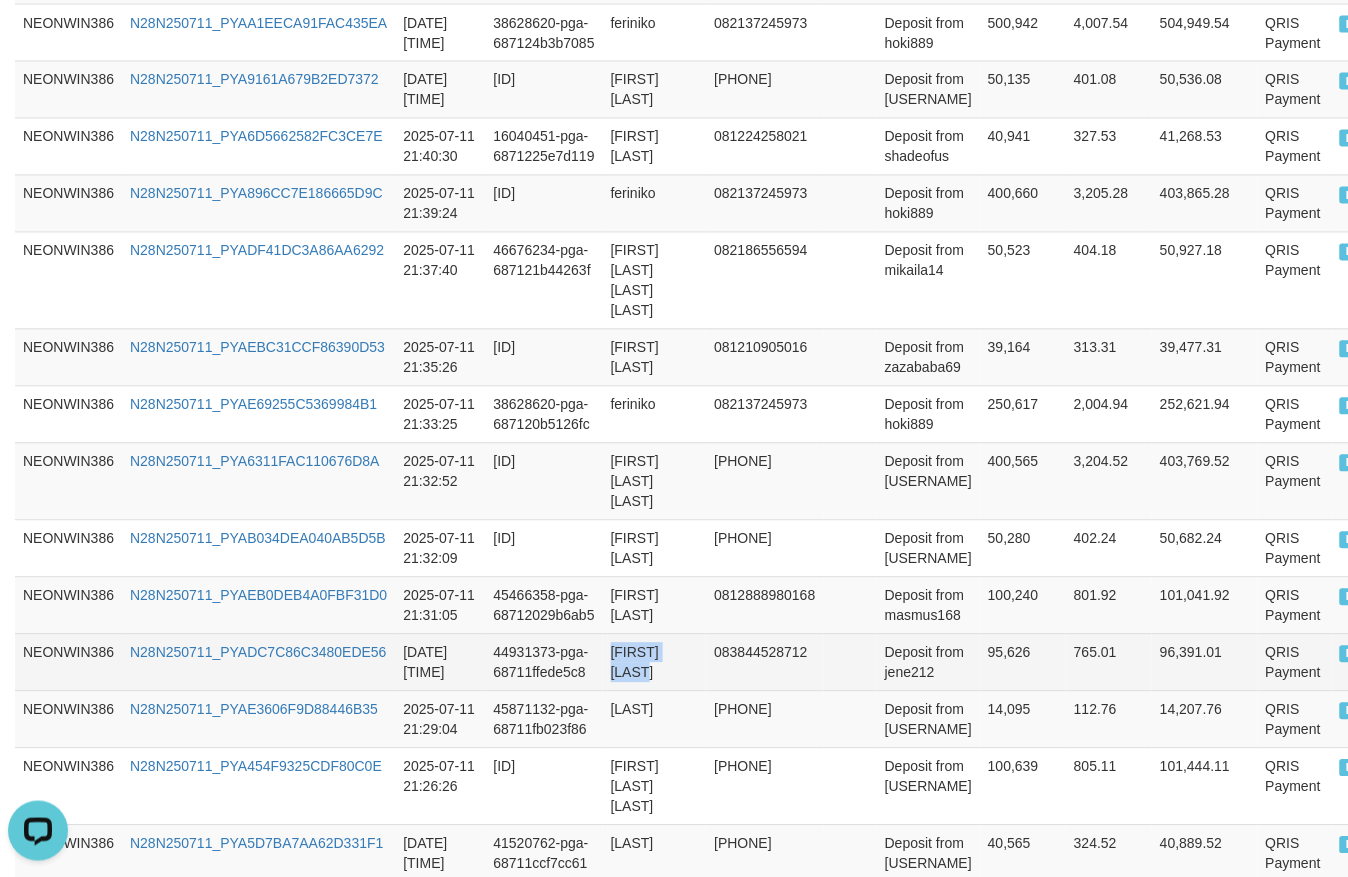 click on "[FIRST] [LAST]" at bounding box center (655, 662) 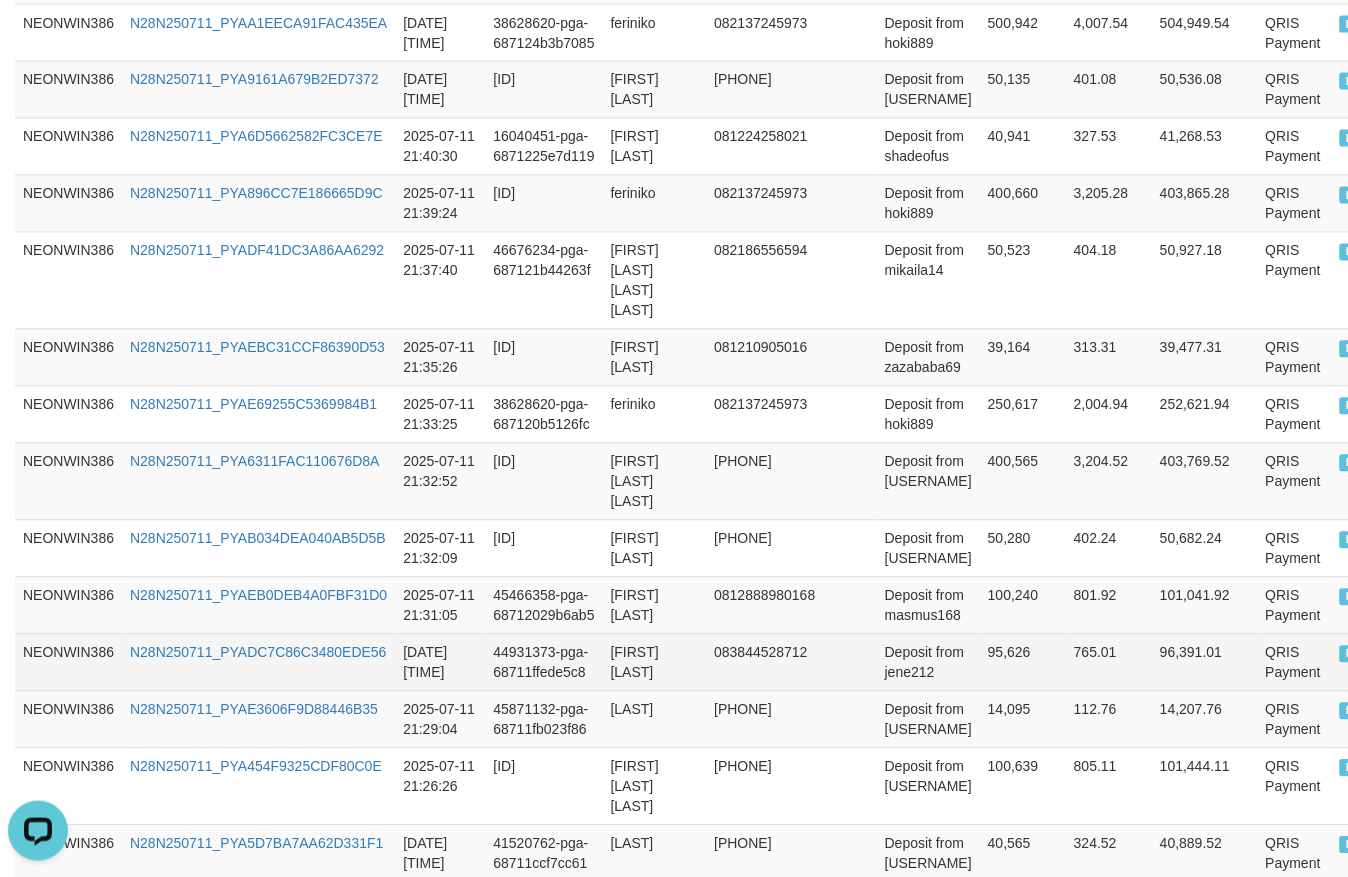 click on "Deposit from jene212" at bounding box center (928, 662) 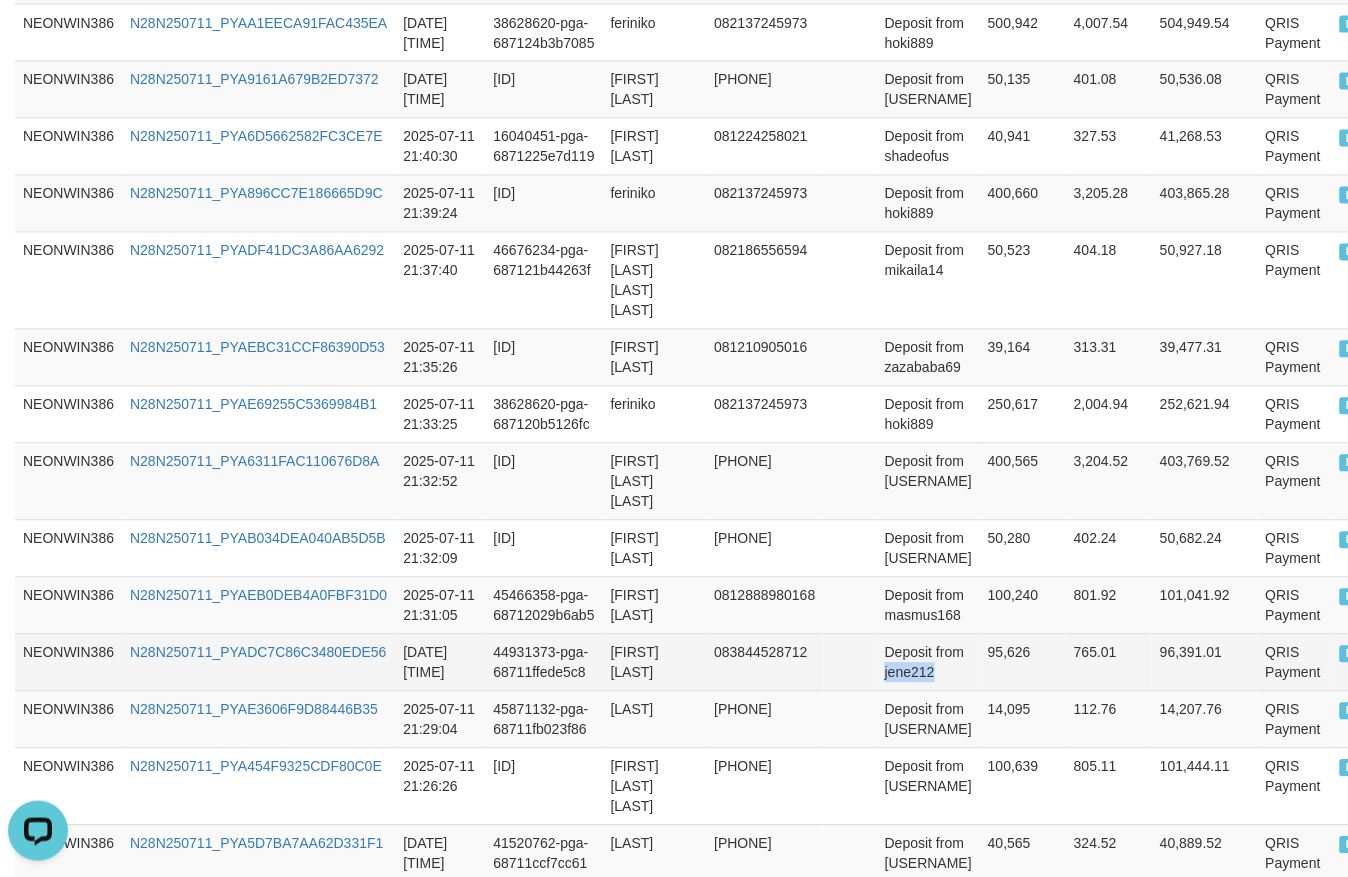 click on "Deposit from jene212" at bounding box center (928, 662) 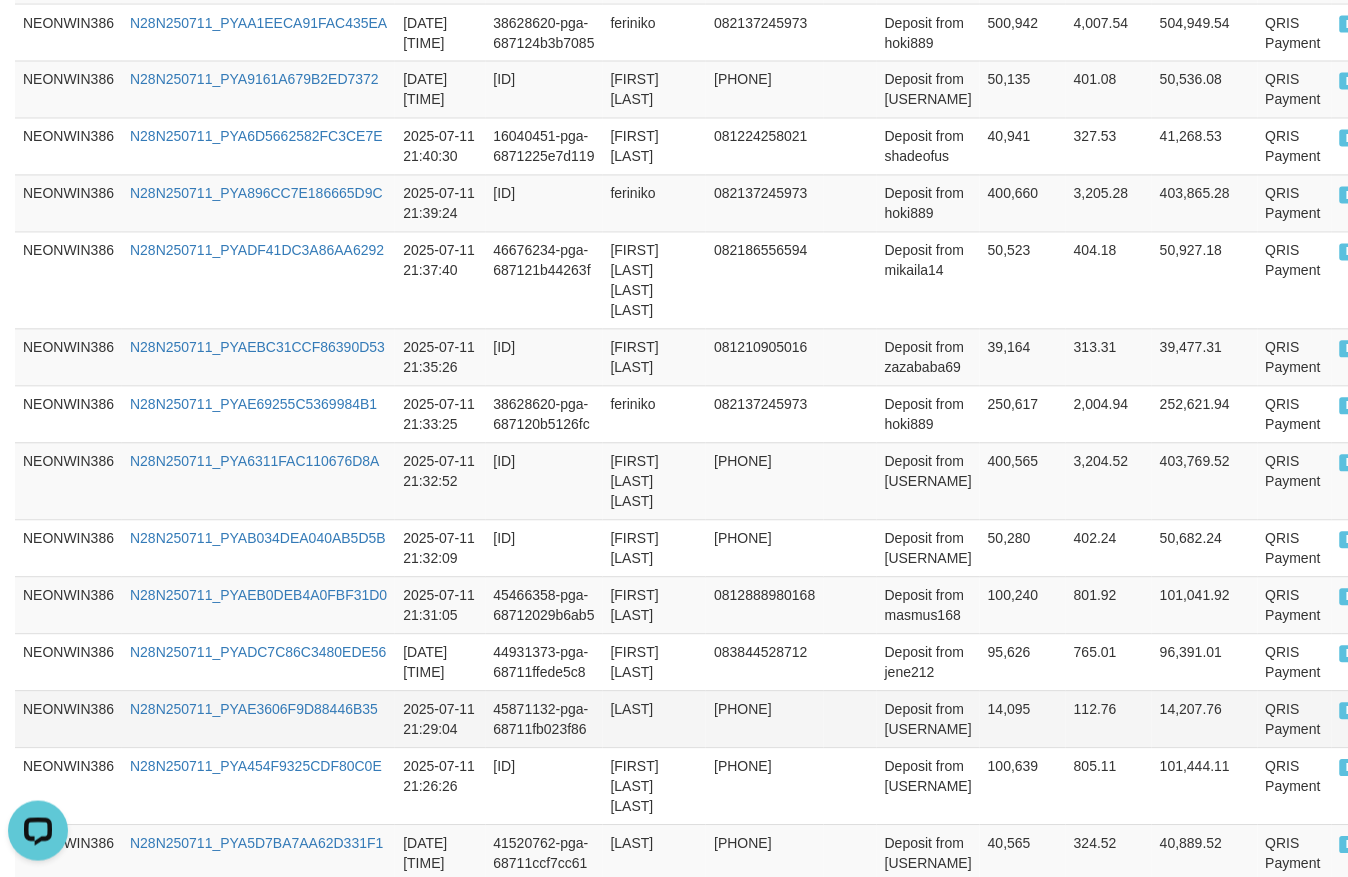 click on "[LAST]" at bounding box center (655, 719) 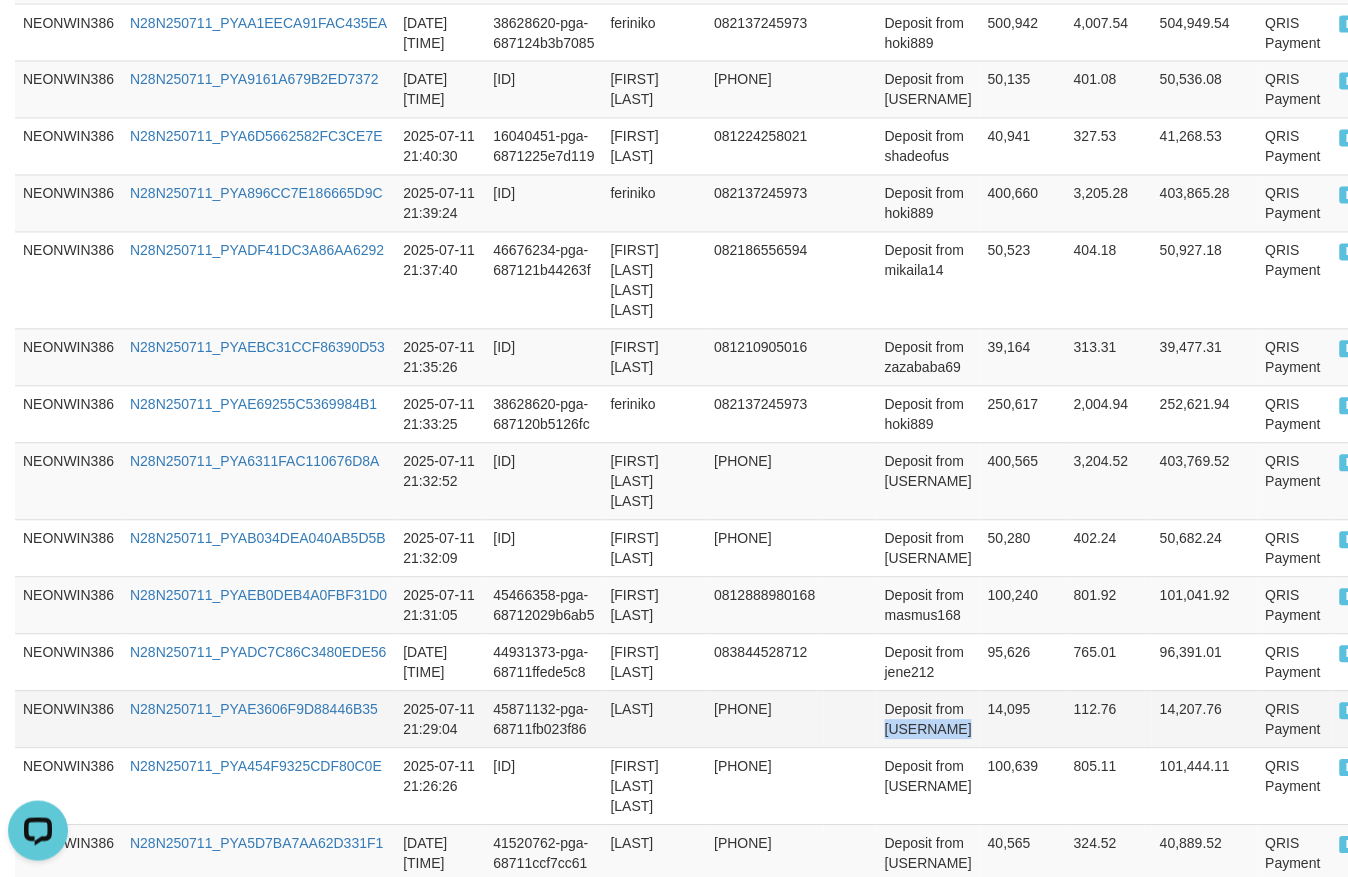 drag, startPoint x: 900, startPoint y: 715, endPoint x: 932, endPoint y: 725, distance: 33.526108 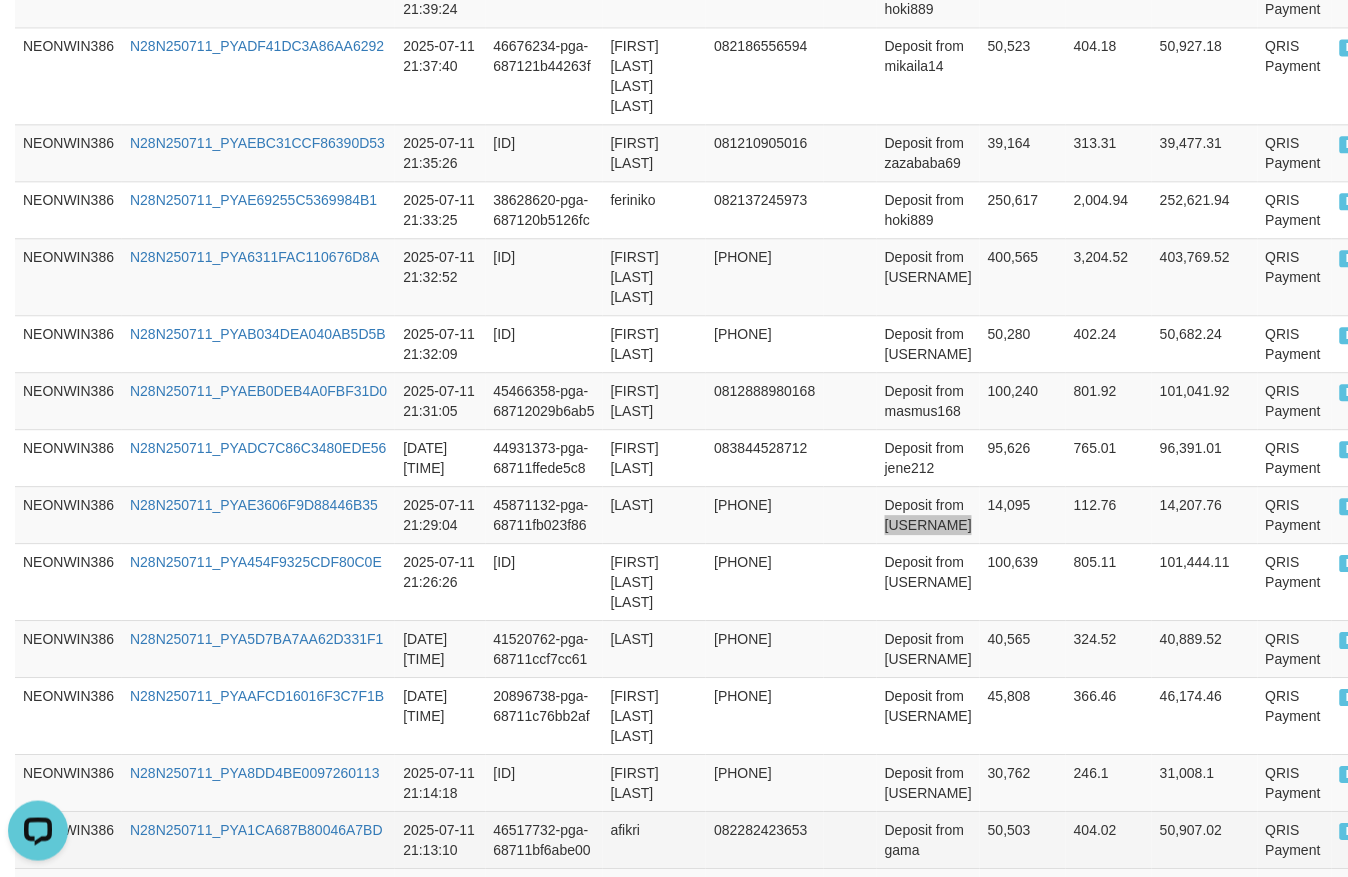 scroll, scrollTop: 1250, scrollLeft: 0, axis: vertical 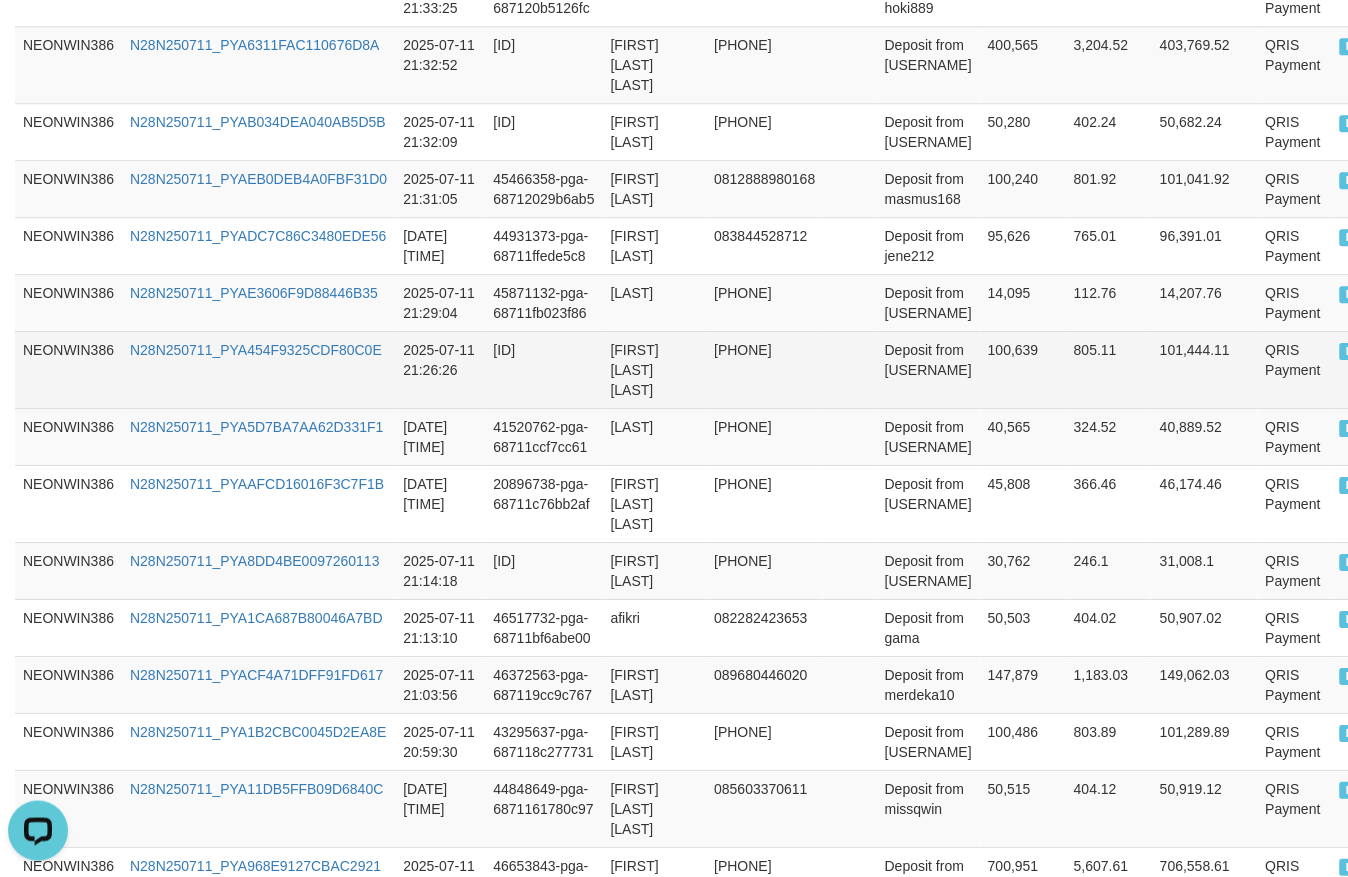 click on "[FIRST] [LAST] [LAST]" at bounding box center [655, 369] 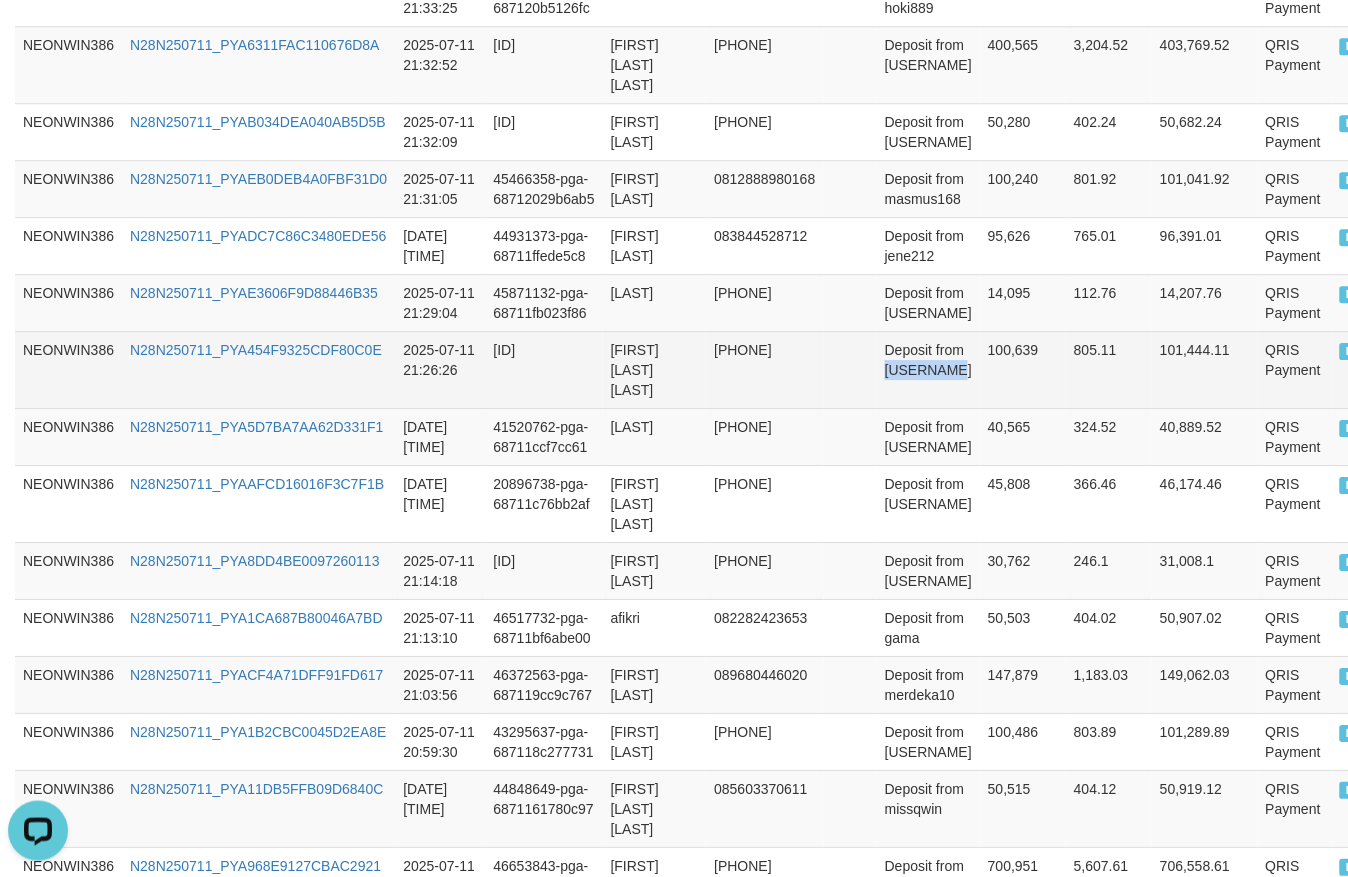 click on "Deposit from [USERNAME]" at bounding box center (928, 369) 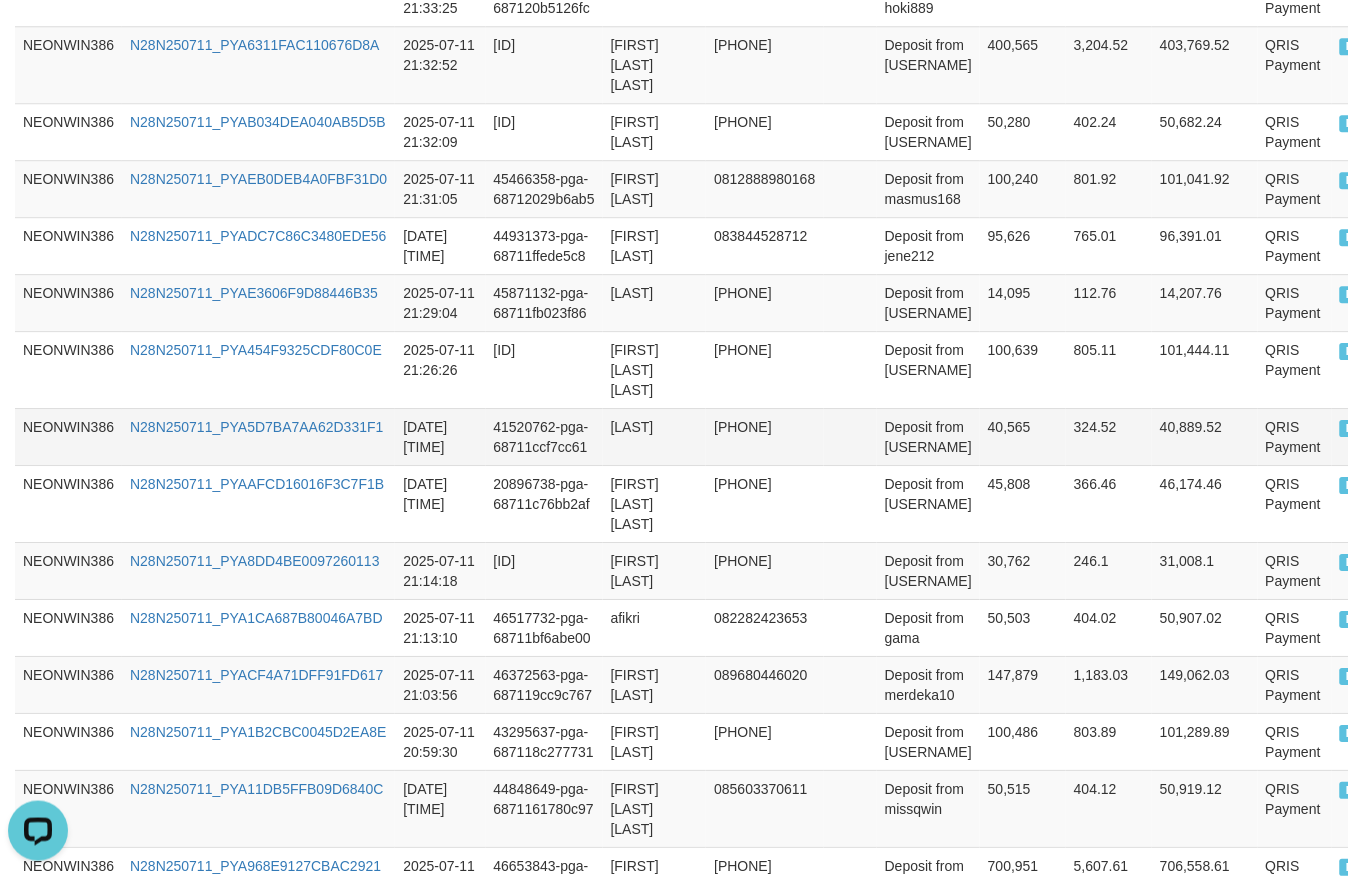 click on "[LAST]" at bounding box center [655, 436] 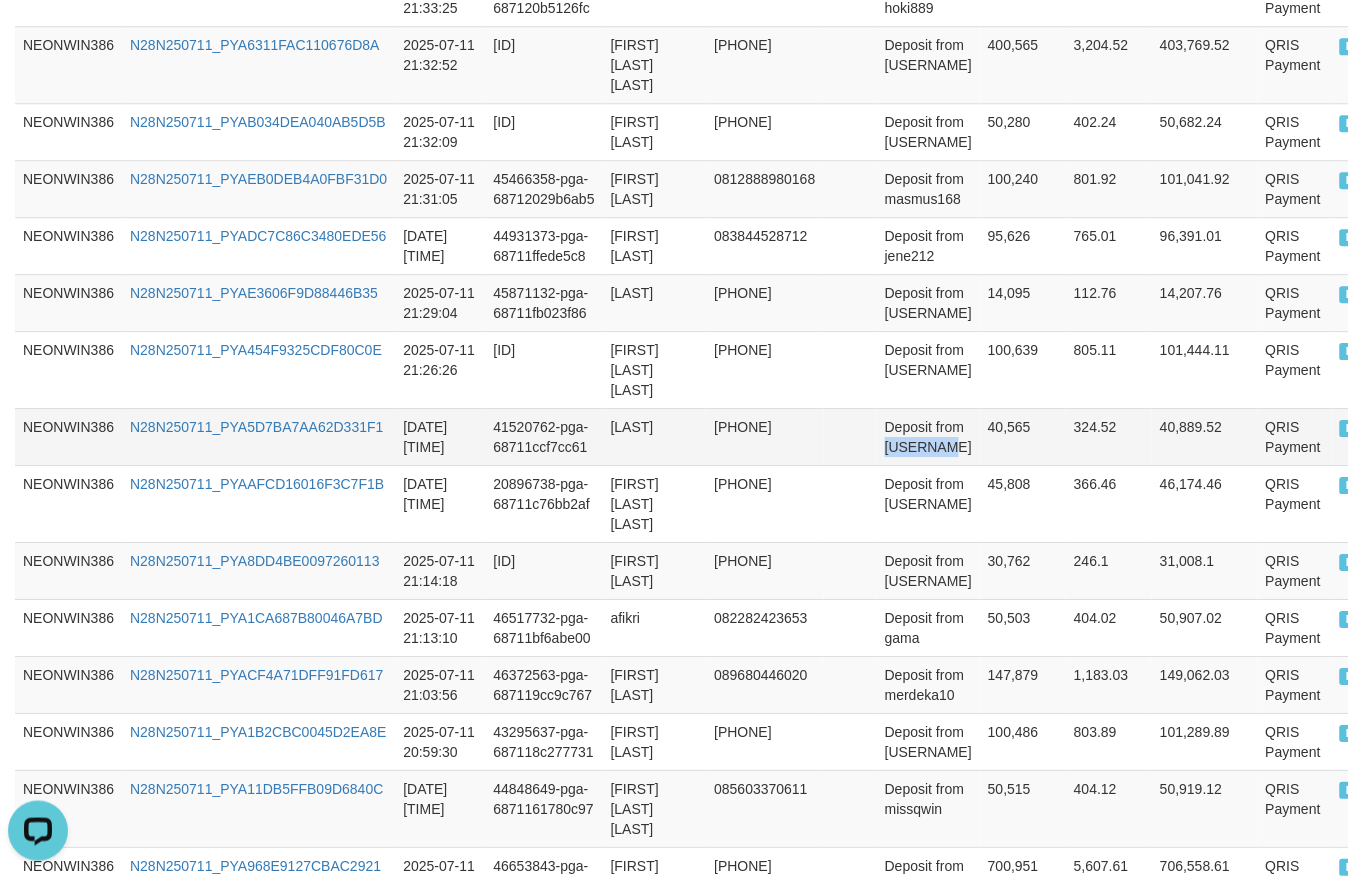 click on "Deposit from [USERNAME]" at bounding box center (928, 436) 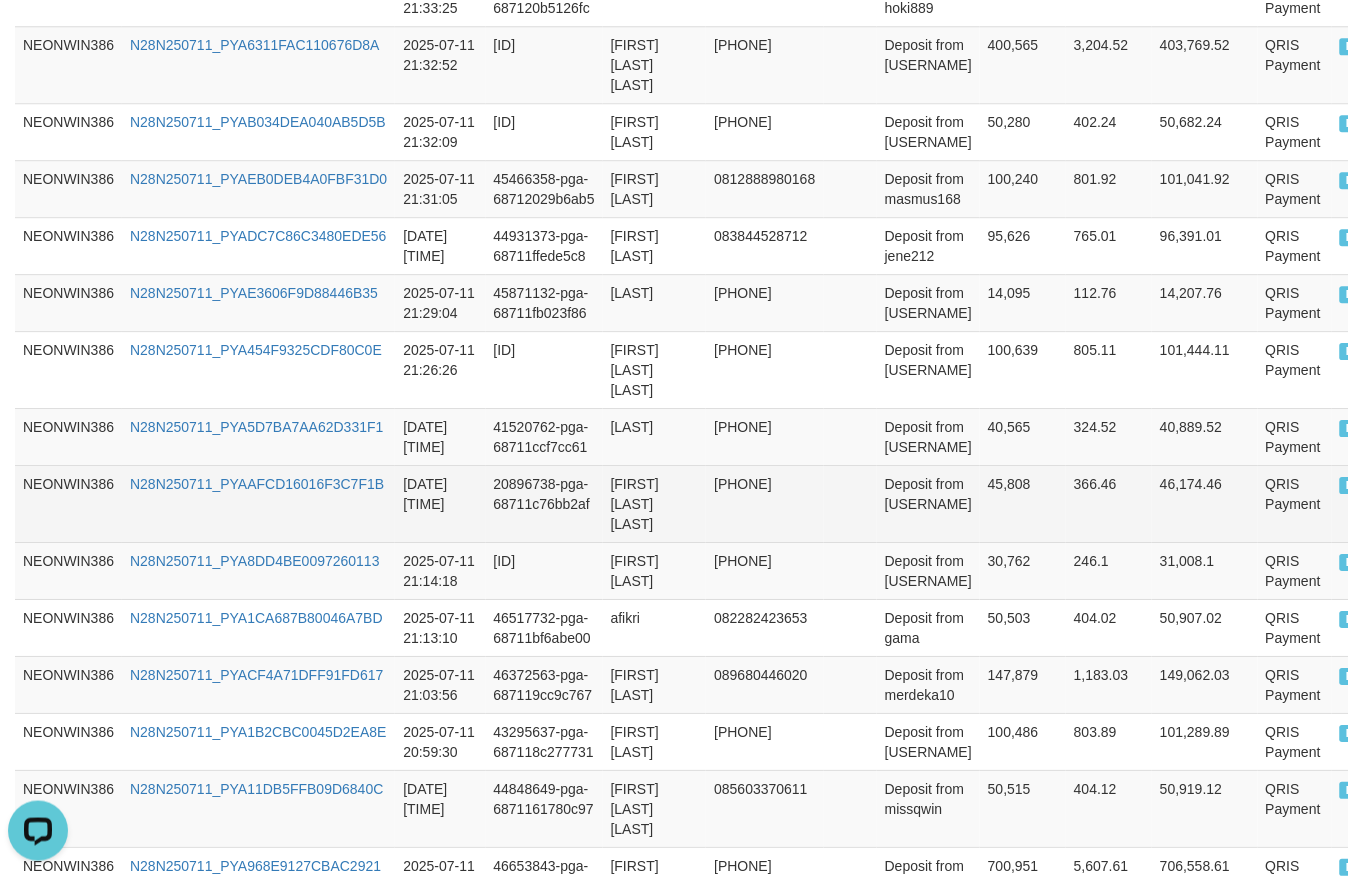 click on "[FIRST] [LAST] [LAST]" at bounding box center (655, 503) 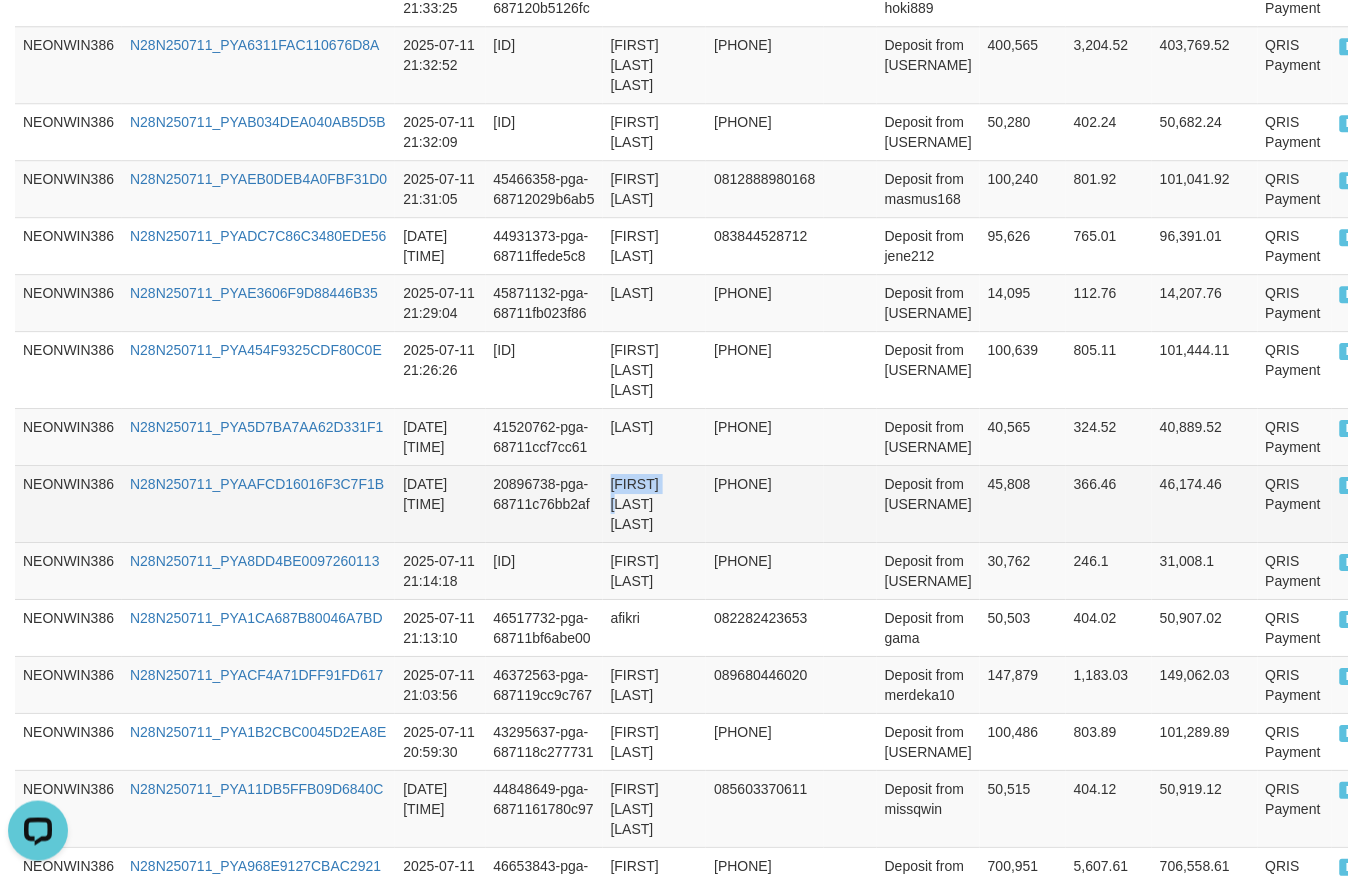 click on "[FIRST] [LAST] [LAST]" at bounding box center (655, 503) 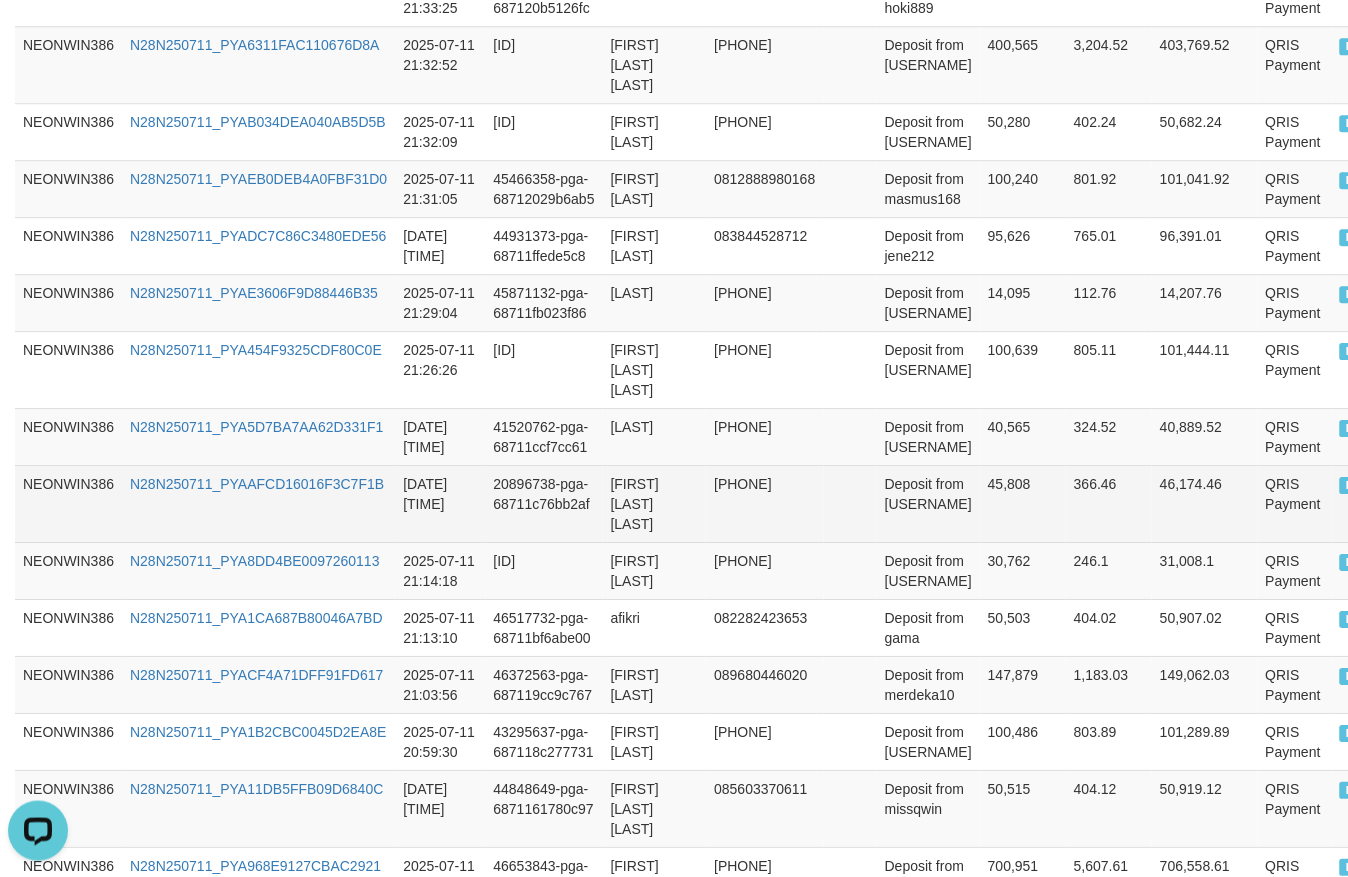 click on "Deposit from [USERNAME]" at bounding box center (928, 503) 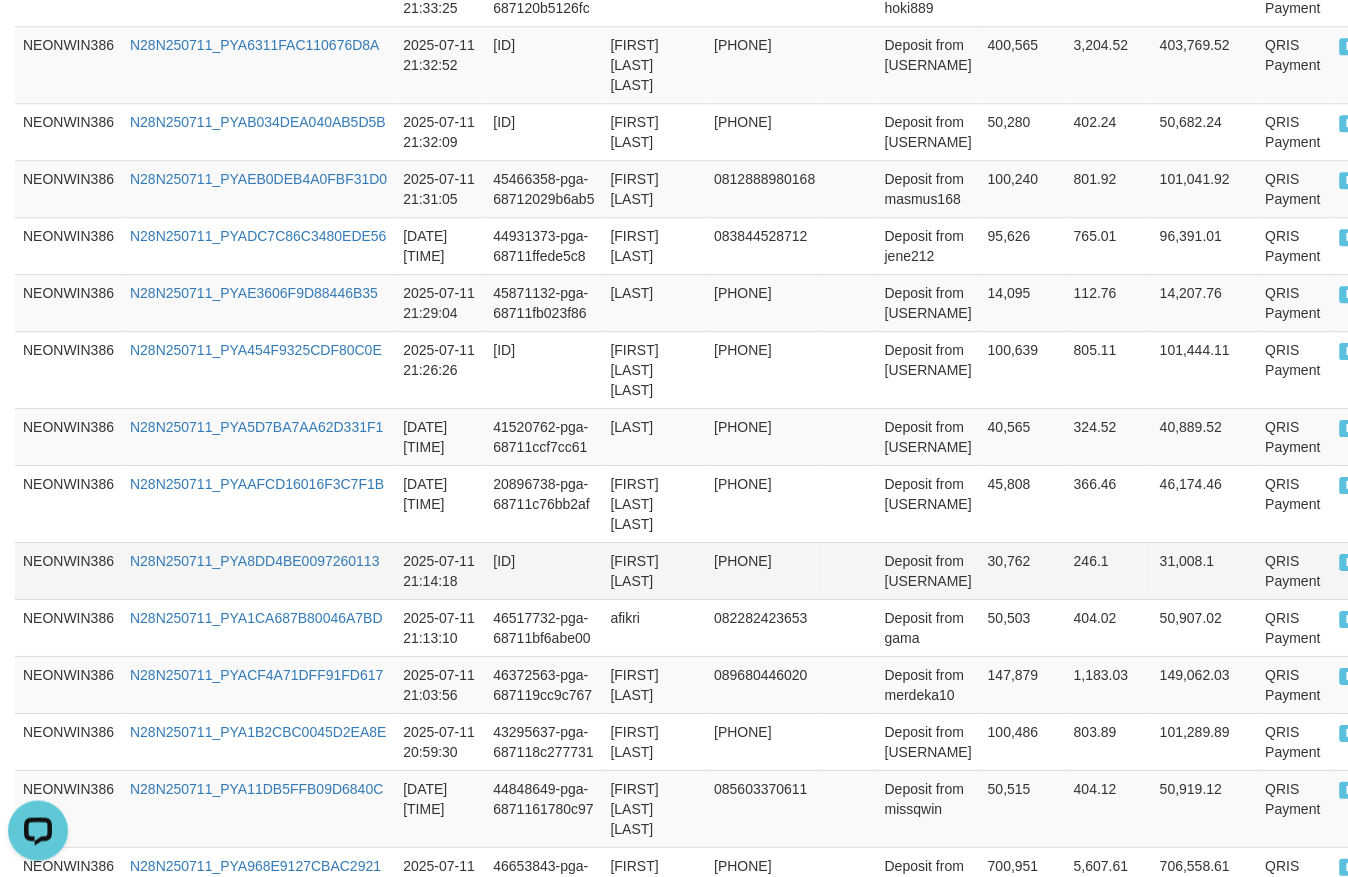 click on "[FIRST] [LAST]" at bounding box center (655, 570) 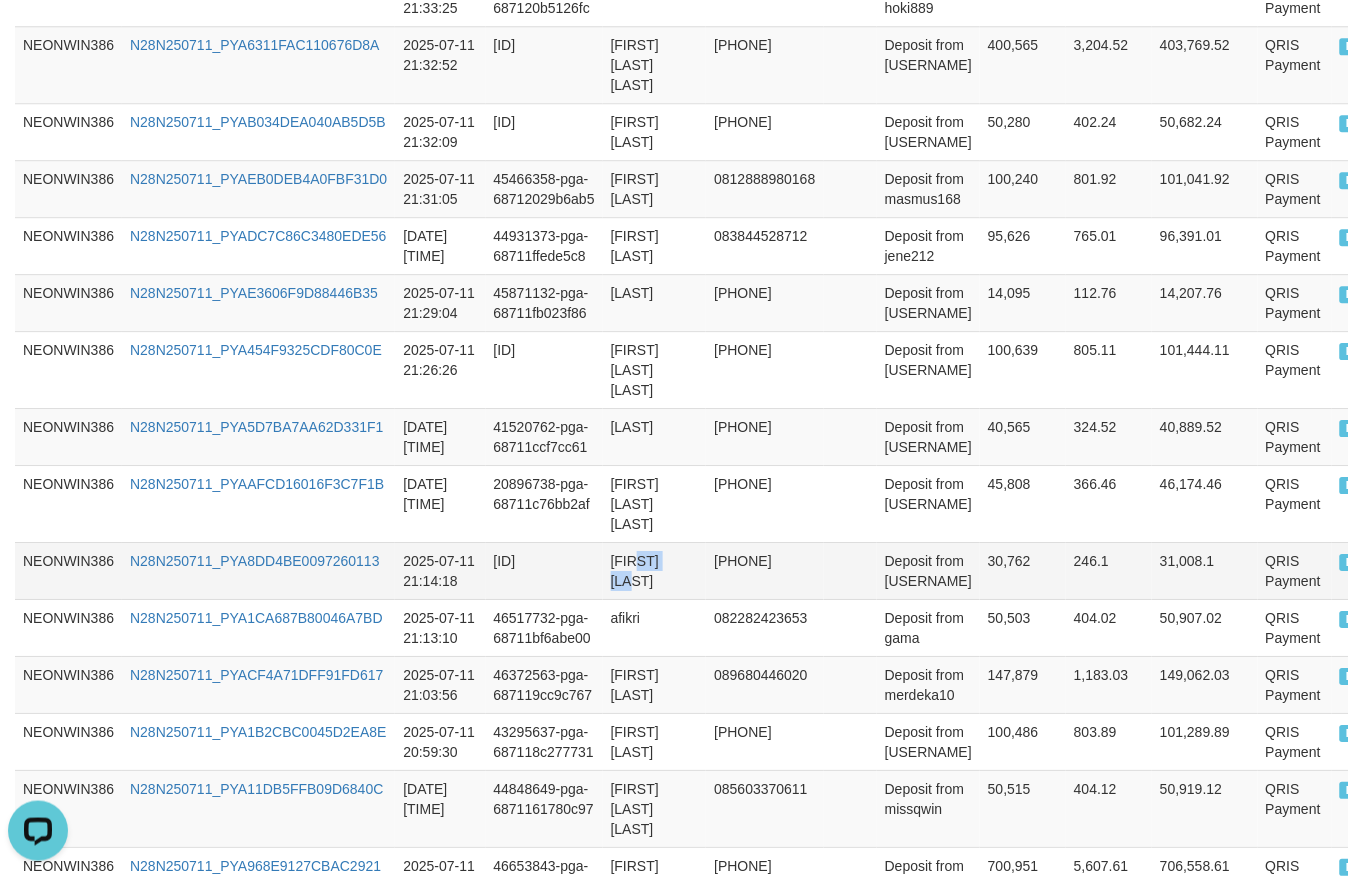click on "[FIRST] [LAST]" at bounding box center (655, 570) 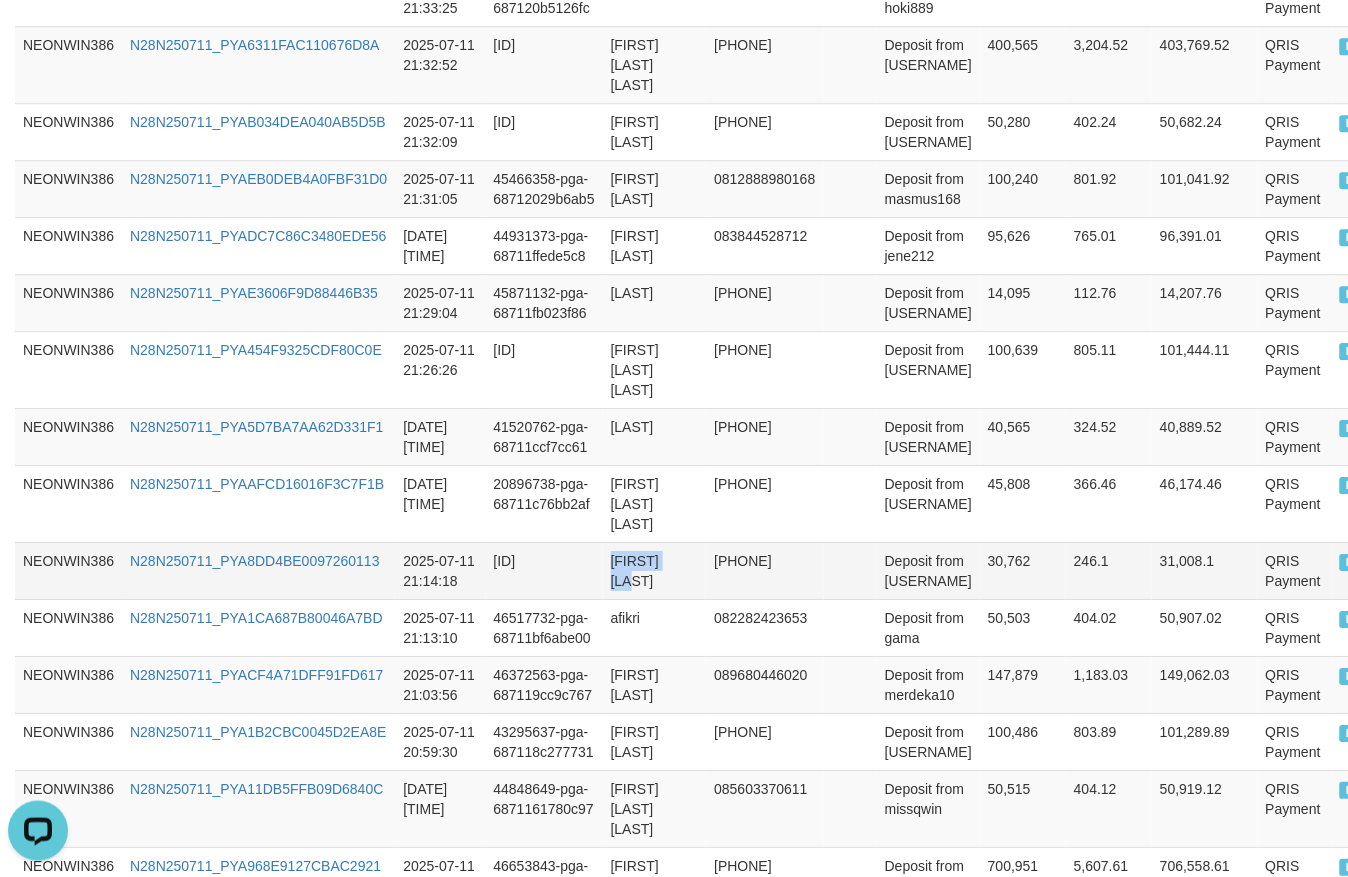 click on "[FIRST] [LAST]" at bounding box center [655, 570] 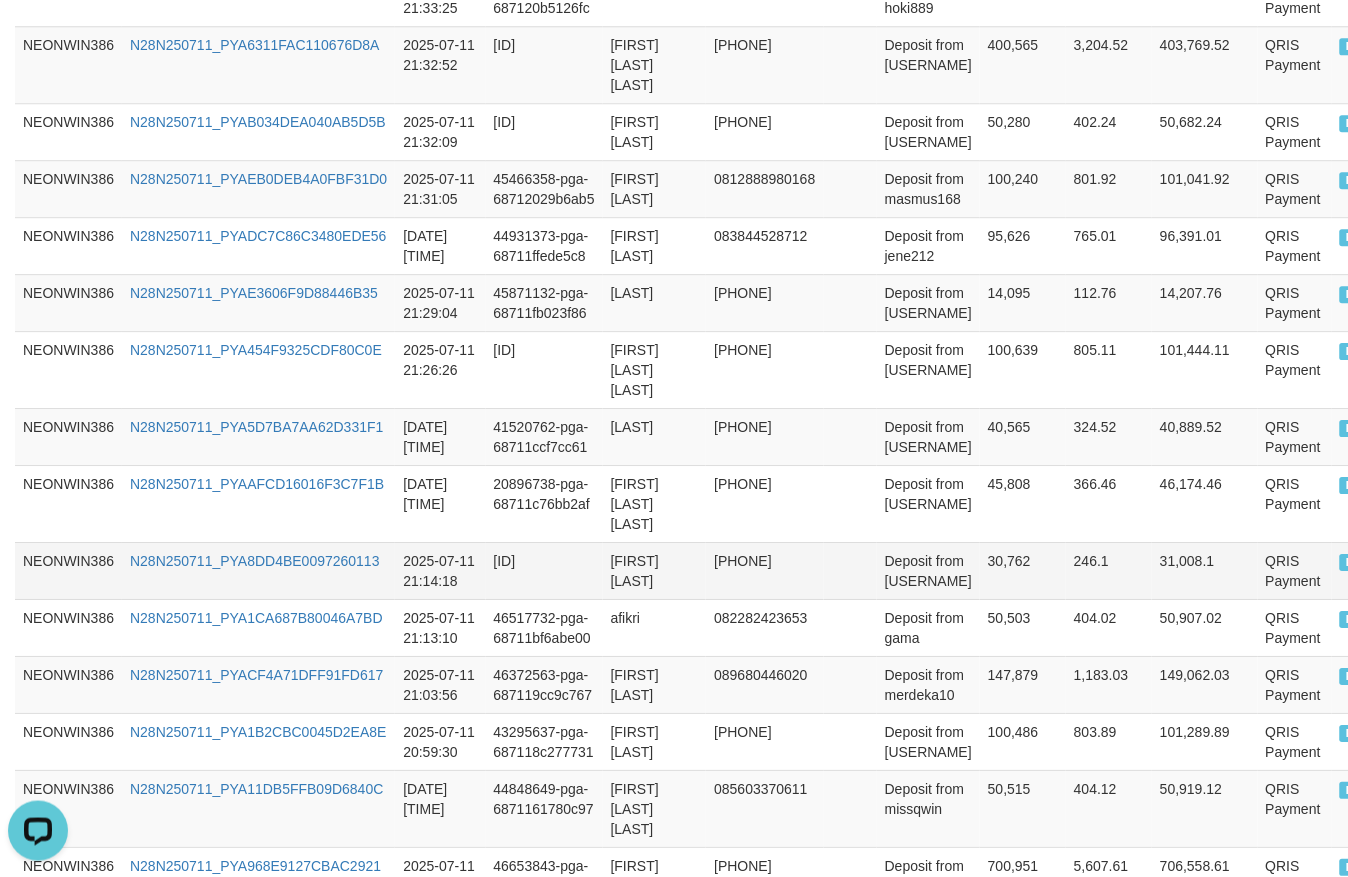 click on "Deposit from [USERNAME]" at bounding box center [928, 570] 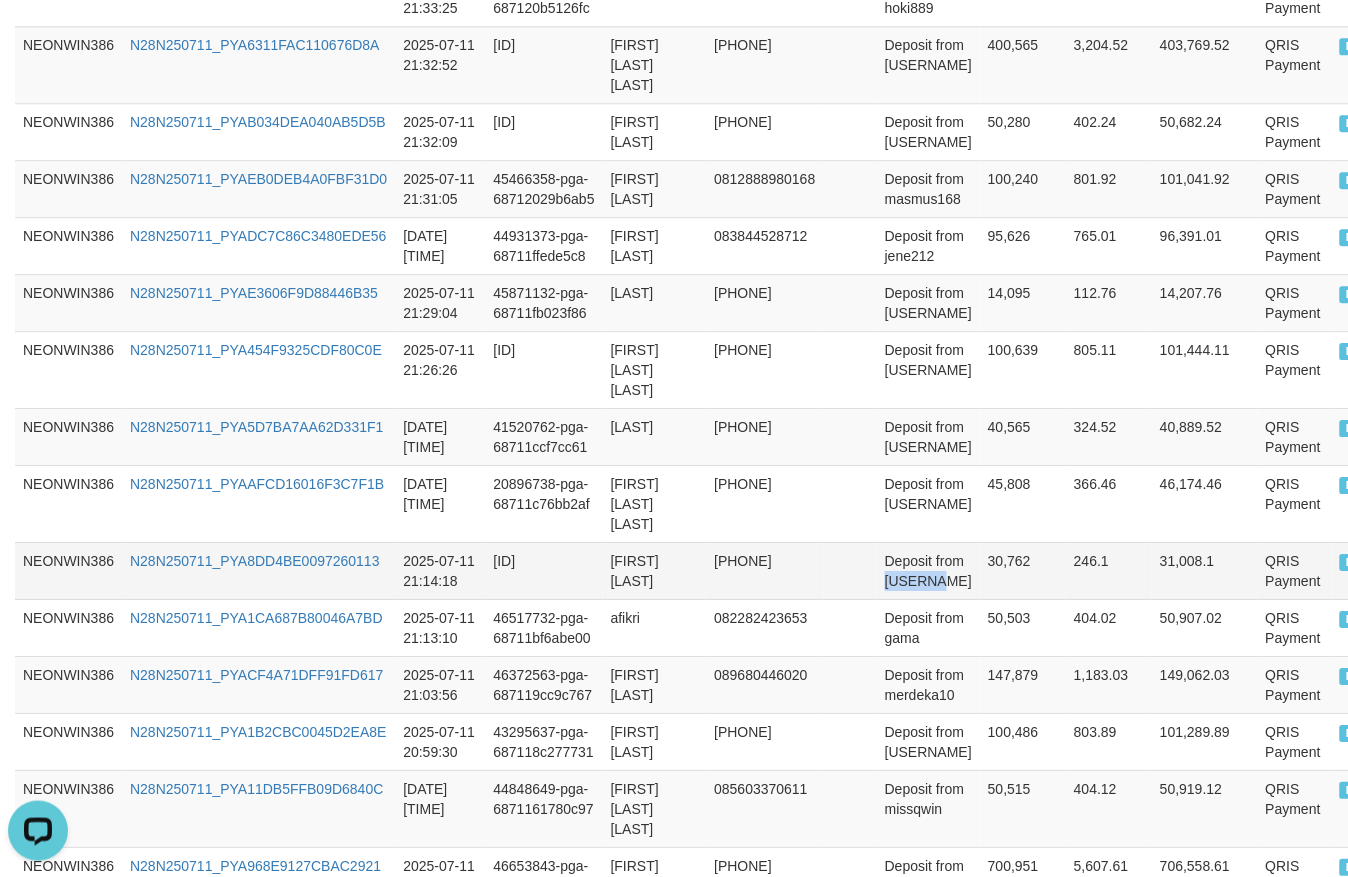 click on "Deposit from [USERNAME]" at bounding box center [928, 570] 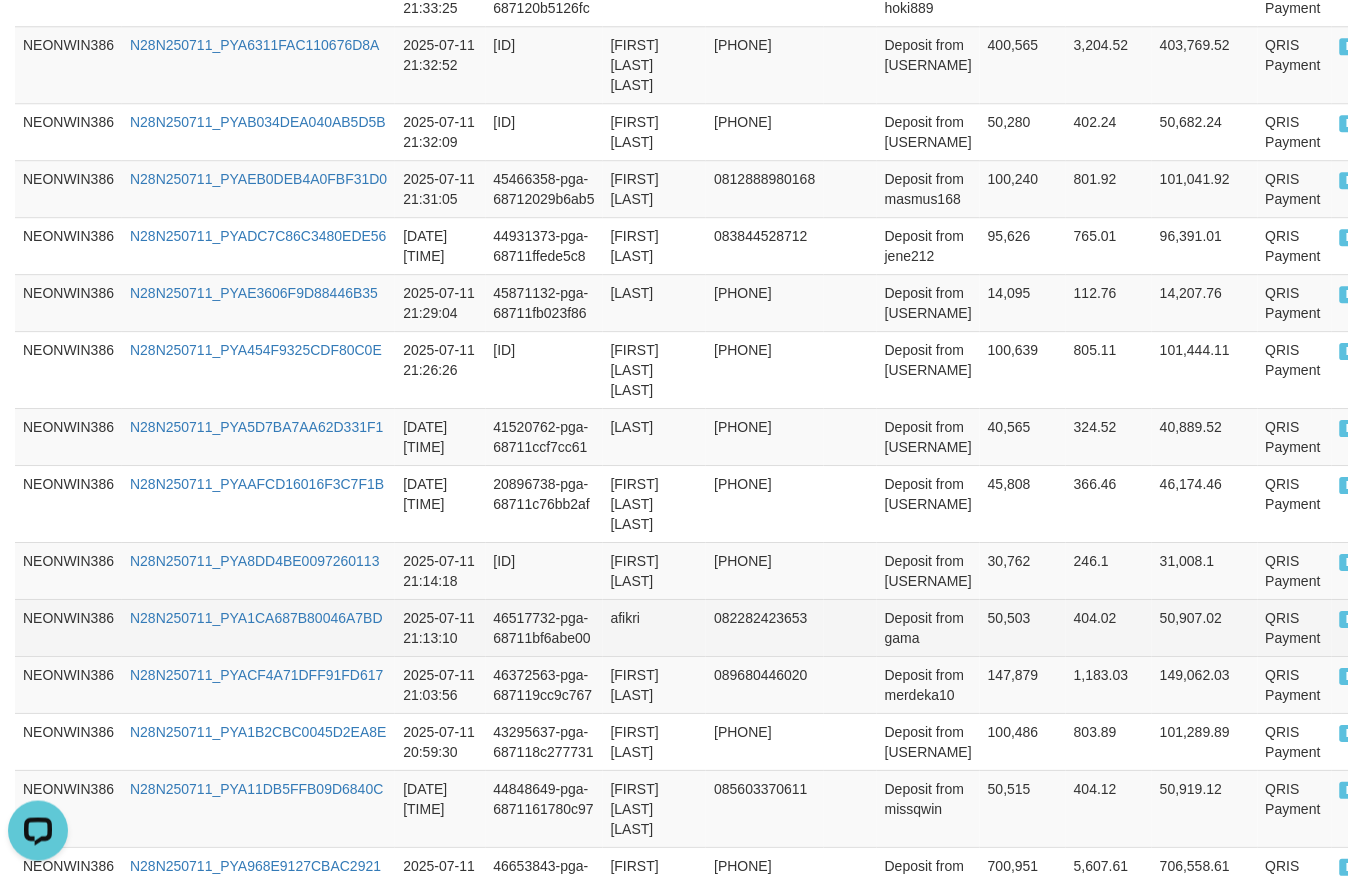 click on "afikri" at bounding box center [655, 627] 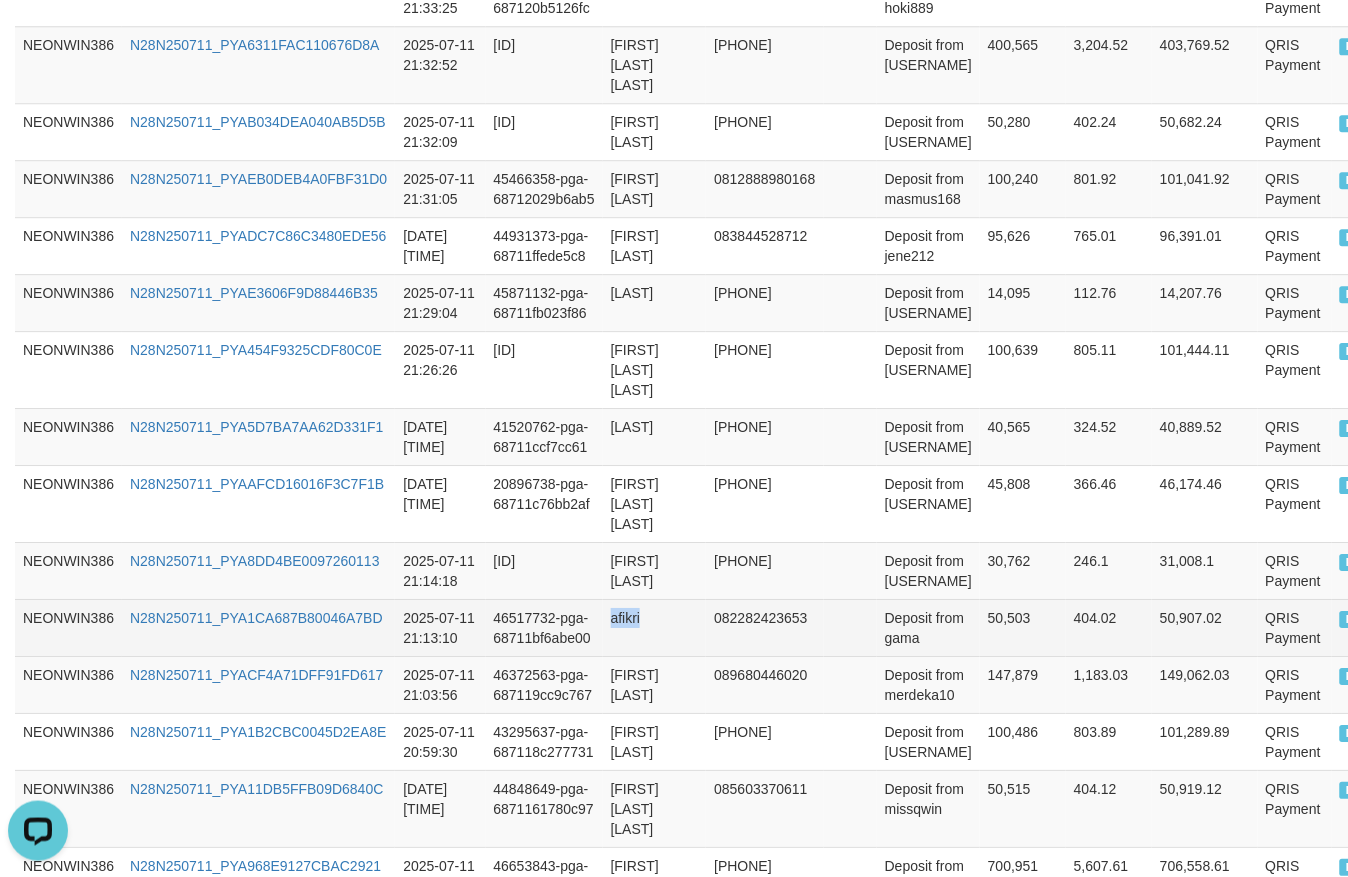 click on "afikri" at bounding box center (655, 627) 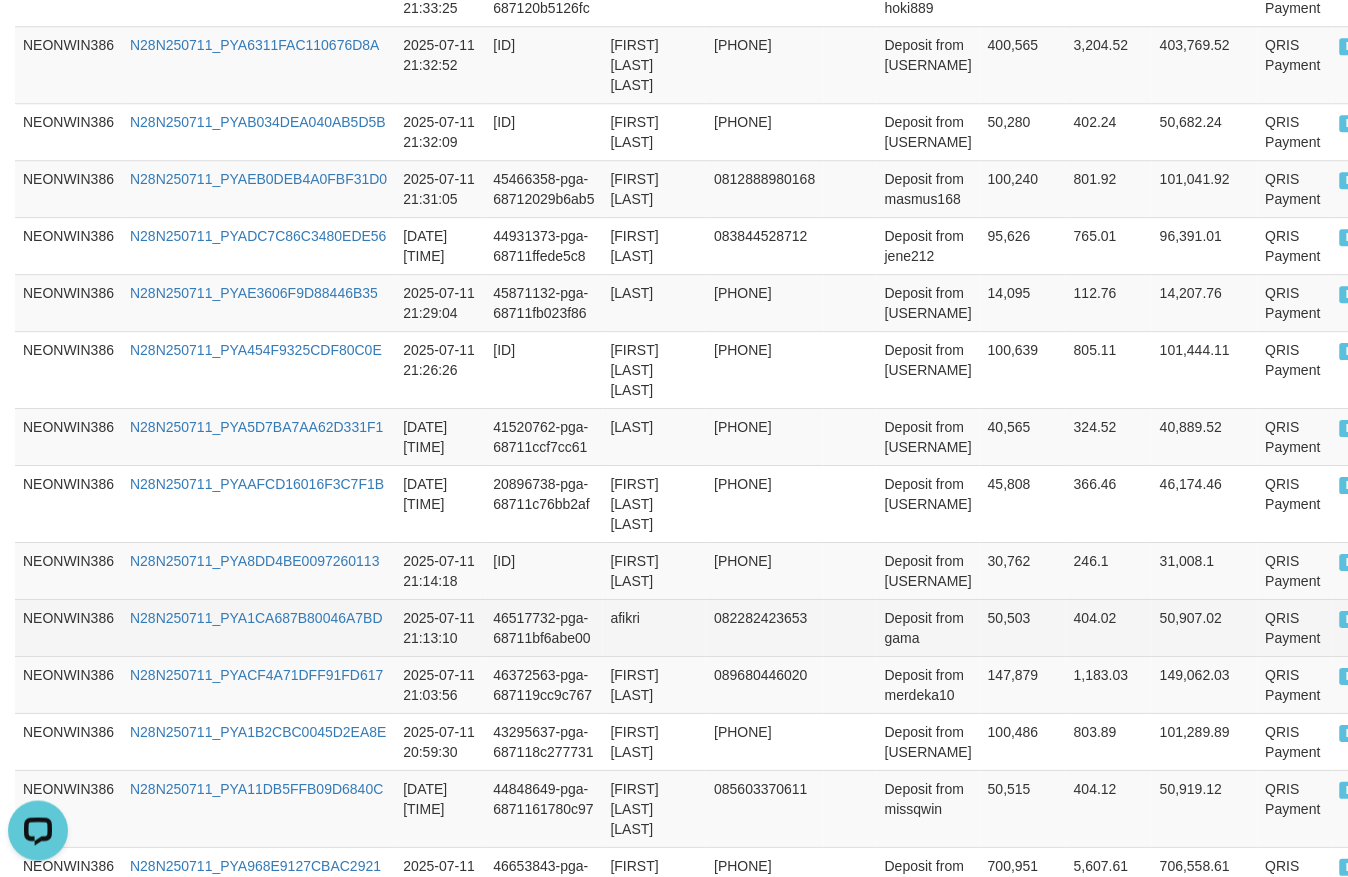 click on "Deposit from gama" at bounding box center [928, 627] 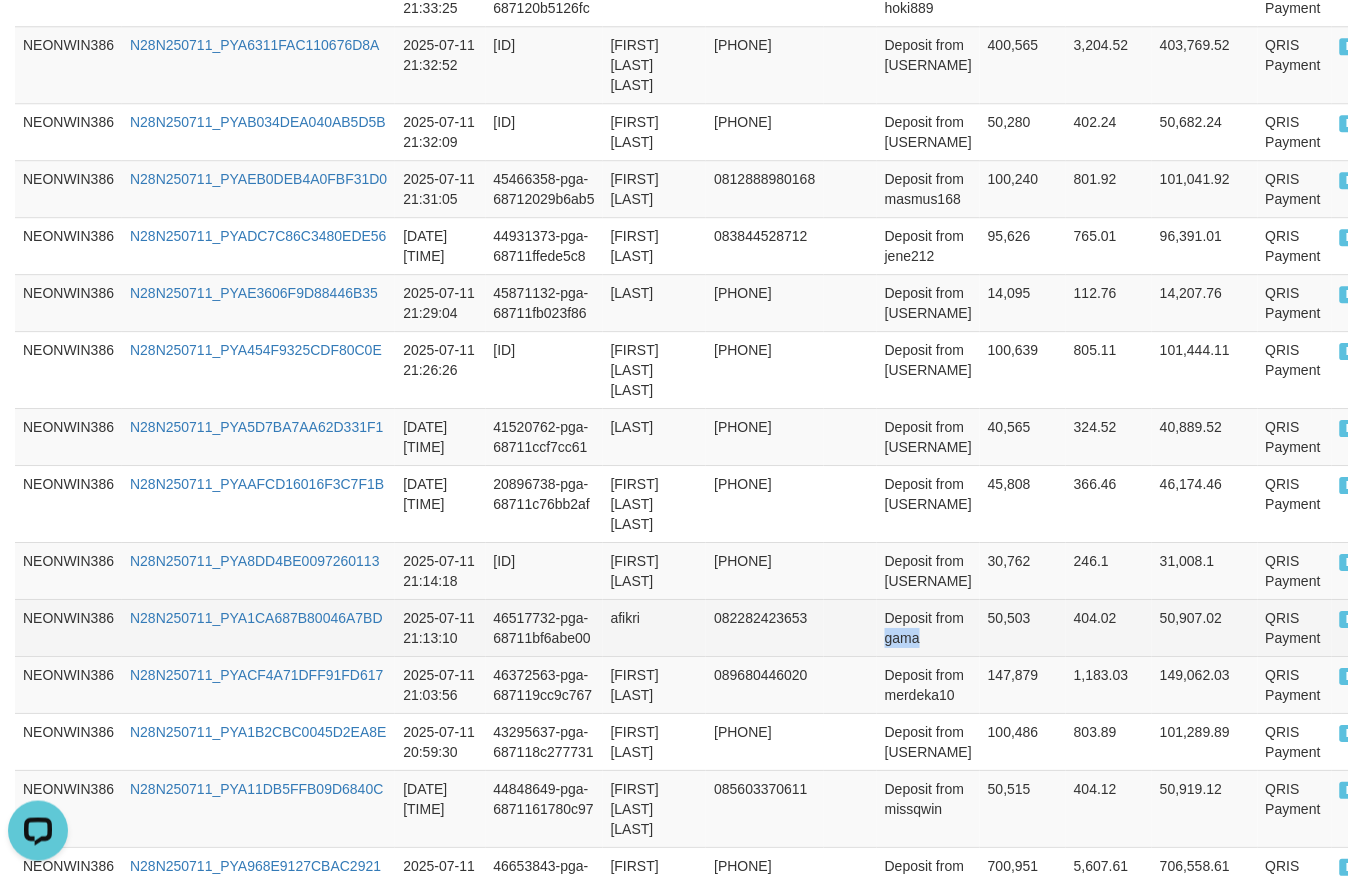click on "Deposit from gama" at bounding box center [928, 627] 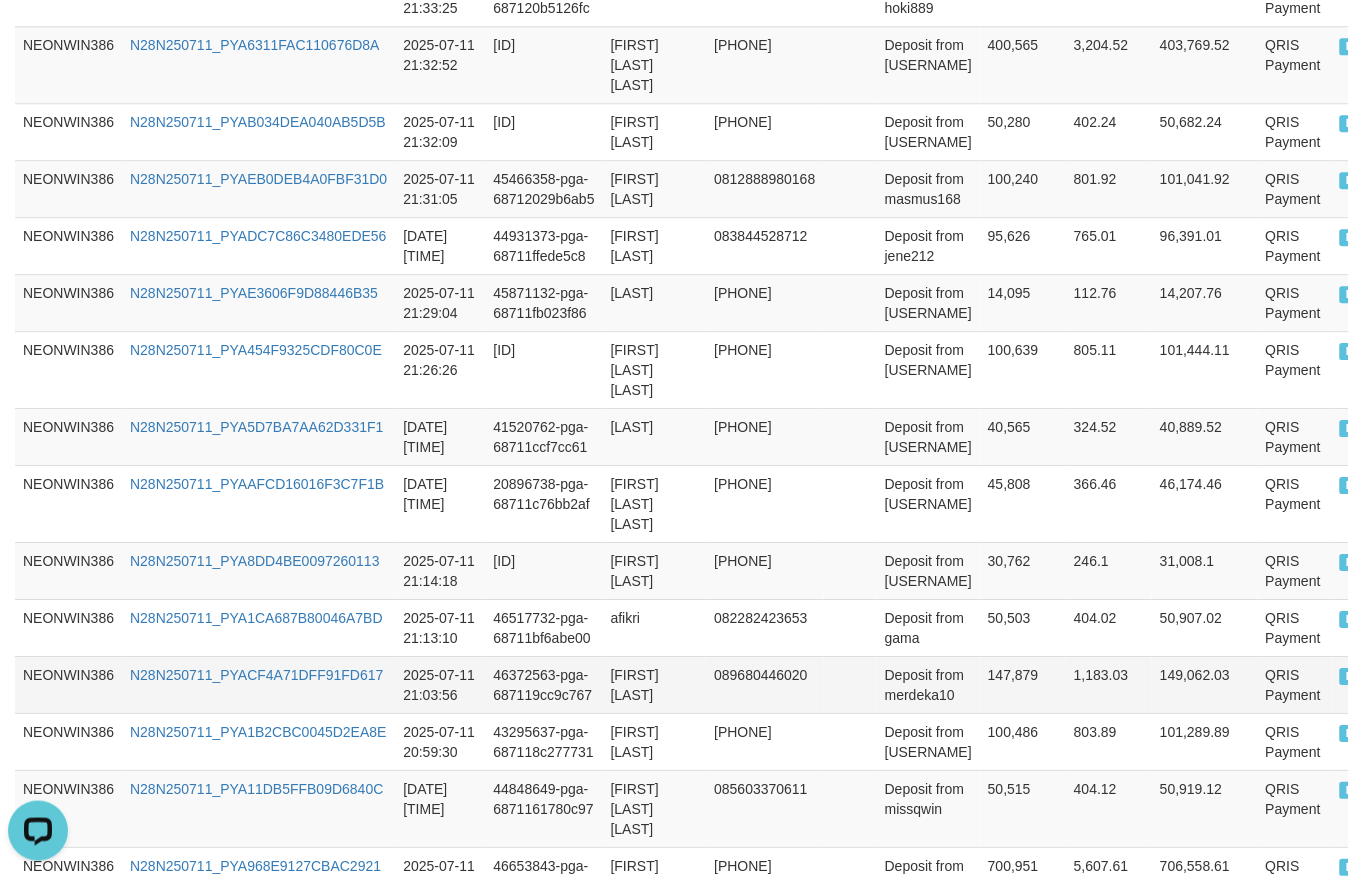click on "[FIRST] [LAST]" at bounding box center [655, 684] 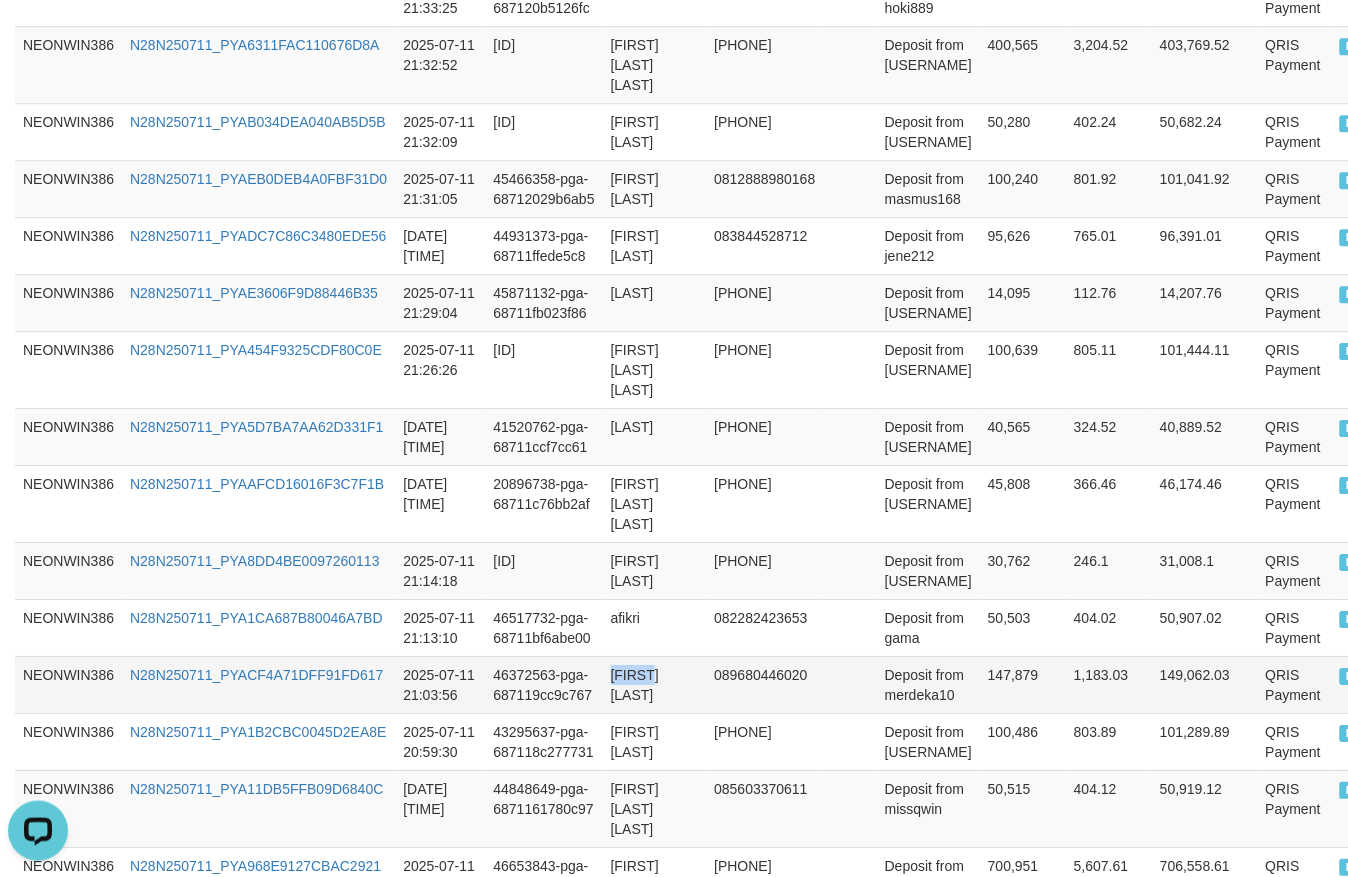 drag, startPoint x: 622, startPoint y: 661, endPoint x: 637, endPoint y: 661, distance: 15 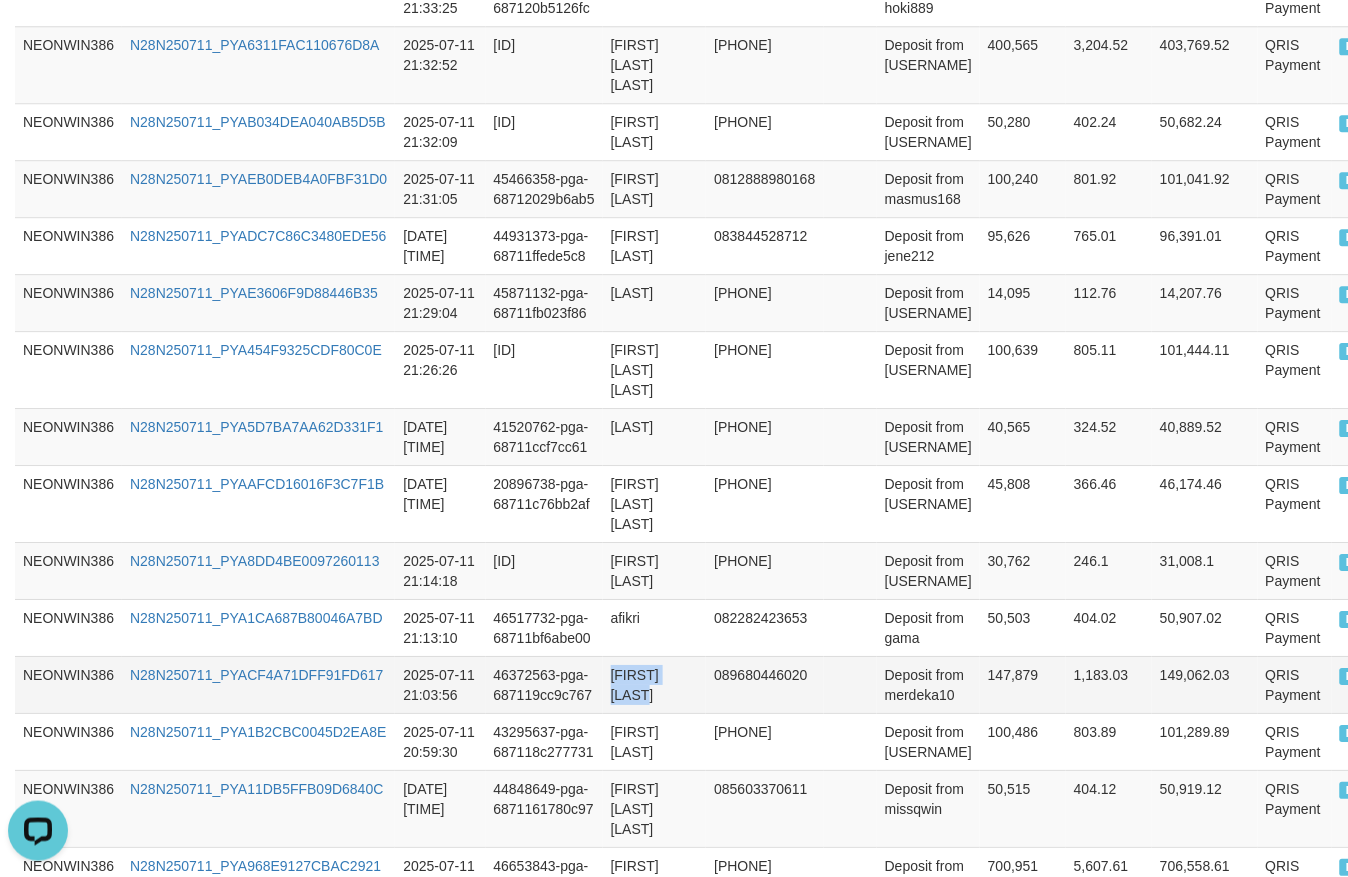 click on "[FIRST] [LAST]" at bounding box center (655, 684) 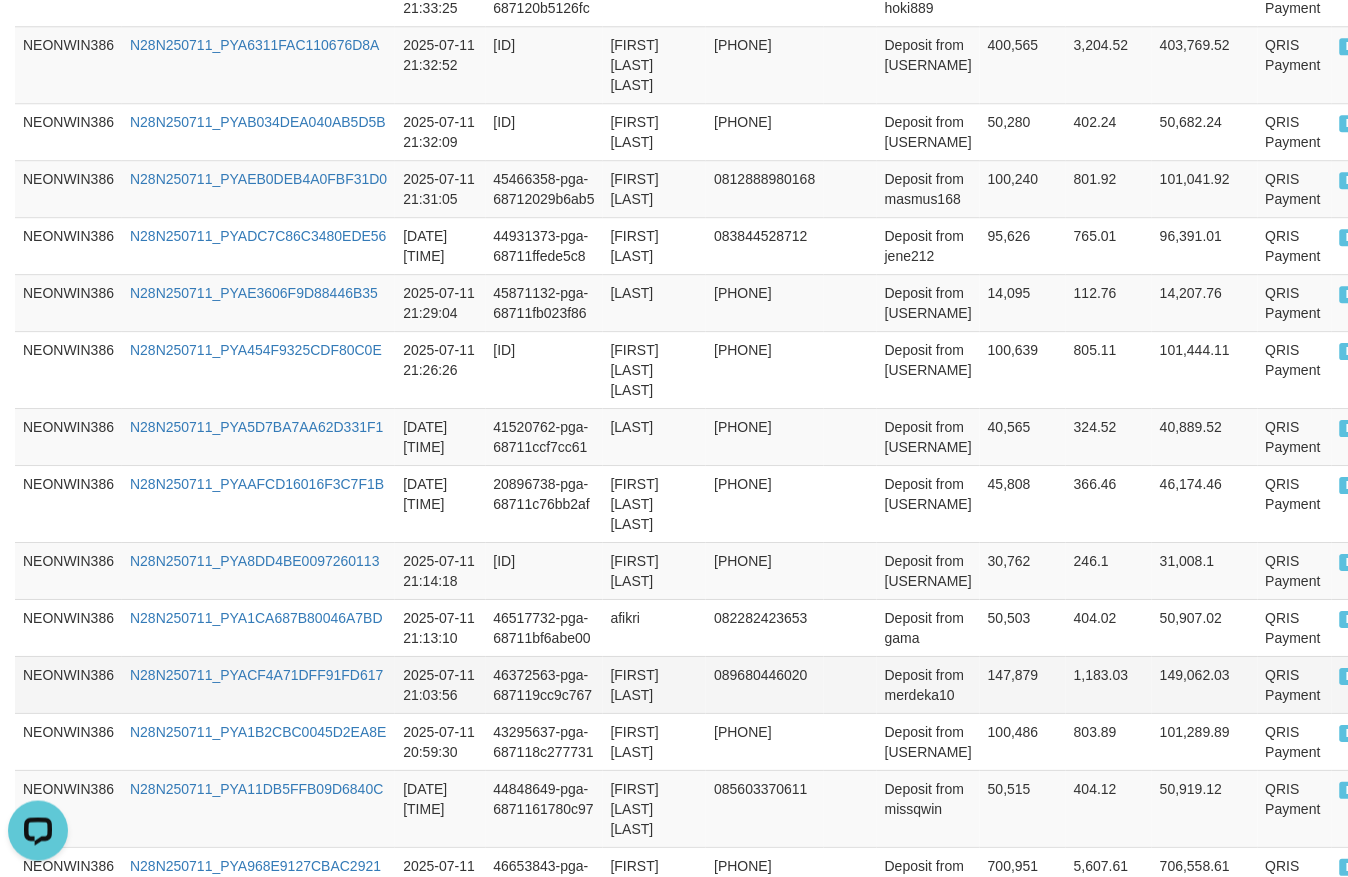 click on "Deposit from merdeka10" at bounding box center (928, 684) 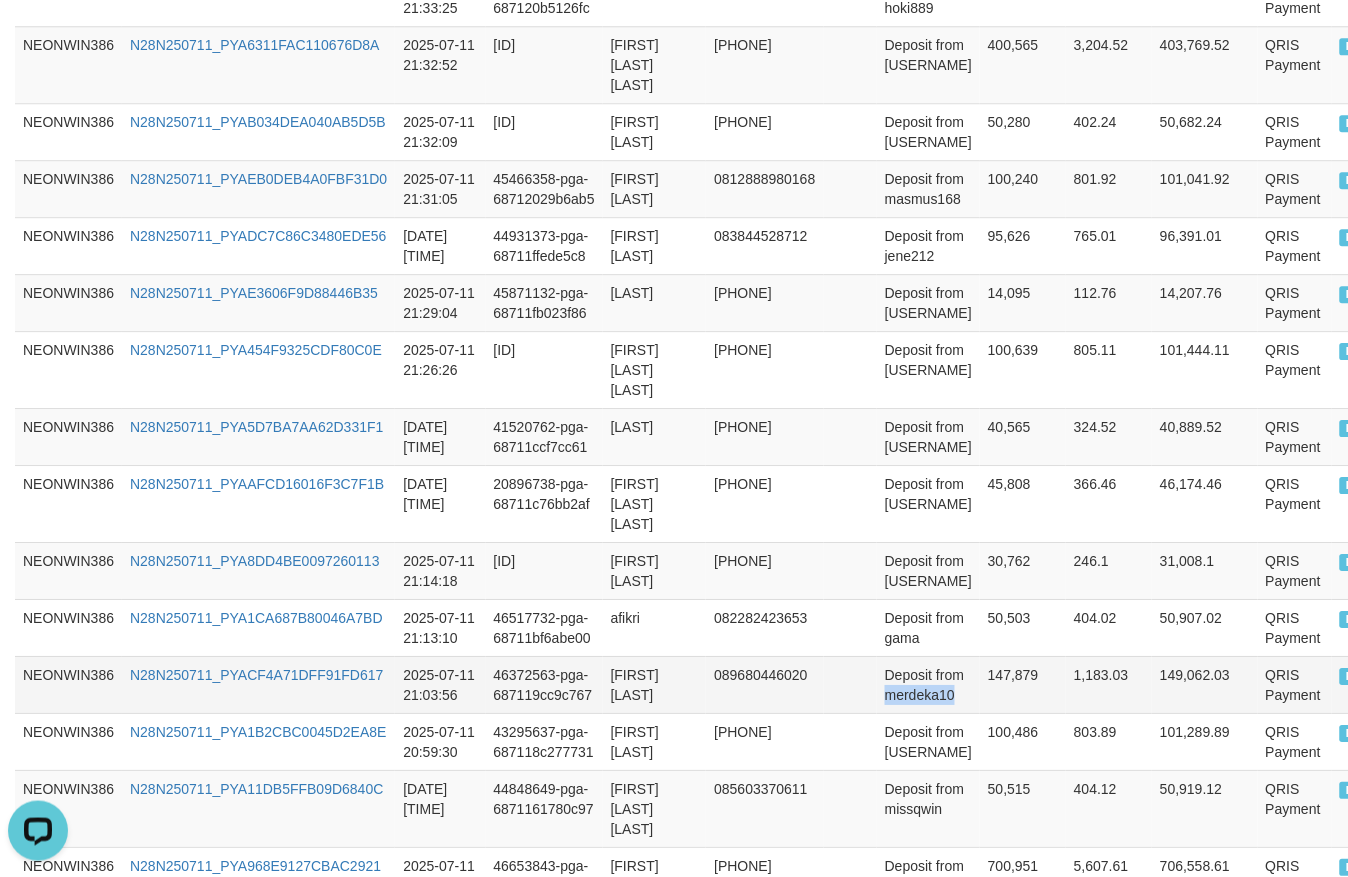 click on "Deposit from merdeka10" at bounding box center [928, 684] 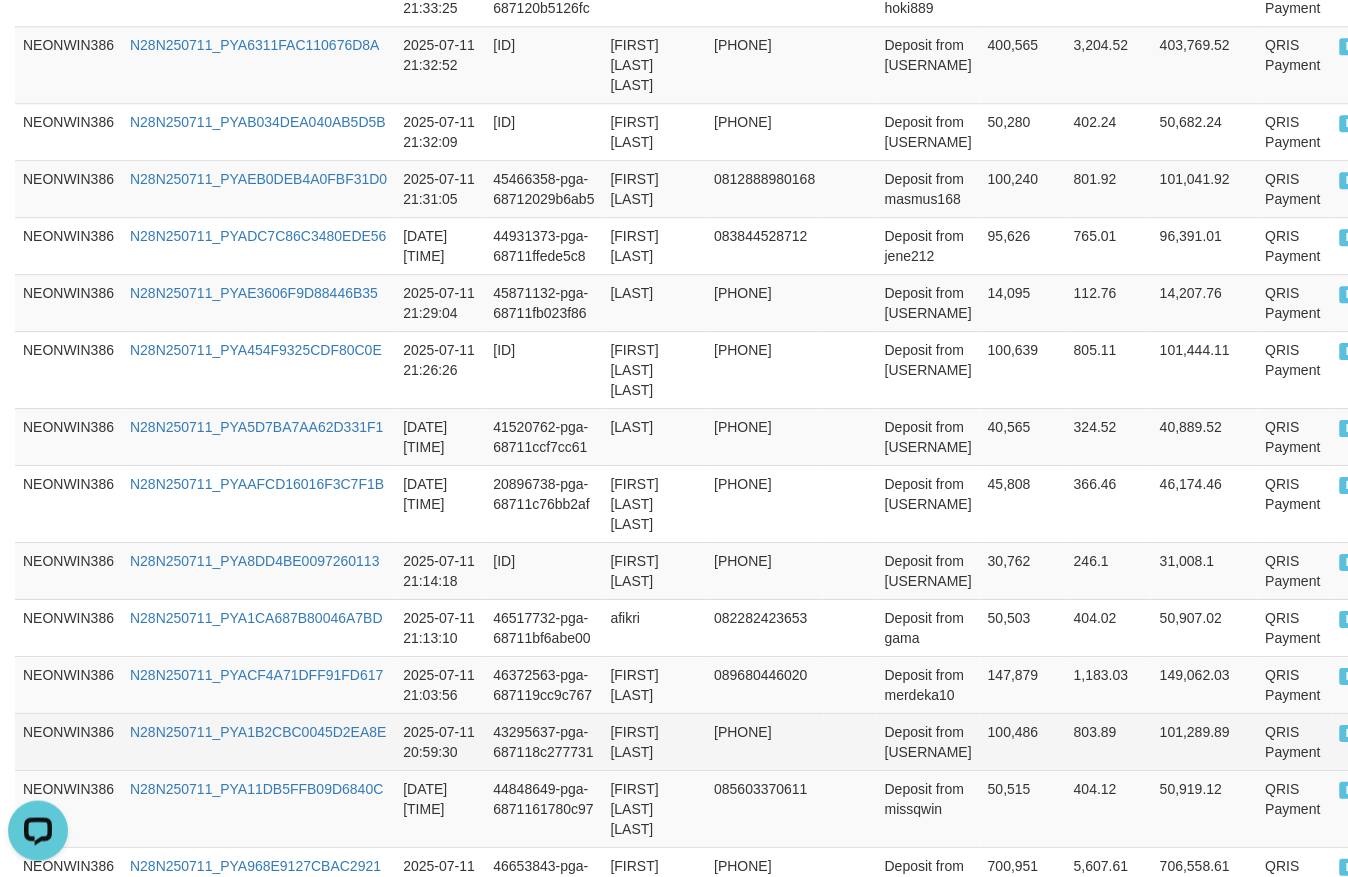 click on "[FIRST] [LAST]" at bounding box center (655, 741) 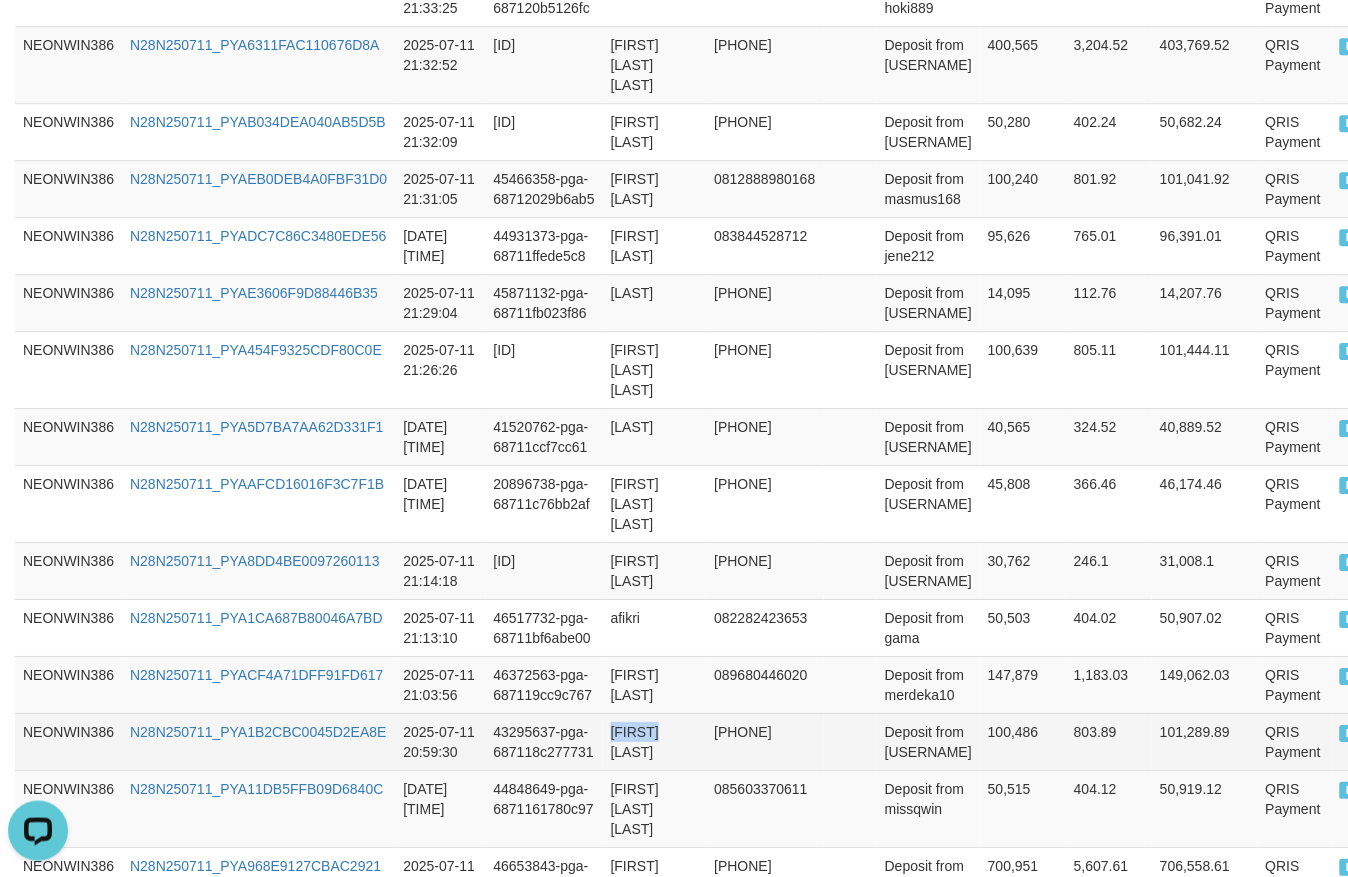 drag, startPoint x: 625, startPoint y: 722, endPoint x: 638, endPoint y: 725, distance: 13.341664 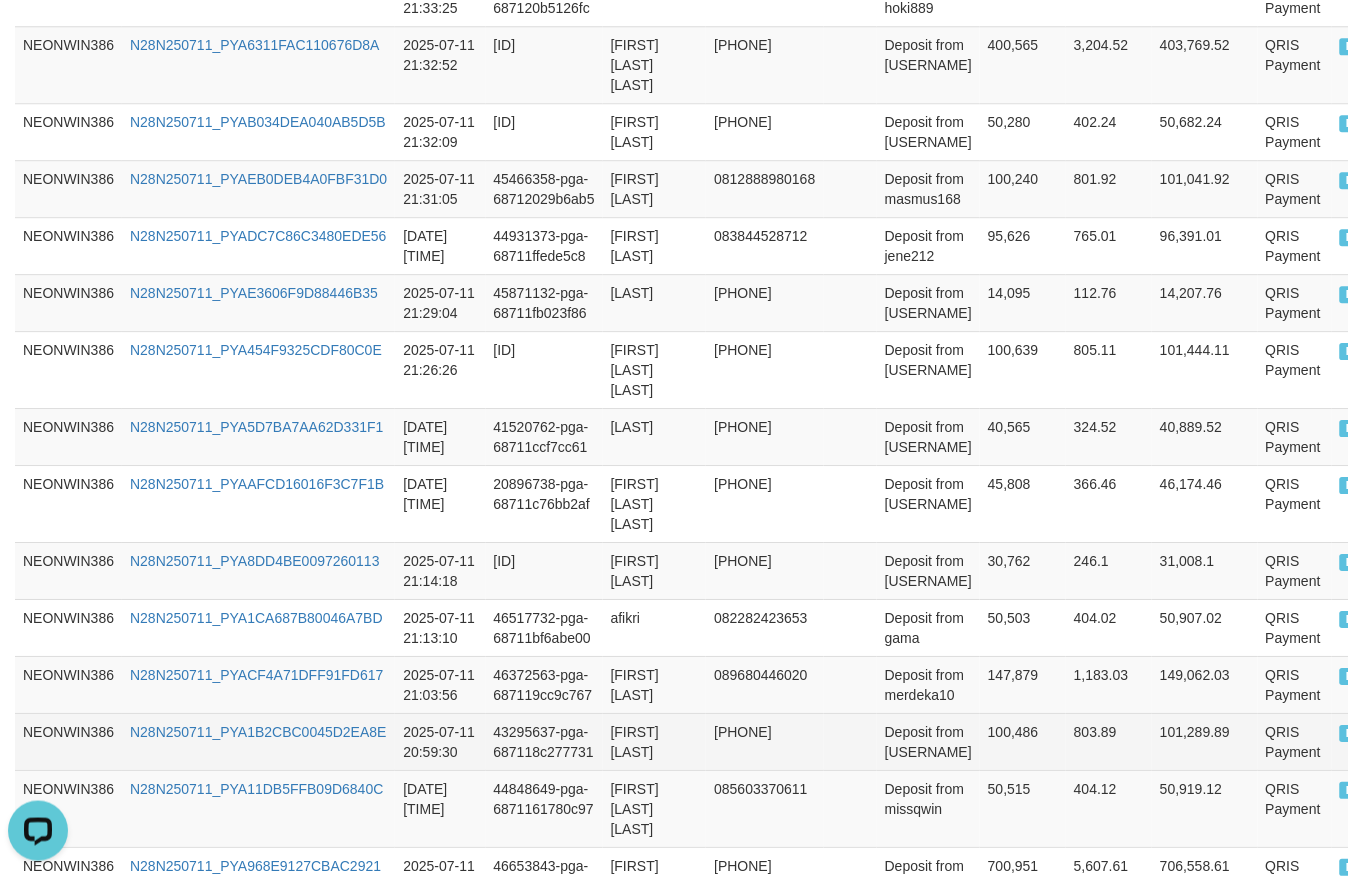 click on "Deposit from [USERNAME]" at bounding box center (928, 741) 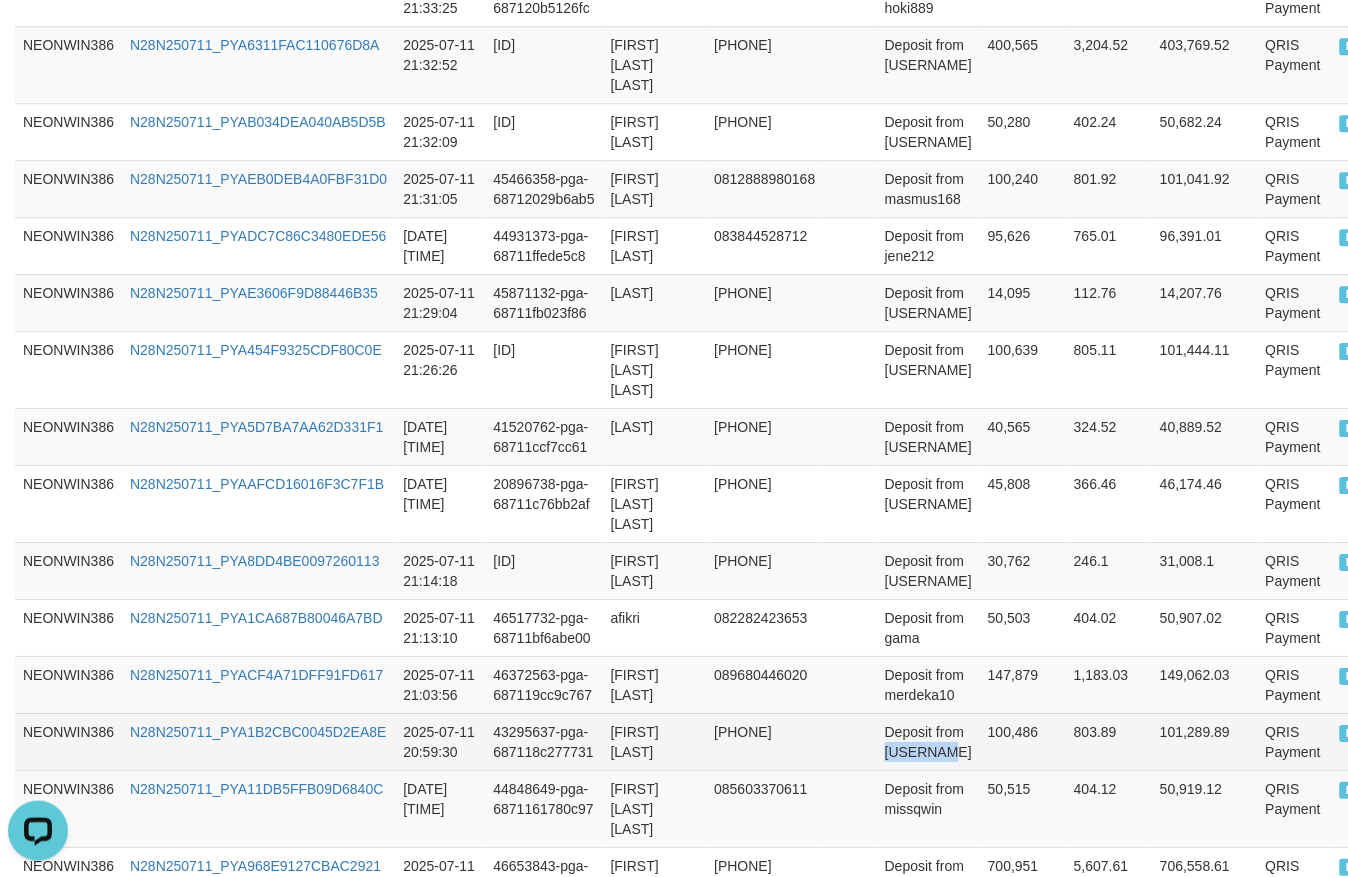 click on "Deposit from [USERNAME]" at bounding box center (928, 741) 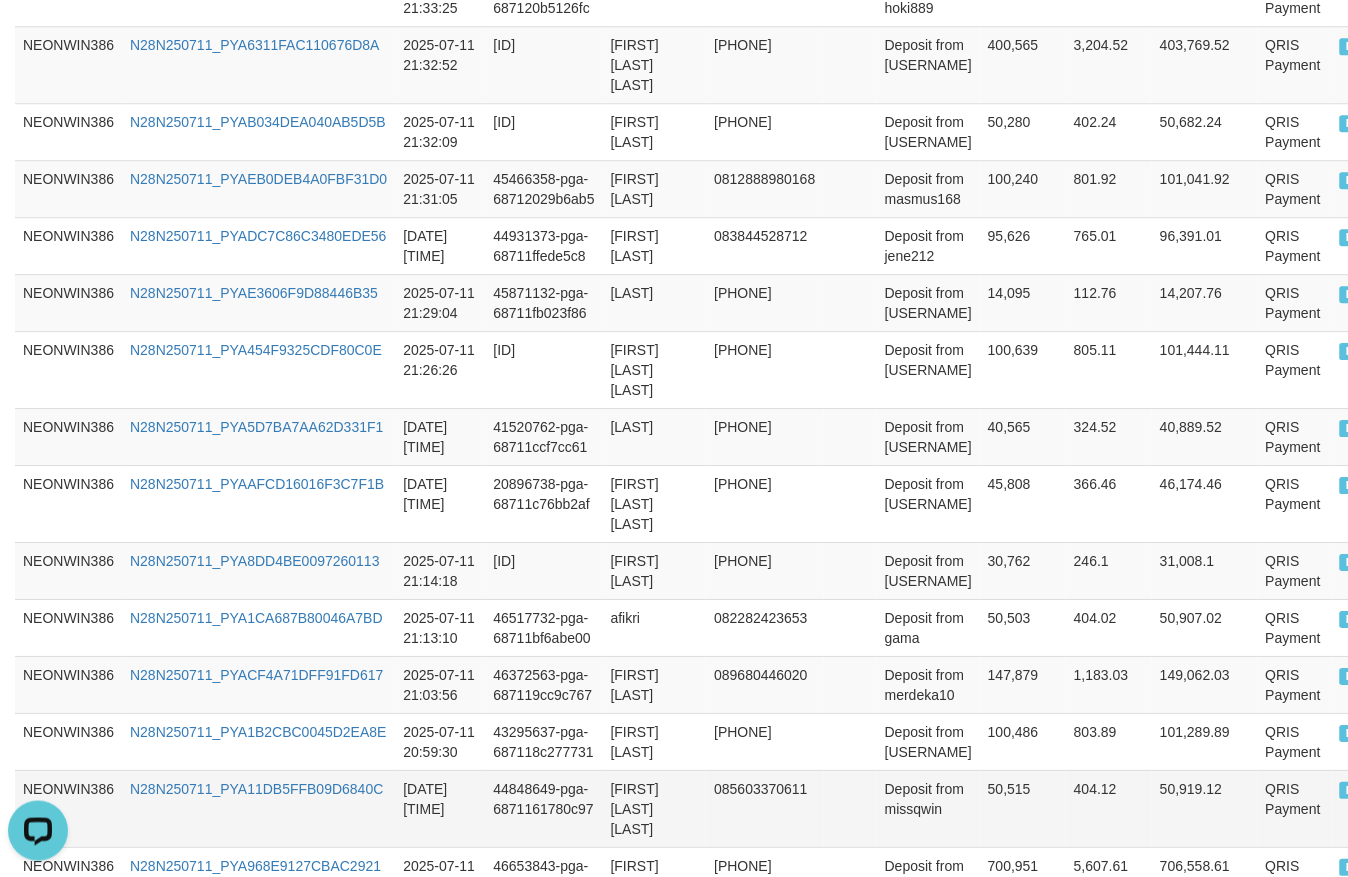 click on "[FIRST] [LAST] [LAST]" at bounding box center (655, 808) 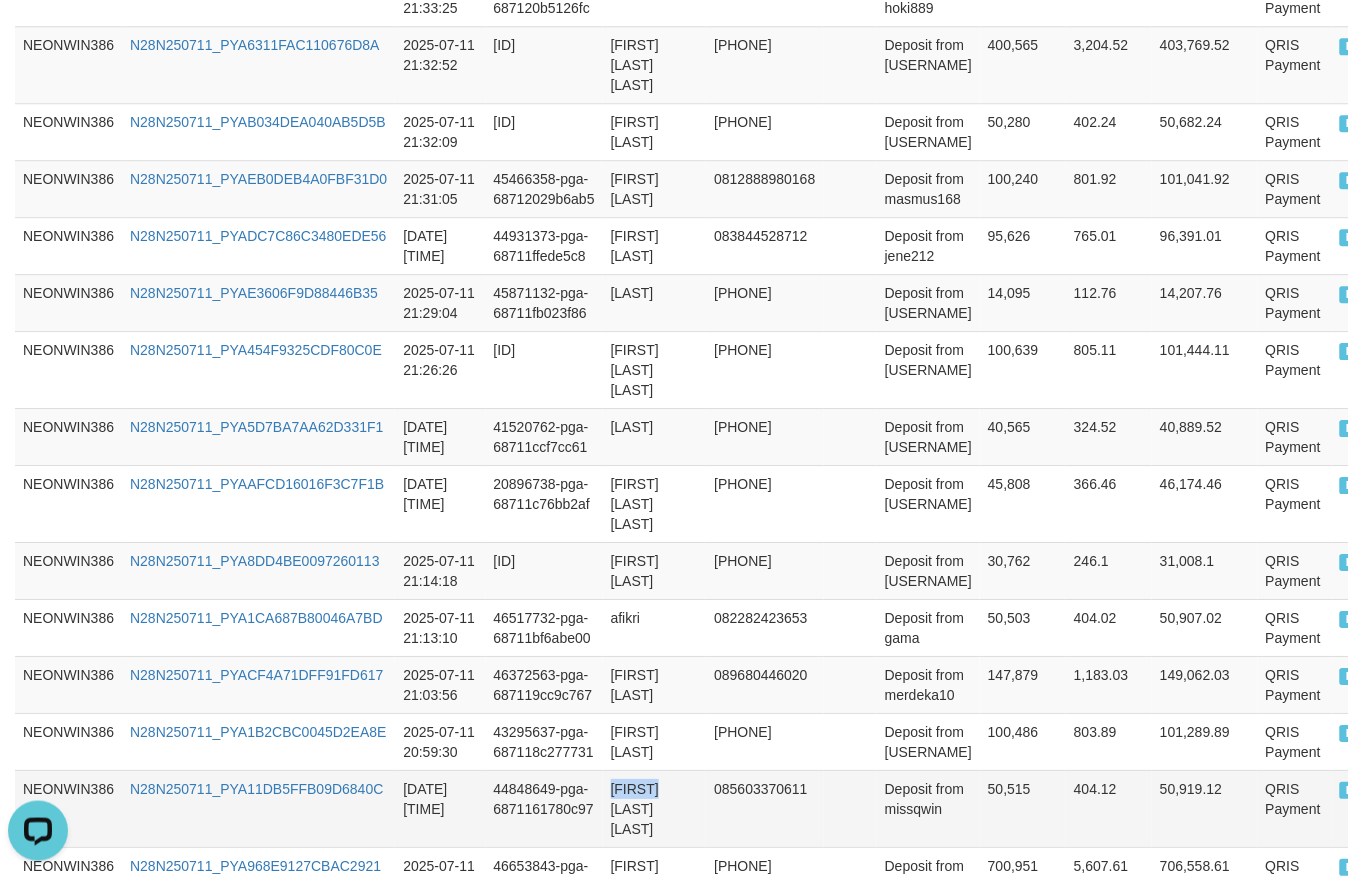 click on "[FIRST] [LAST] [LAST]" at bounding box center [655, 808] 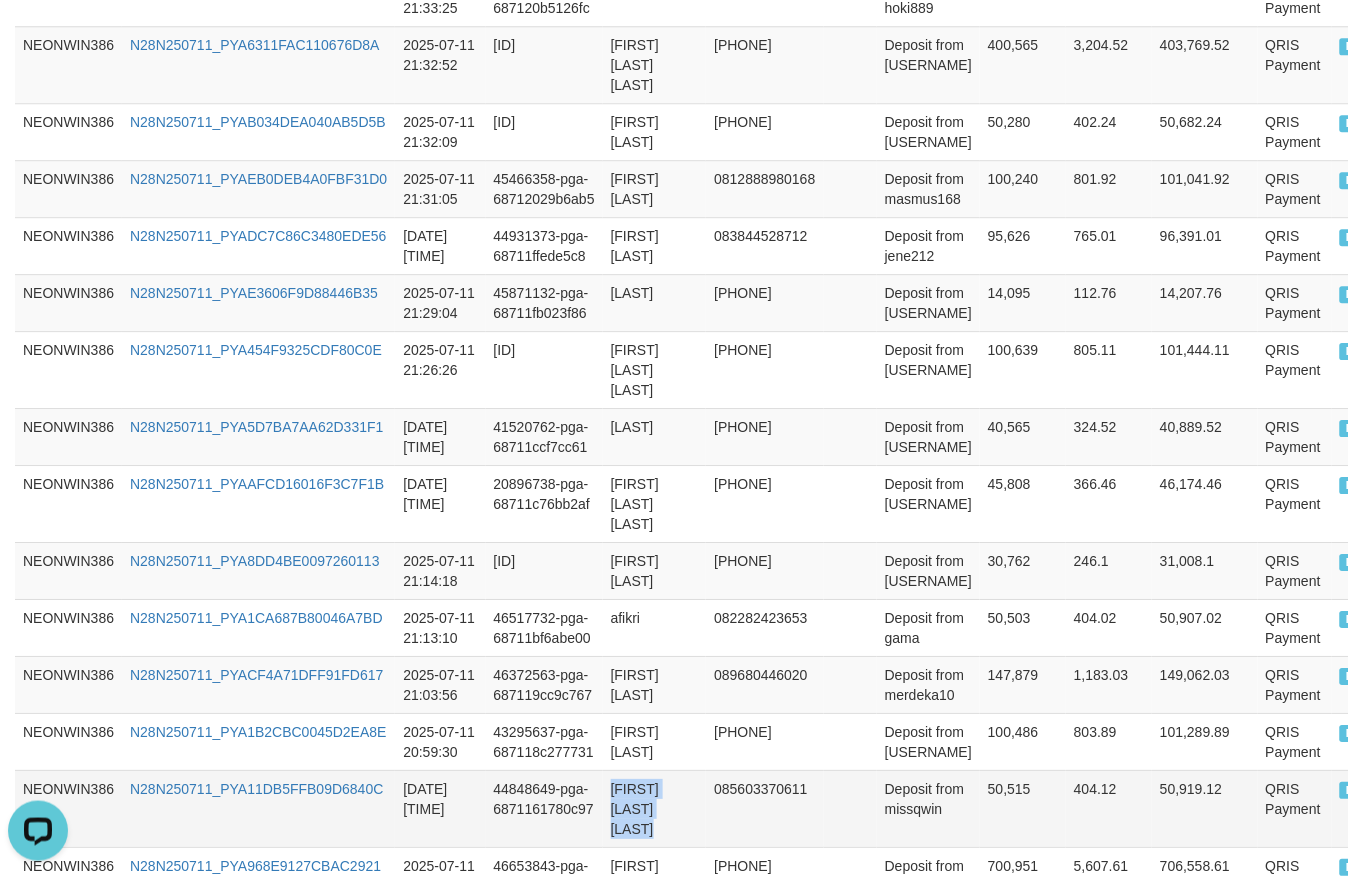 click on "[FIRST] [LAST] [LAST]" at bounding box center (655, 808) 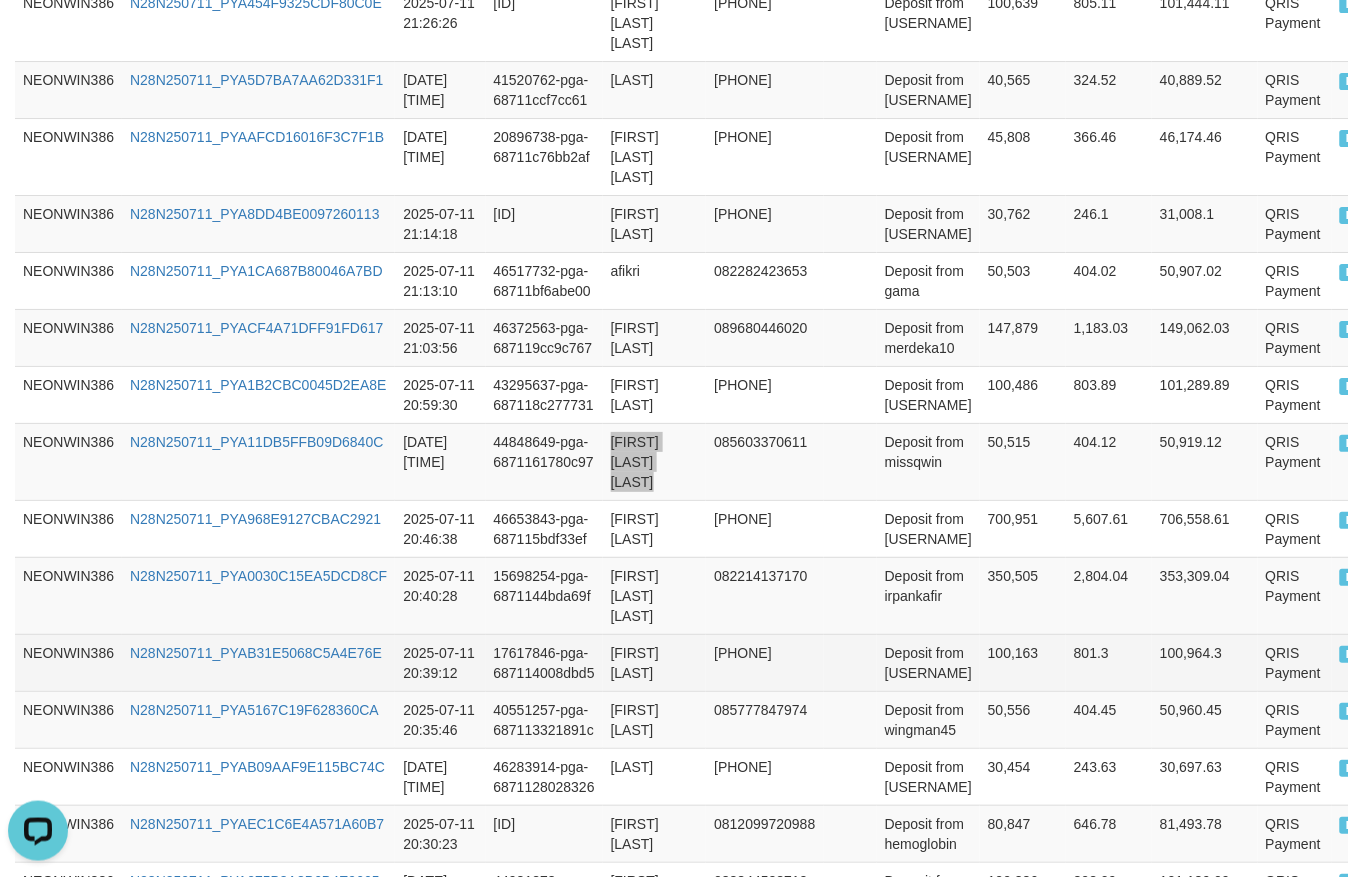 scroll, scrollTop: 1666, scrollLeft: 0, axis: vertical 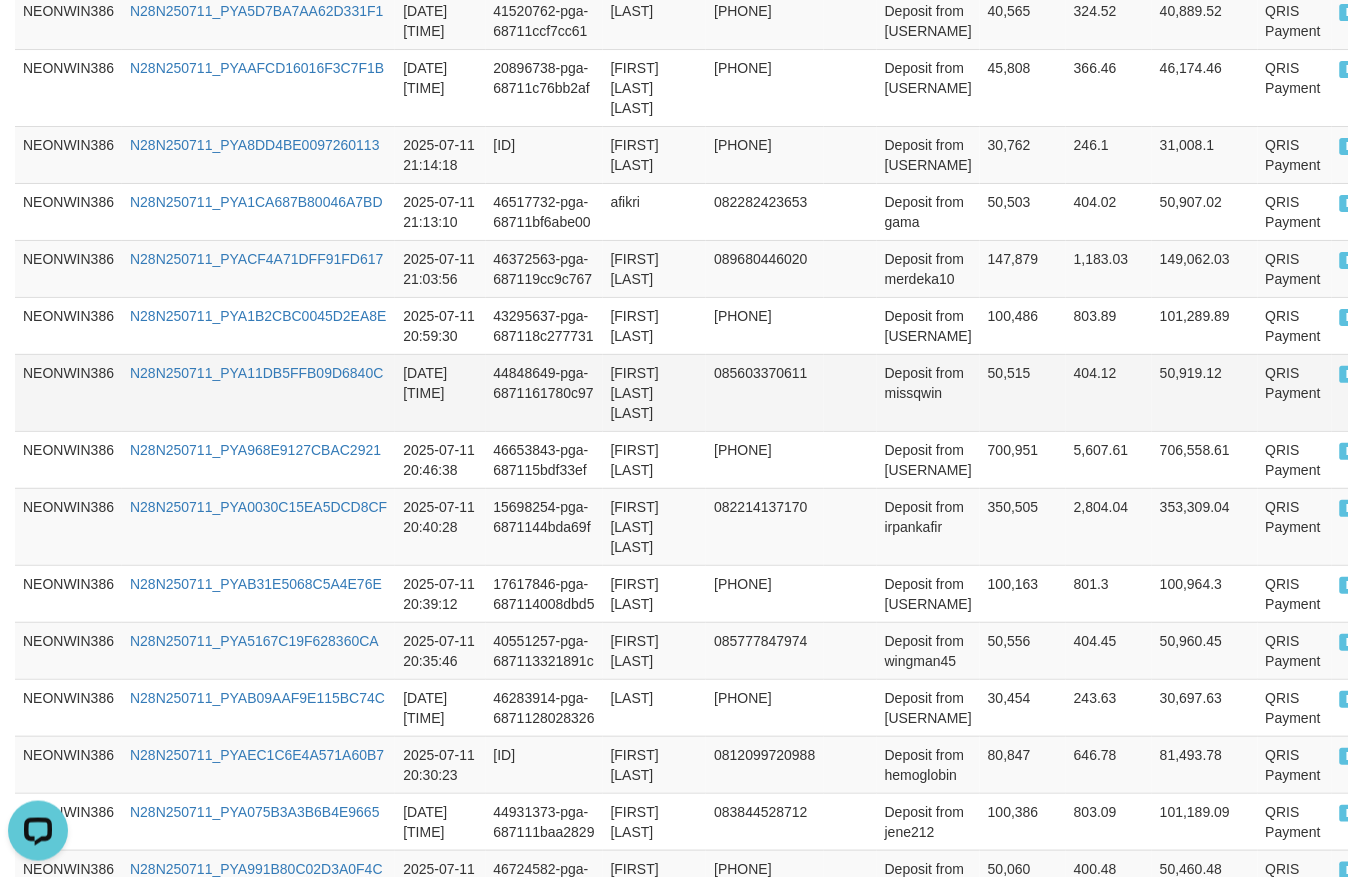 click on "Deposit from missqwin" at bounding box center [928, 392] 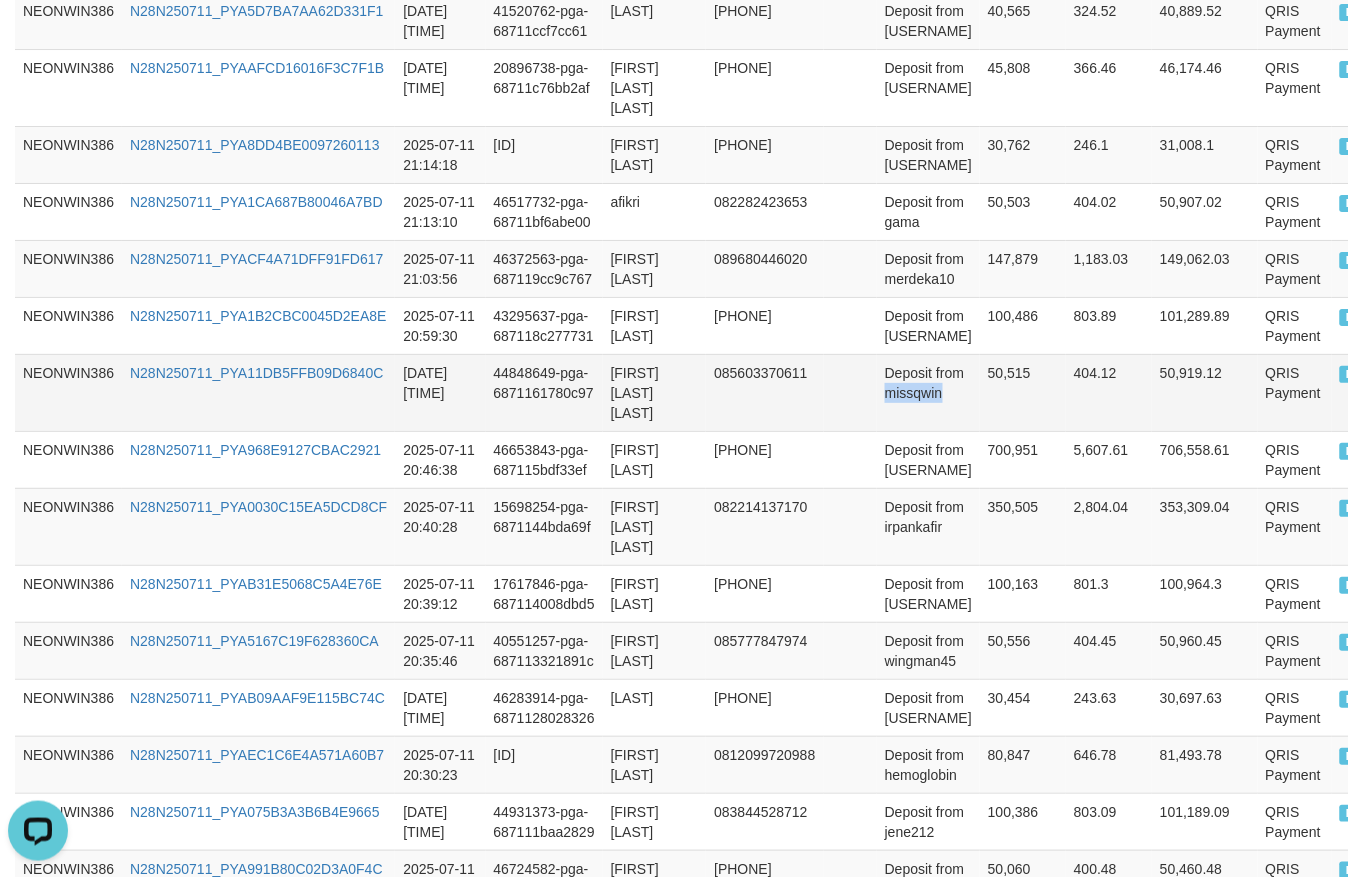 click on "Deposit from missqwin" at bounding box center (928, 392) 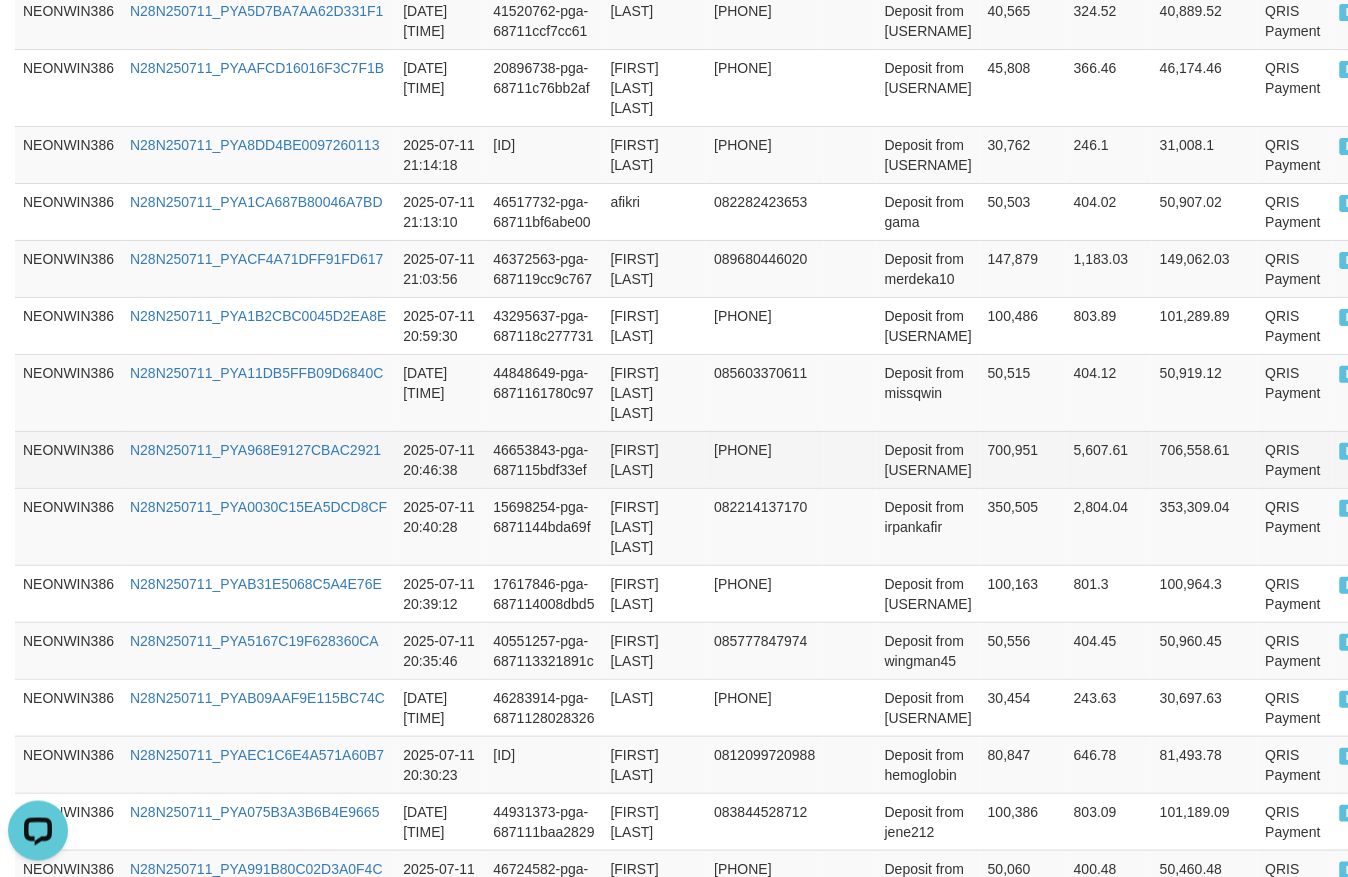 click on "[FIRST] [LAST]" at bounding box center (655, 459) 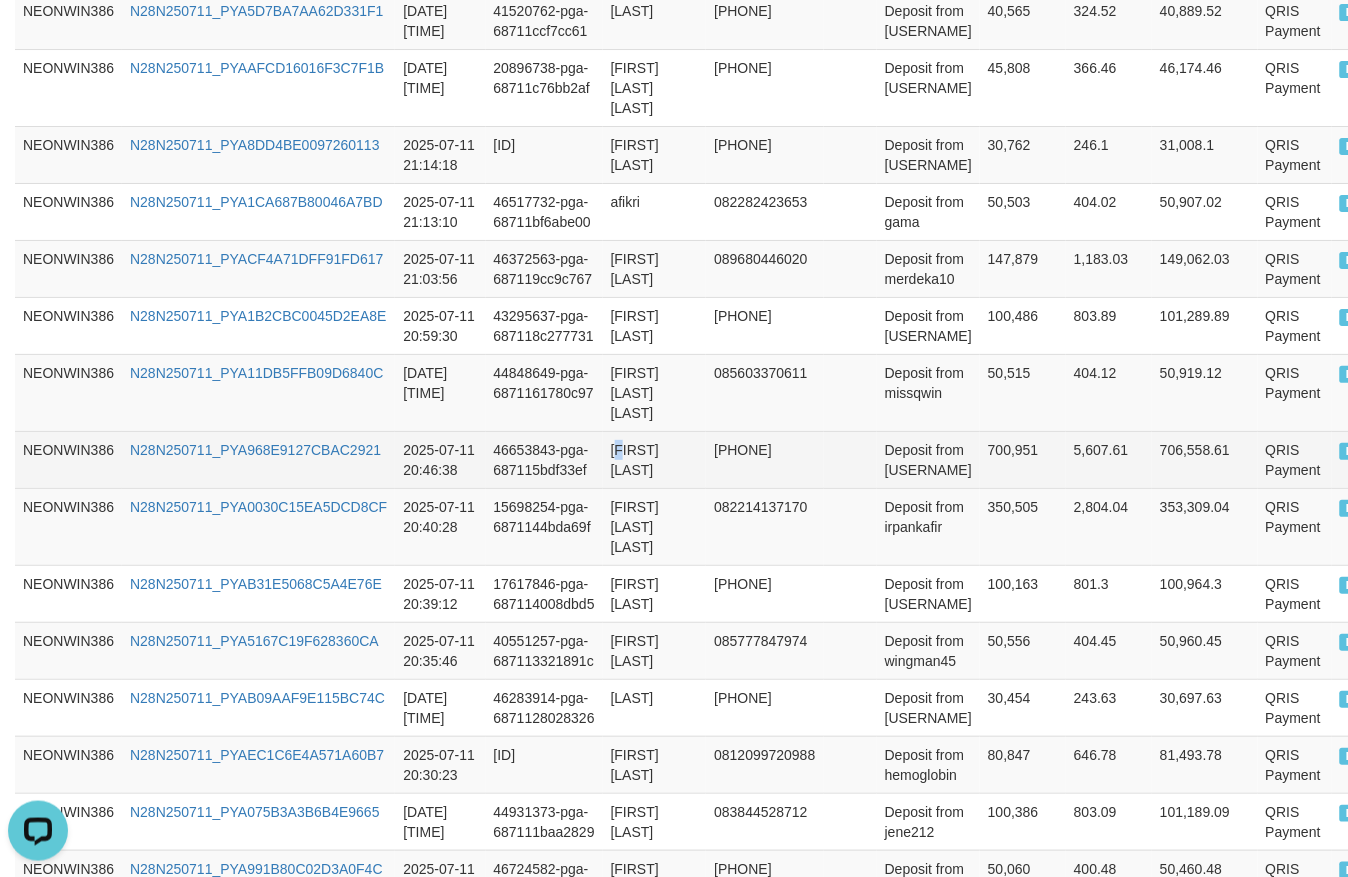 click on "[FIRST] [LAST]" at bounding box center [655, 459] 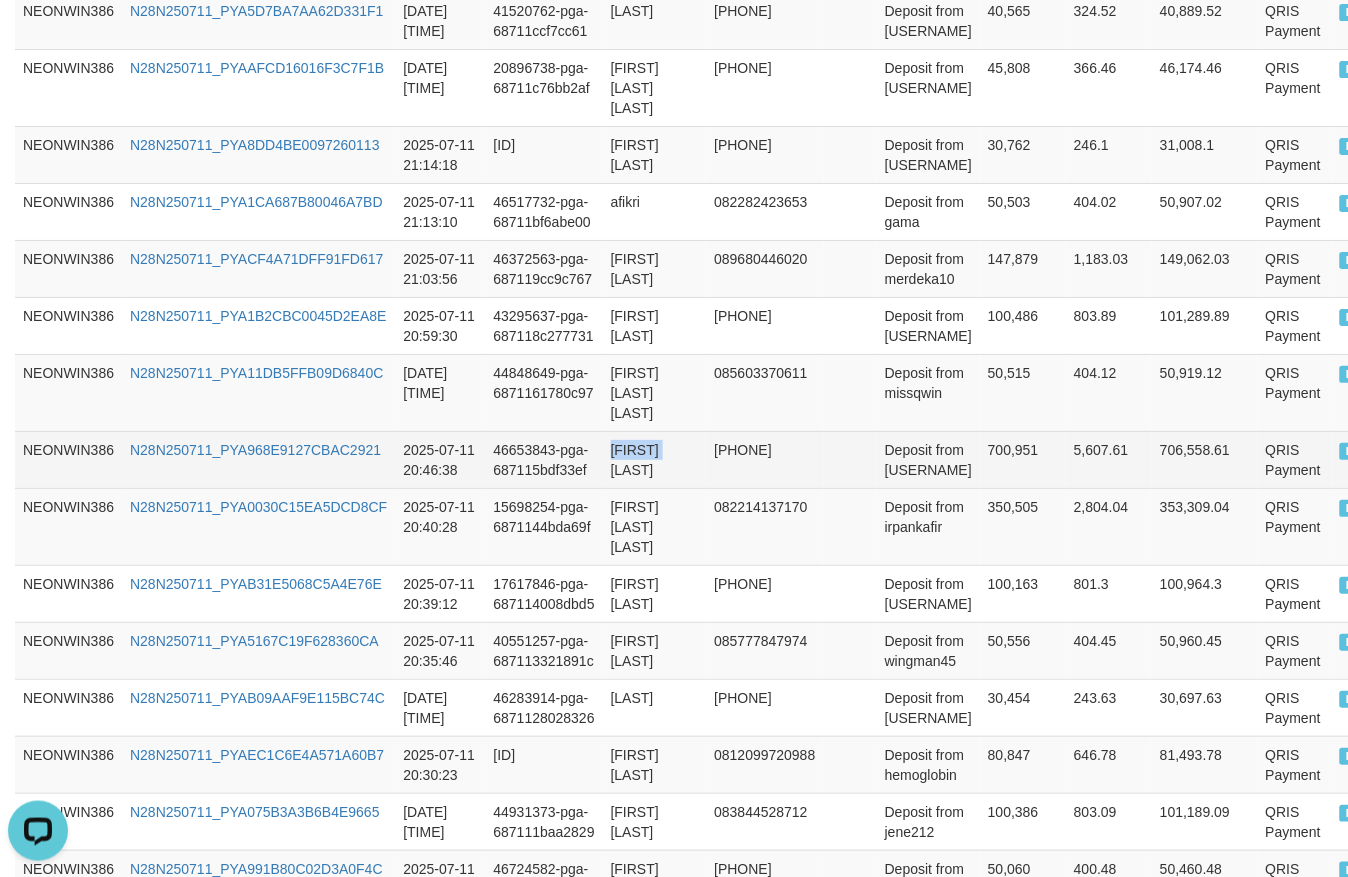 click on "[FIRST] [LAST]" at bounding box center (655, 459) 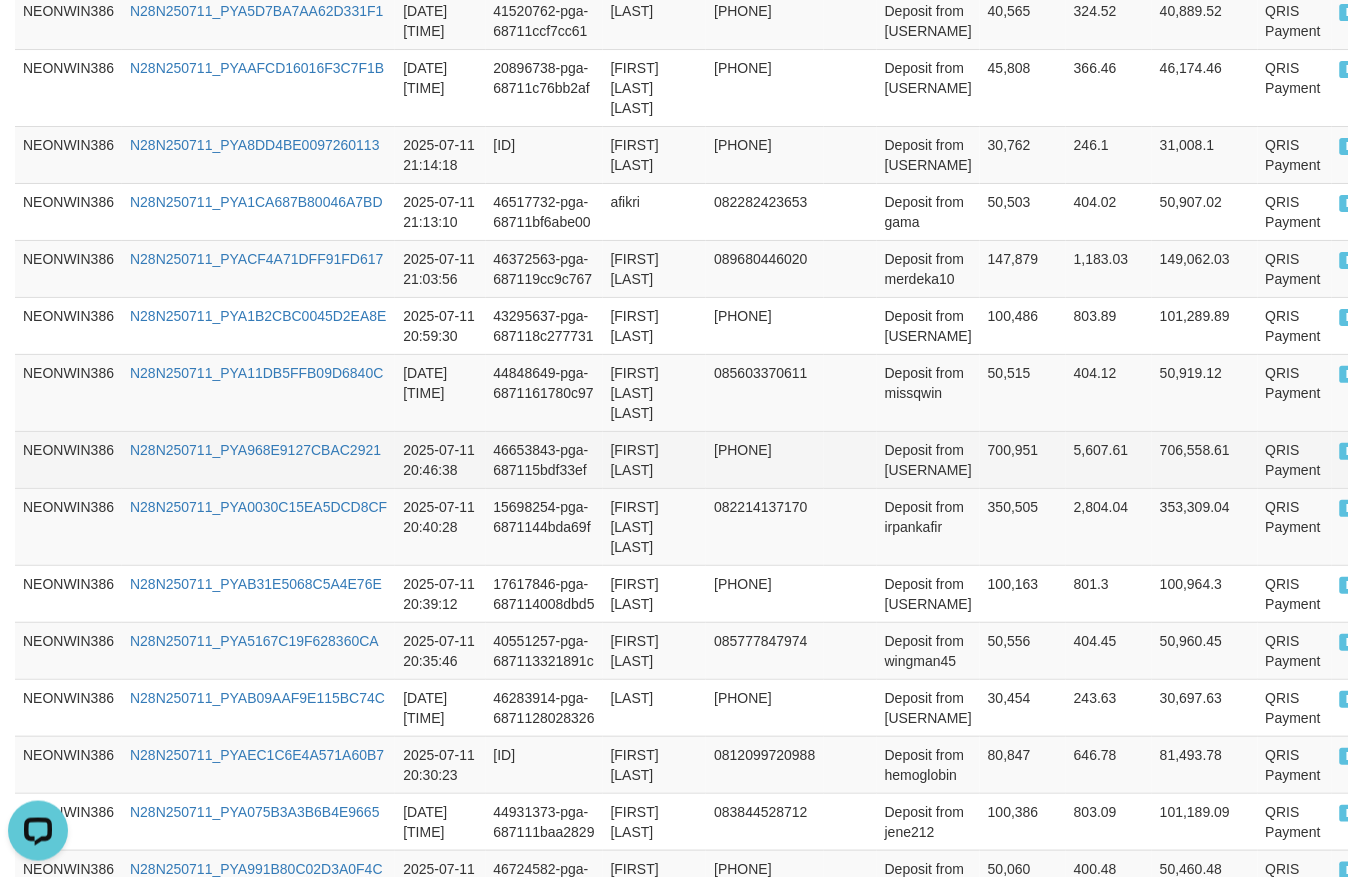 click on "Deposit from [USERNAME]" at bounding box center (928, 459) 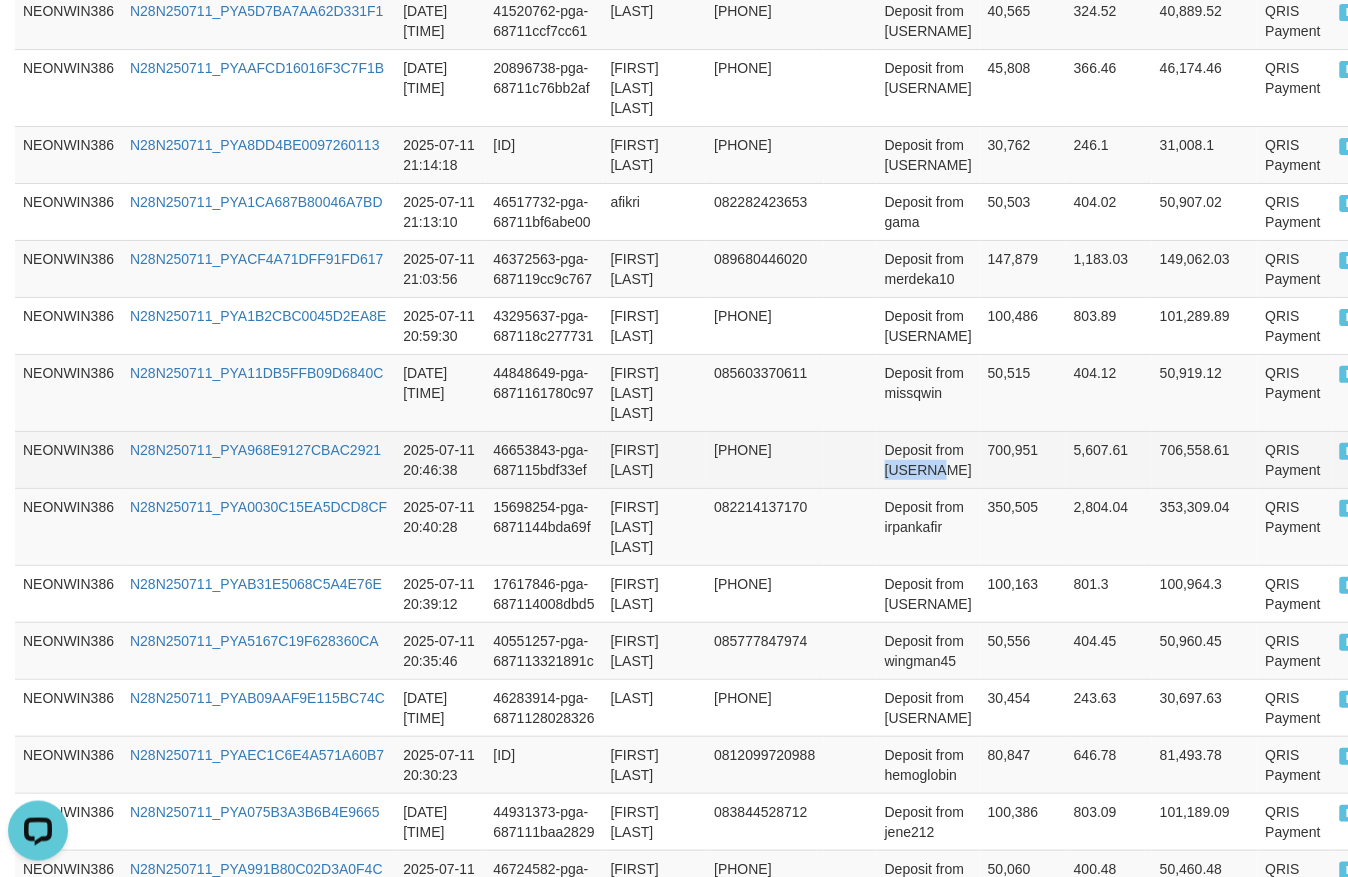 click on "Deposit from [USERNAME]" at bounding box center [928, 459] 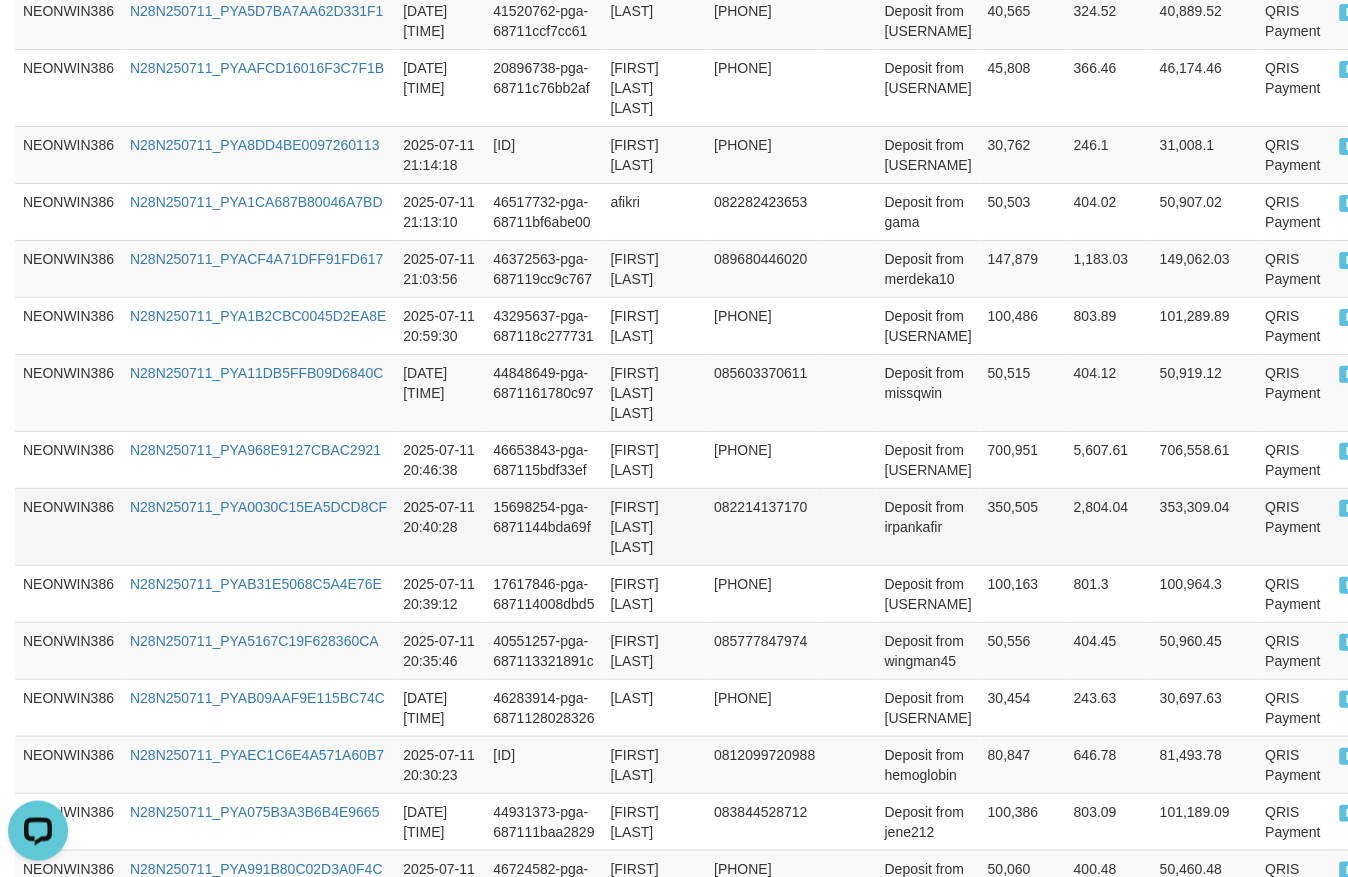 click on "[FIRST] [LAST] [LAST]" at bounding box center [655, 526] 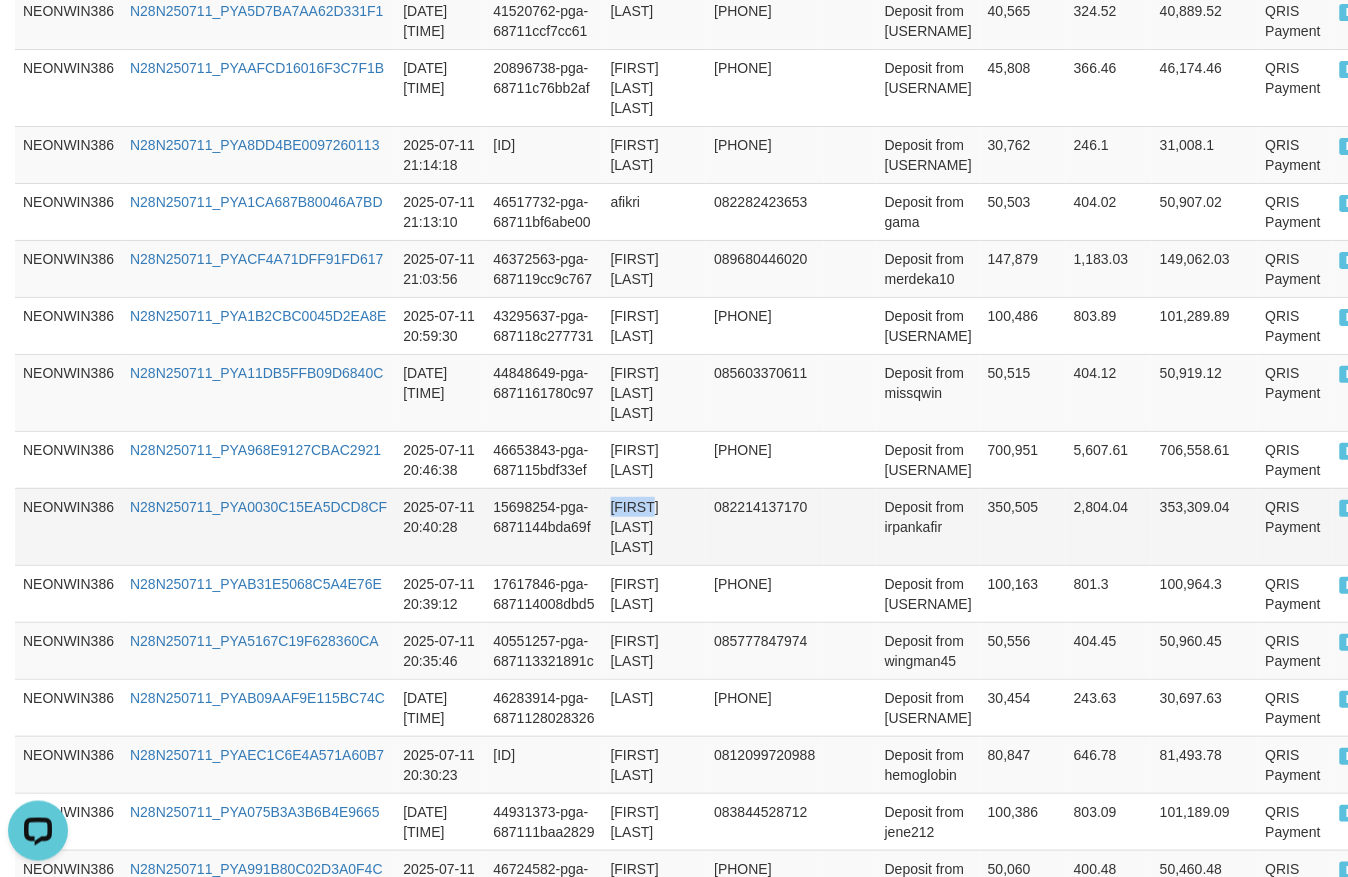 click on "[FIRST] [LAST] [LAST]" at bounding box center (655, 526) 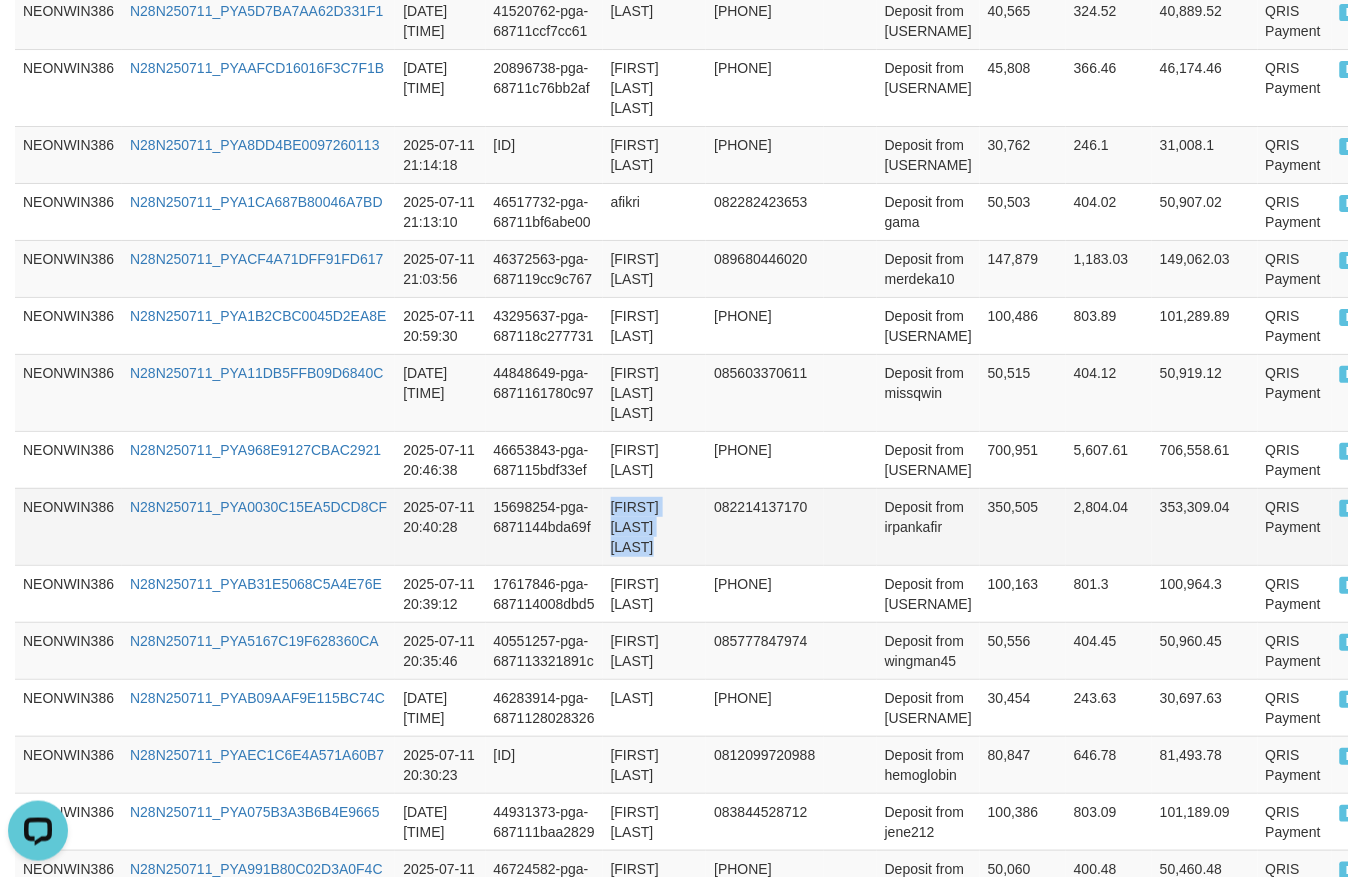 click on "[FIRST] [LAST] [LAST]" at bounding box center [655, 526] 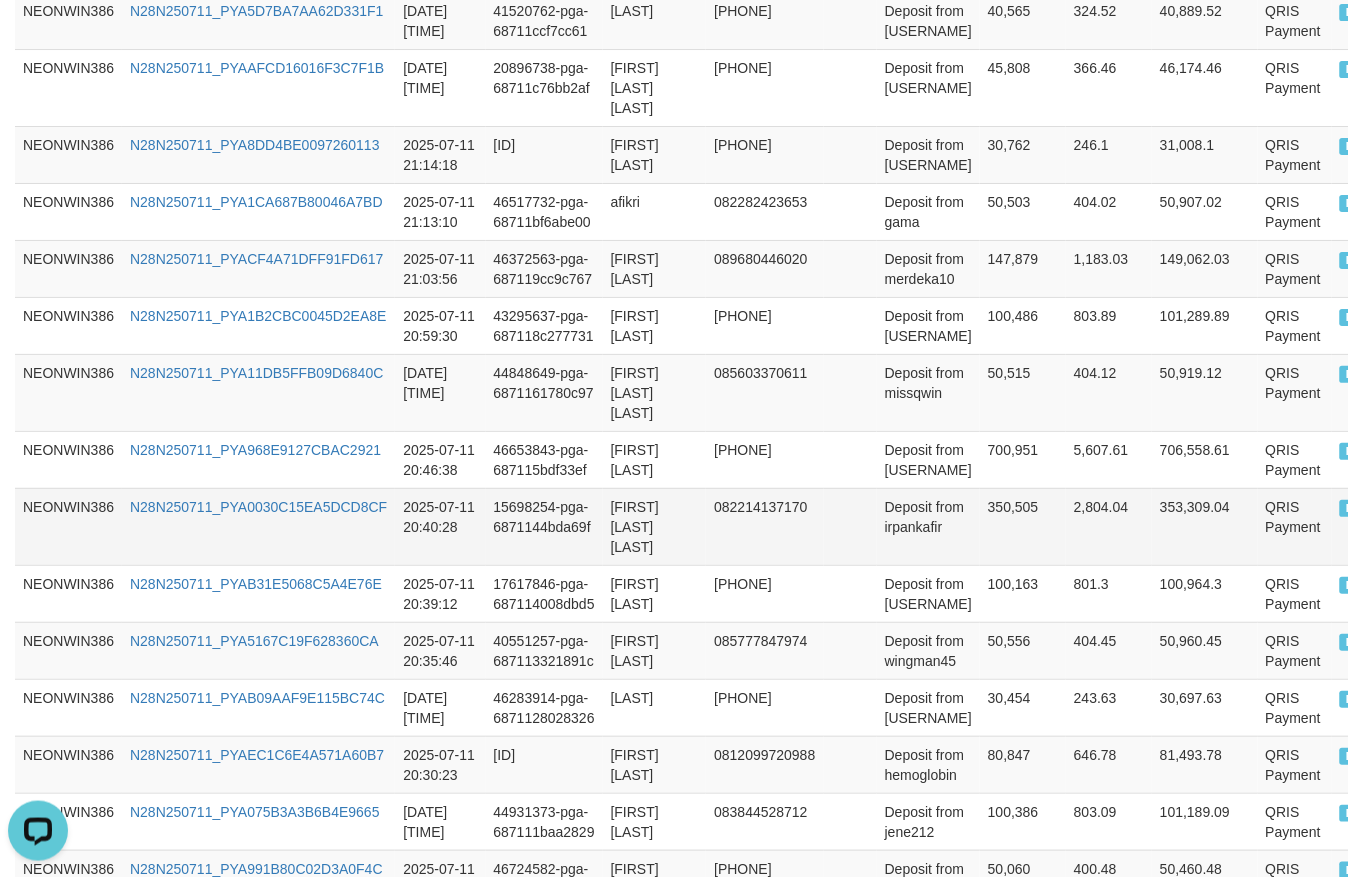 click on "Deposit from irpankafir" at bounding box center [928, 526] 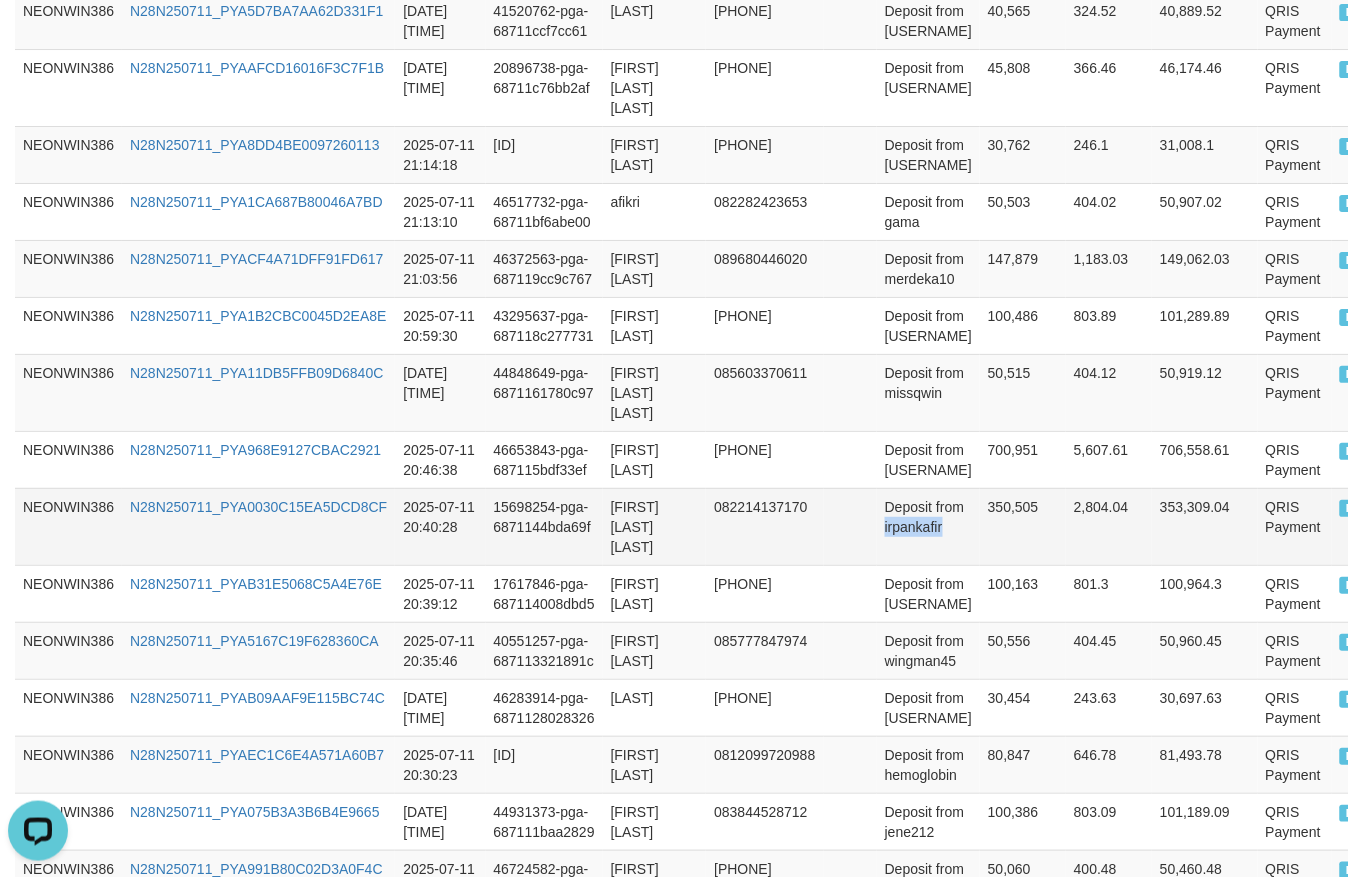 click on "Deposit from irpankafir" at bounding box center (928, 526) 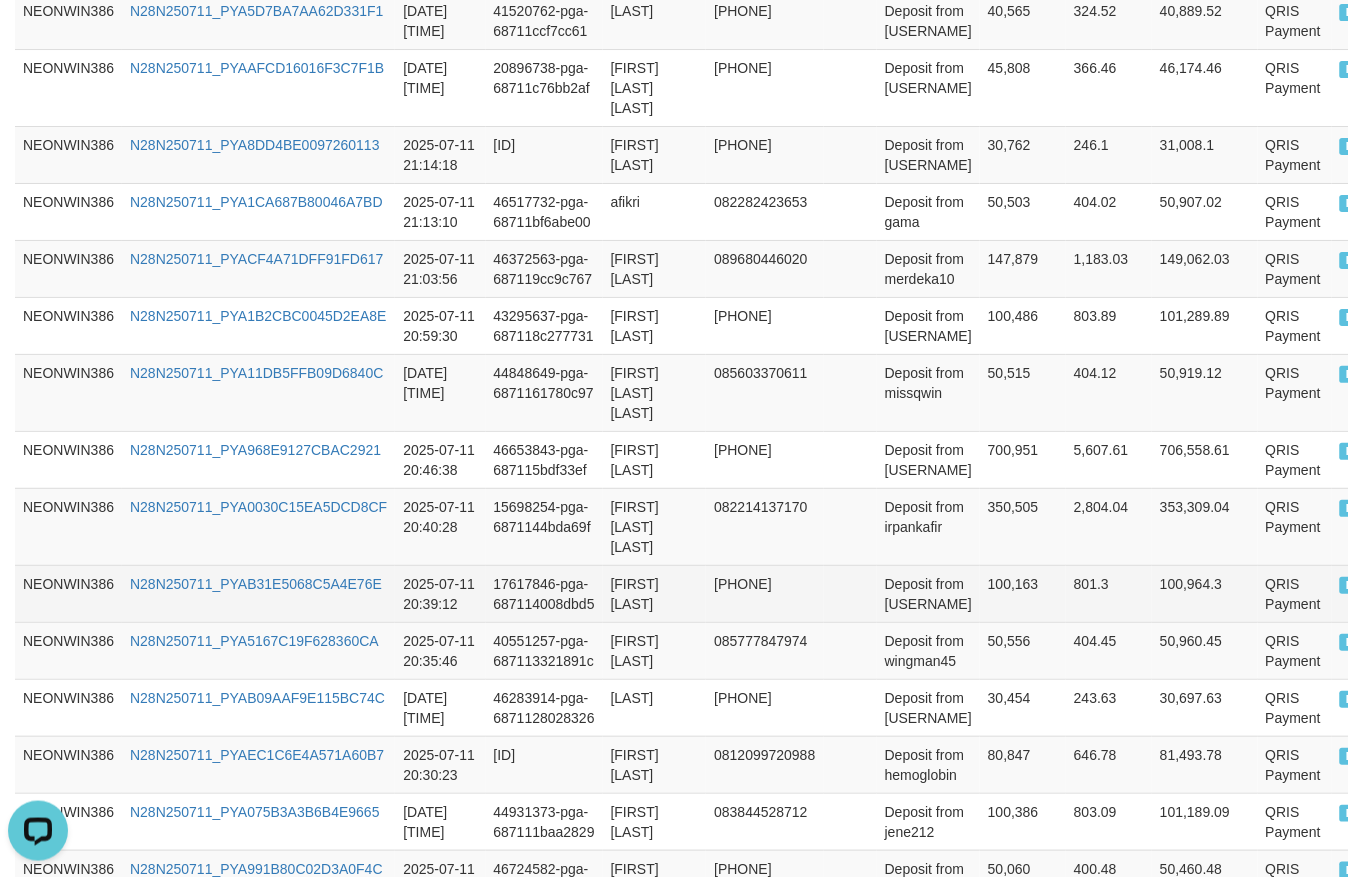 click on "[FIRST] [LAST]" at bounding box center [655, 593] 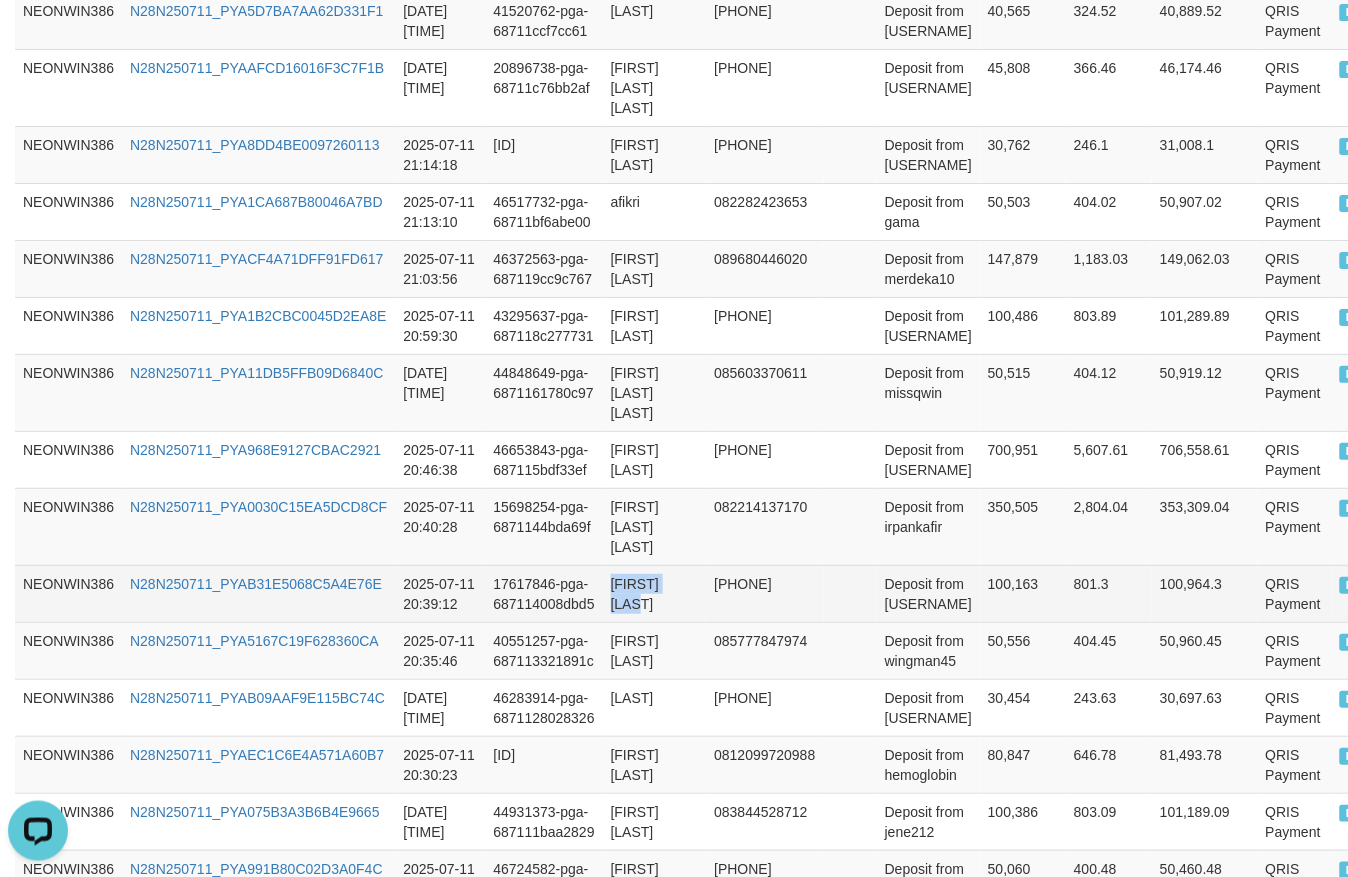 click on "[FIRST] [LAST]" at bounding box center (655, 593) 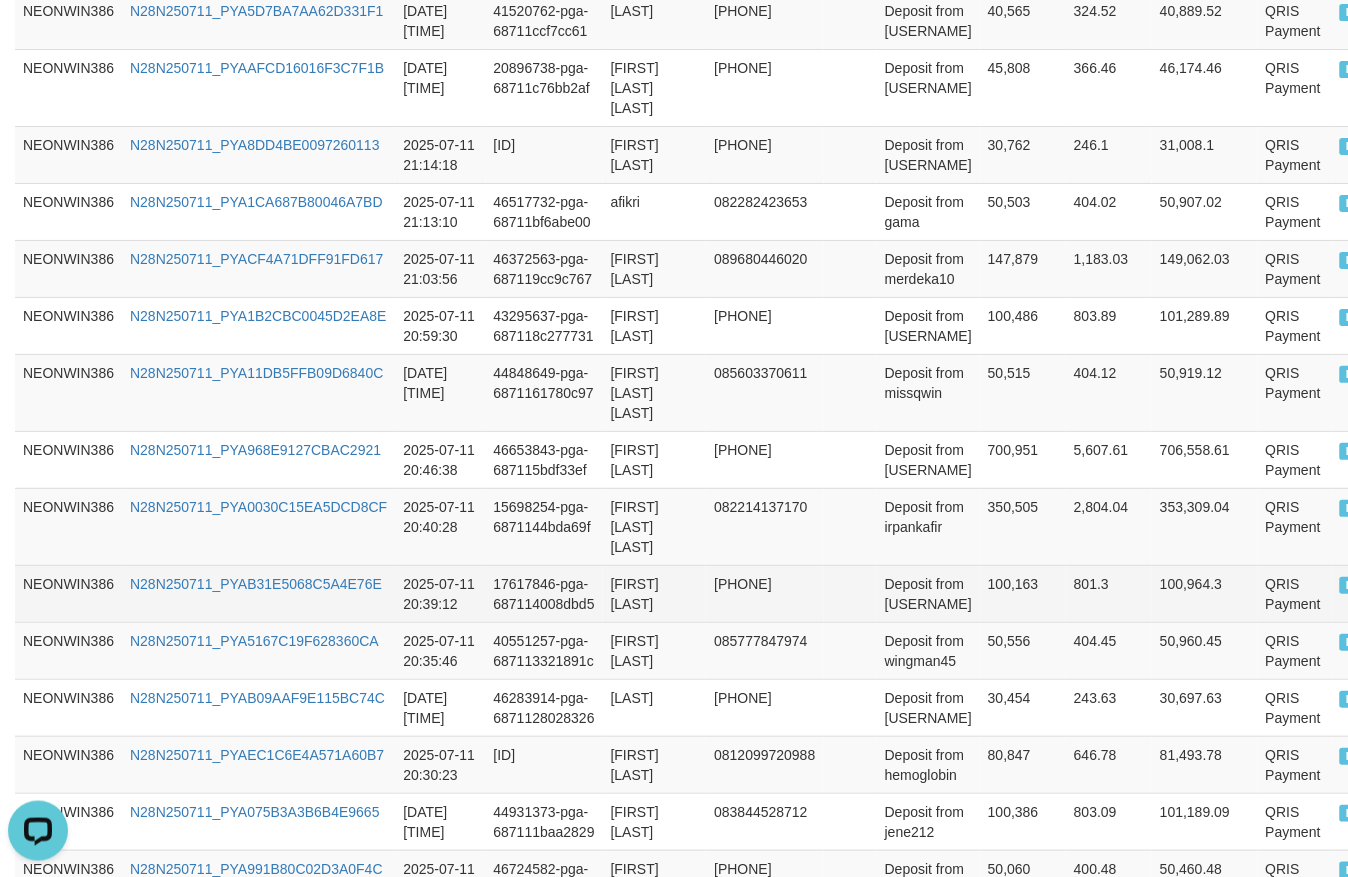click on "Deposit from [USERNAME]" at bounding box center [928, 593] 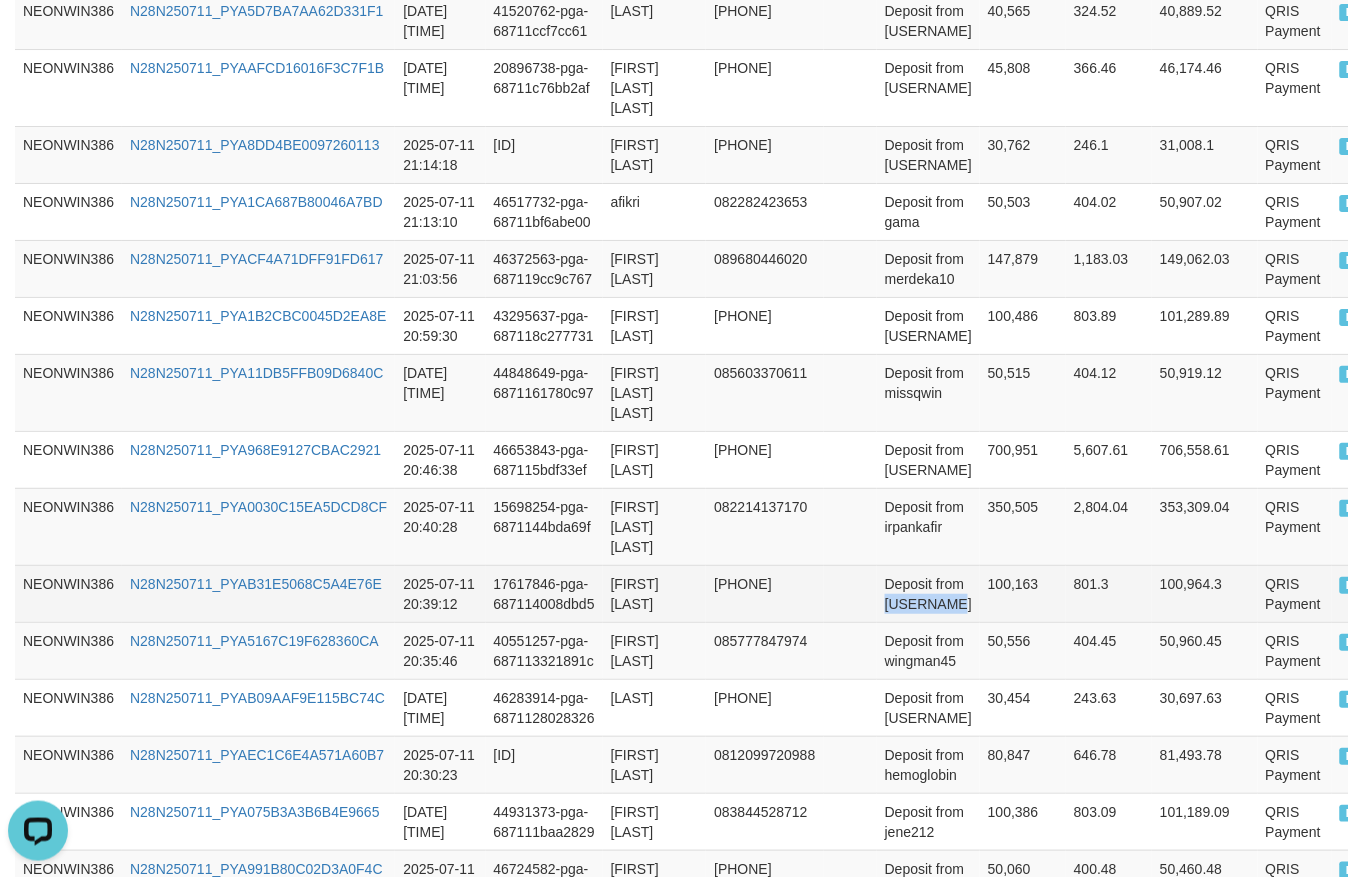 click on "Deposit from [USERNAME]" at bounding box center [928, 593] 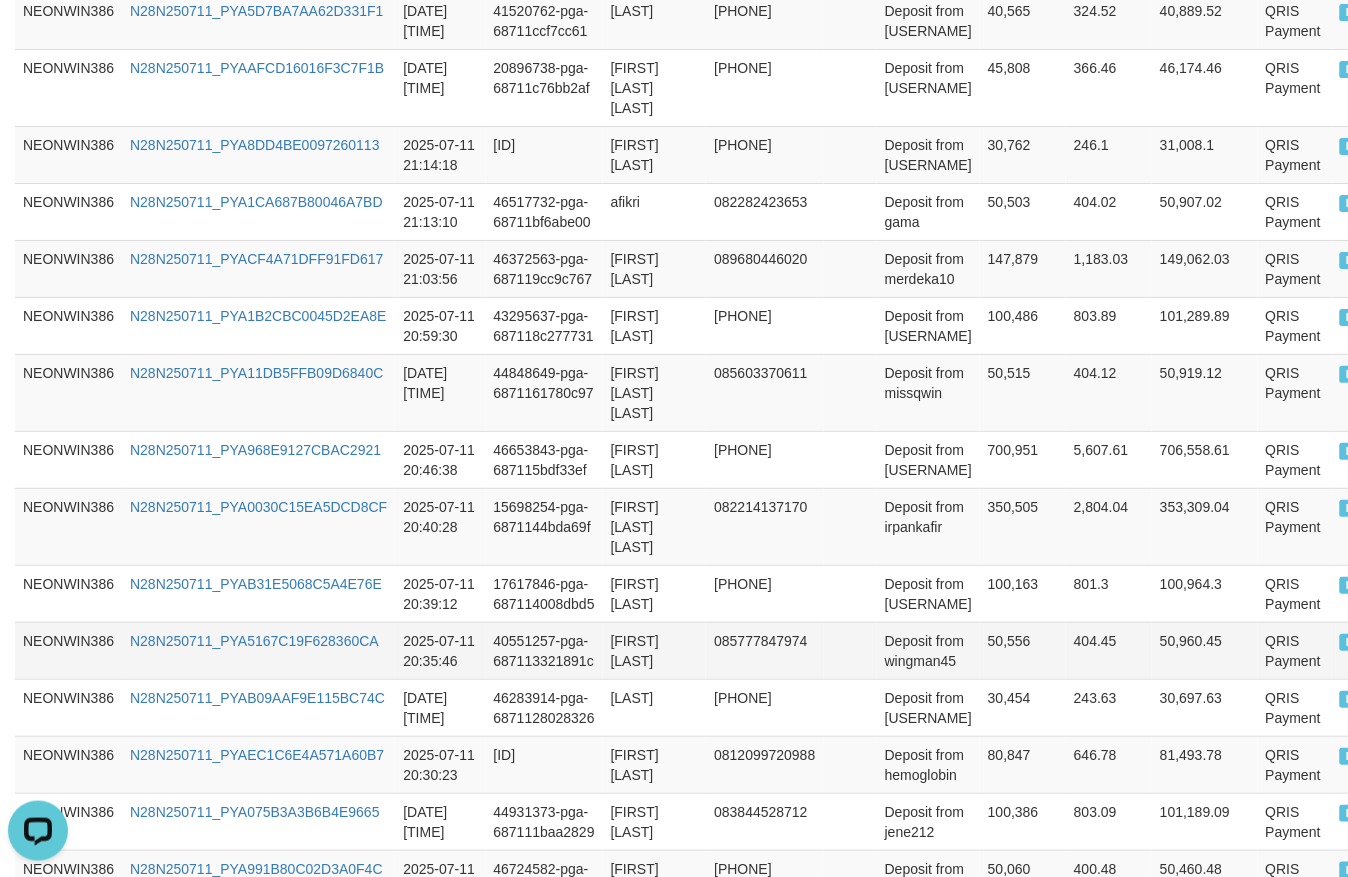 click on "[FIRST] [LAST]" at bounding box center (655, 650) 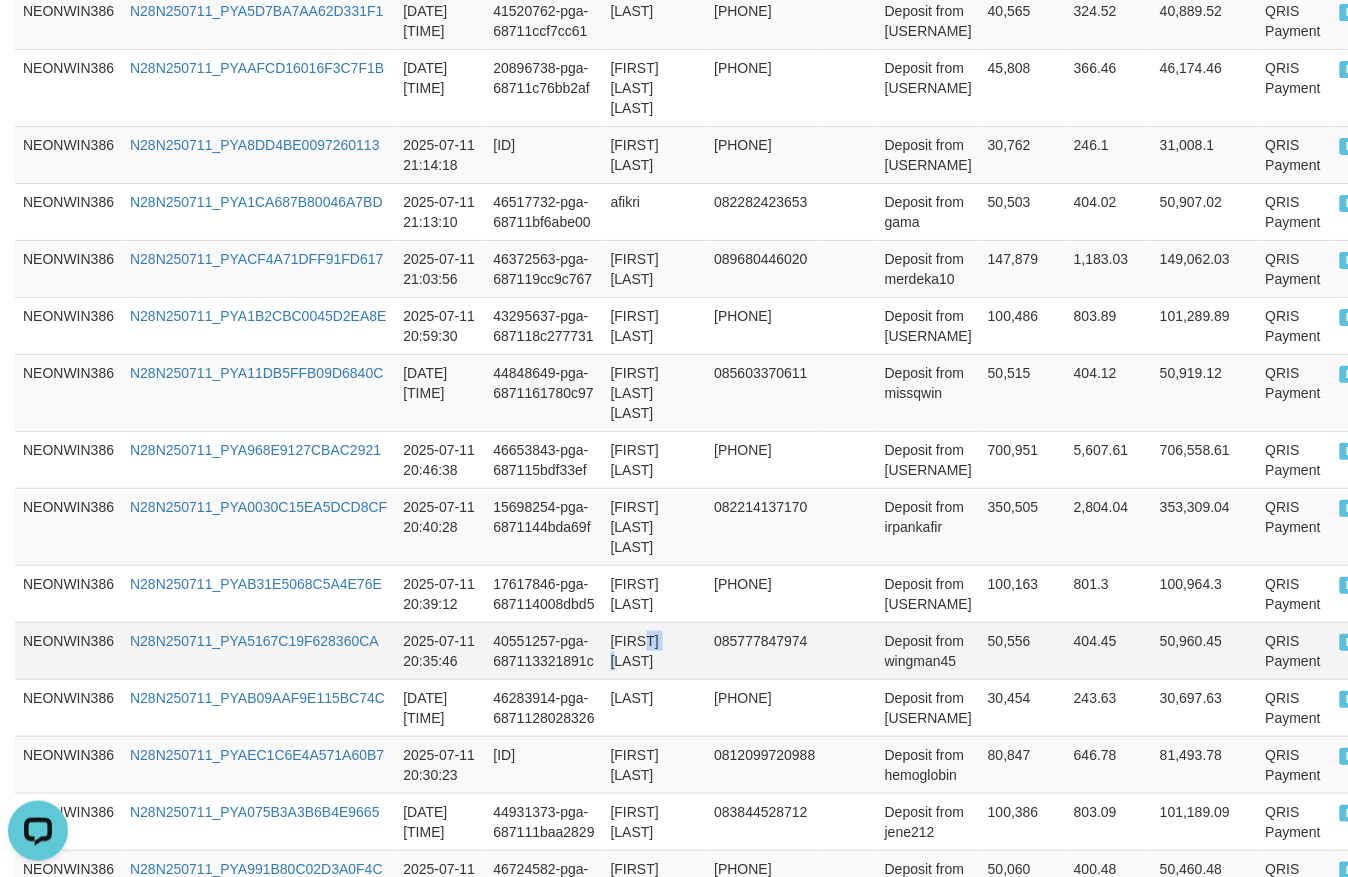 click on "[FIRST] [LAST]" at bounding box center [655, 650] 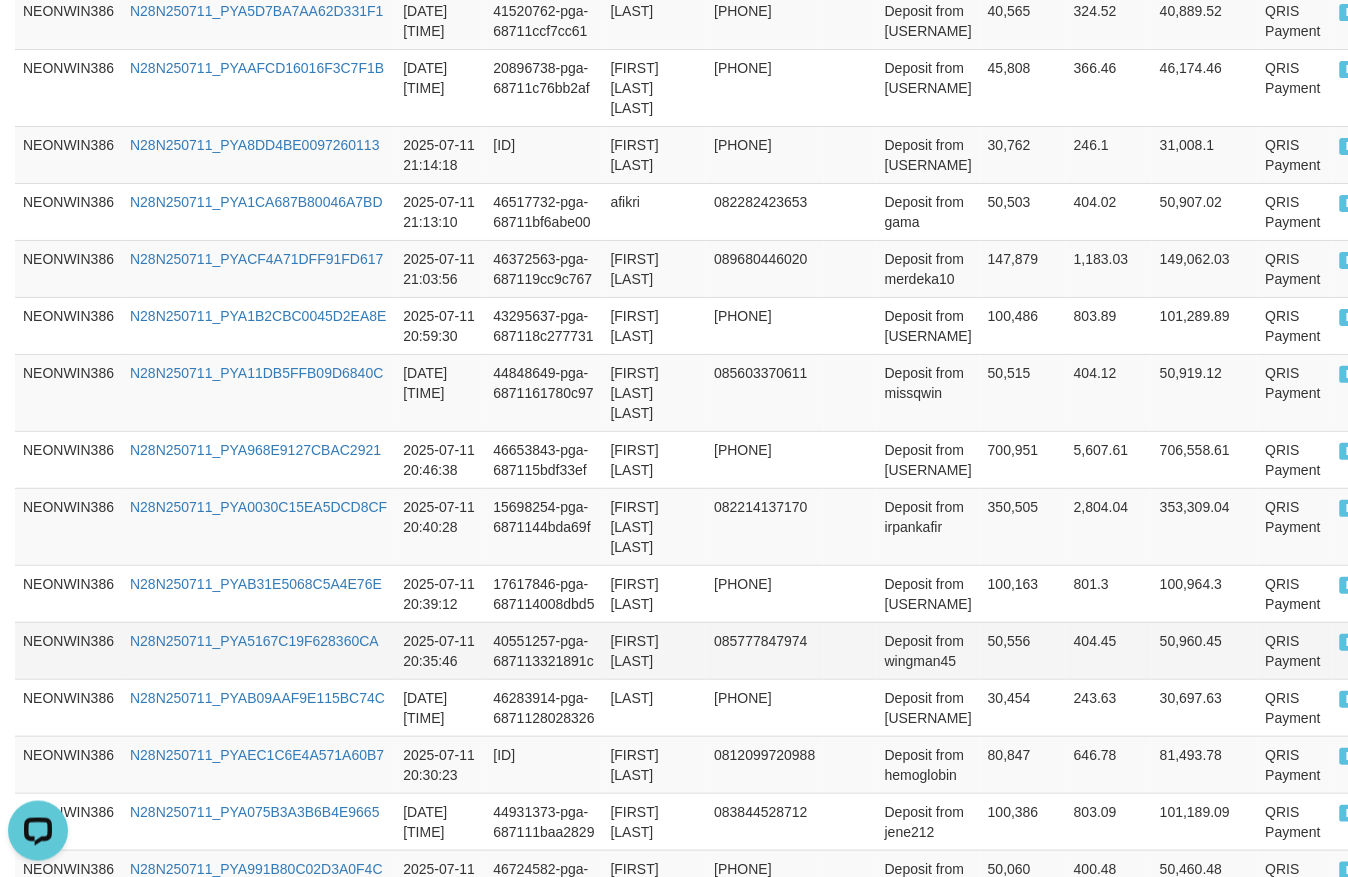 click on "[FIRST] [LAST]" at bounding box center [655, 650] 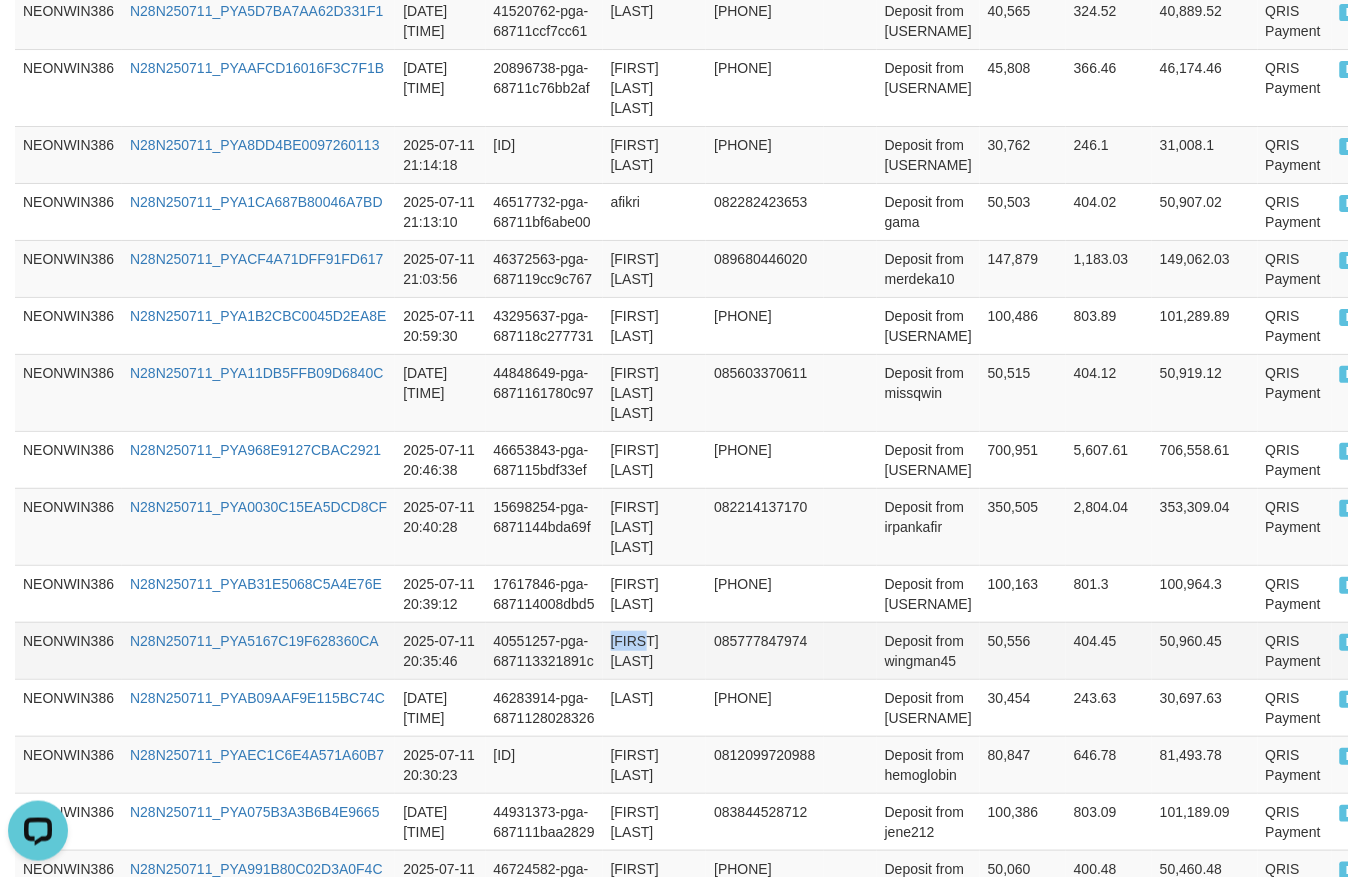 click on "[FIRST] [LAST]" at bounding box center [655, 650] 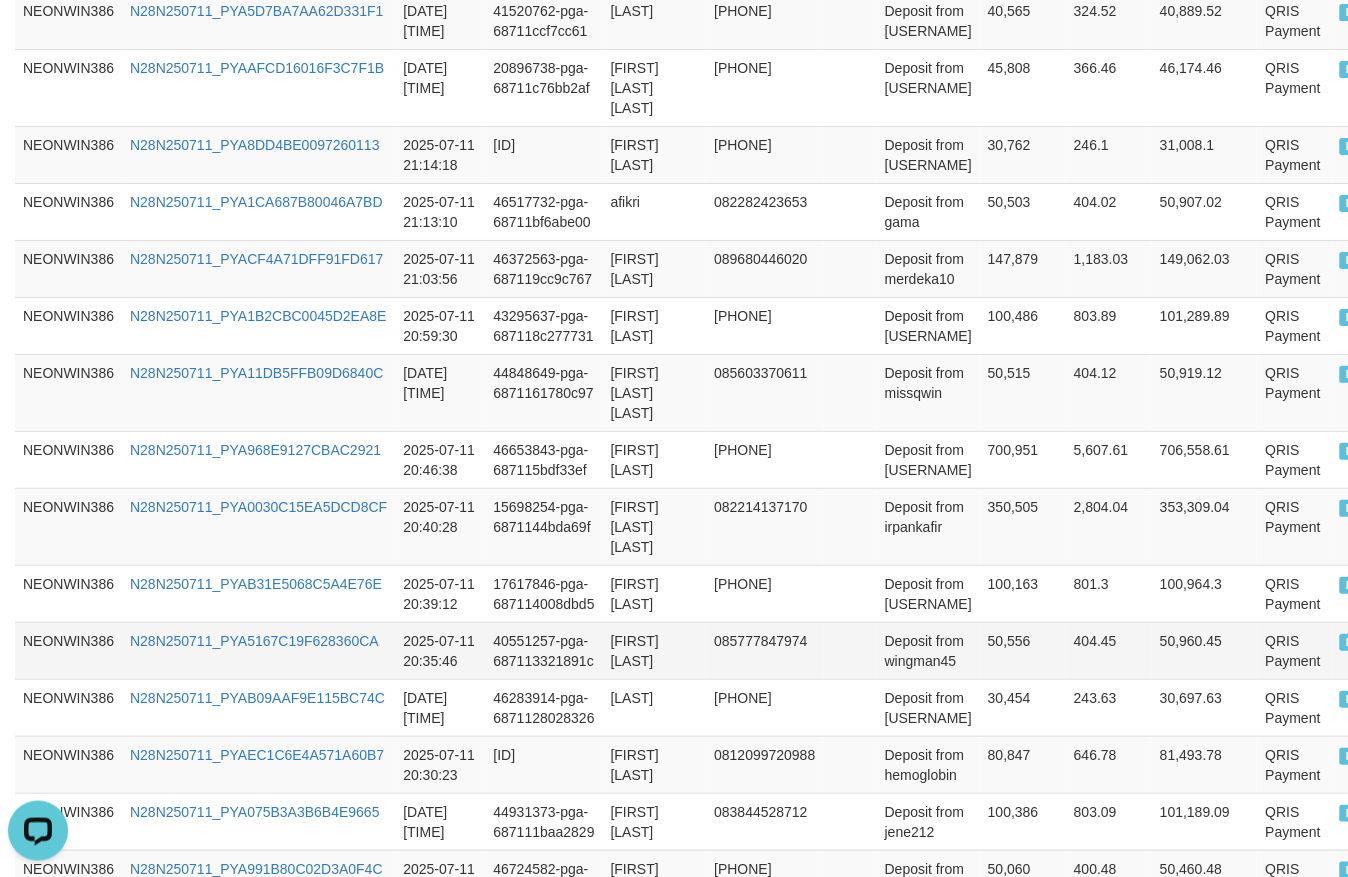 click on "Deposit from wingman45" at bounding box center (928, 650) 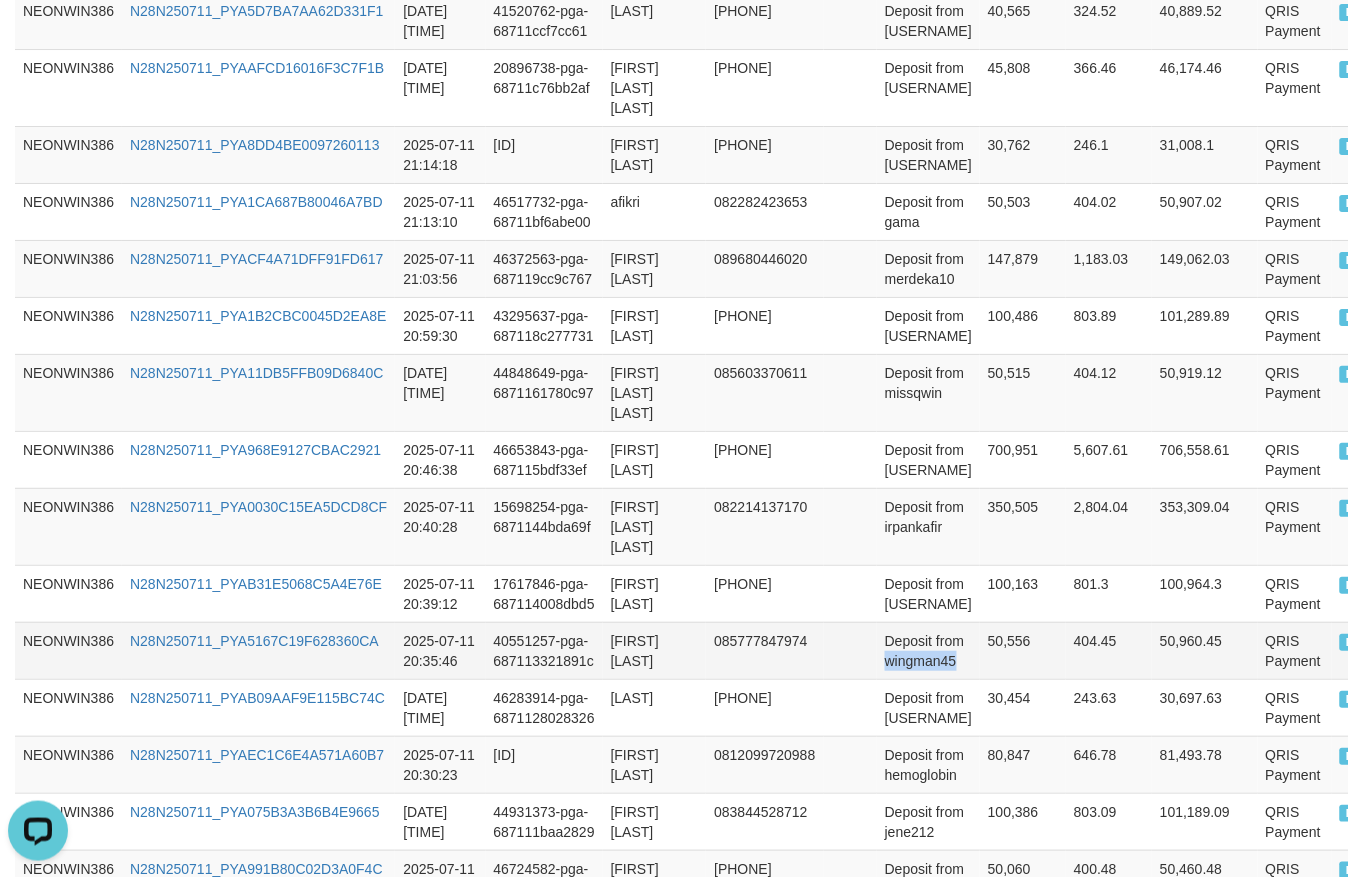 click on "Deposit from wingman45" at bounding box center [928, 650] 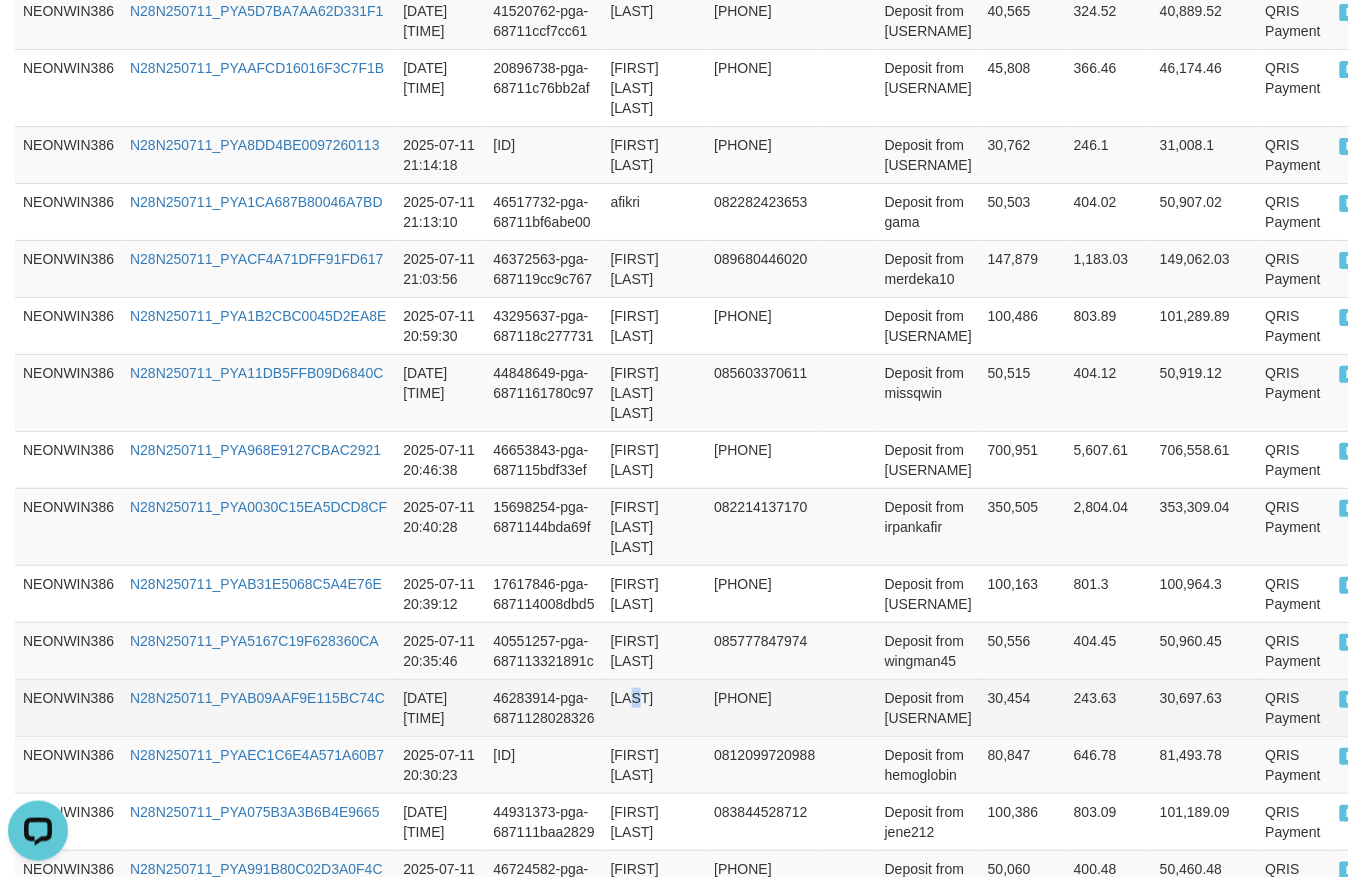 click on "[LAST]" at bounding box center [655, 707] 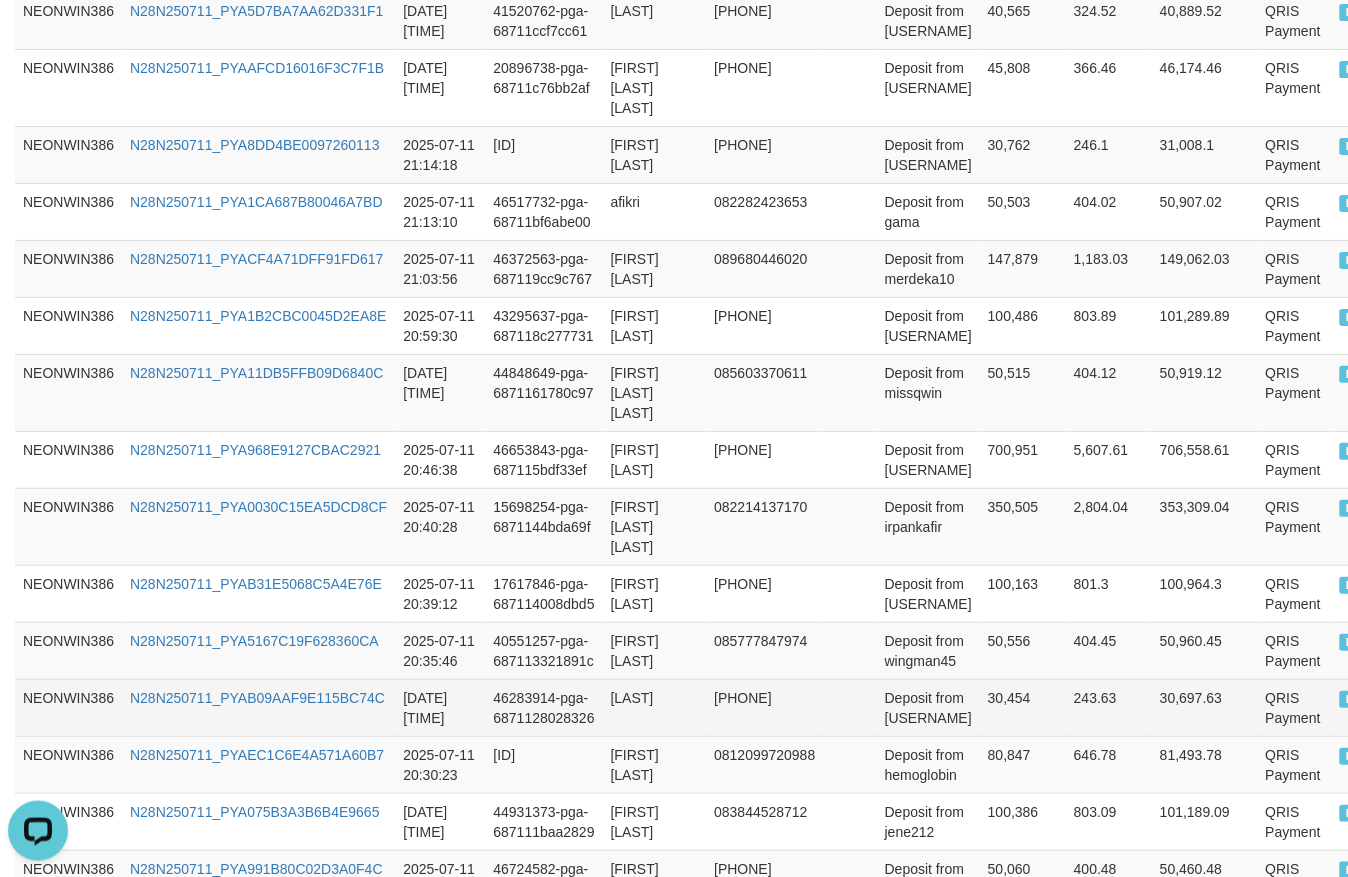click on "[LAST]" at bounding box center (655, 707) 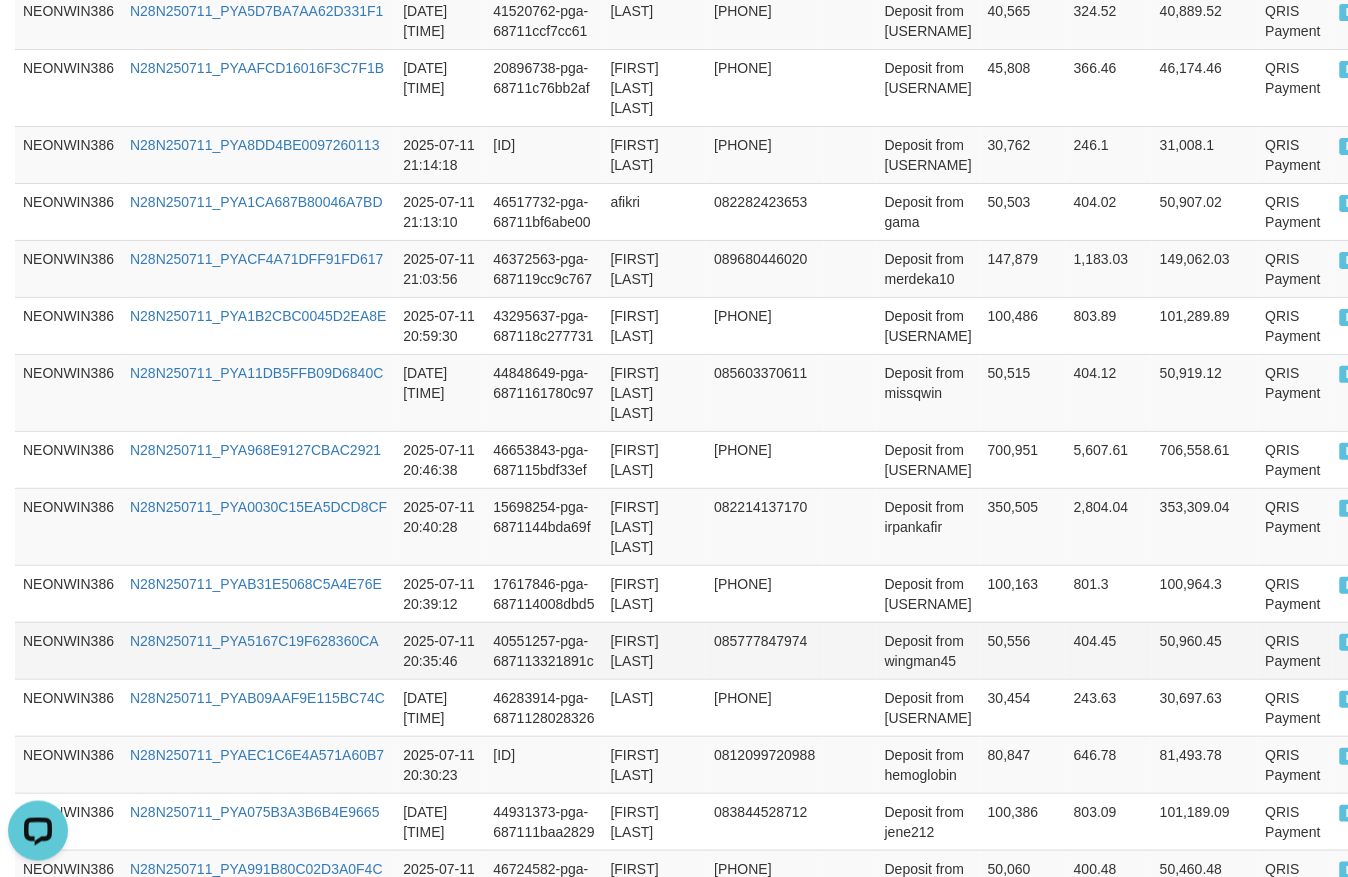 click on "Deposit from wingman45" at bounding box center [928, 650] 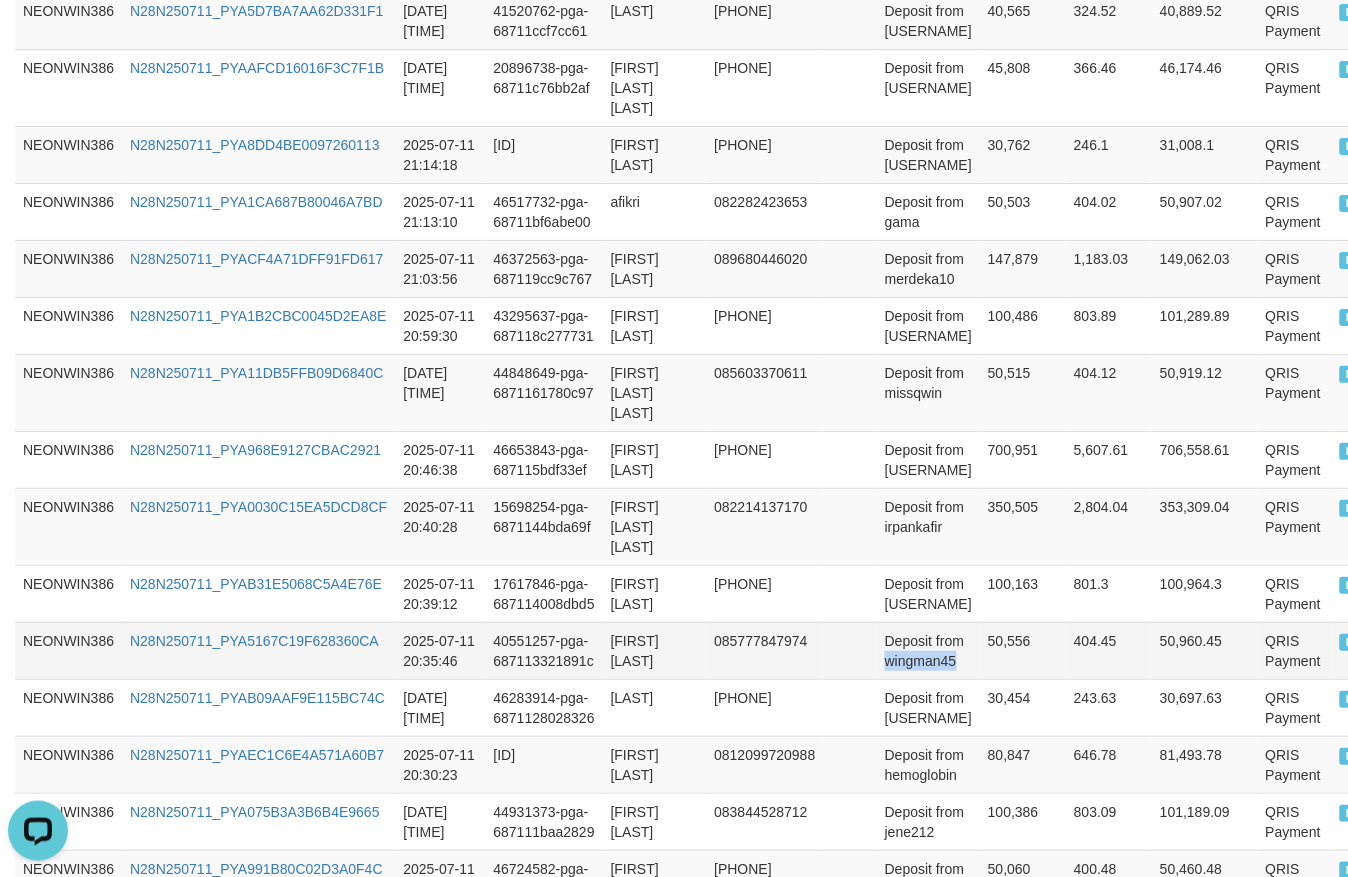 click on "Deposit from wingman45" at bounding box center (928, 650) 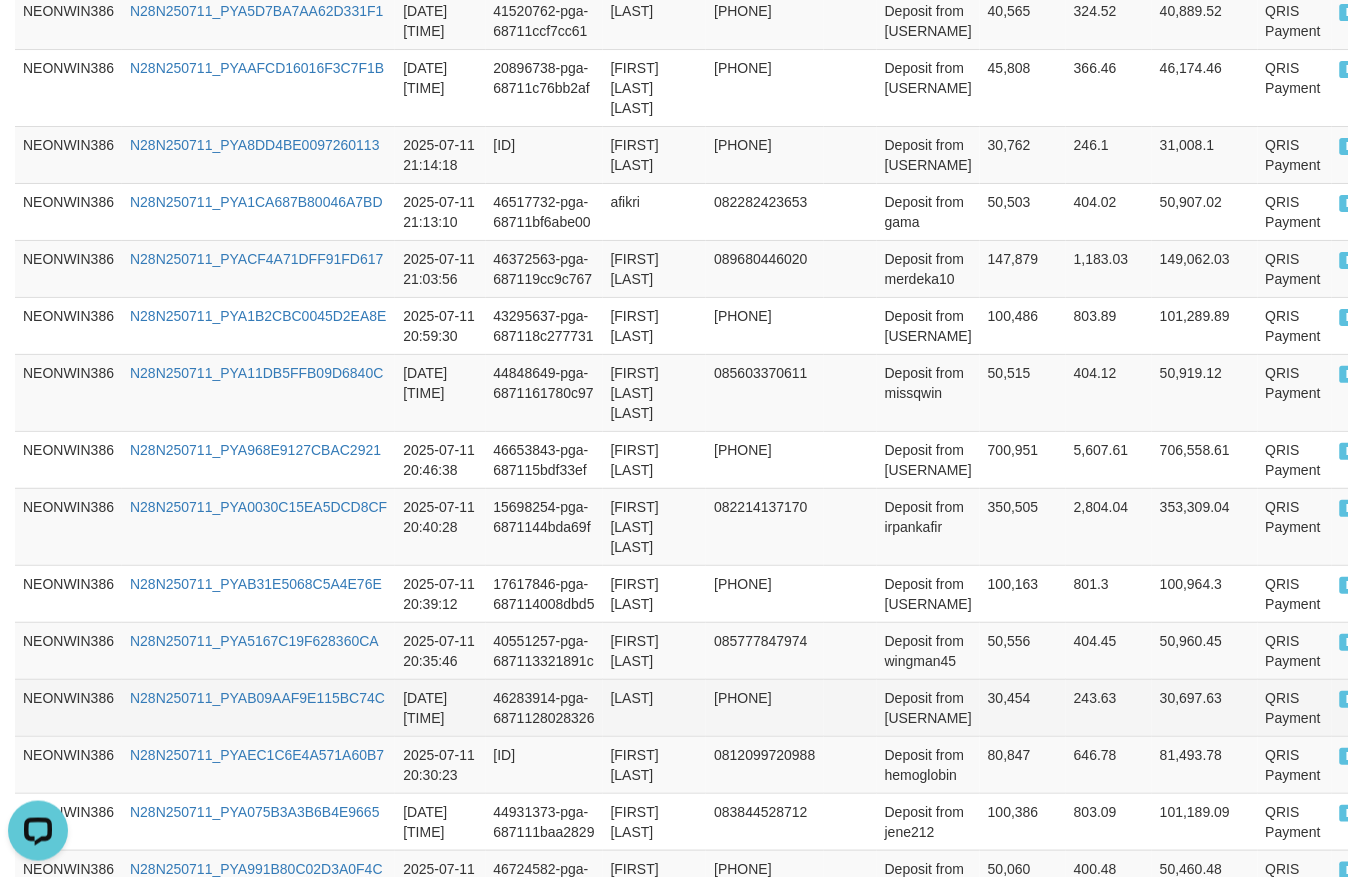 click on "[LAST]" at bounding box center (655, 707) 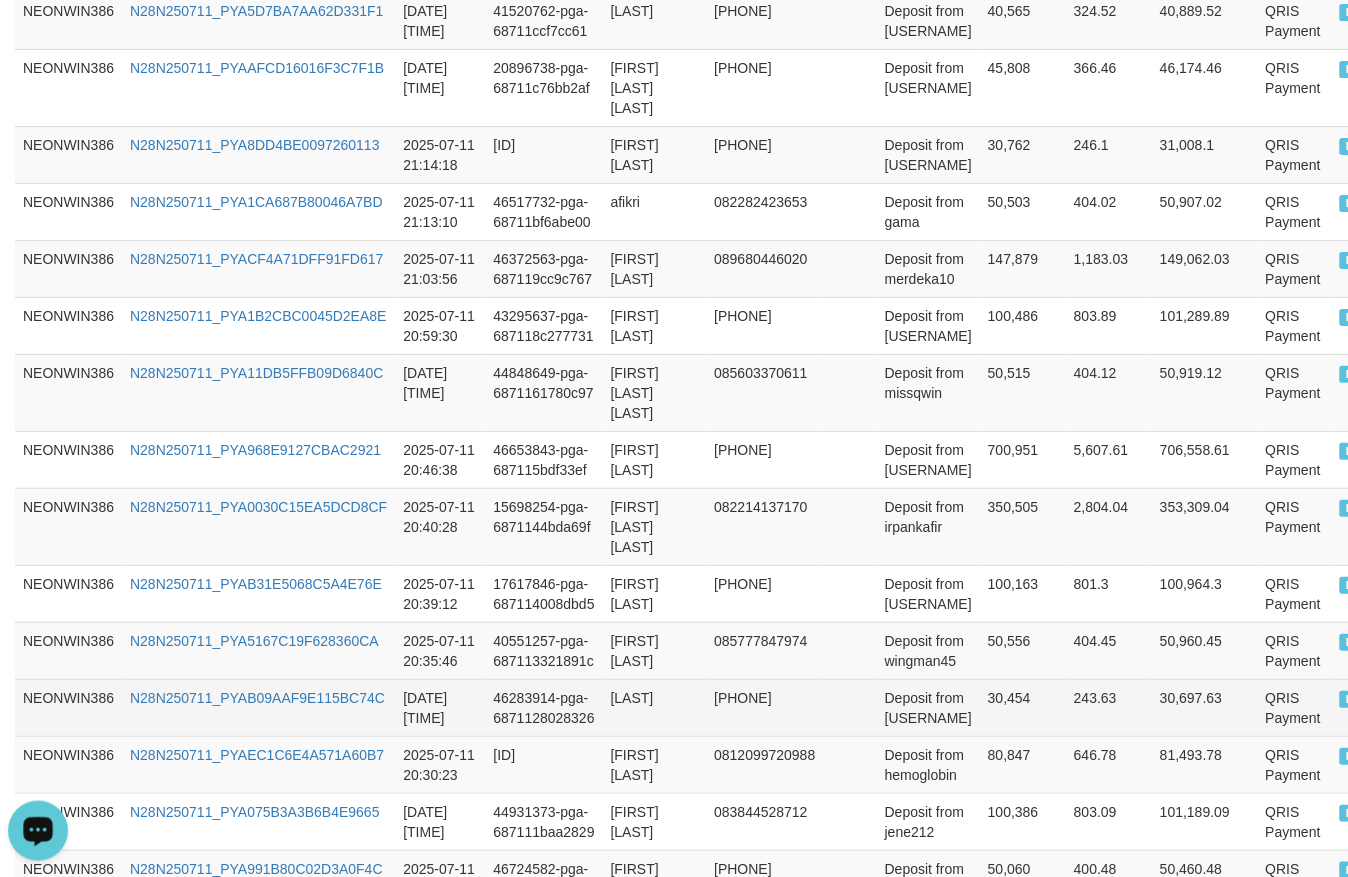 click on "Deposit from [USERNAME]" at bounding box center [928, 707] 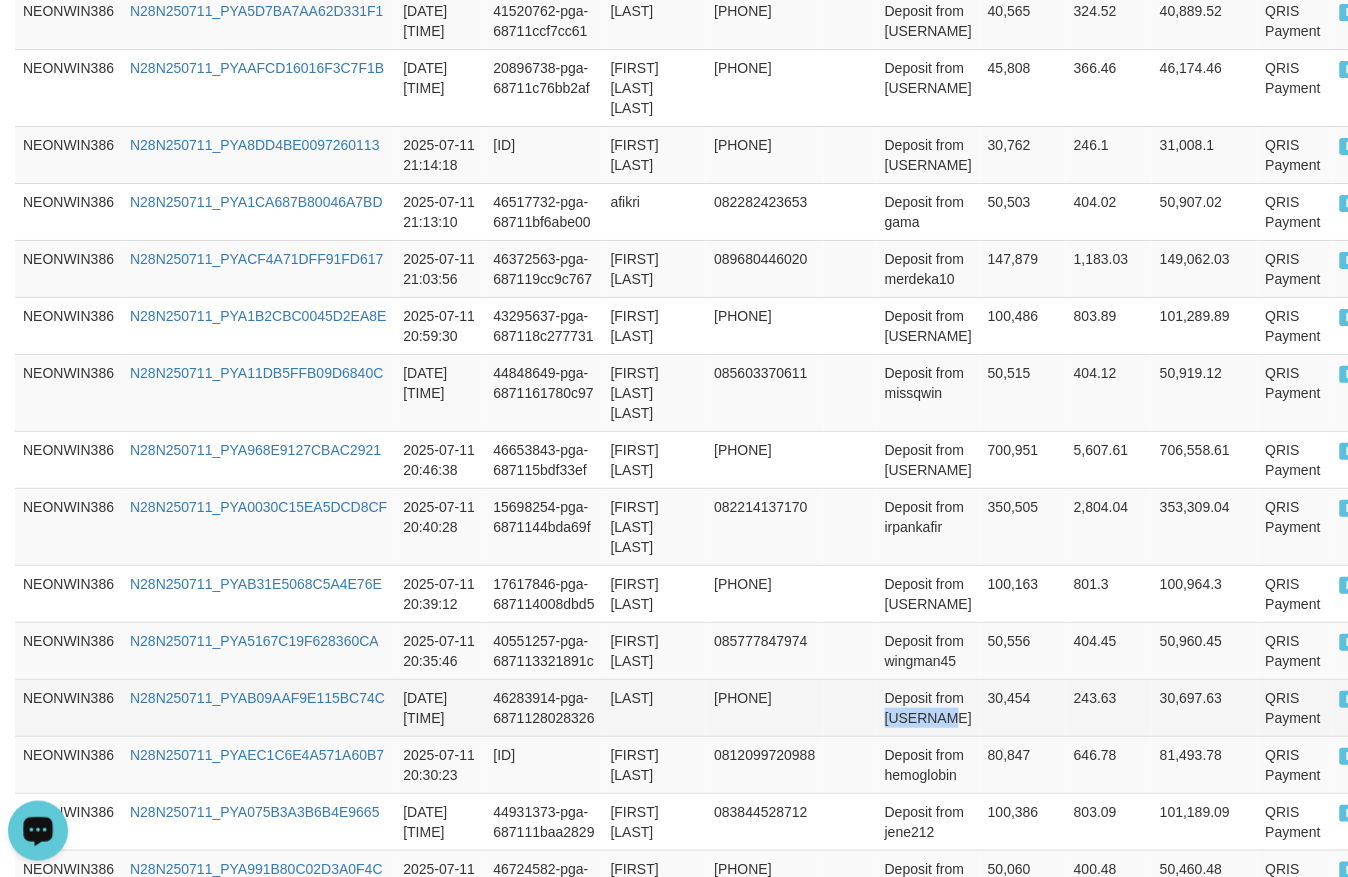 click on "Deposit from [USERNAME]" at bounding box center [928, 707] 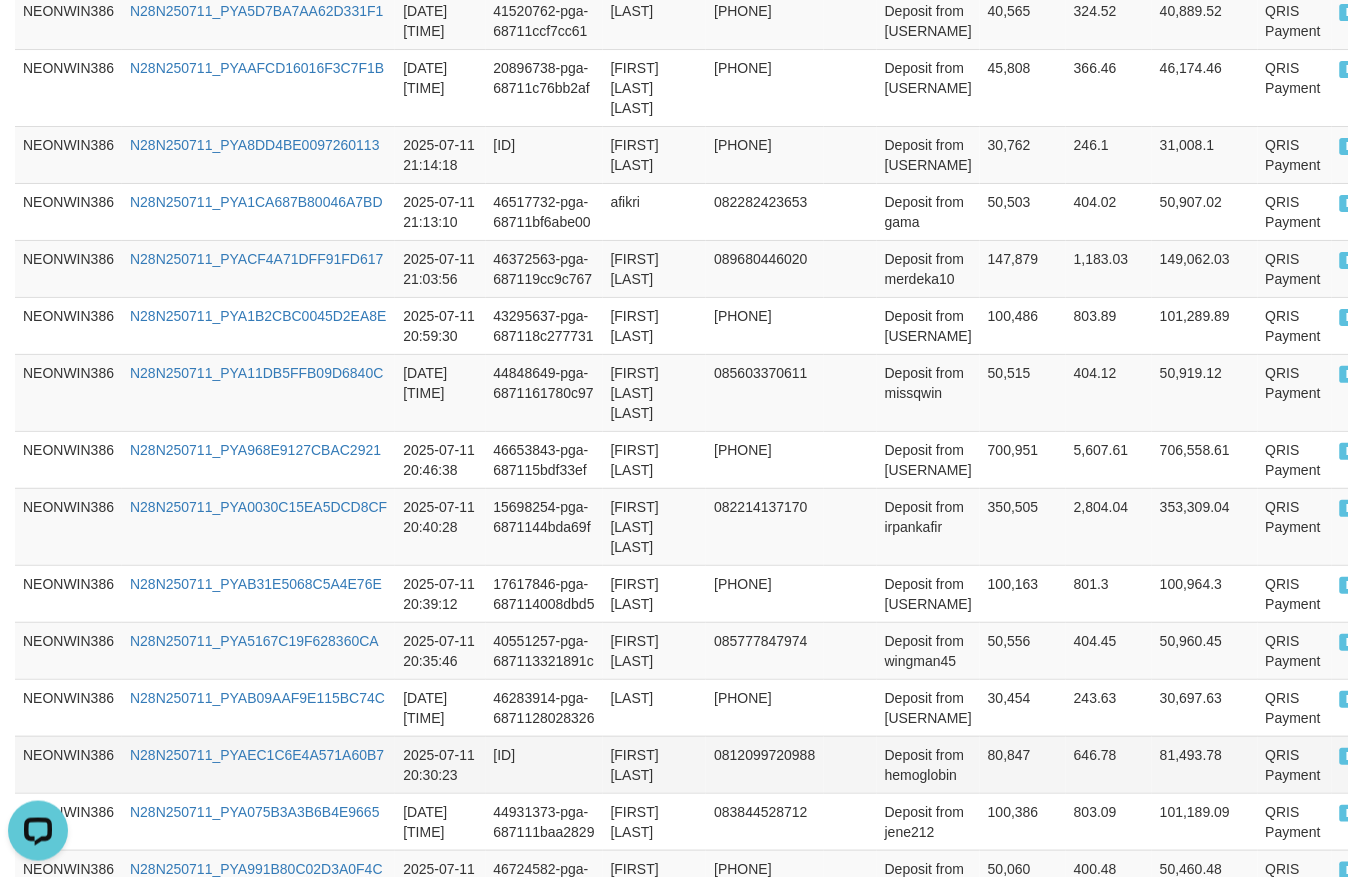 click on "[FIRST] [LAST]" at bounding box center (655, 764) 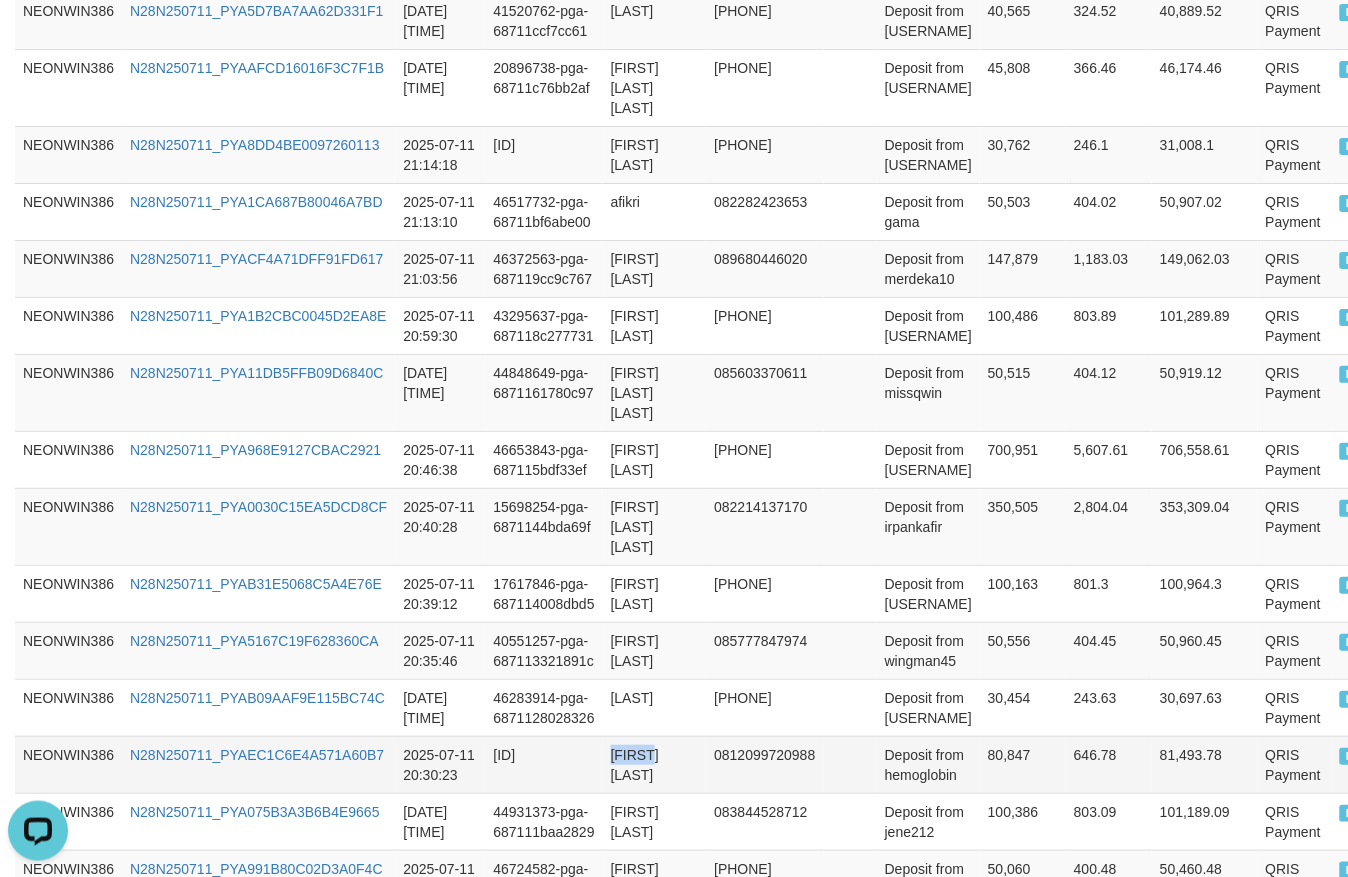 click on "[FIRST] [LAST]" at bounding box center (655, 764) 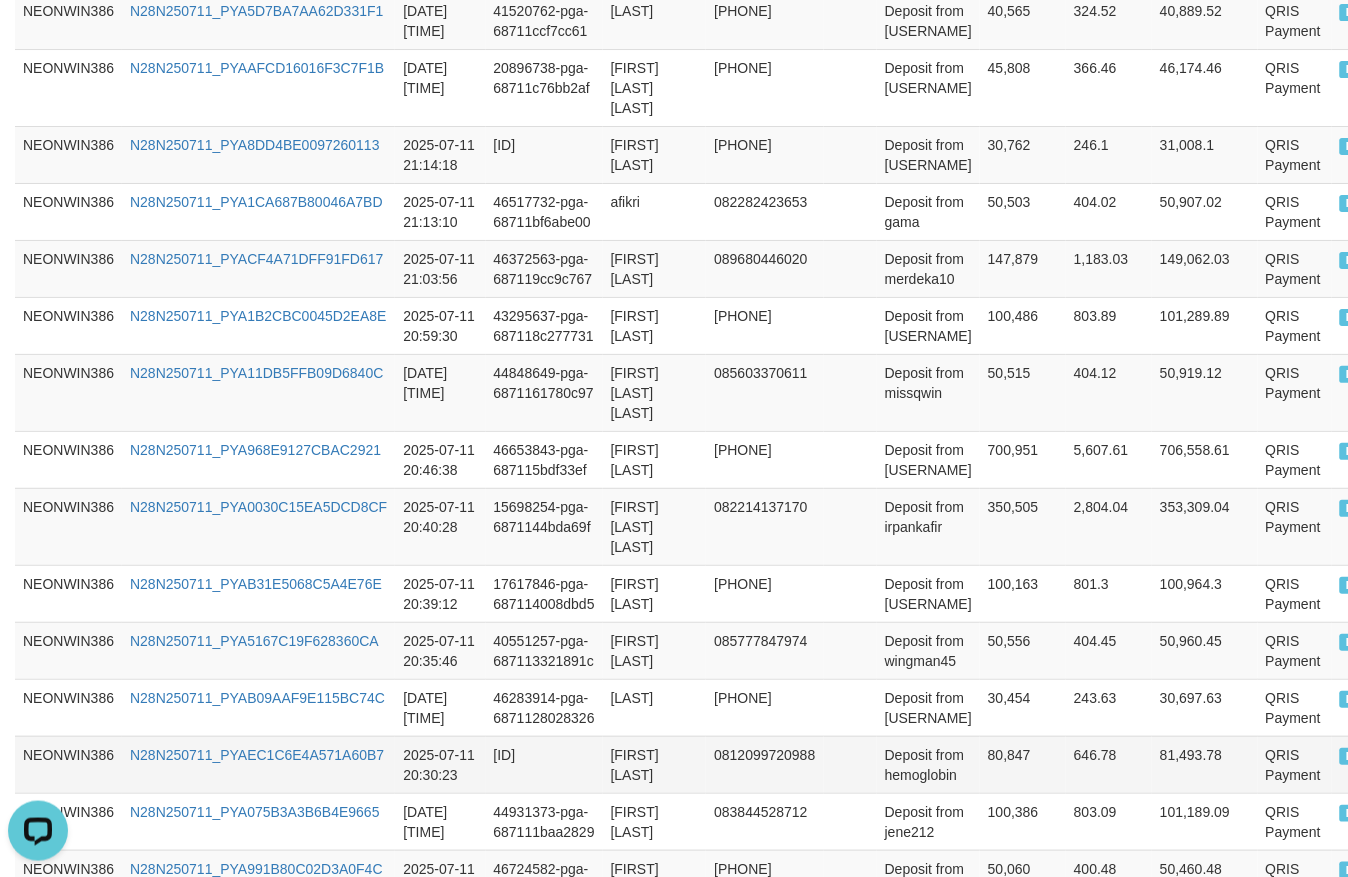 click on "Deposit from hemoglobin" at bounding box center (928, 764) 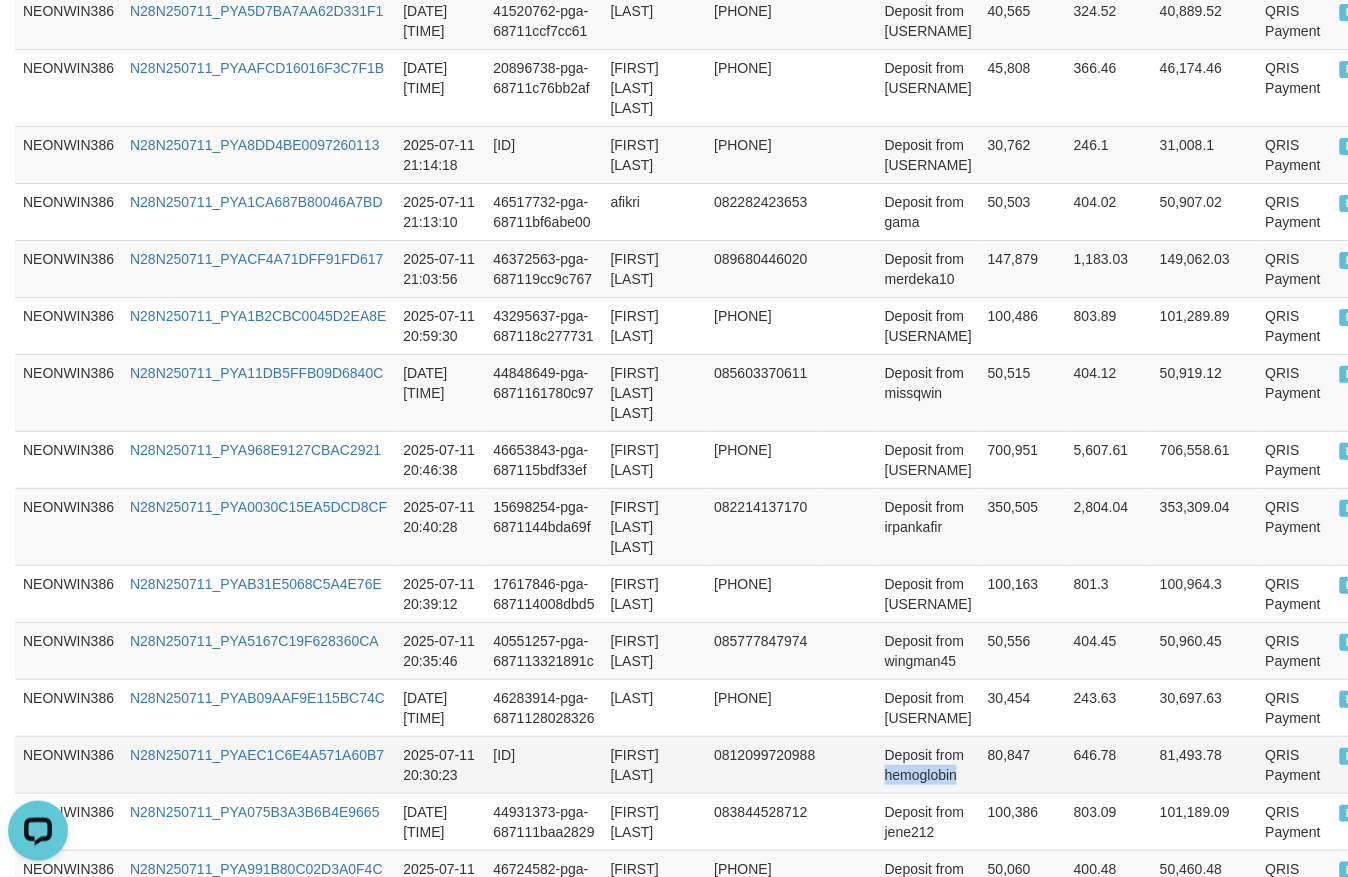 click on "Deposit from hemoglobin" at bounding box center [928, 764] 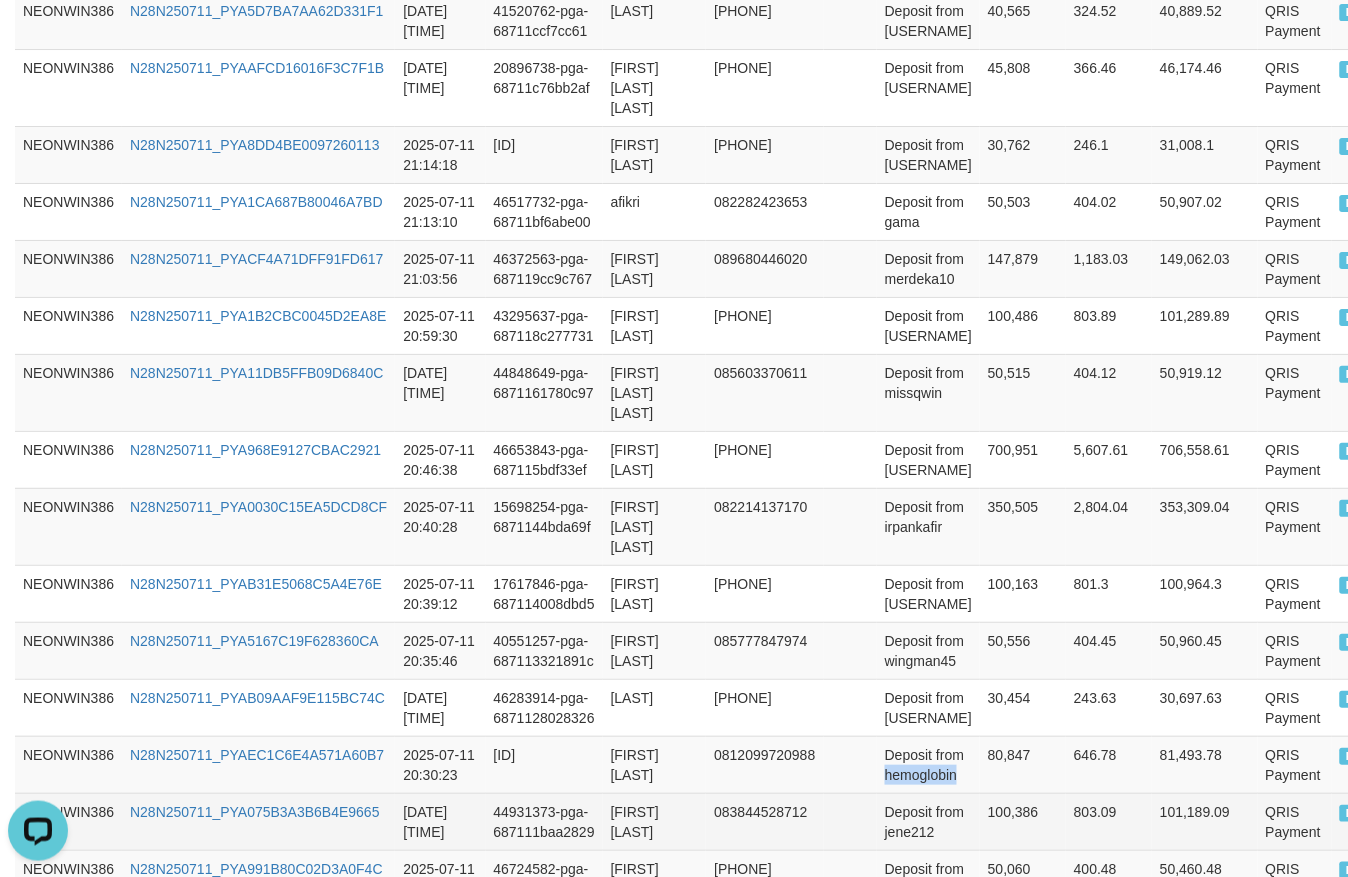click on "[FIRST] [LAST]" at bounding box center [655, 821] 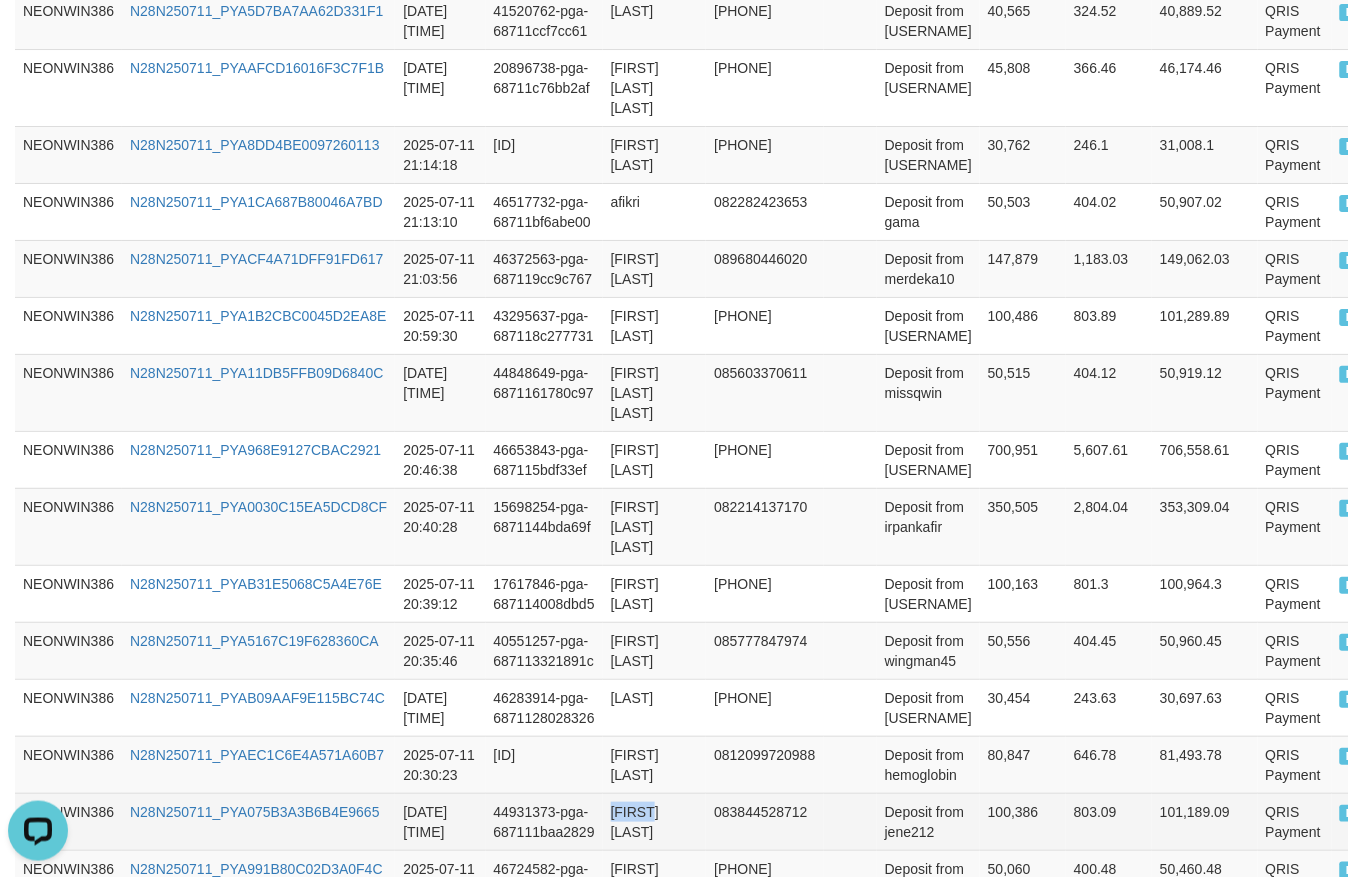 click on "[FIRST] [LAST]" at bounding box center (655, 821) 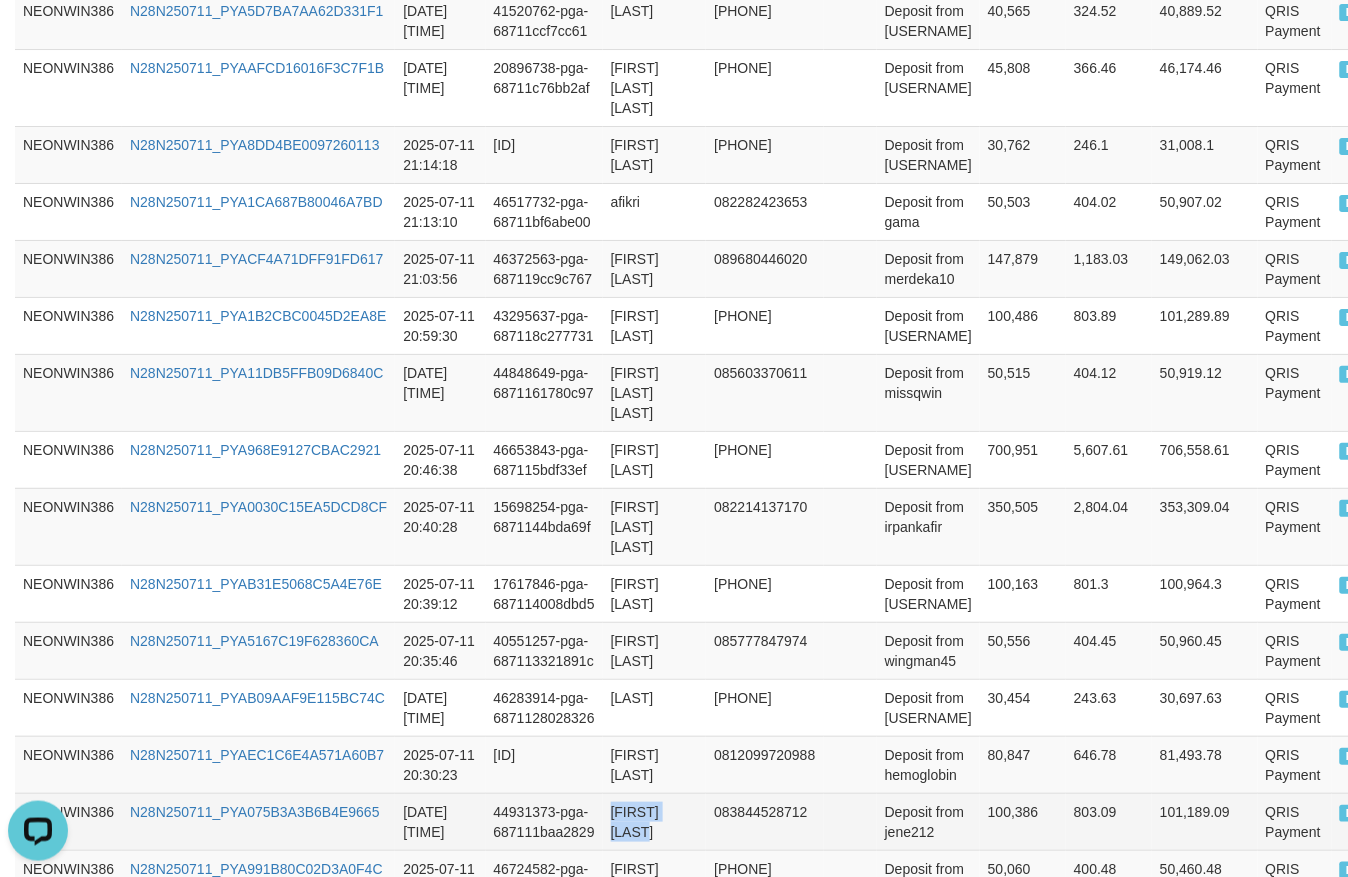click on "[FIRST] [LAST]" at bounding box center (655, 821) 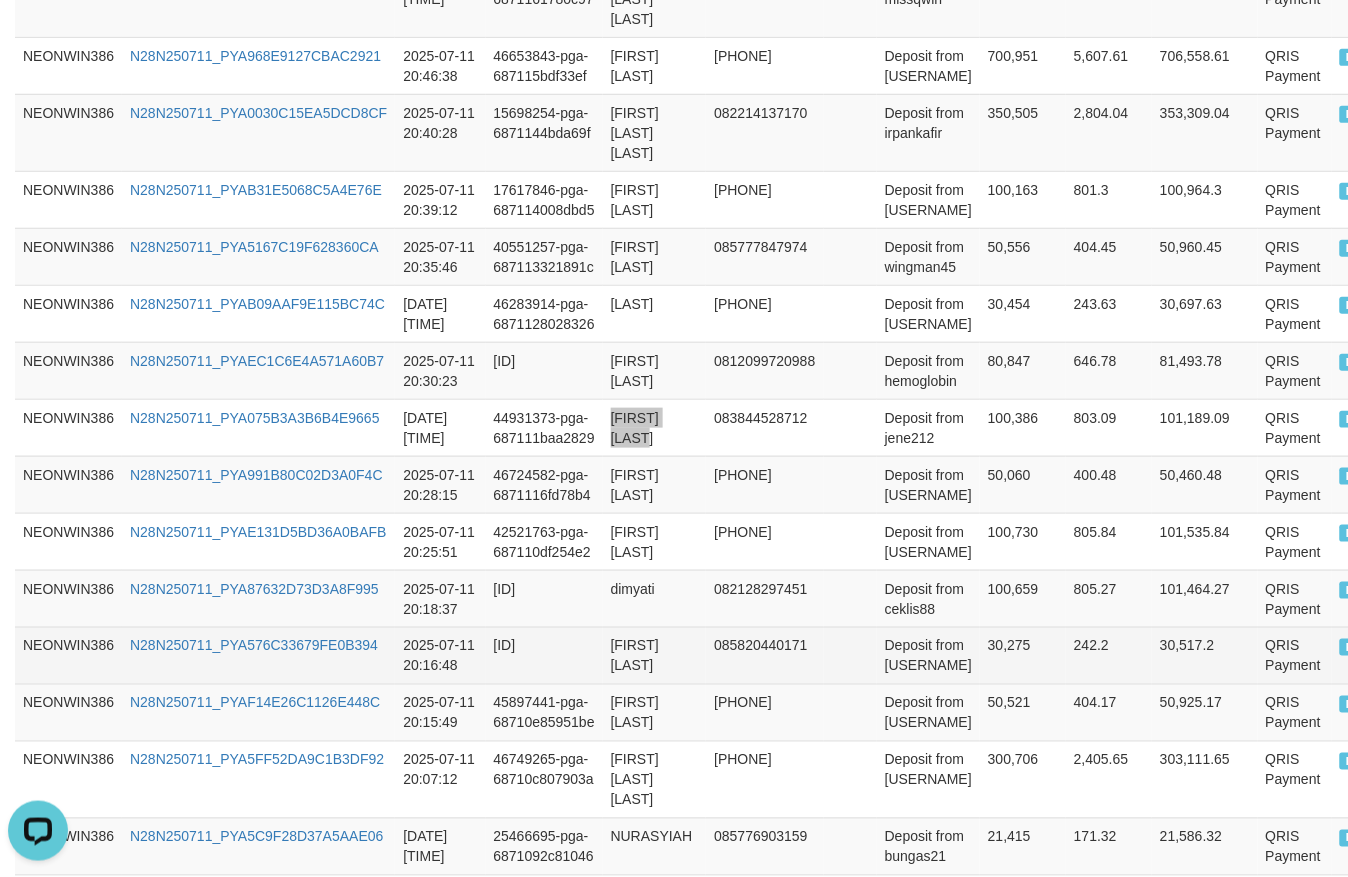scroll, scrollTop: 2083, scrollLeft: 0, axis: vertical 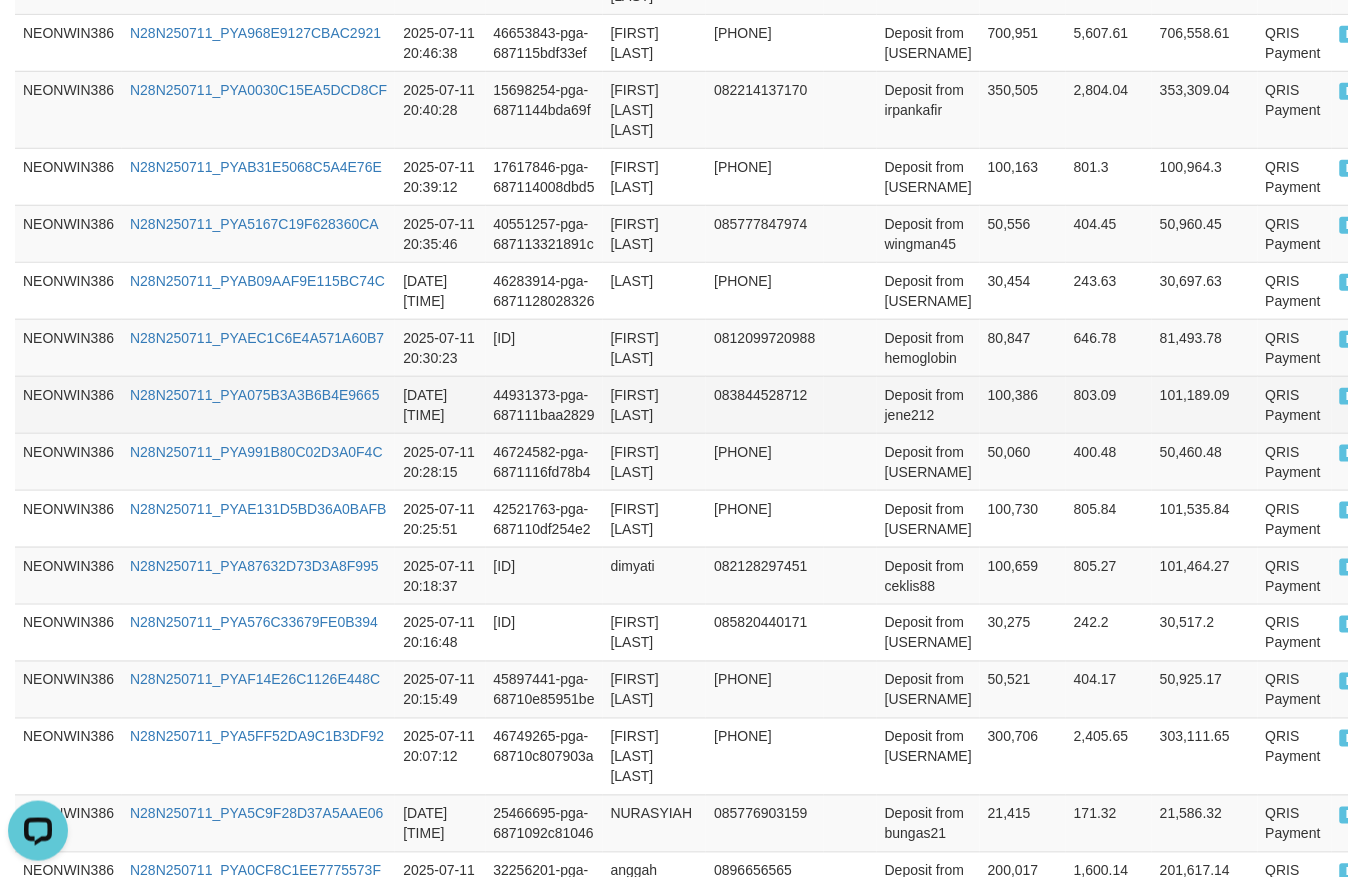 click on "Deposit from jene212" at bounding box center [928, 404] 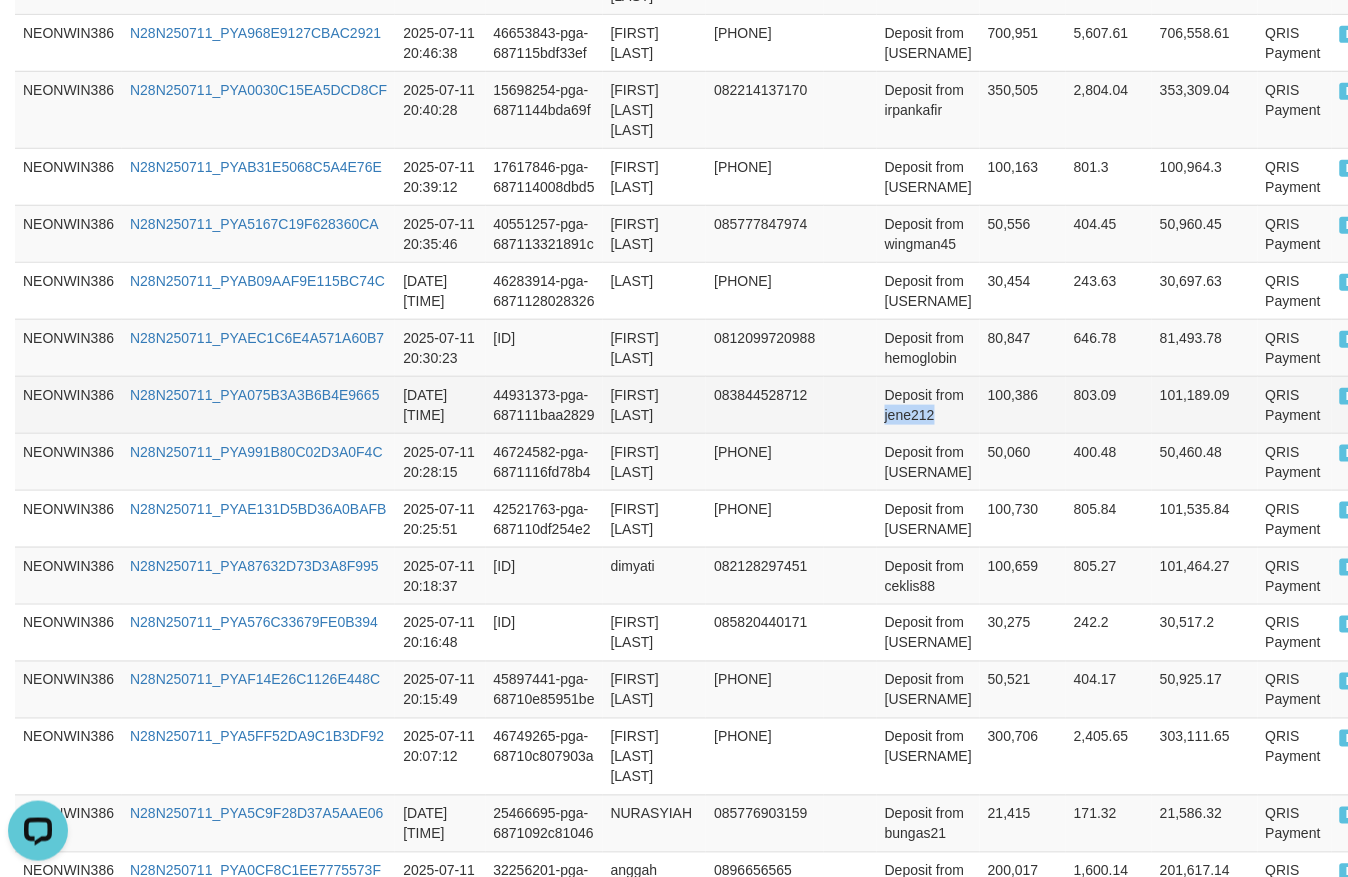 click on "Deposit from jene212" at bounding box center [928, 404] 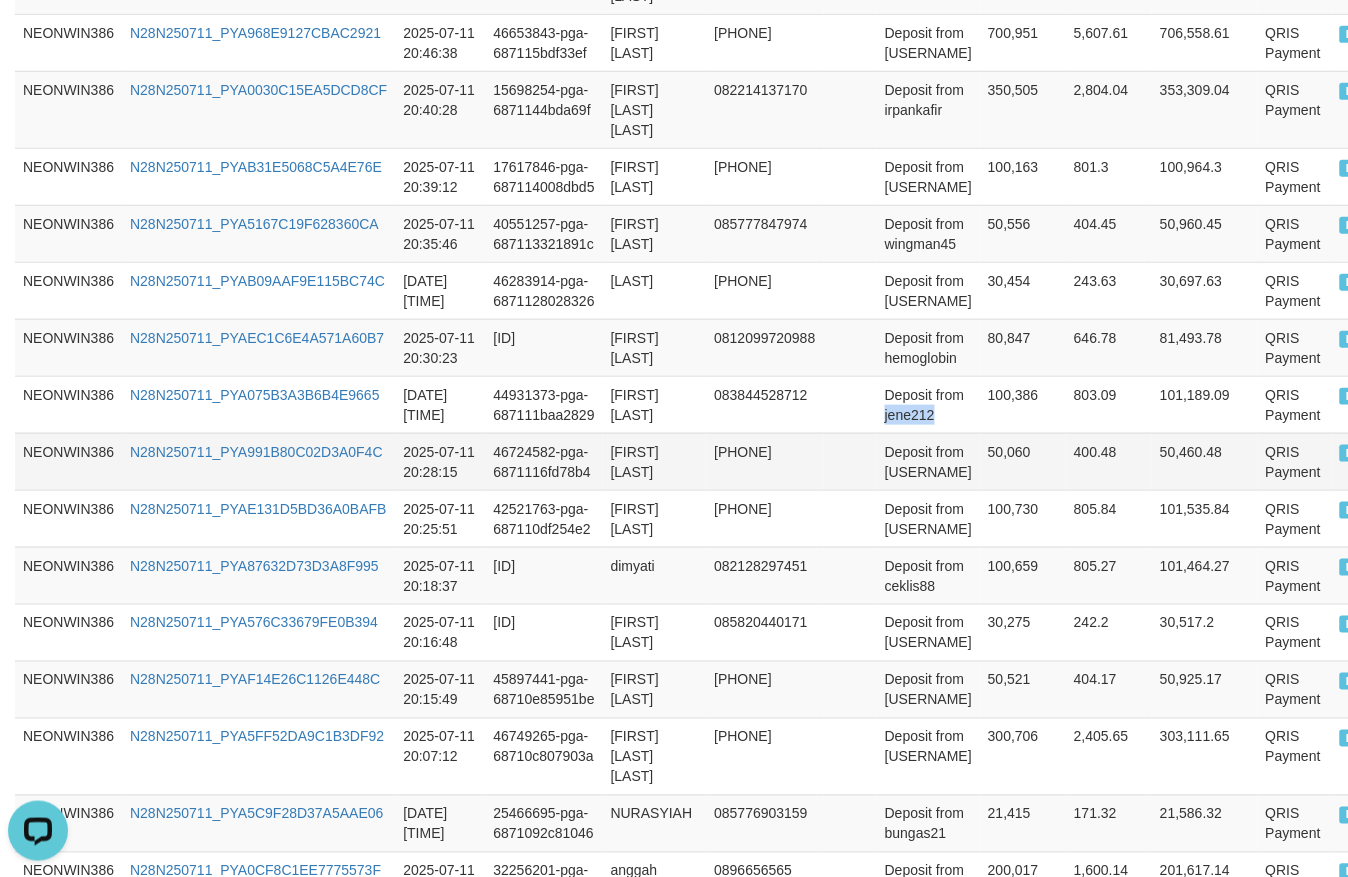 click on "[FIRST] [LAST]" at bounding box center (655, 461) 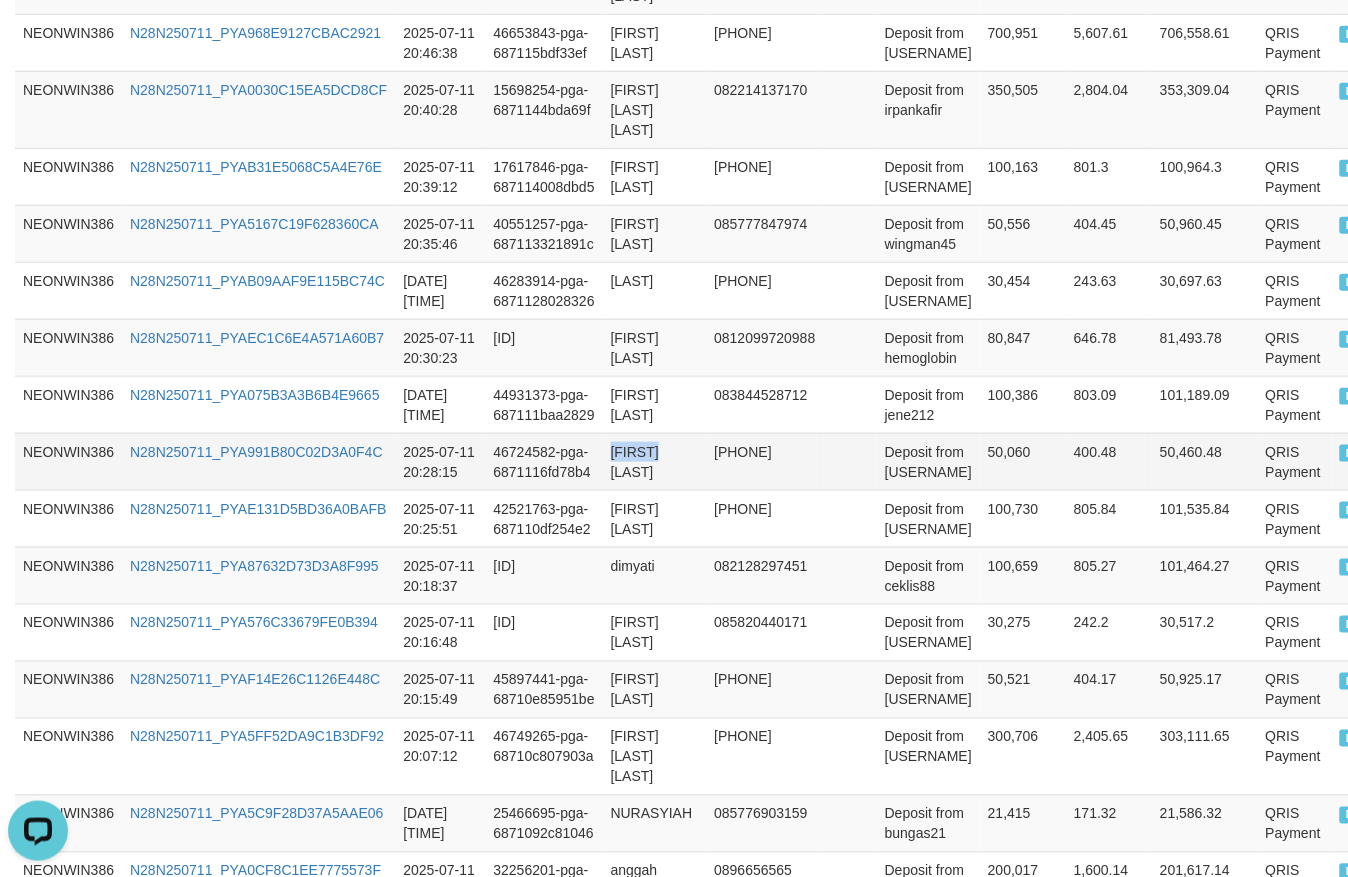 click on "[FIRST] [LAST]" at bounding box center [655, 461] 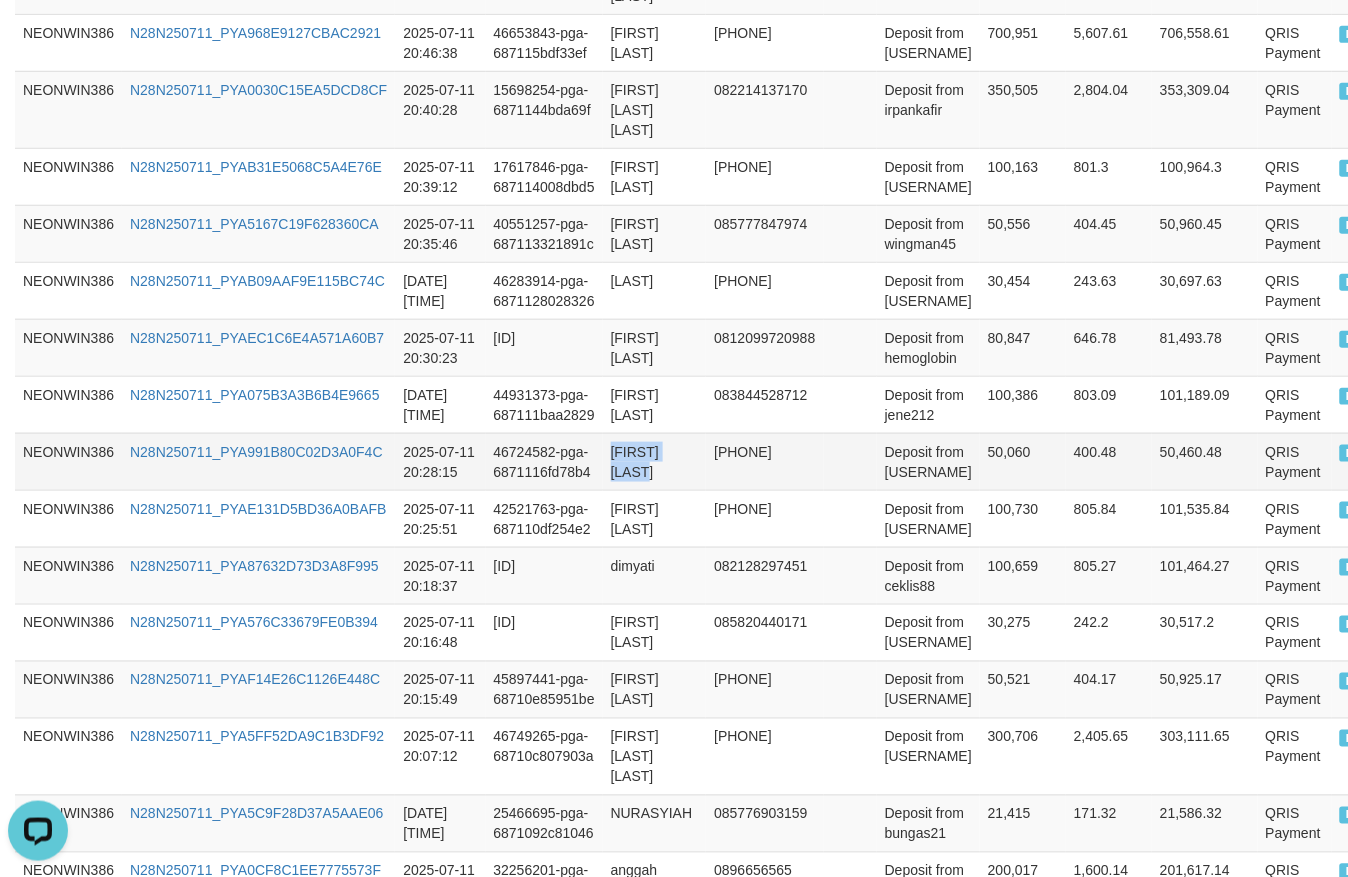click on "[FIRST] [LAST]" at bounding box center (655, 461) 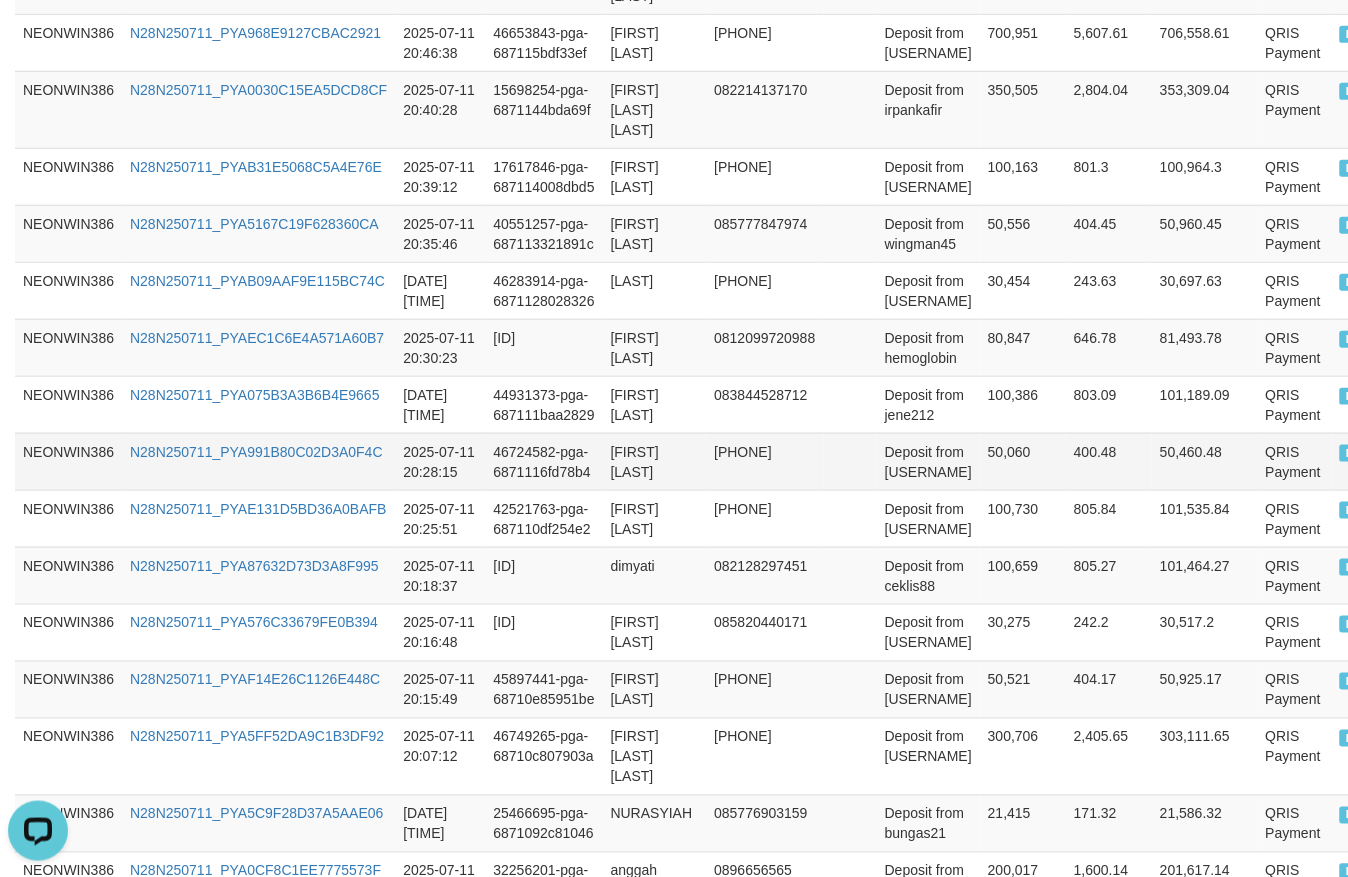 click on "Deposit from [USERNAME]" at bounding box center [928, 461] 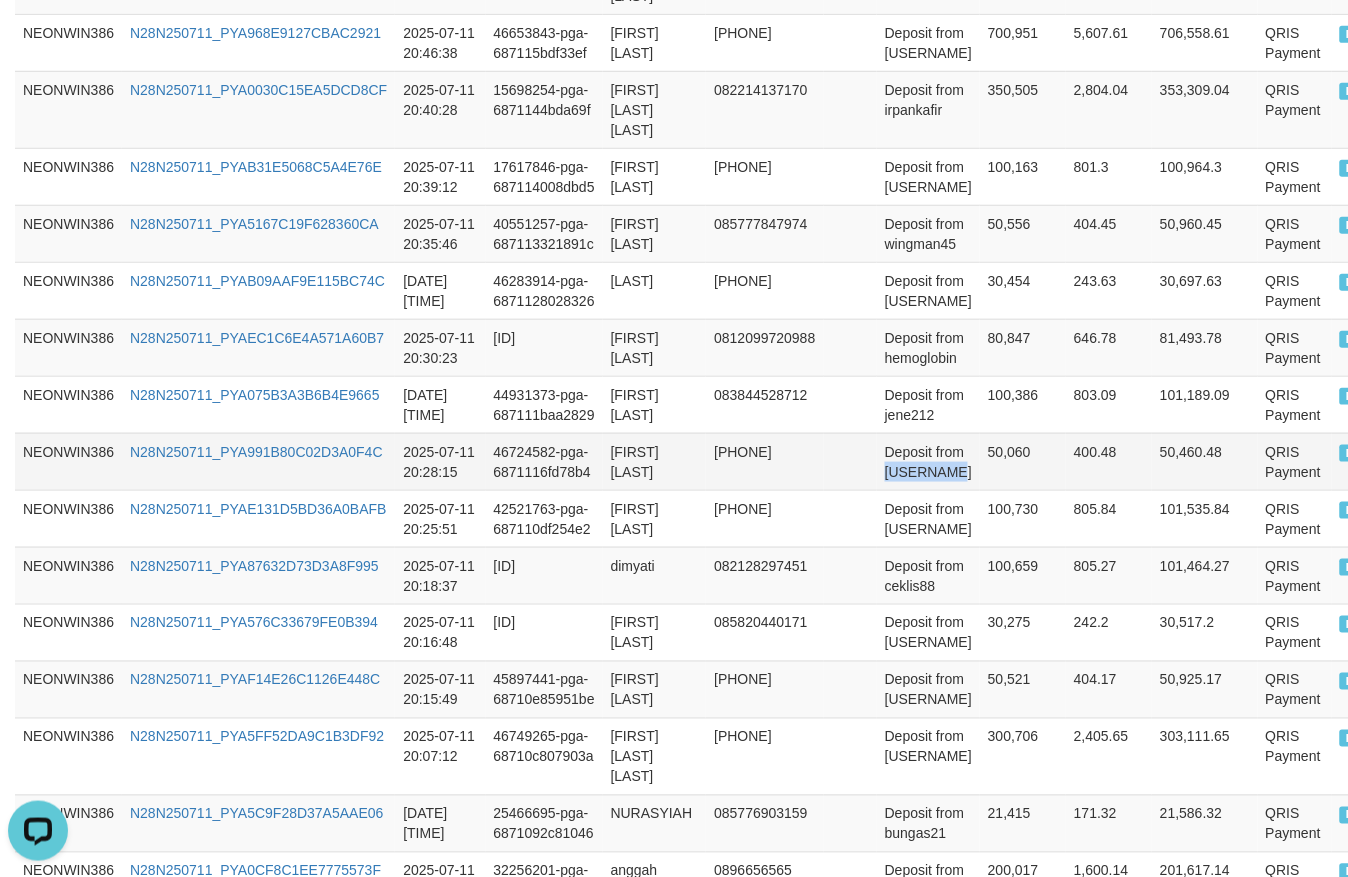 click on "Deposit from [USERNAME]" at bounding box center [928, 461] 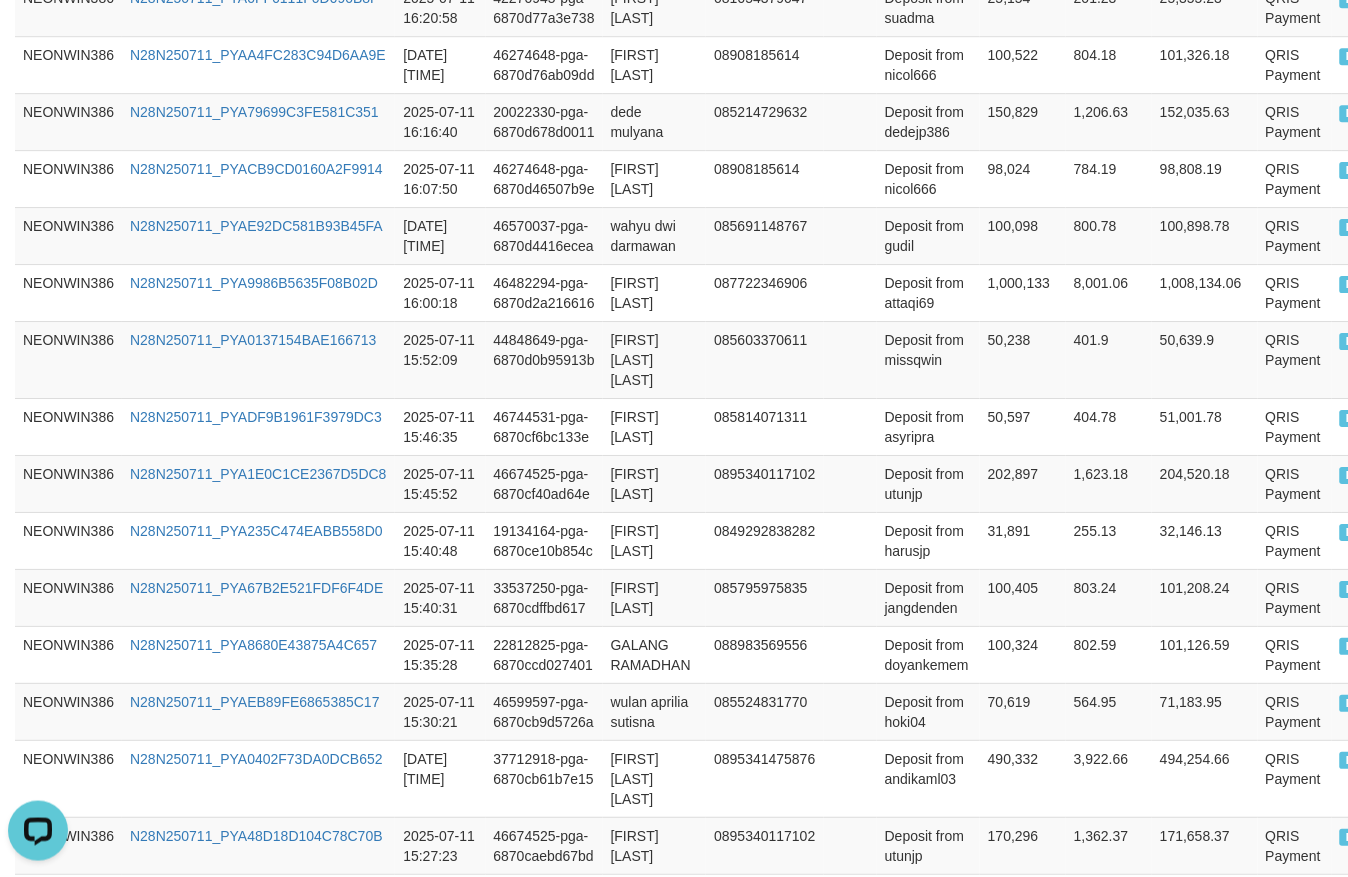 scroll, scrollTop: 6085, scrollLeft: 0, axis: vertical 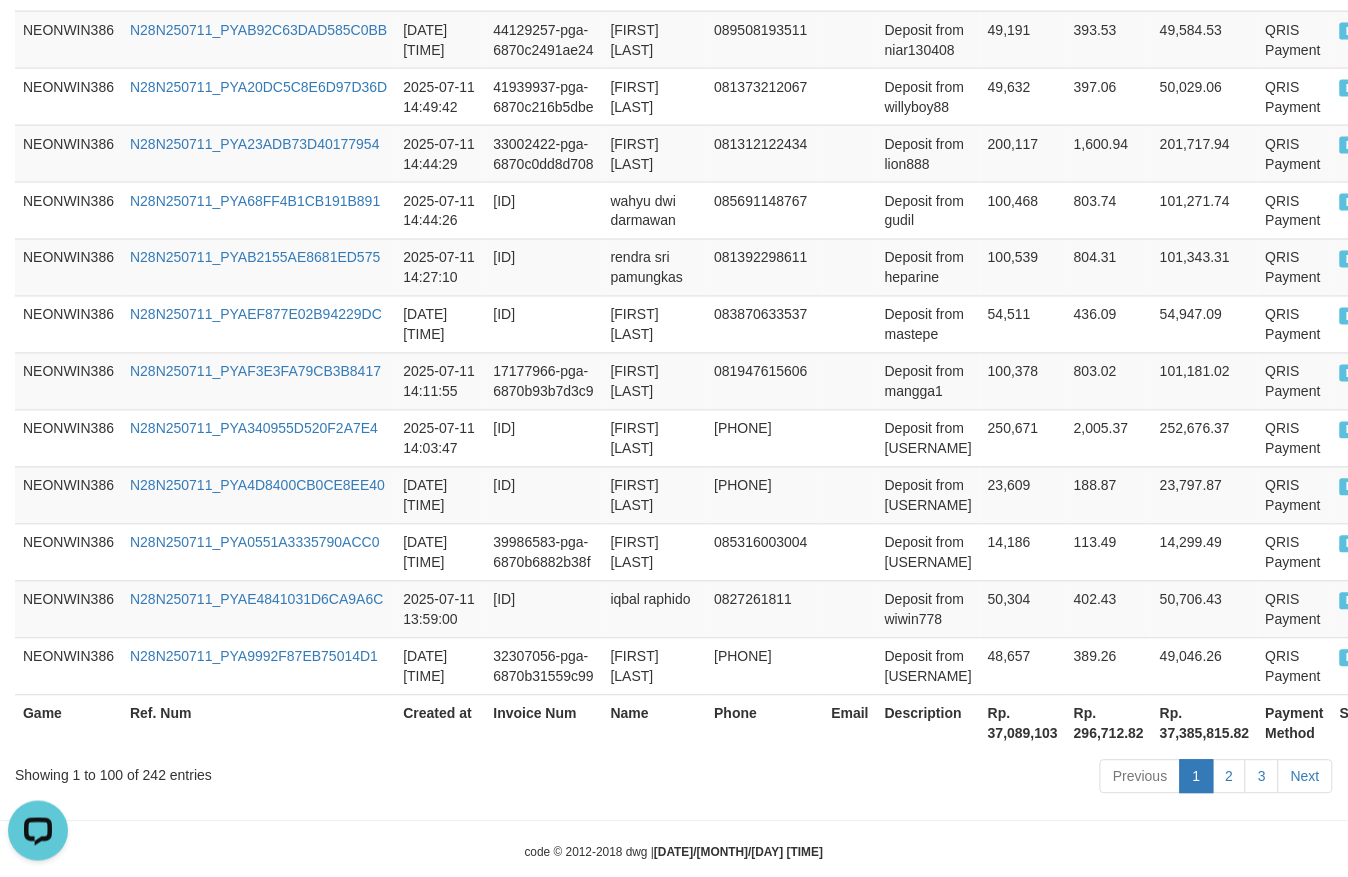 click on "Rp. 37,089,103" at bounding box center [1023, 723] 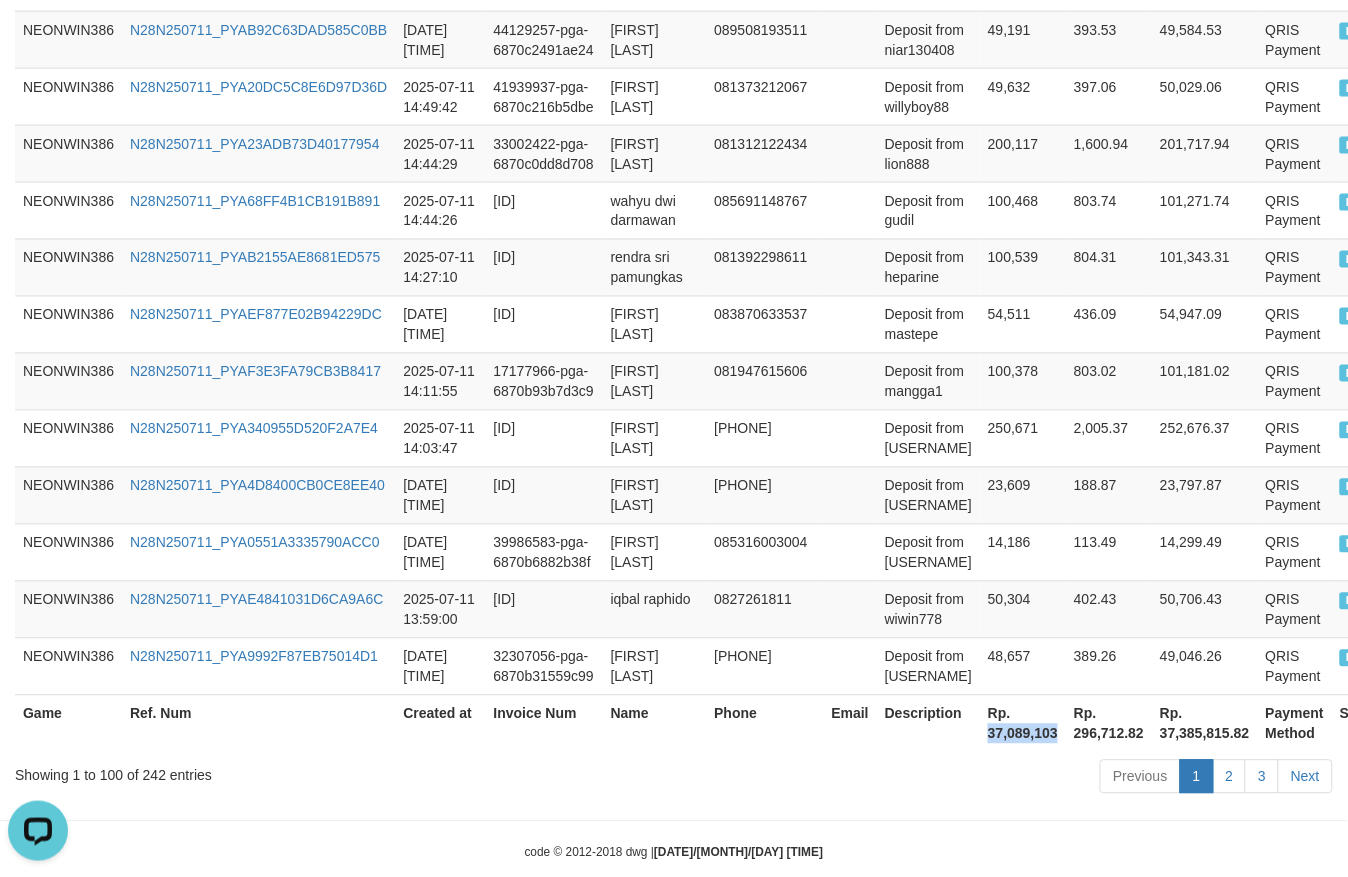 click on "Rp. 37,089,103" at bounding box center (1023, 723) 